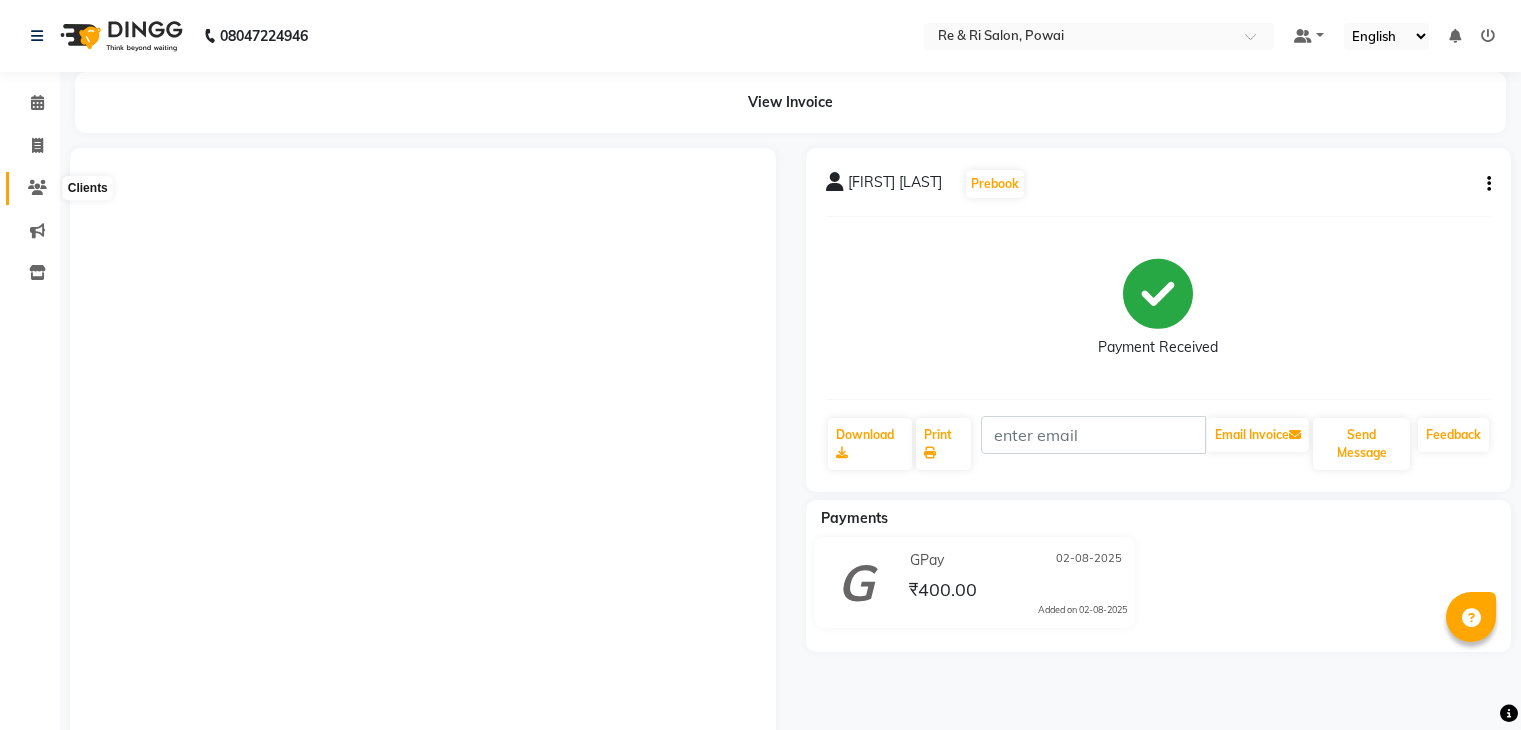 scroll, scrollTop: 0, scrollLeft: 0, axis: both 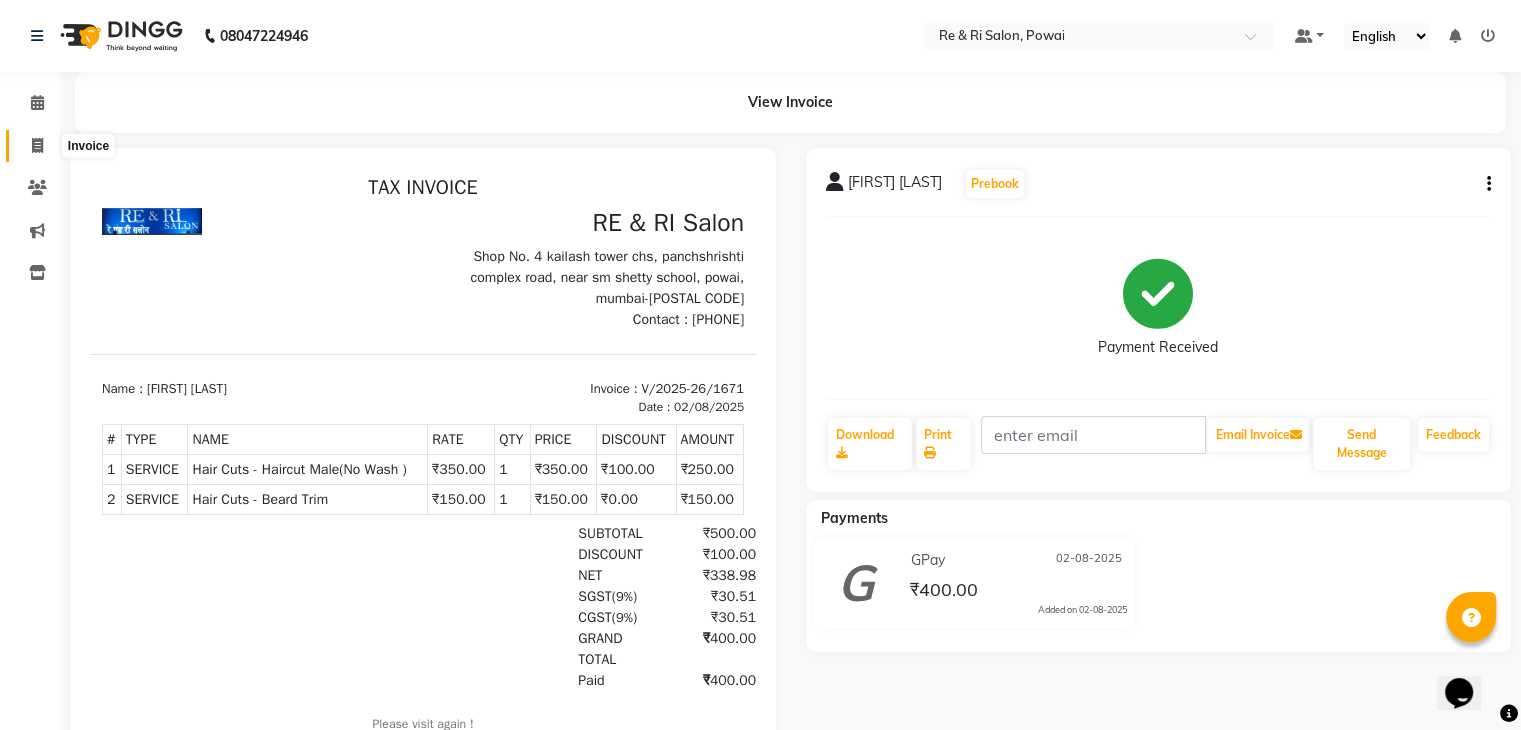 click 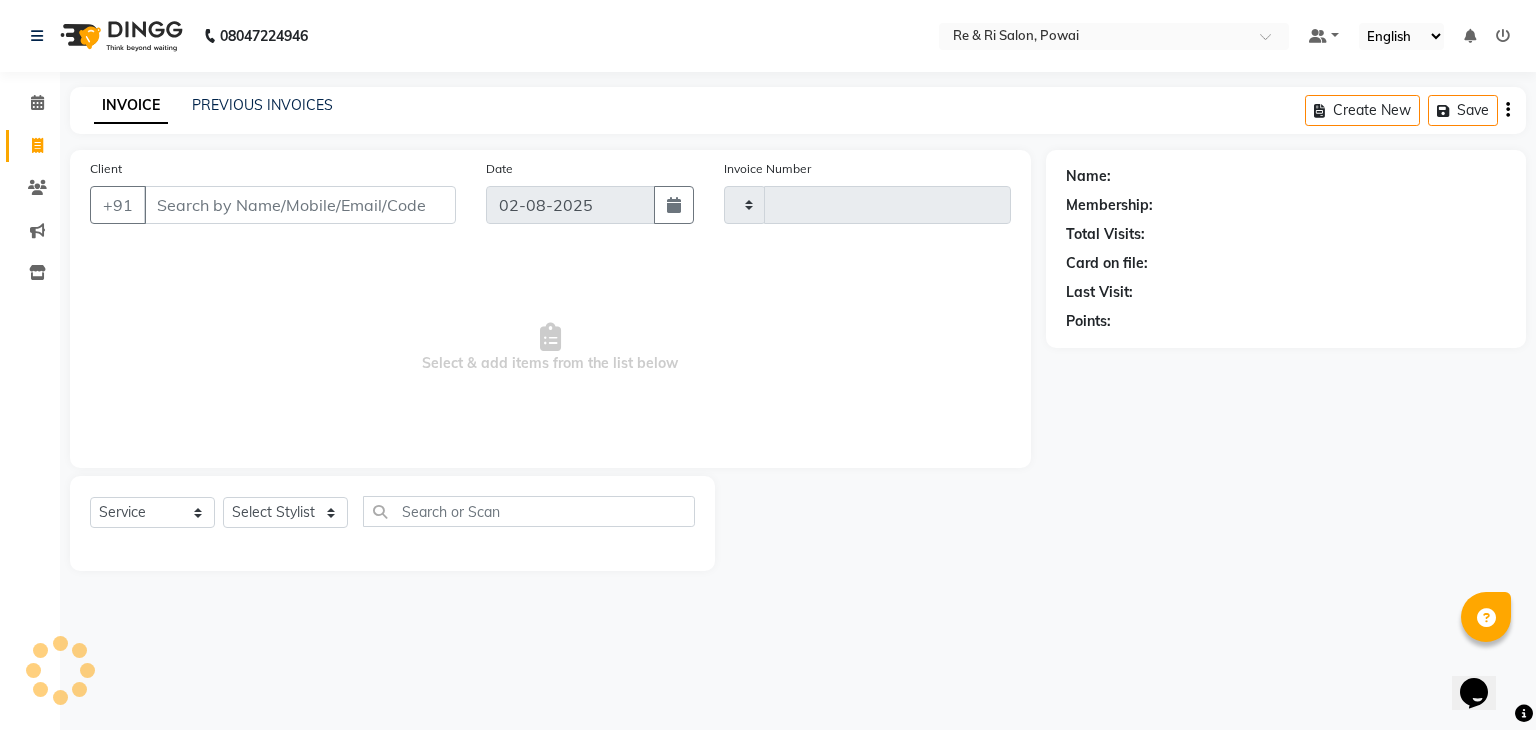 type on "a" 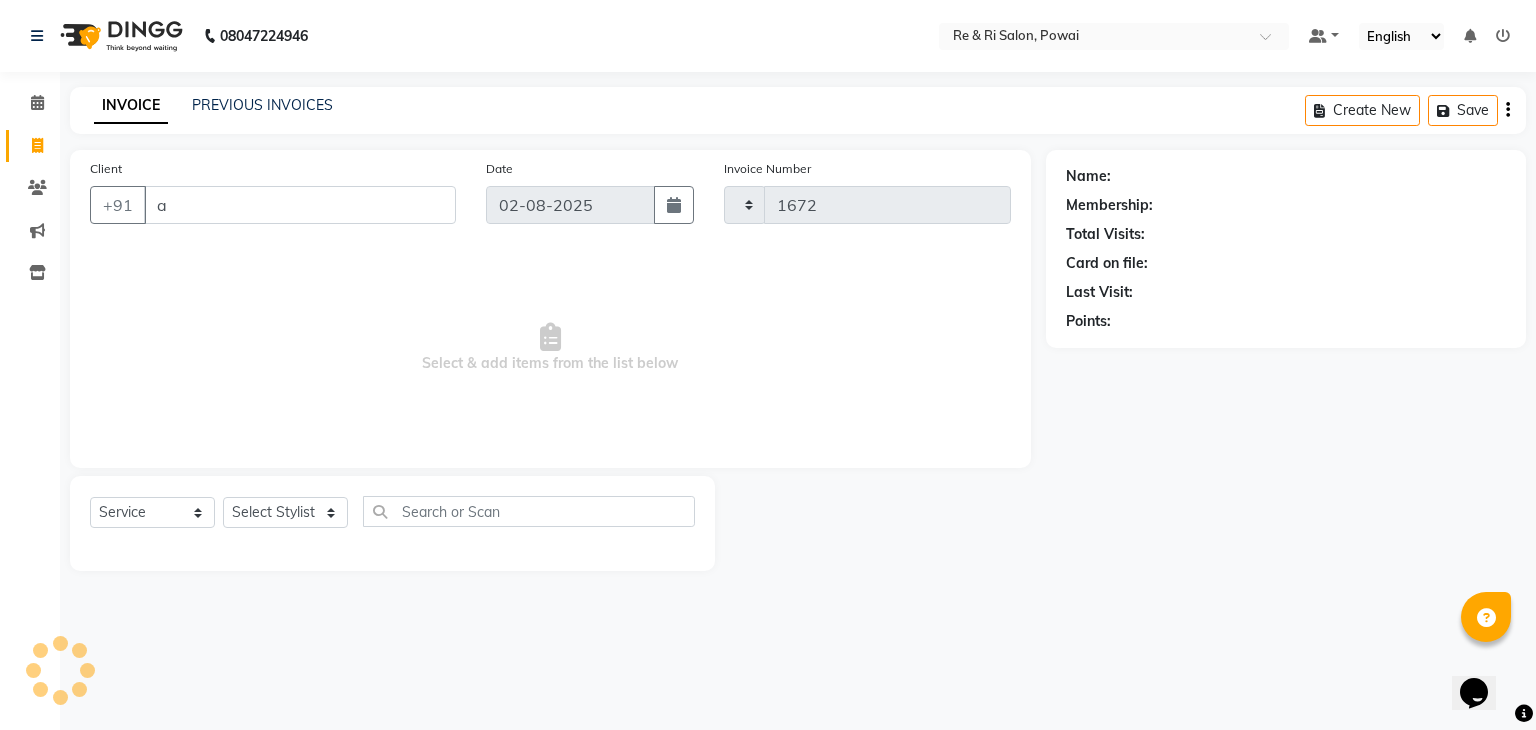 select on "5364" 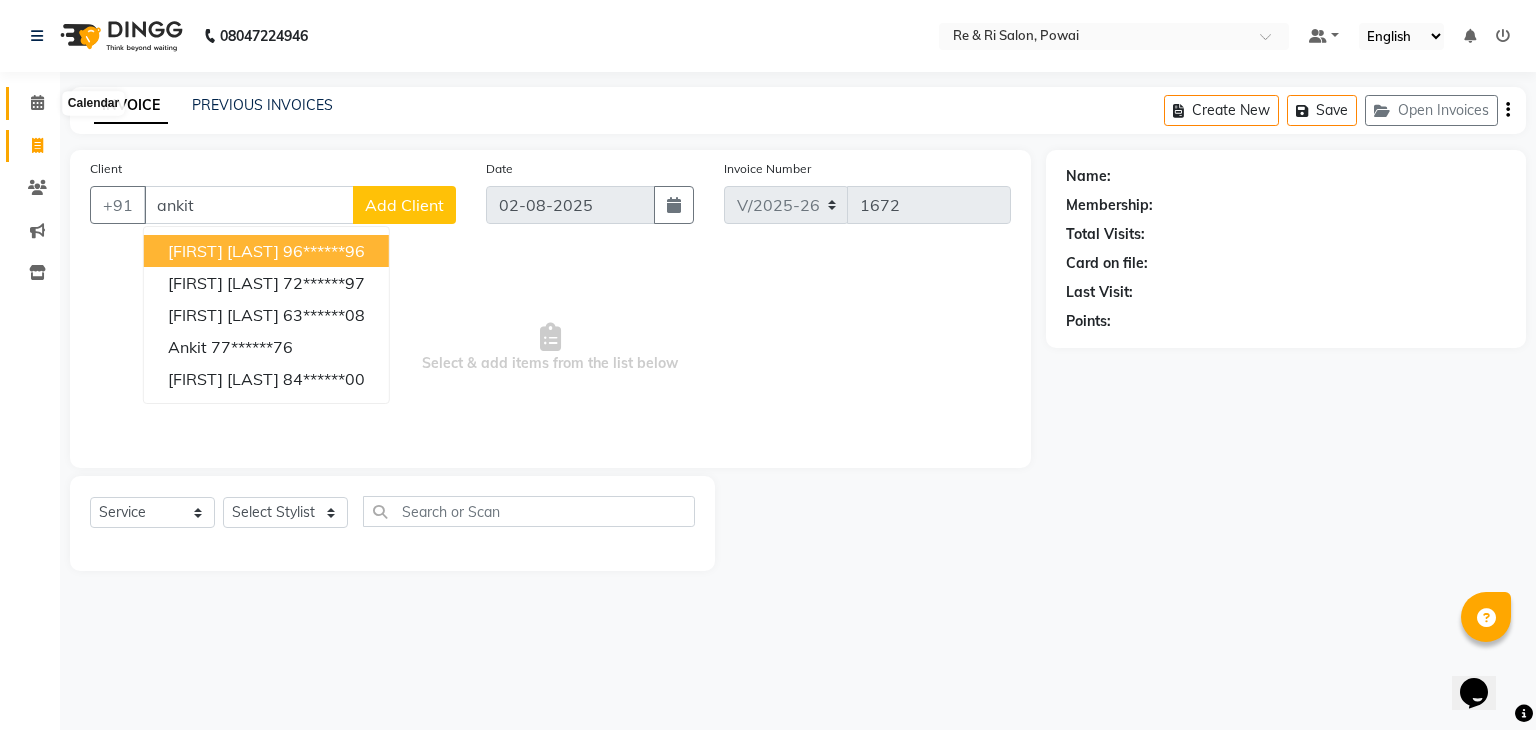 type on "ankit" 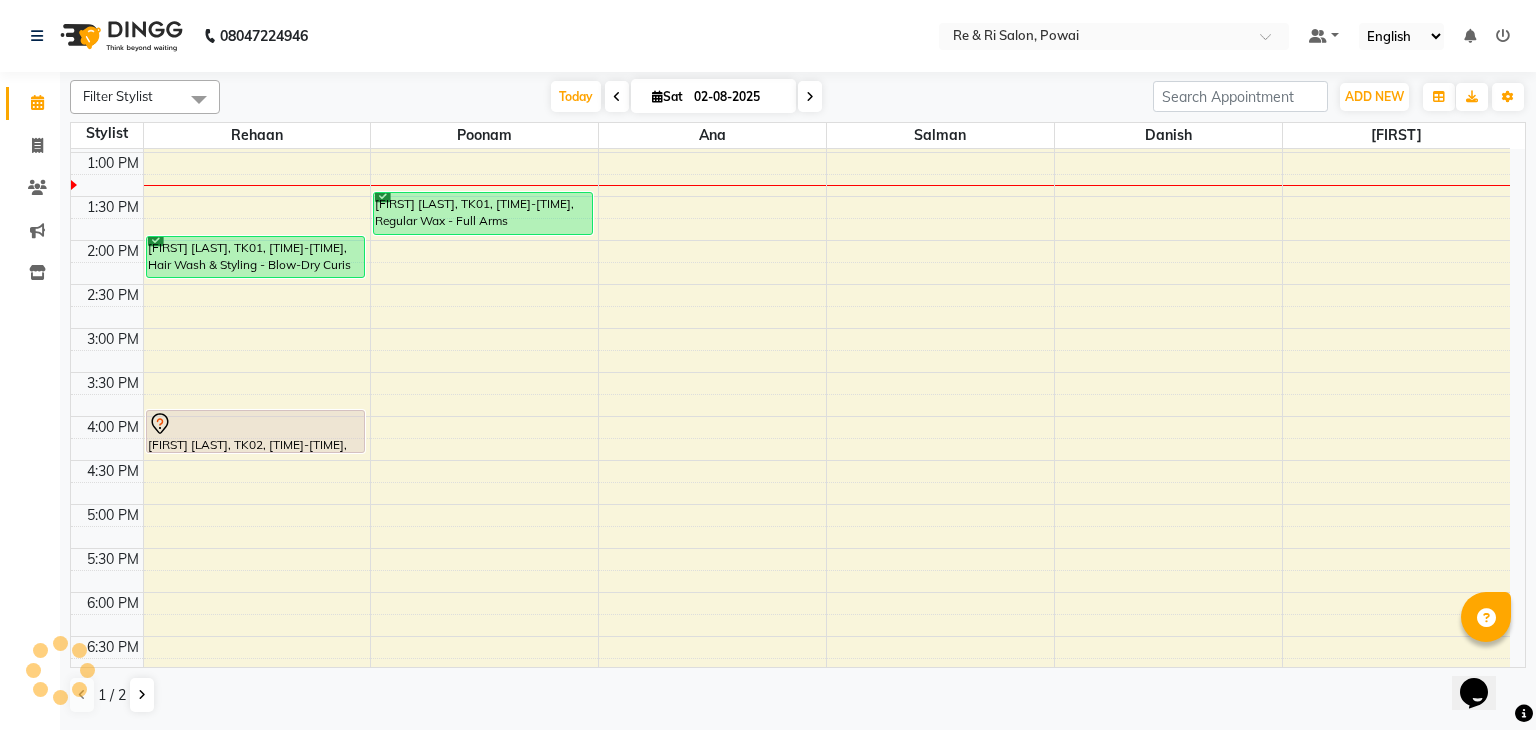 scroll, scrollTop: 0, scrollLeft: 0, axis: both 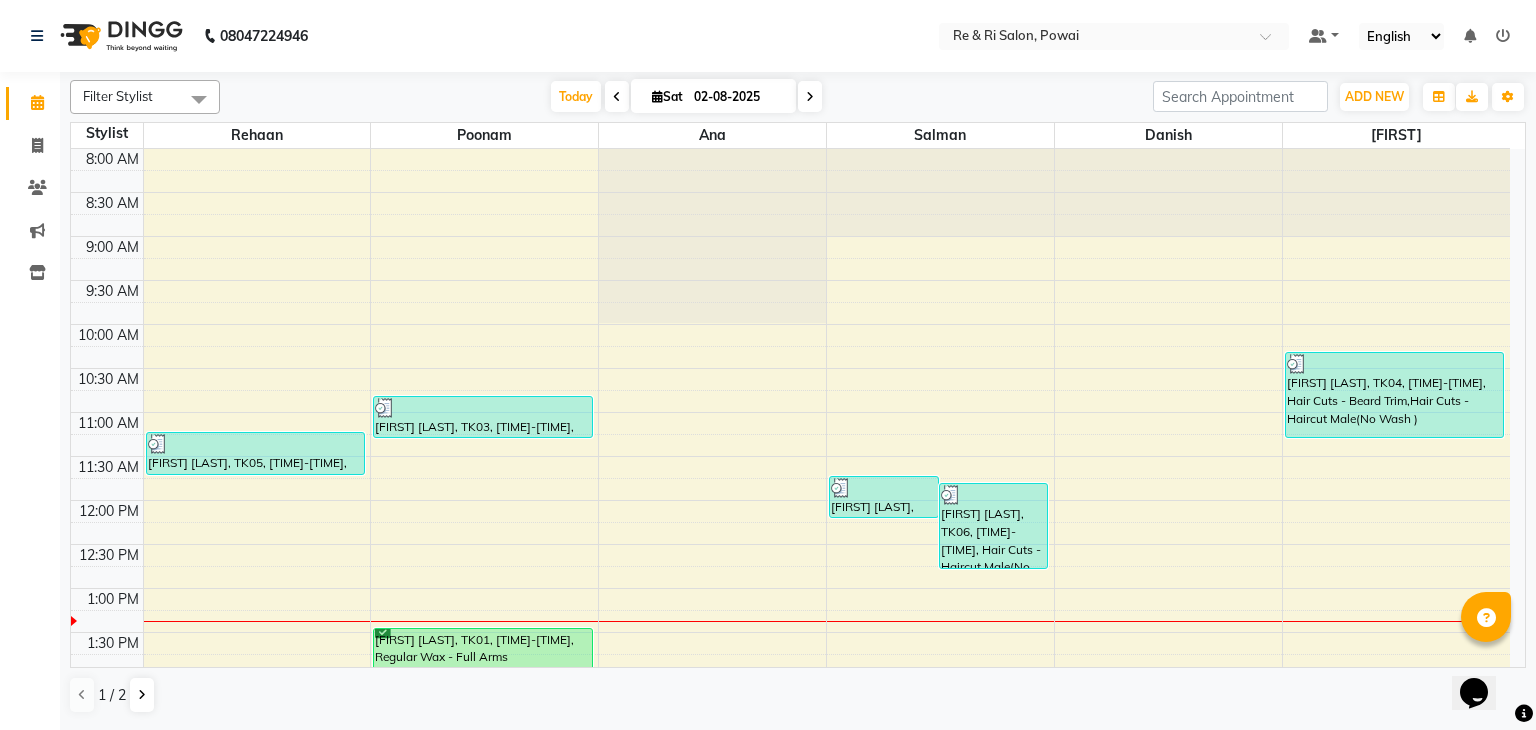 click at bounding box center (617, 97) 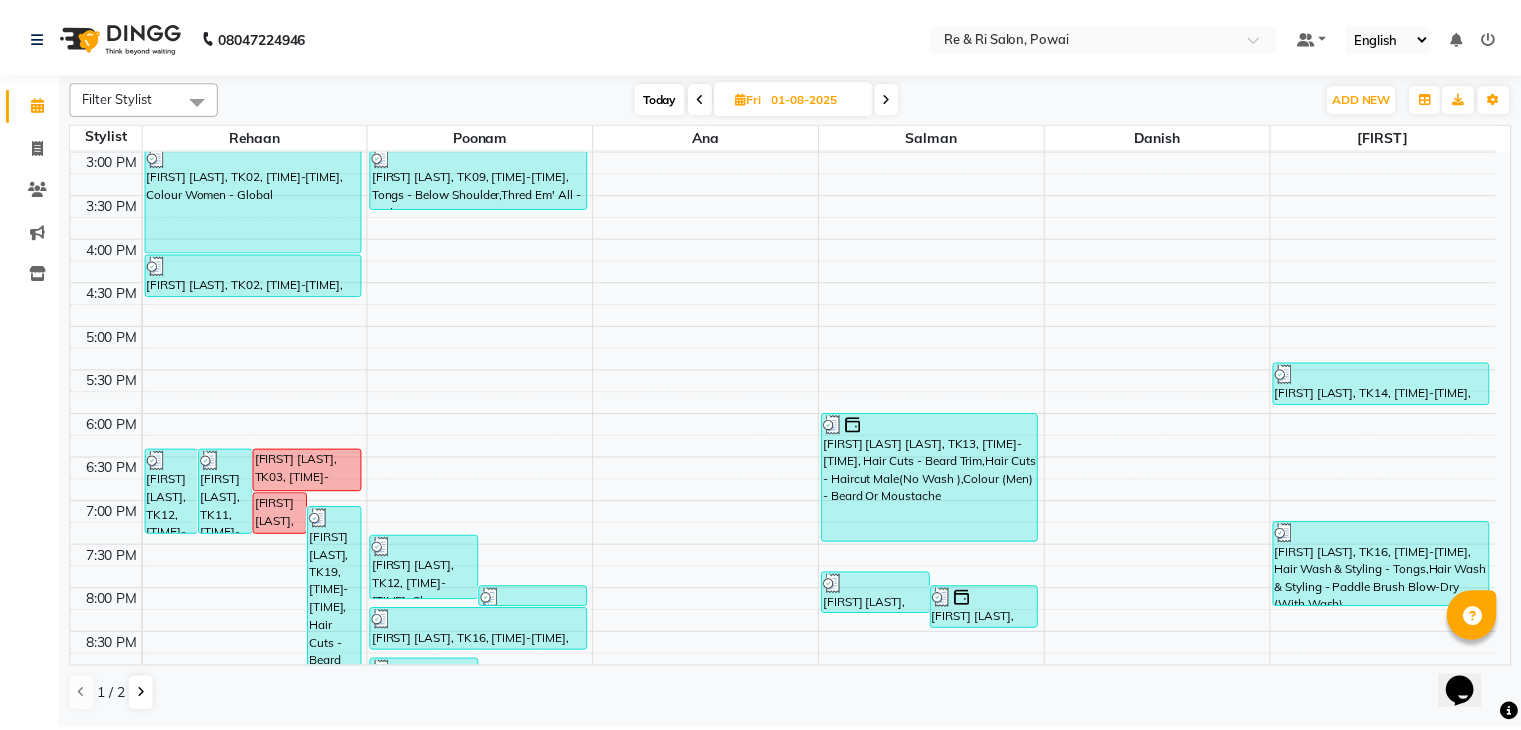 scroll, scrollTop: 684, scrollLeft: 0, axis: vertical 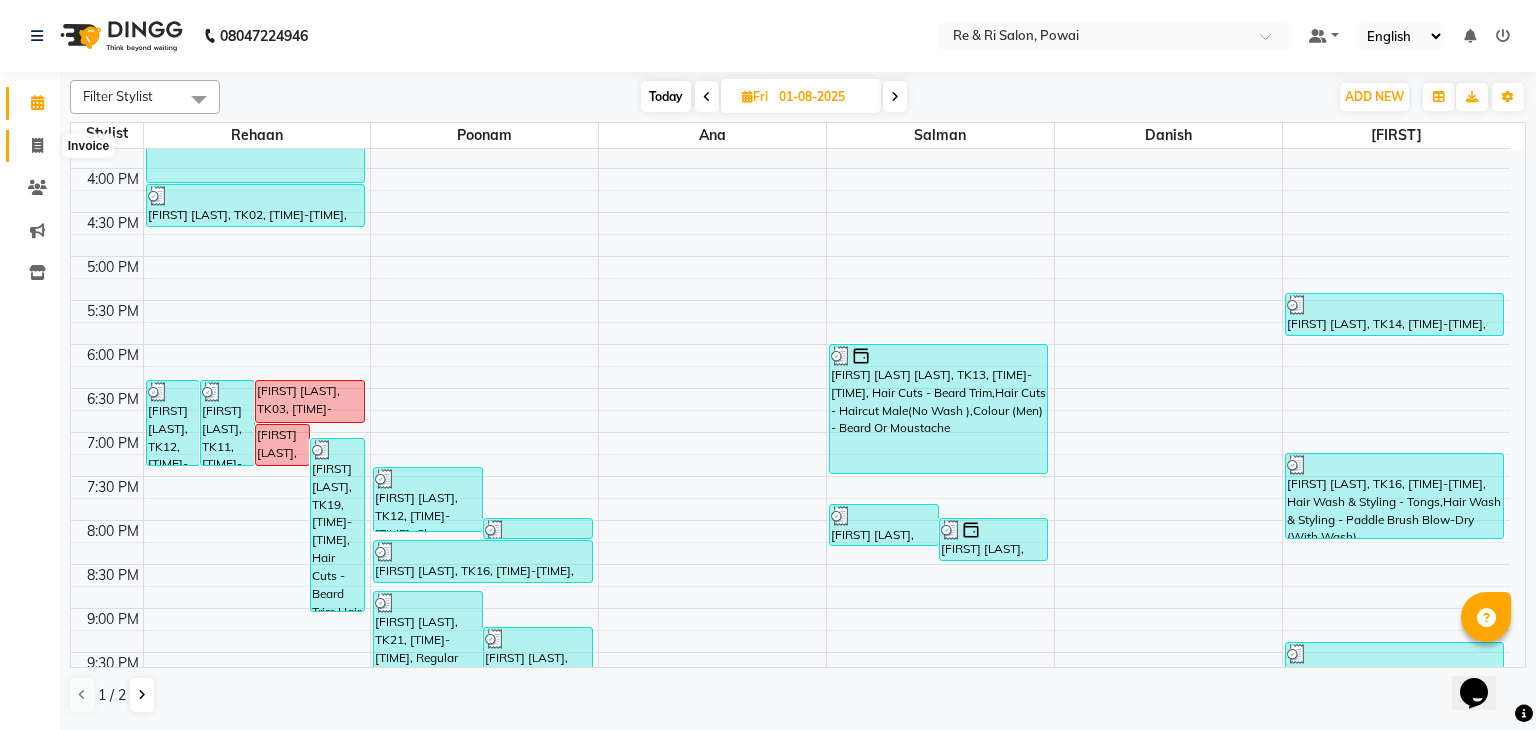 click 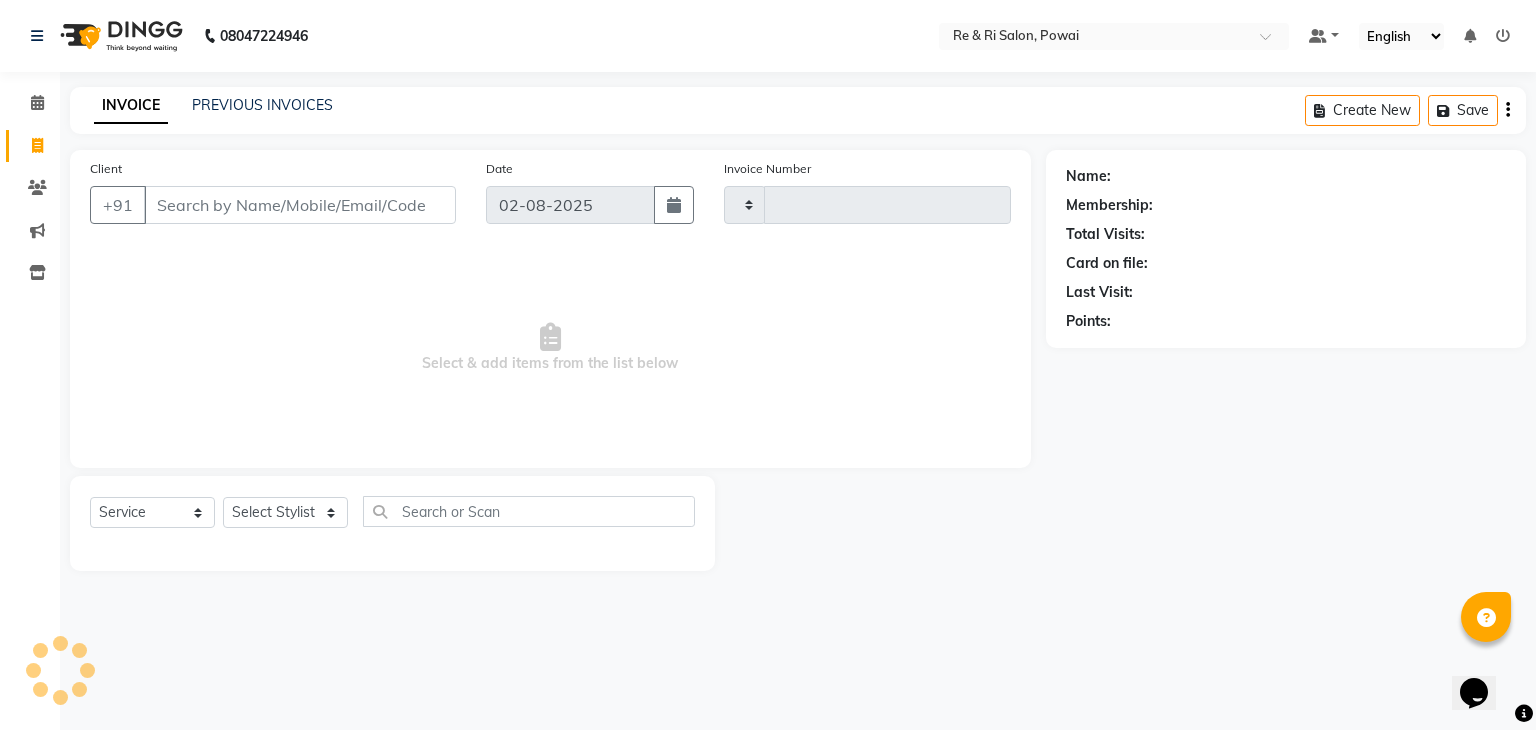 type on "1672" 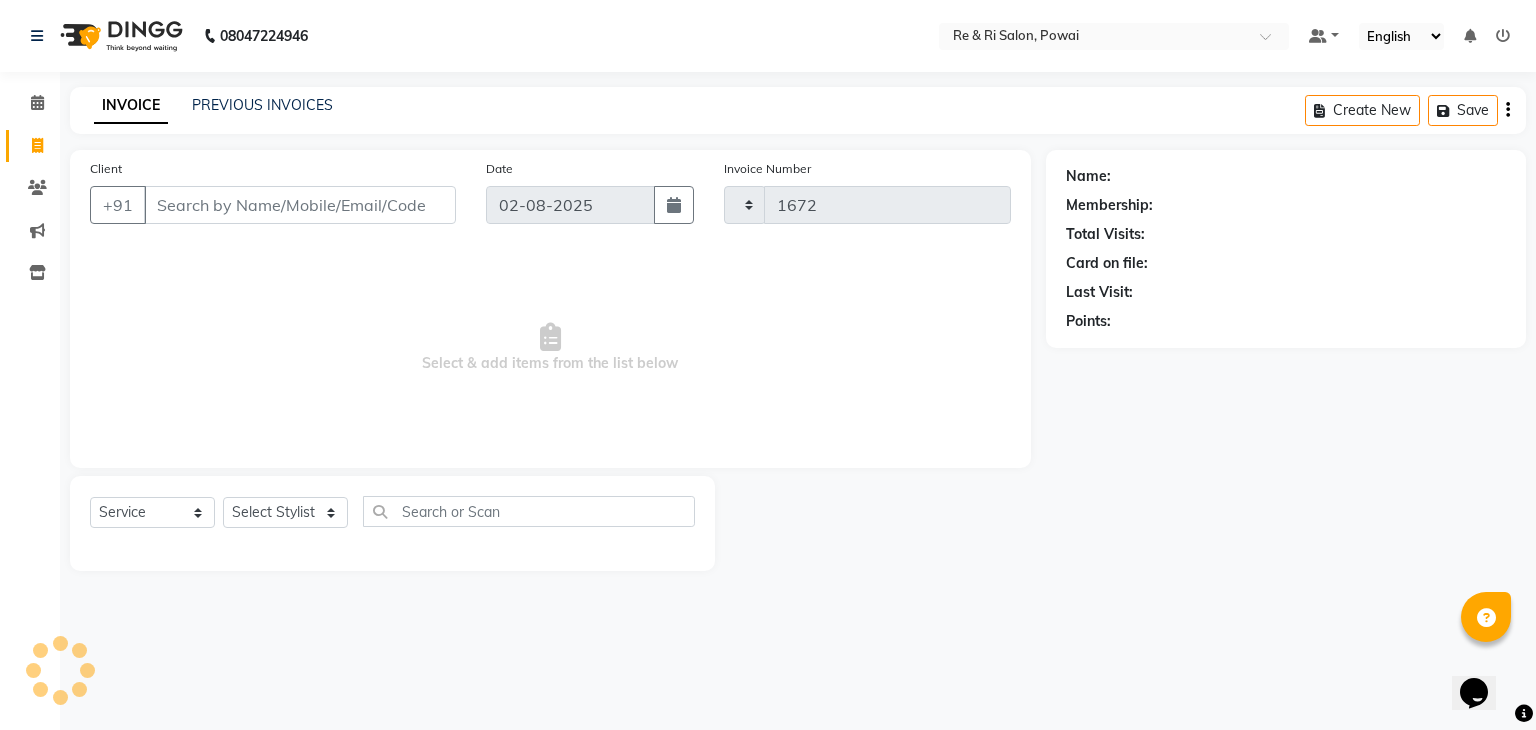 type on "a" 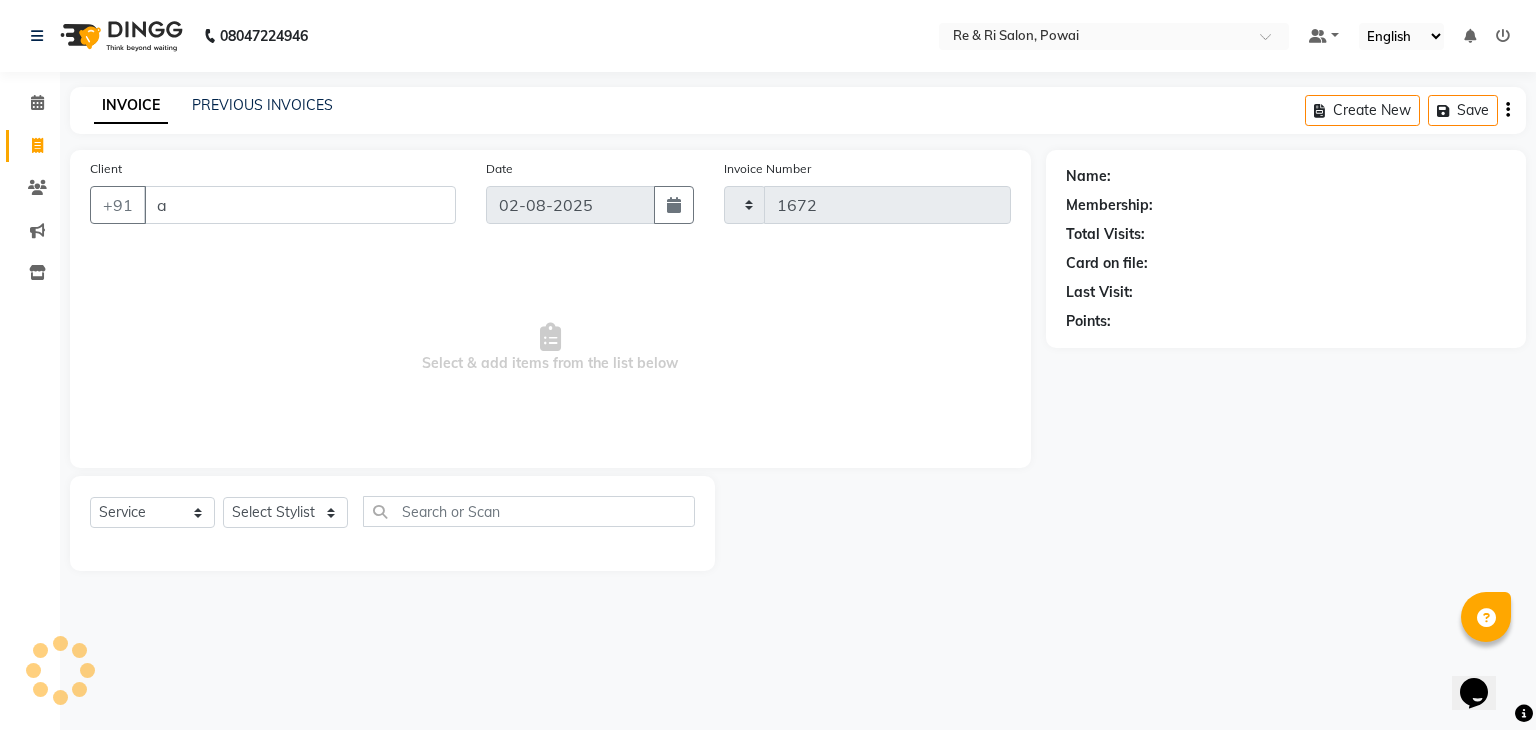 select on "5364" 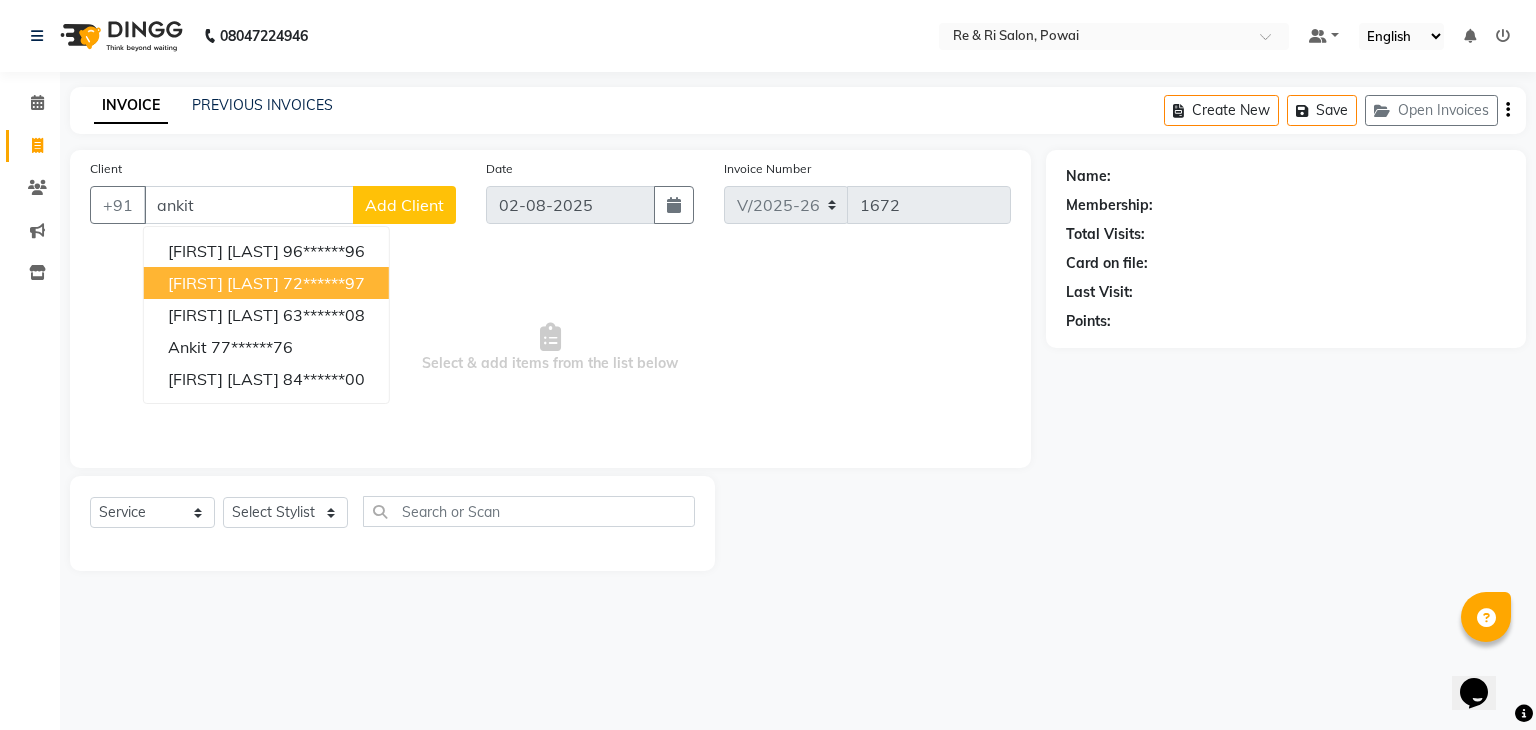 click on "72******97" at bounding box center [324, 283] 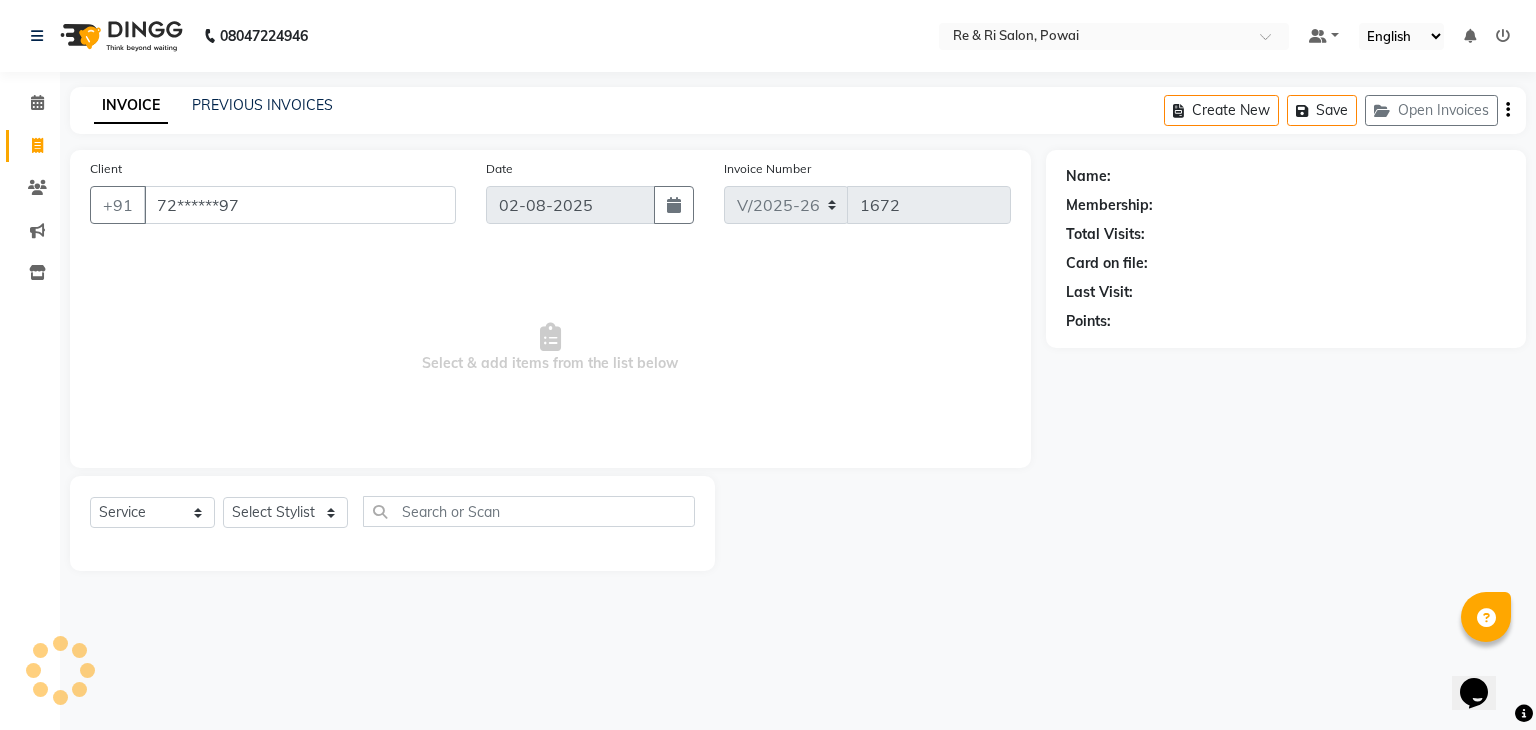 type on "72******97" 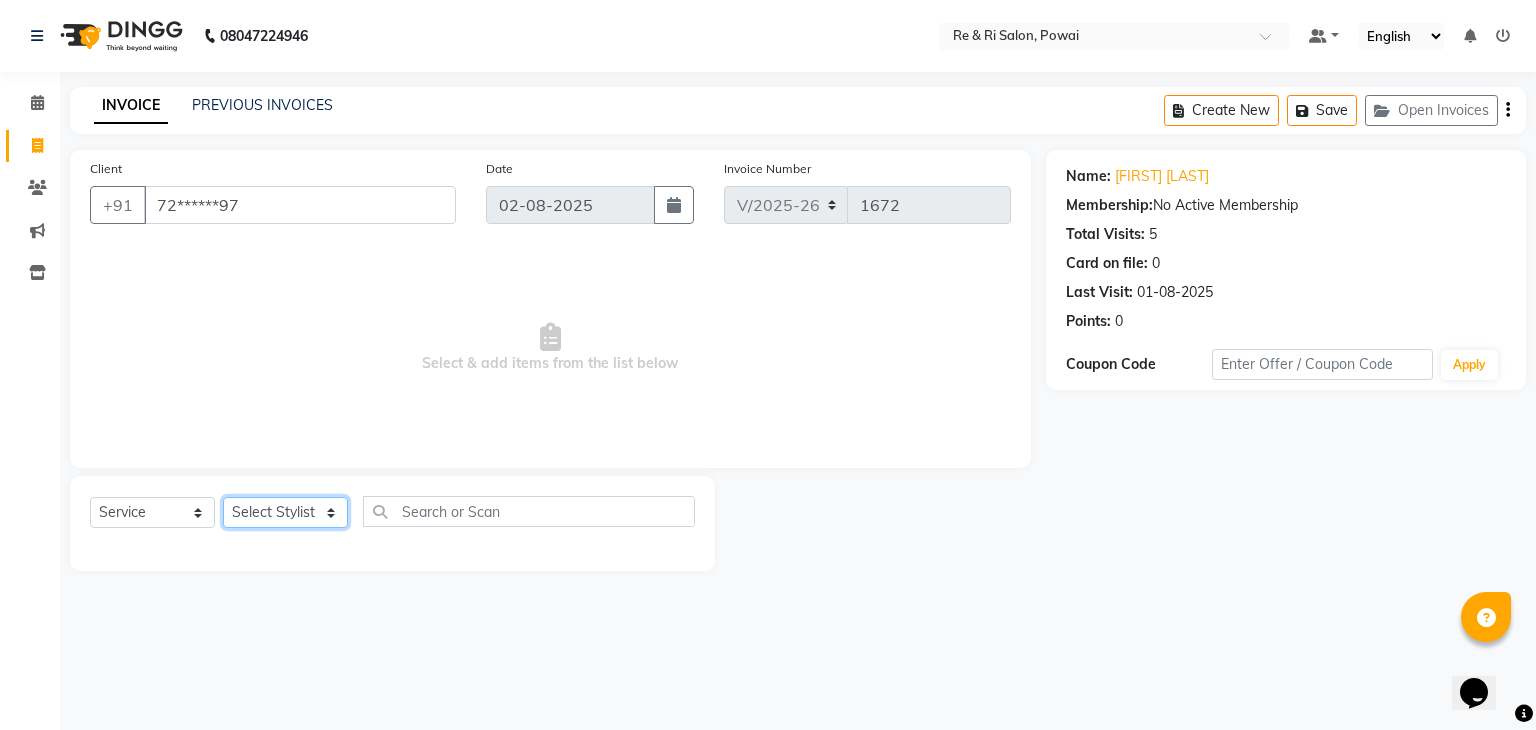 click on "Select Stylist ana Arbaaz  Danish  [FIRST] Rehaan  Salman  Sandy" 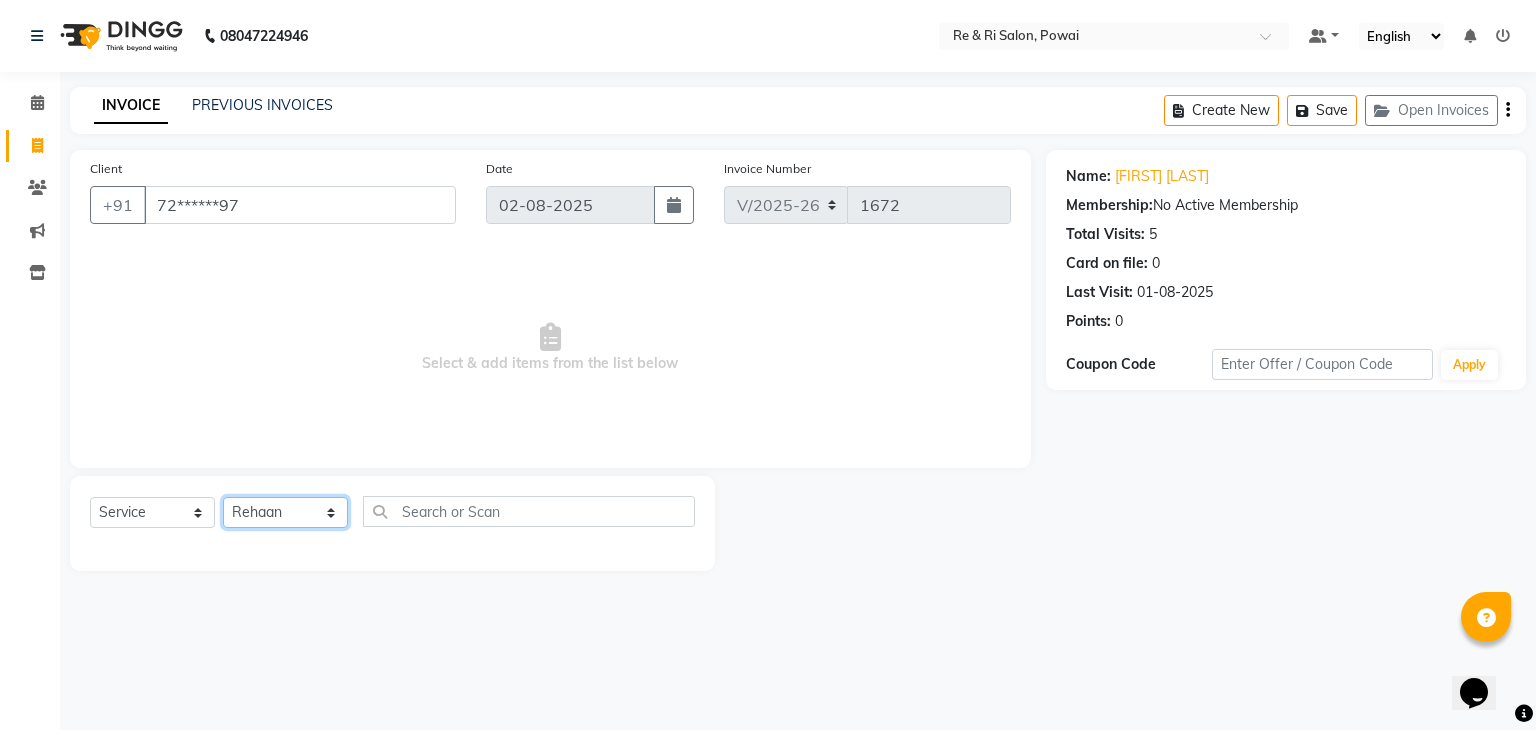 click on "Select Stylist ana Arbaaz  Danish  [FIRST] Rehaan  Salman  Sandy" 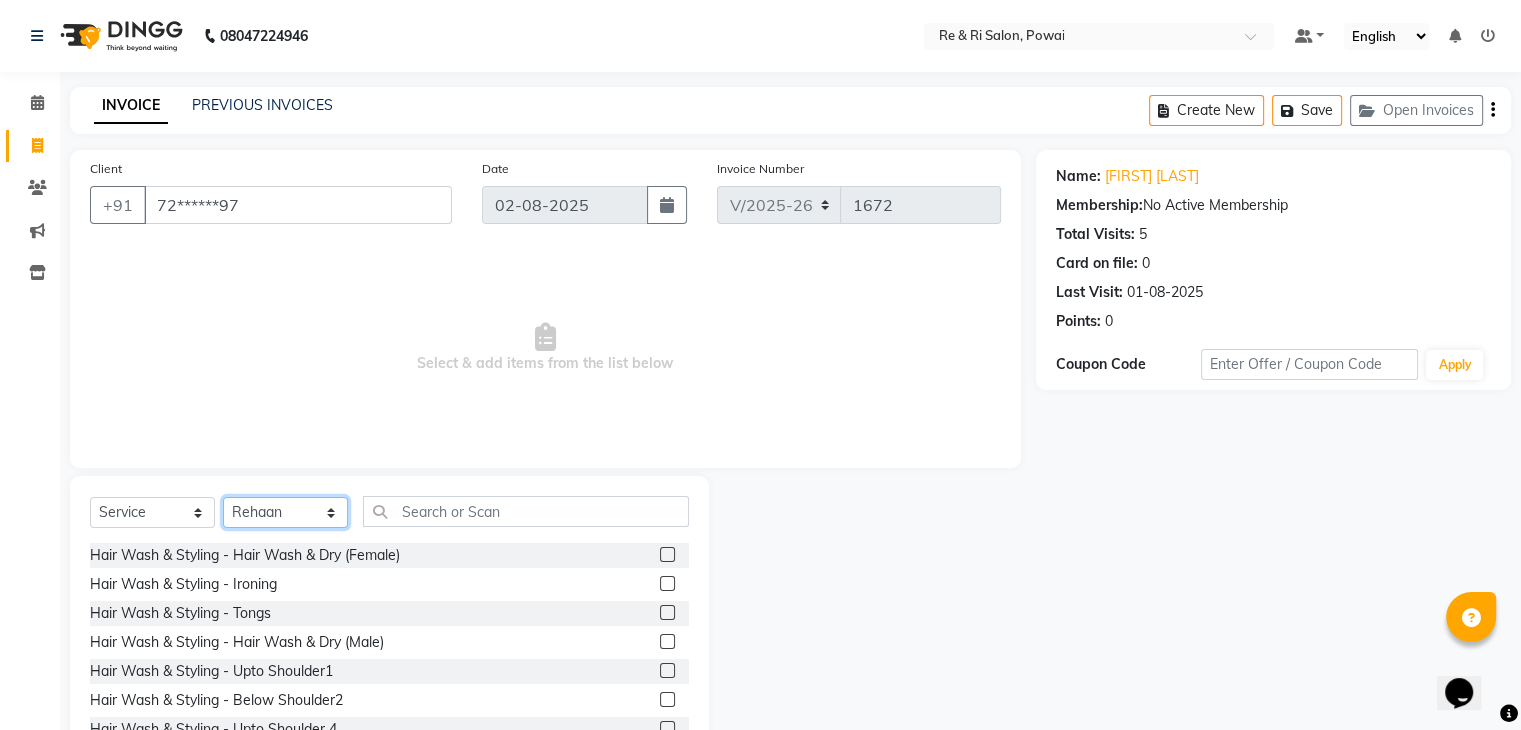 click on "Select Stylist ana Arbaaz  Danish  [FIRST] Rehaan  Salman  Sandy" 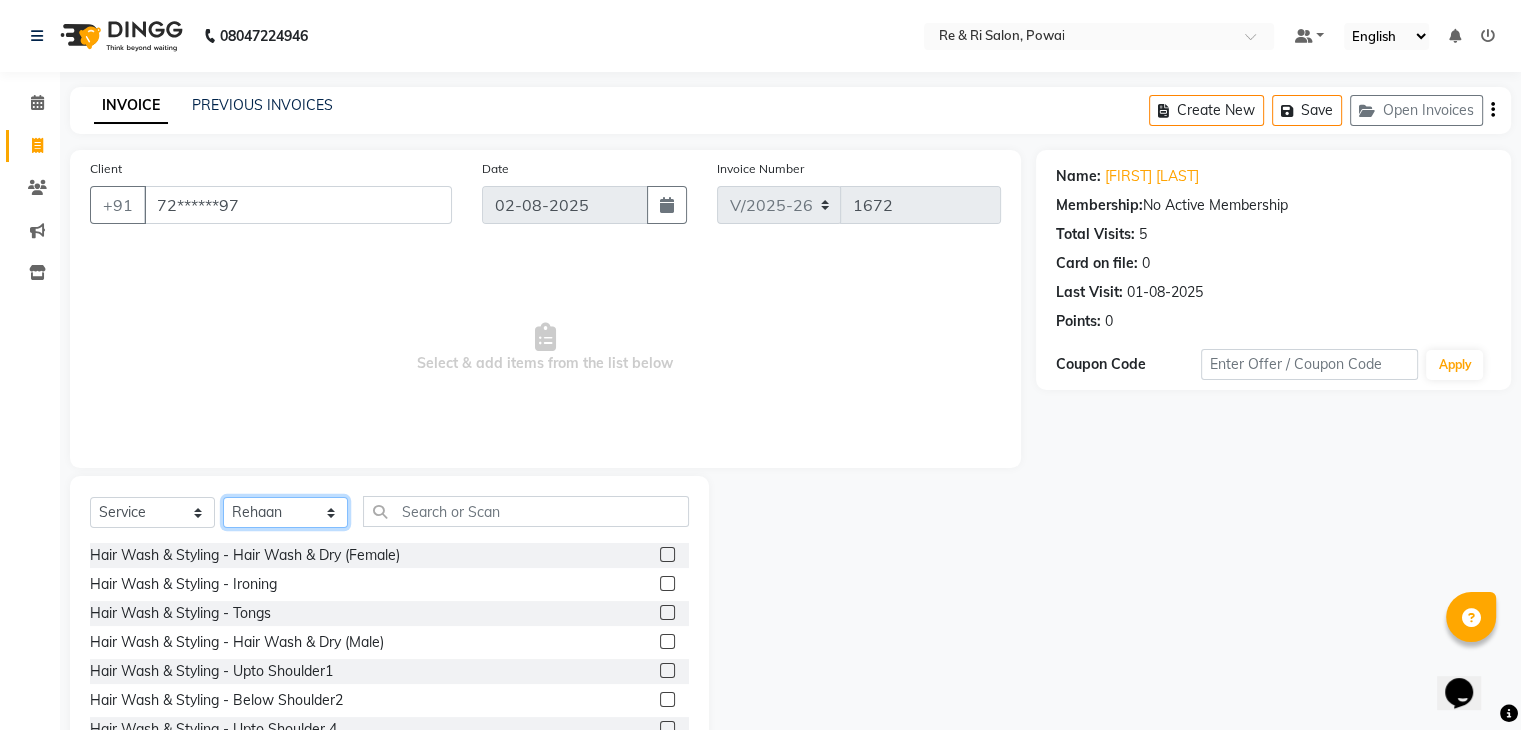 select on "36184" 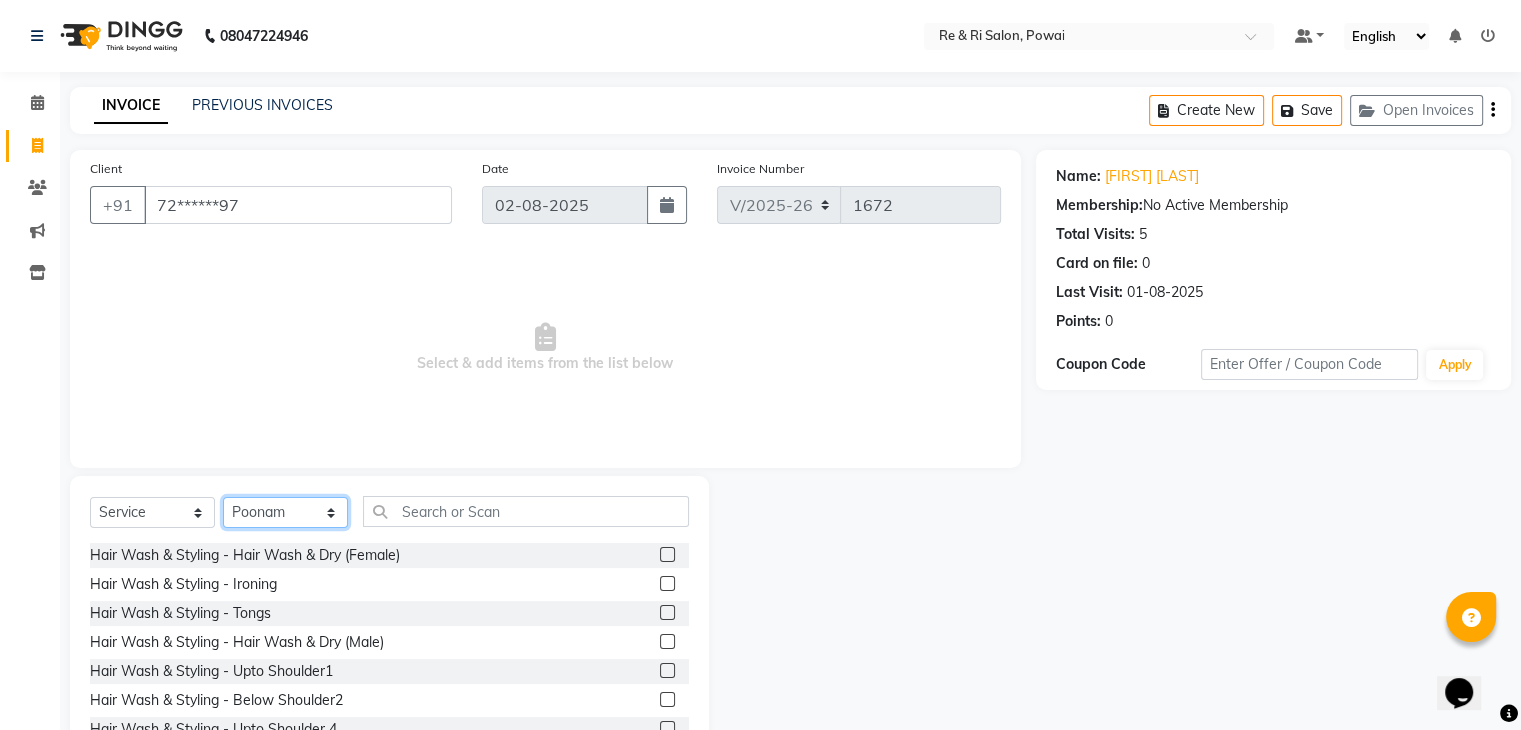 click on "Select Stylist ana Arbaaz  Danish  [FIRST] Rehaan  Salman  Sandy" 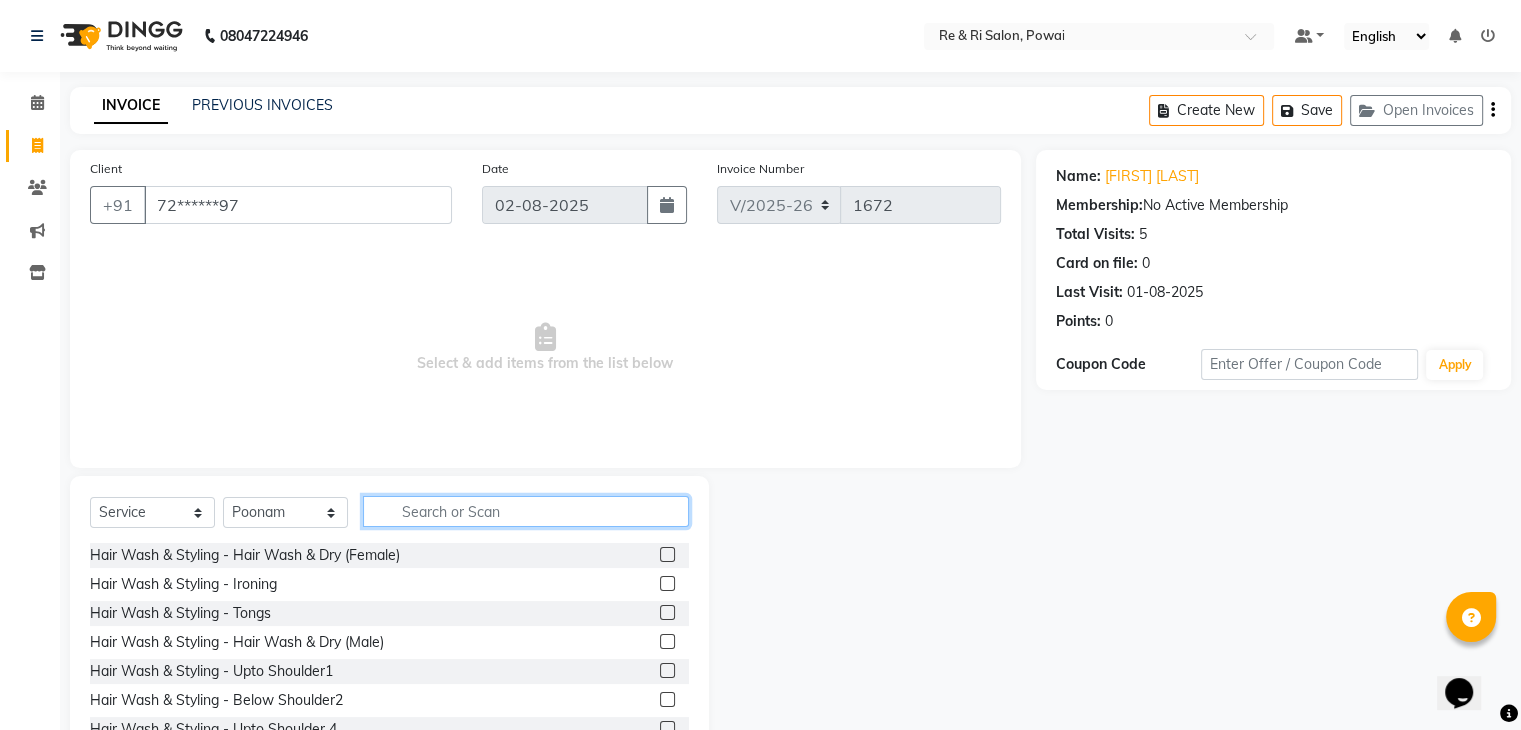click 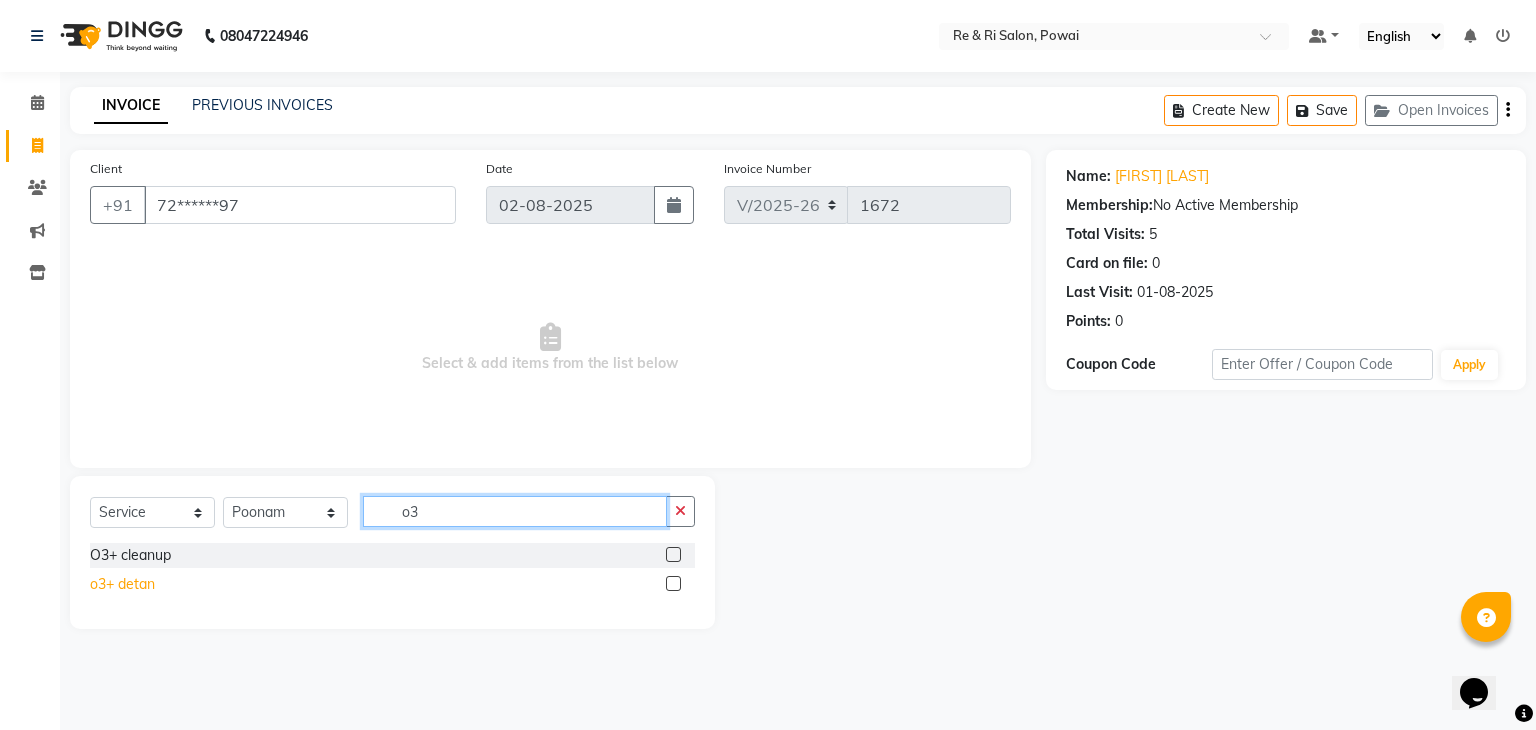 type on "o3" 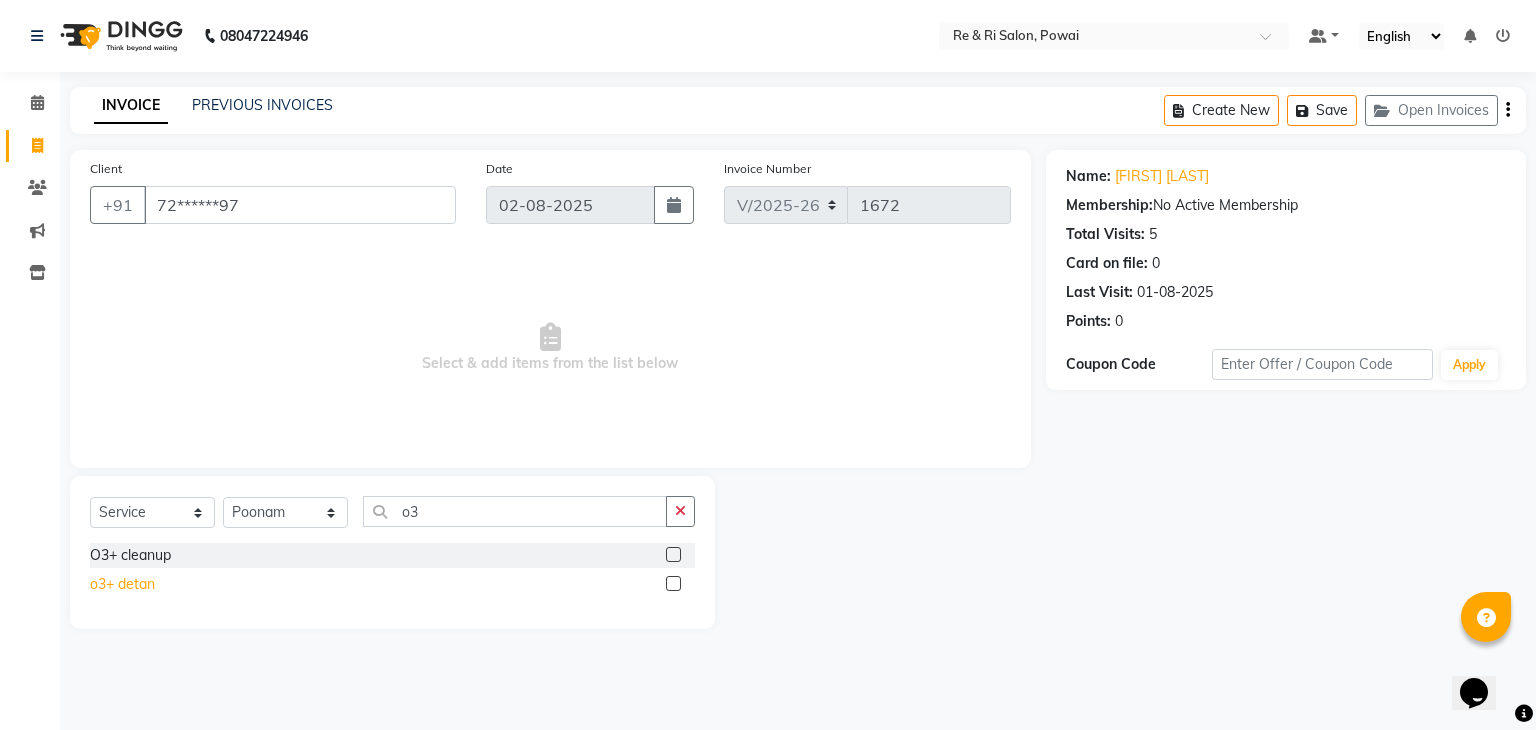 click on "o3+ detan" 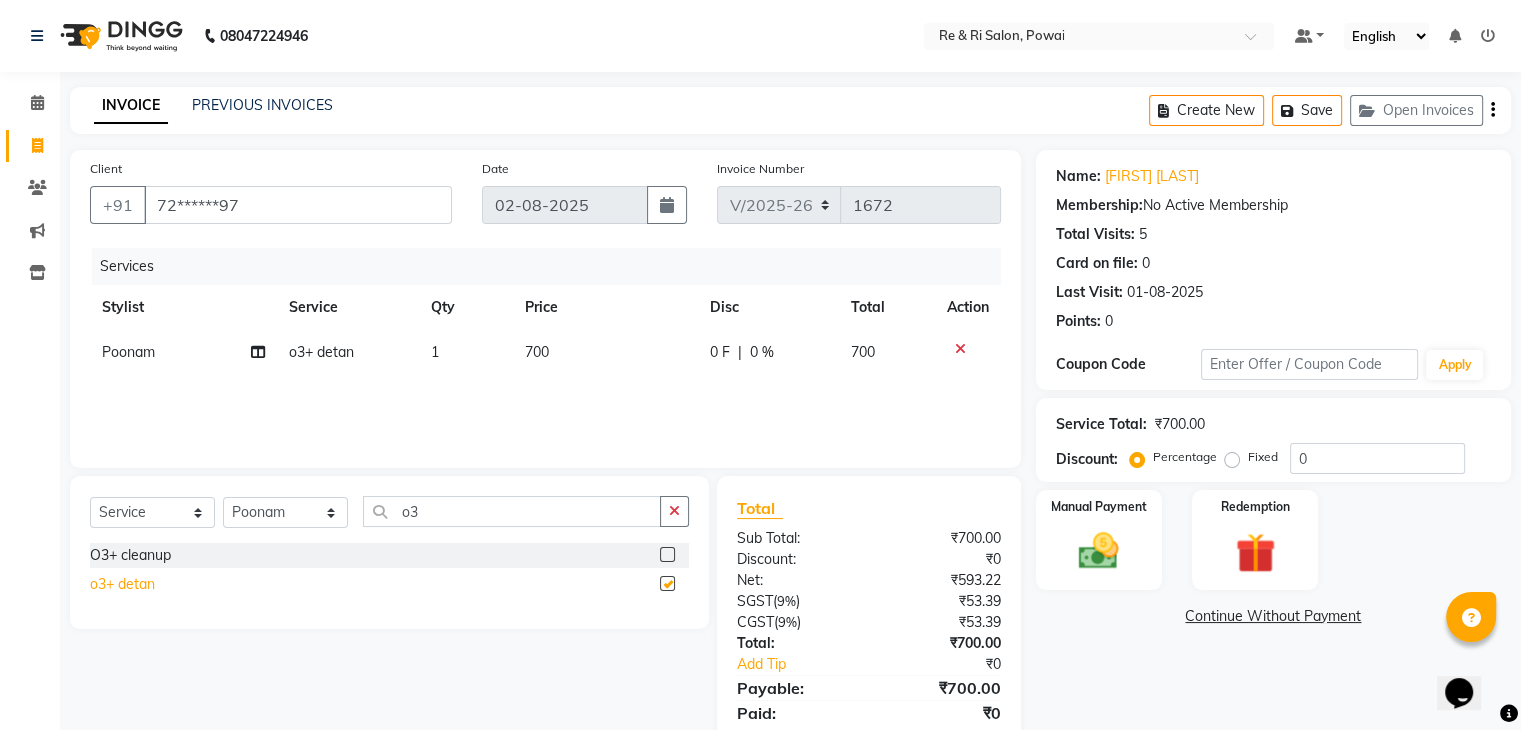 checkbox on "false" 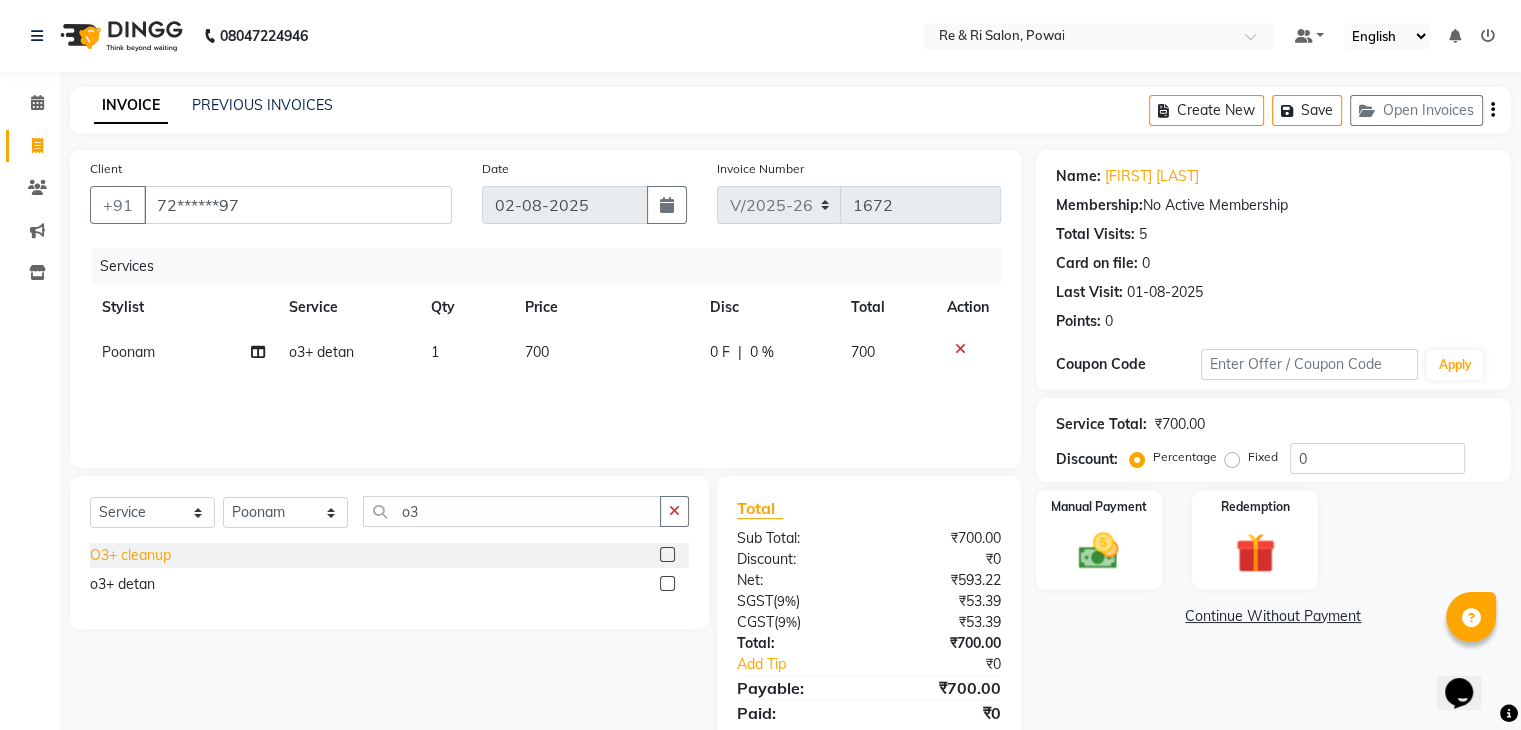 click on "O3+ cleanup" 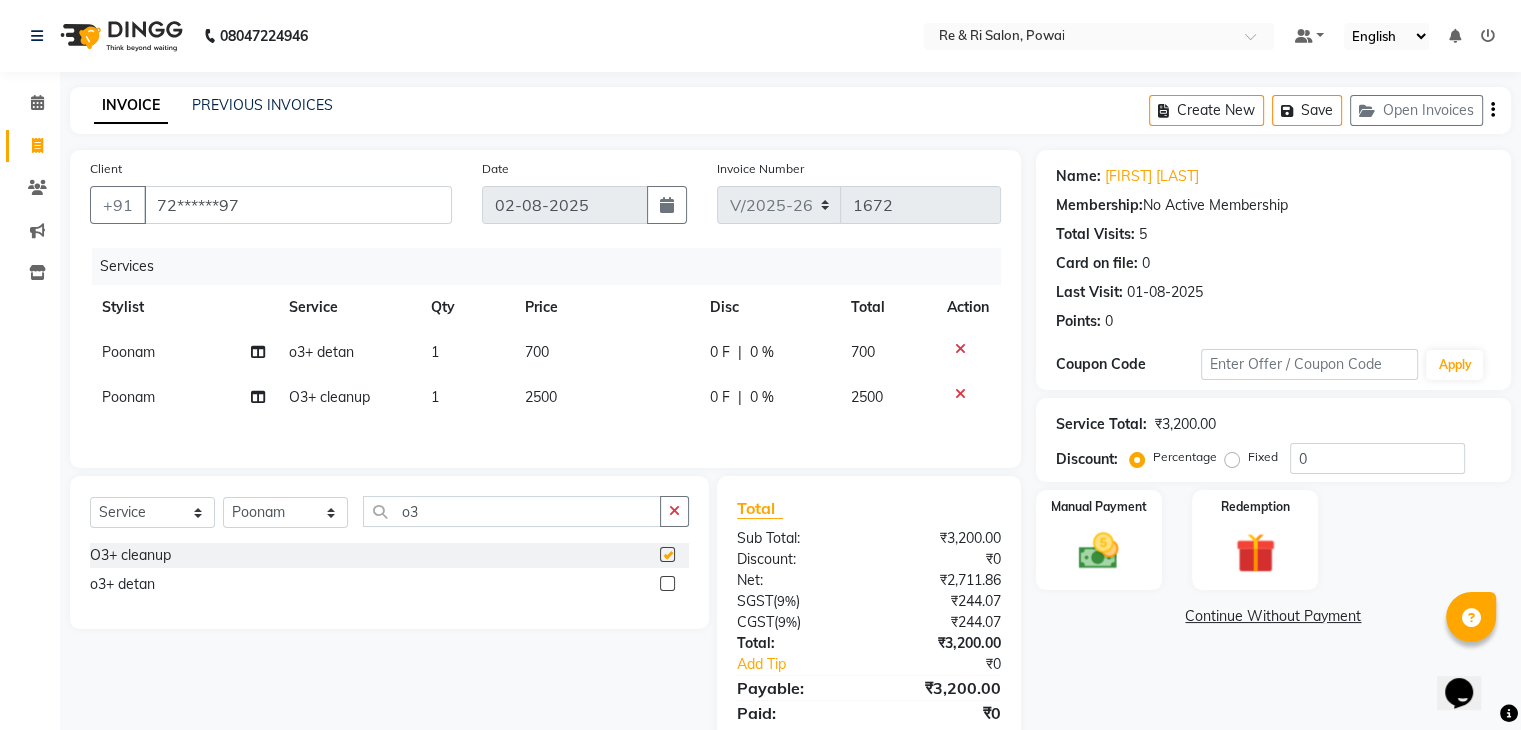 checkbox on "false" 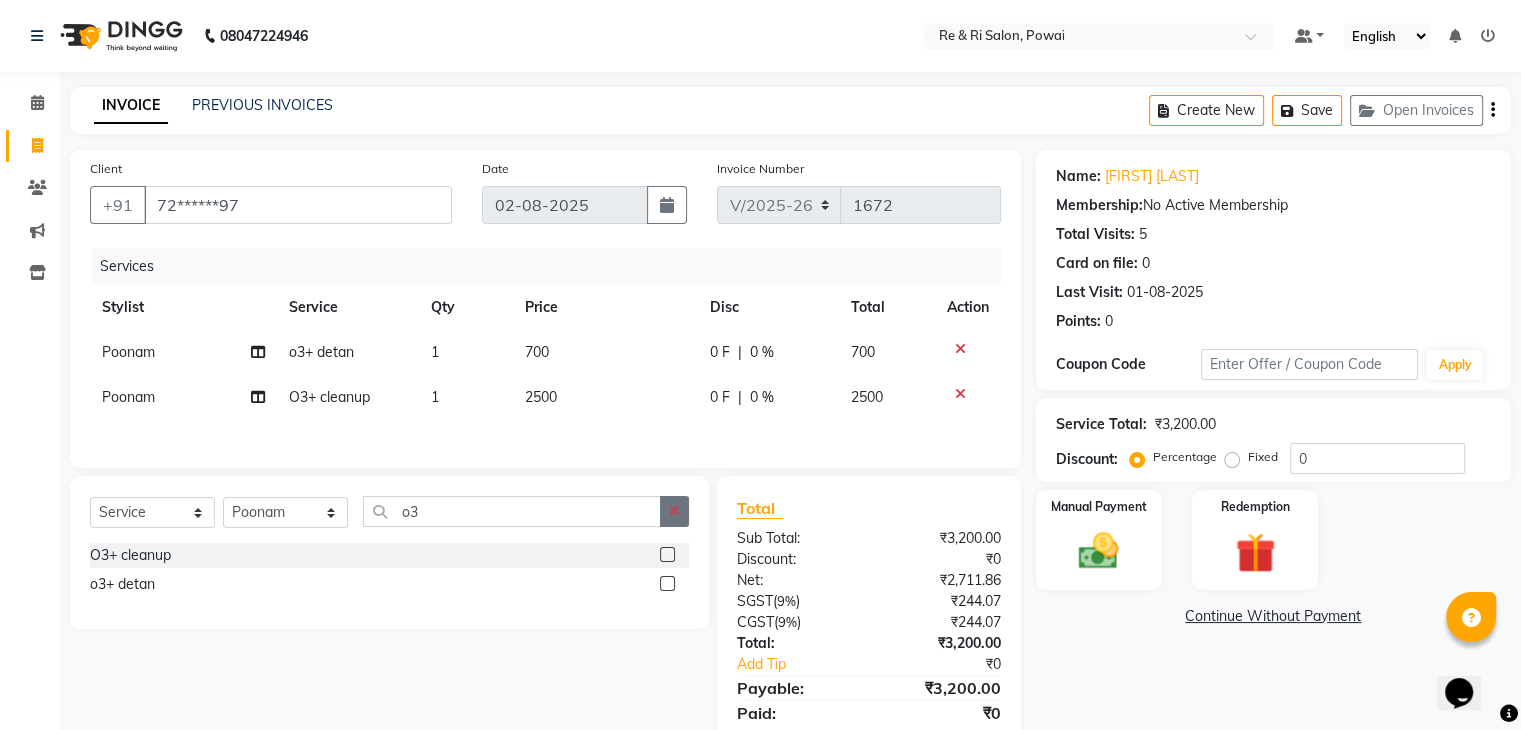 click 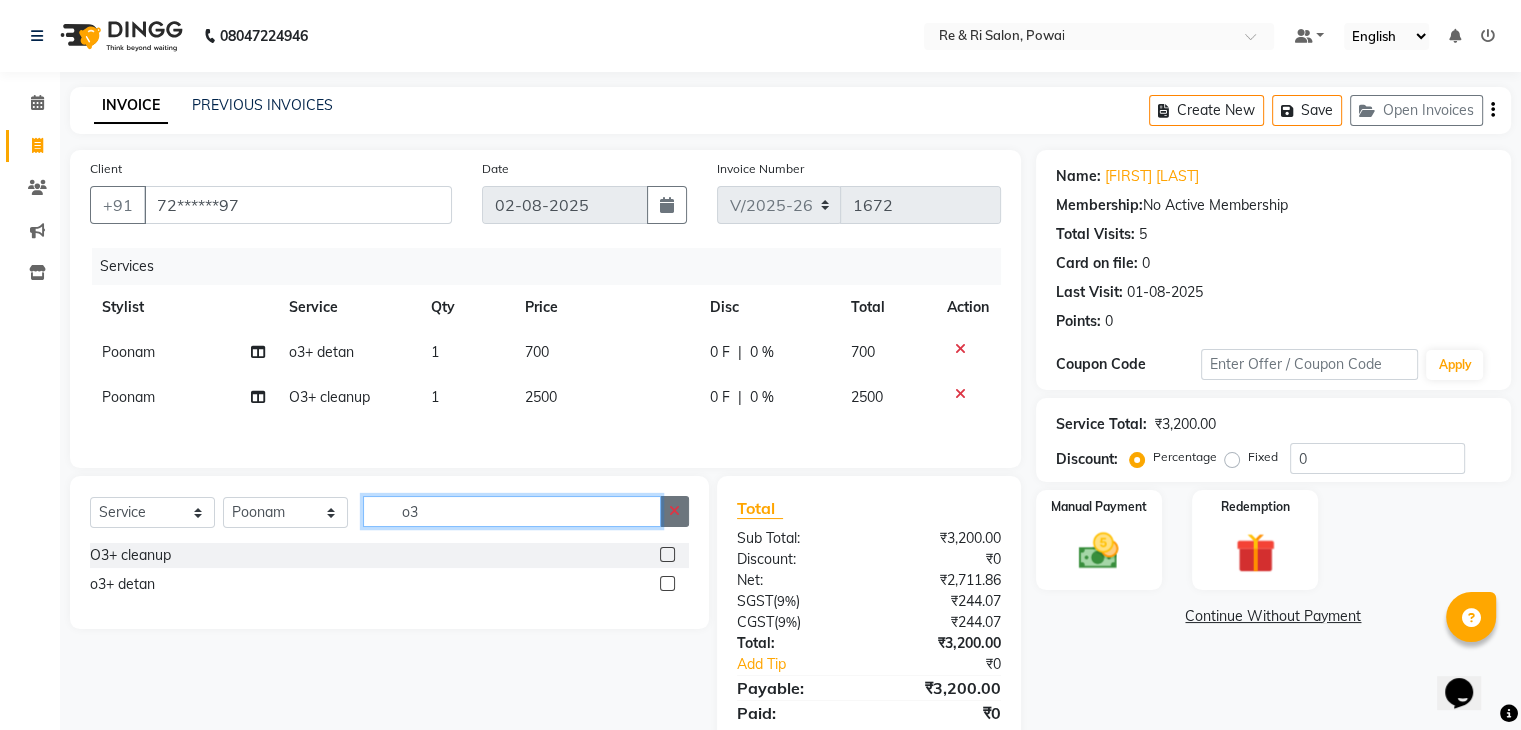 type 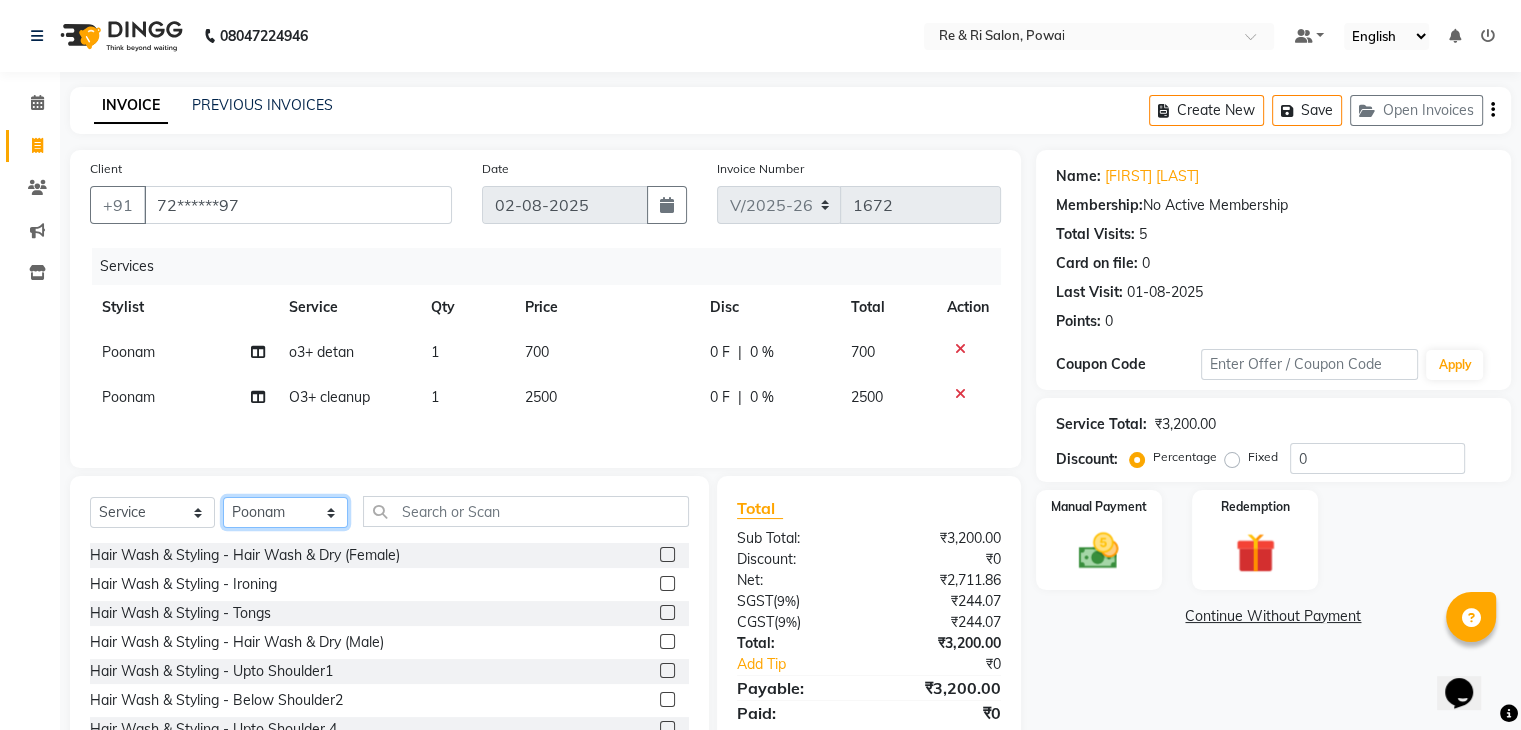 click on "Select Stylist ana Arbaaz  Danish  [FIRST] Rehaan  Salman  Sandy" 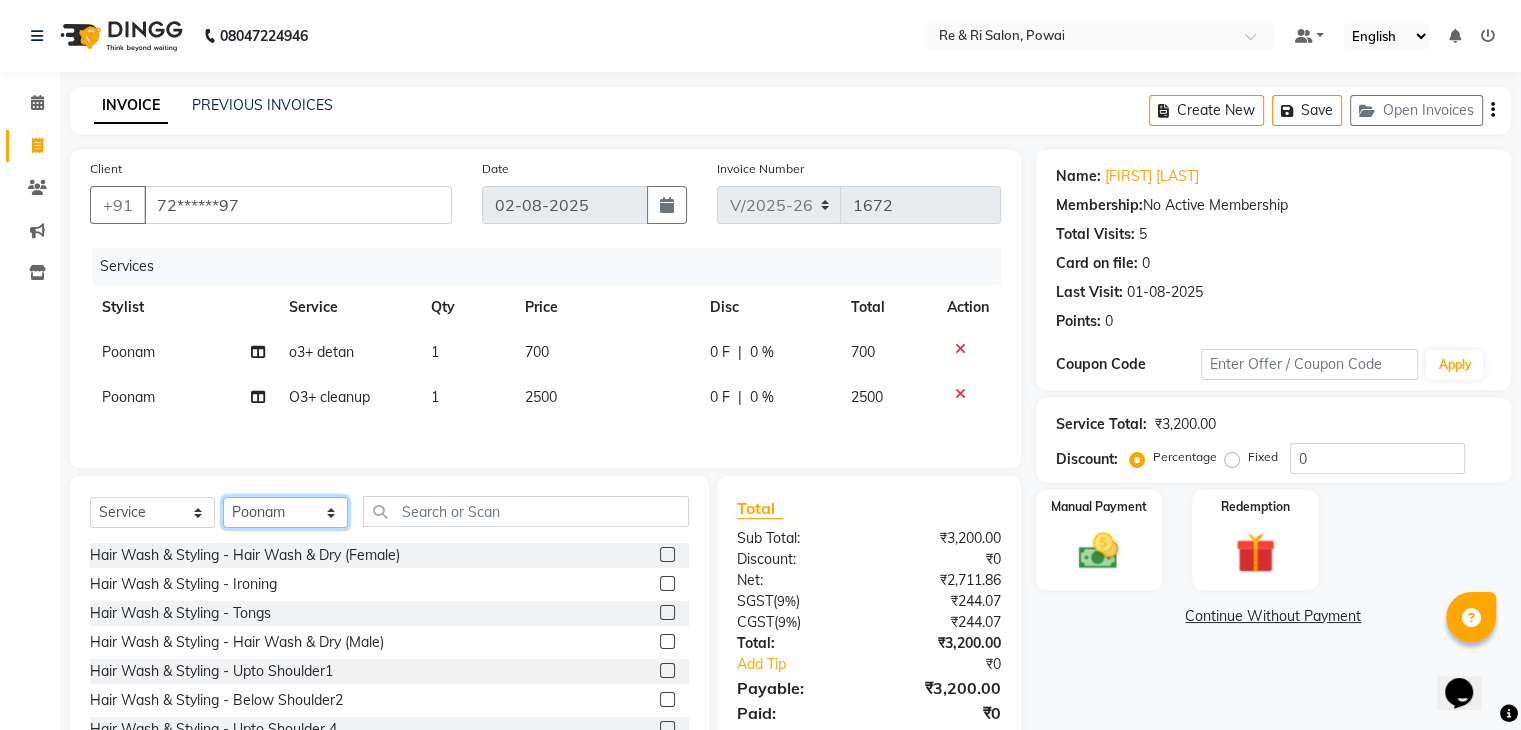 select on "87747" 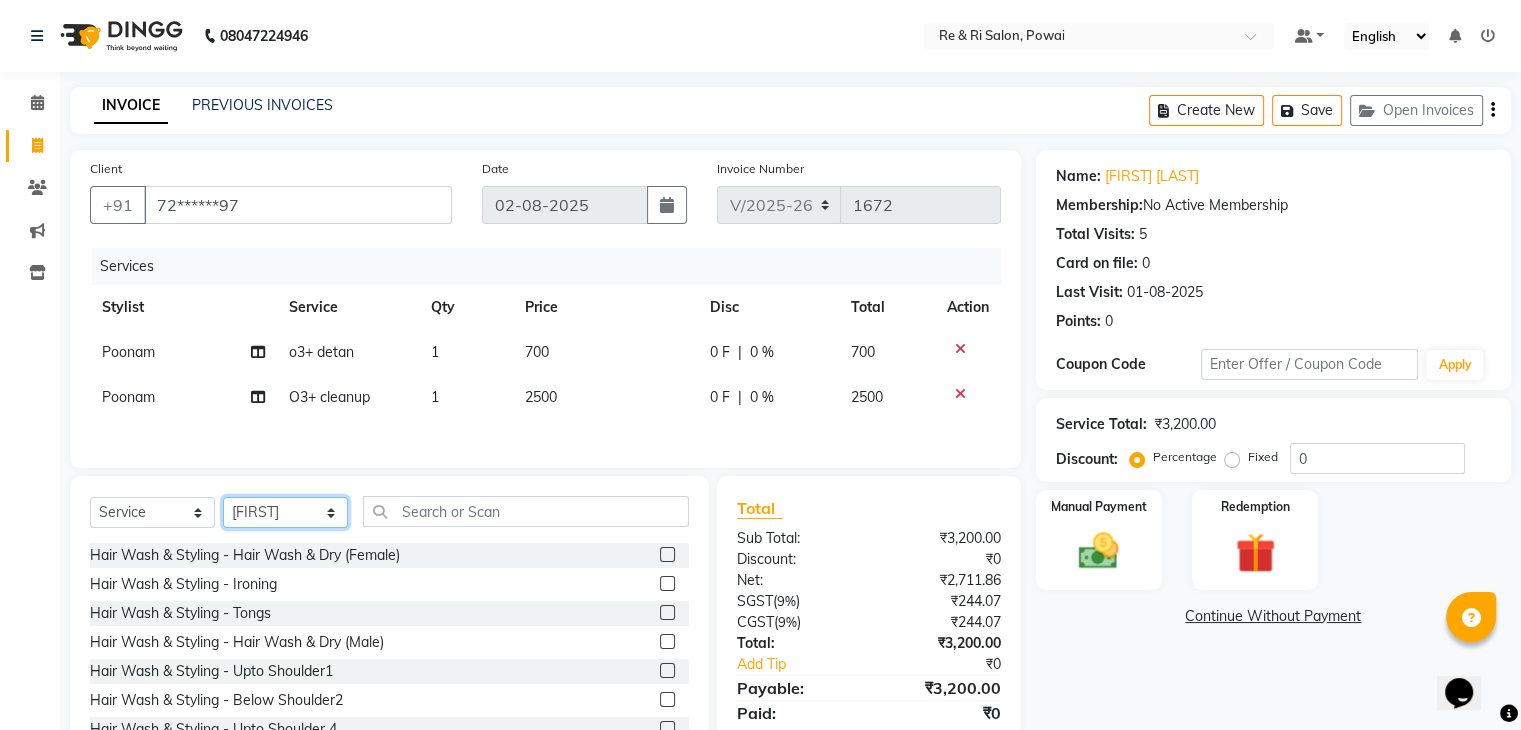 click on "Select Stylist ana Arbaaz  Danish  [FIRST] Rehaan  Salman  Sandy" 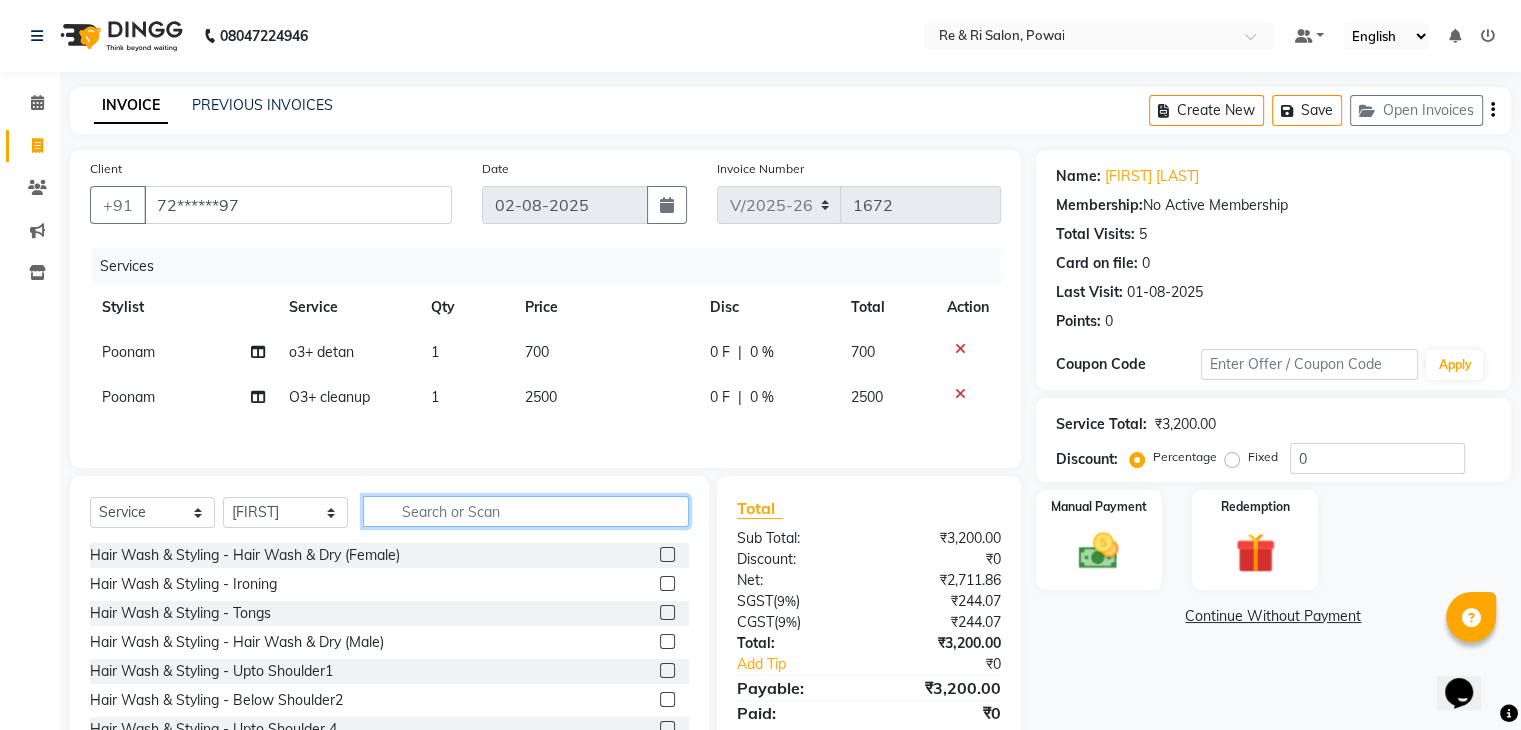 click 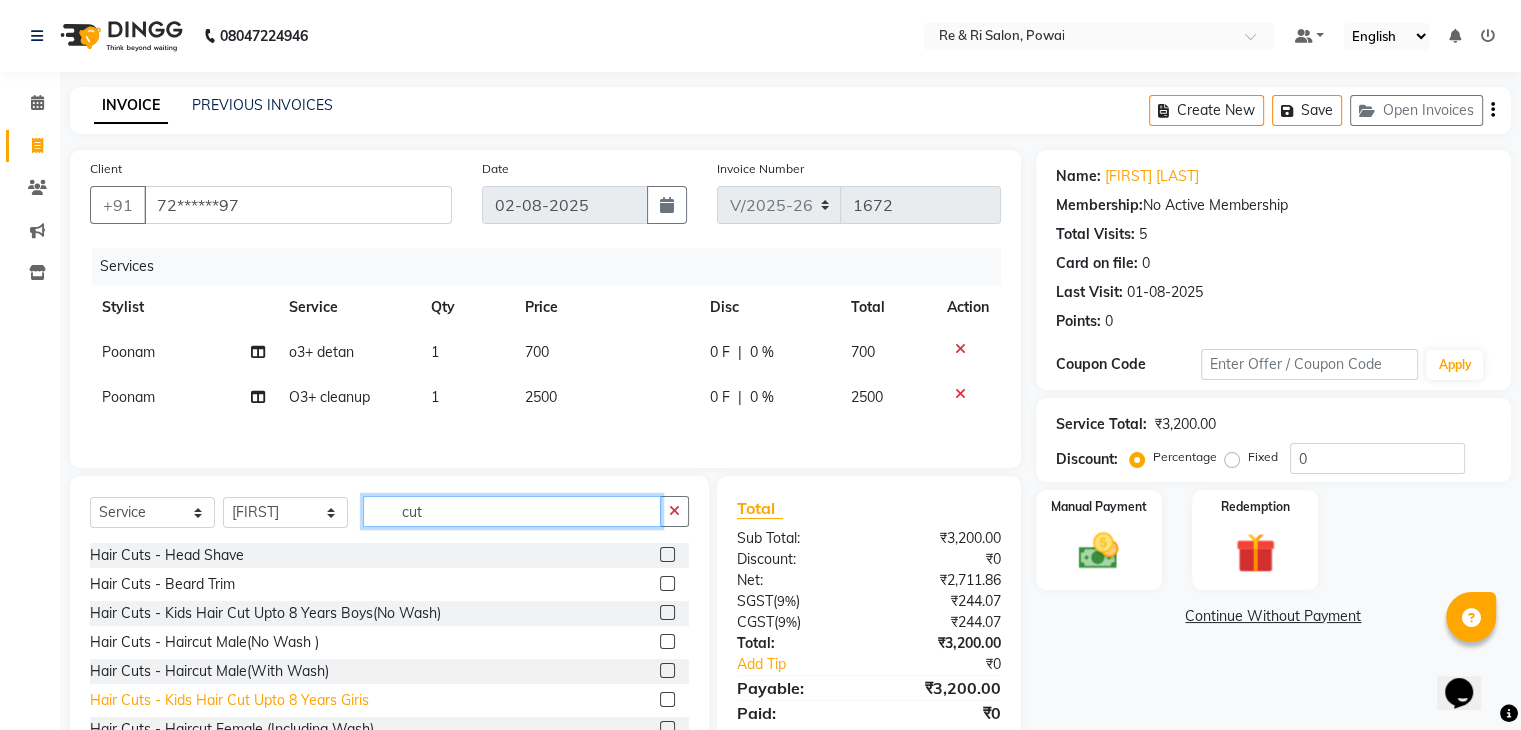 scroll, scrollTop: 32, scrollLeft: 0, axis: vertical 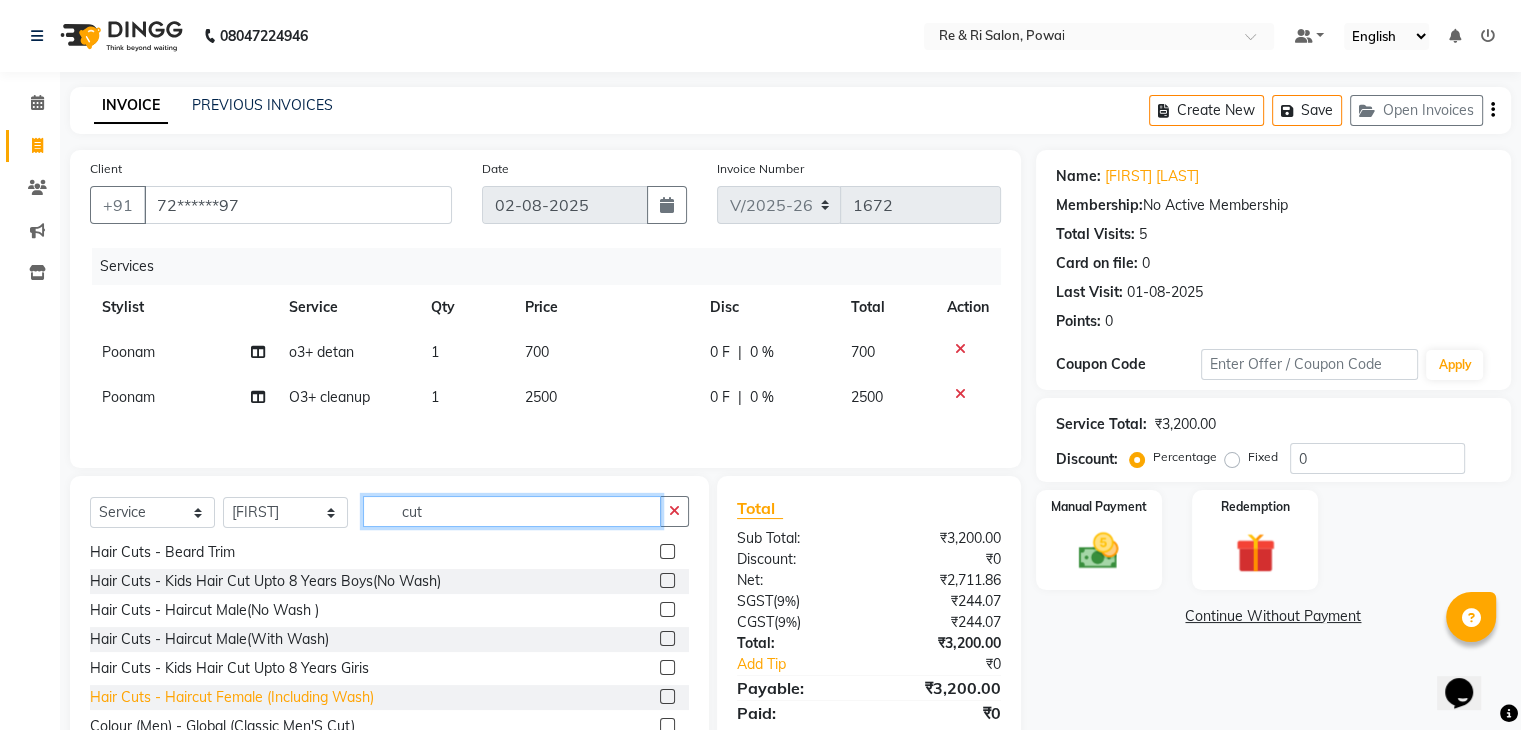 type on "cut" 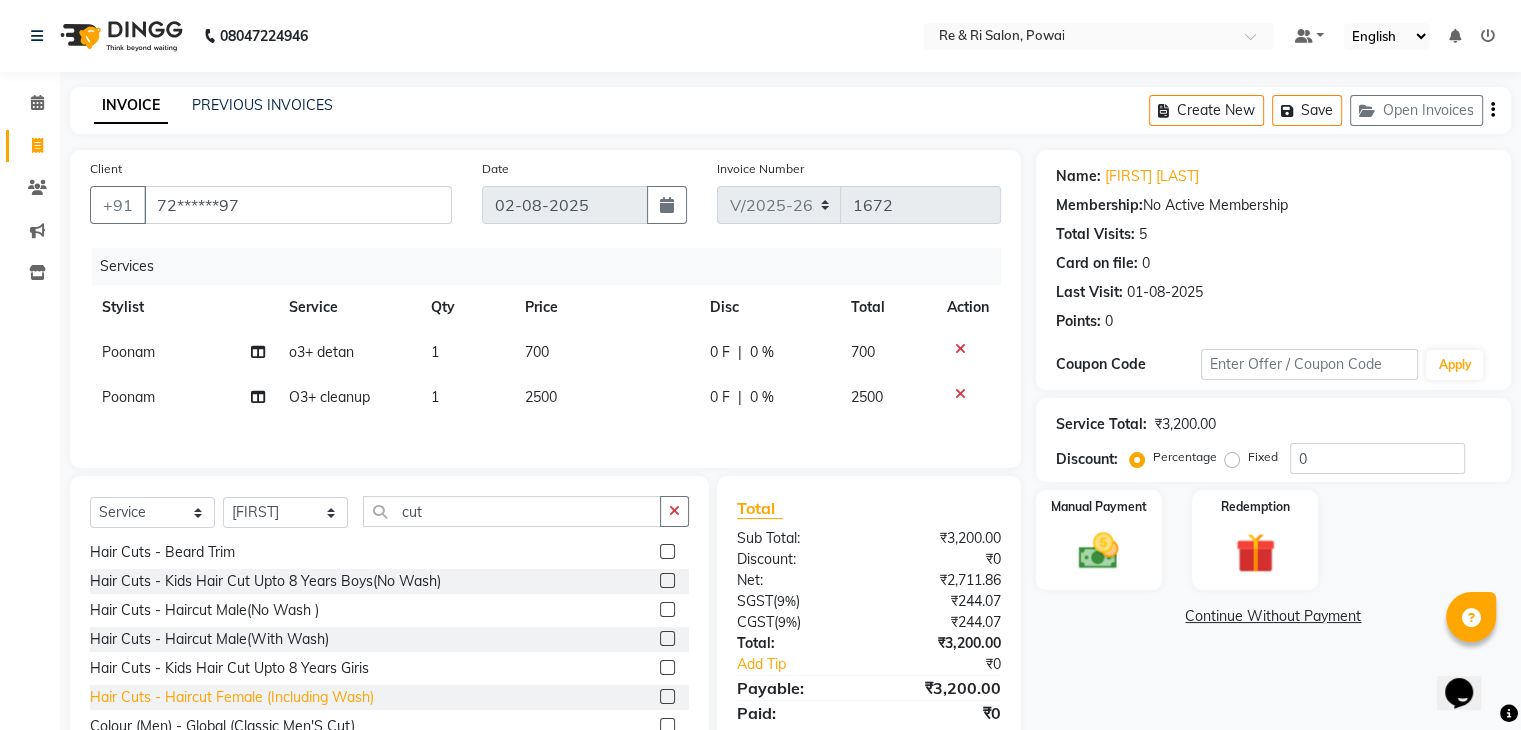 click on "Hair Cuts - Haircut Female (Including Wash)" 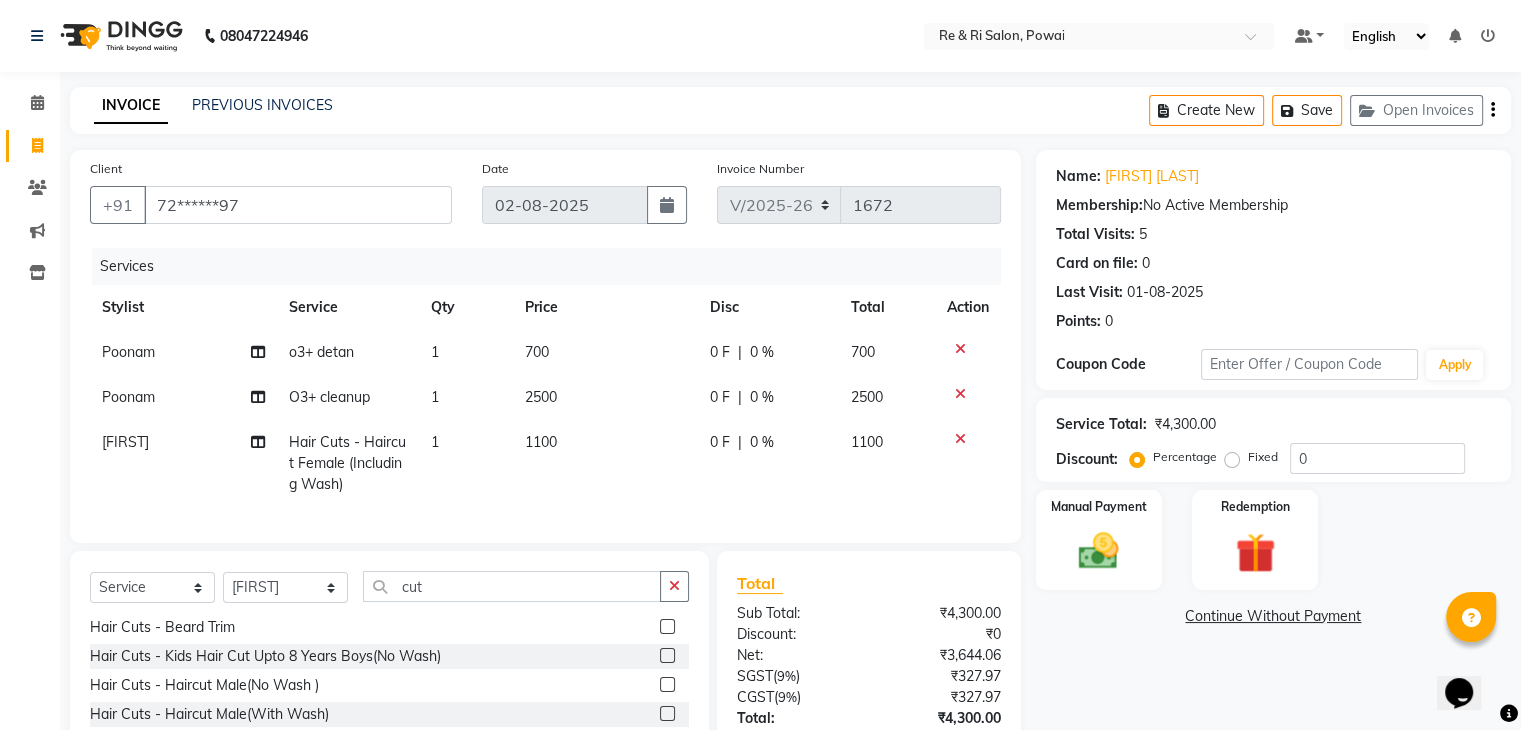 checkbox on "false" 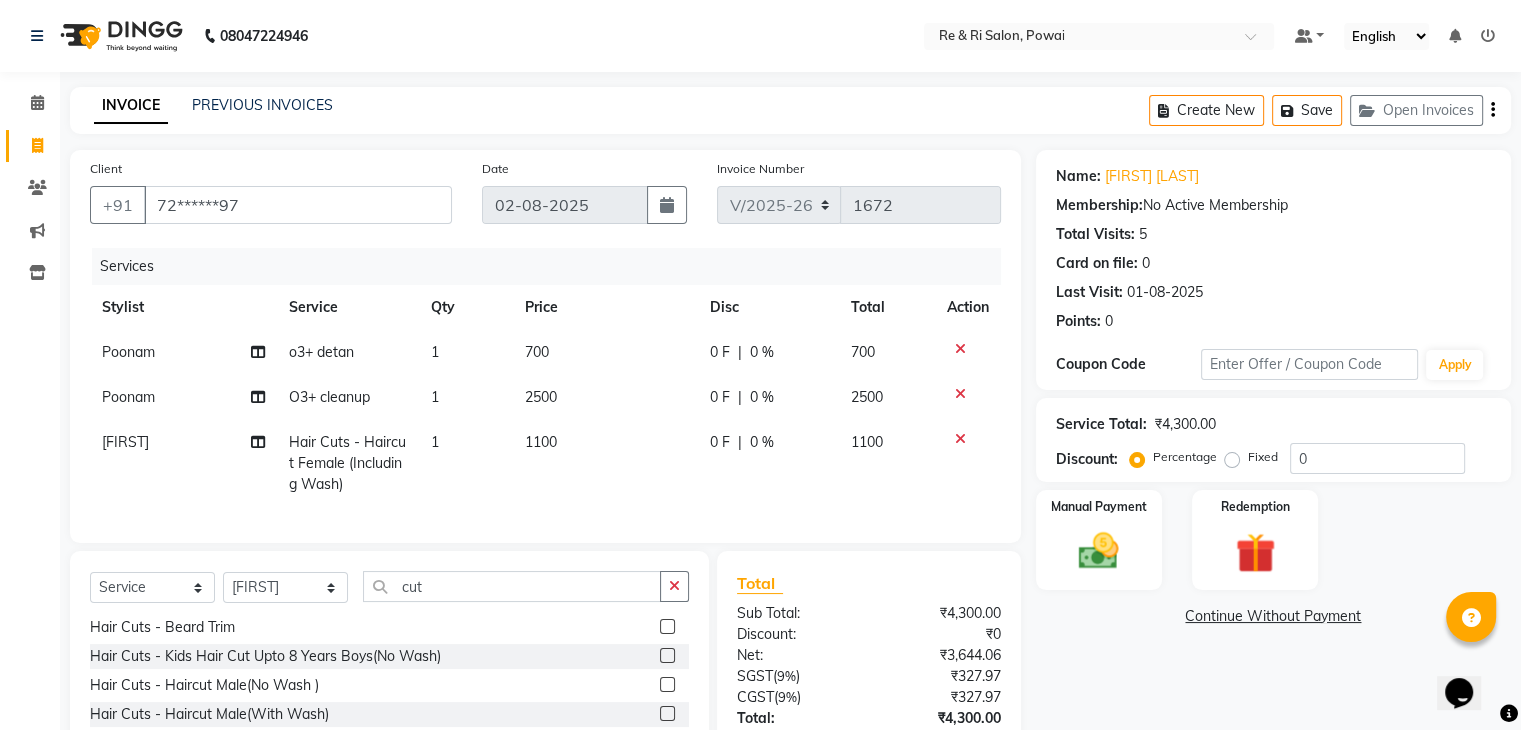 click on "2500" 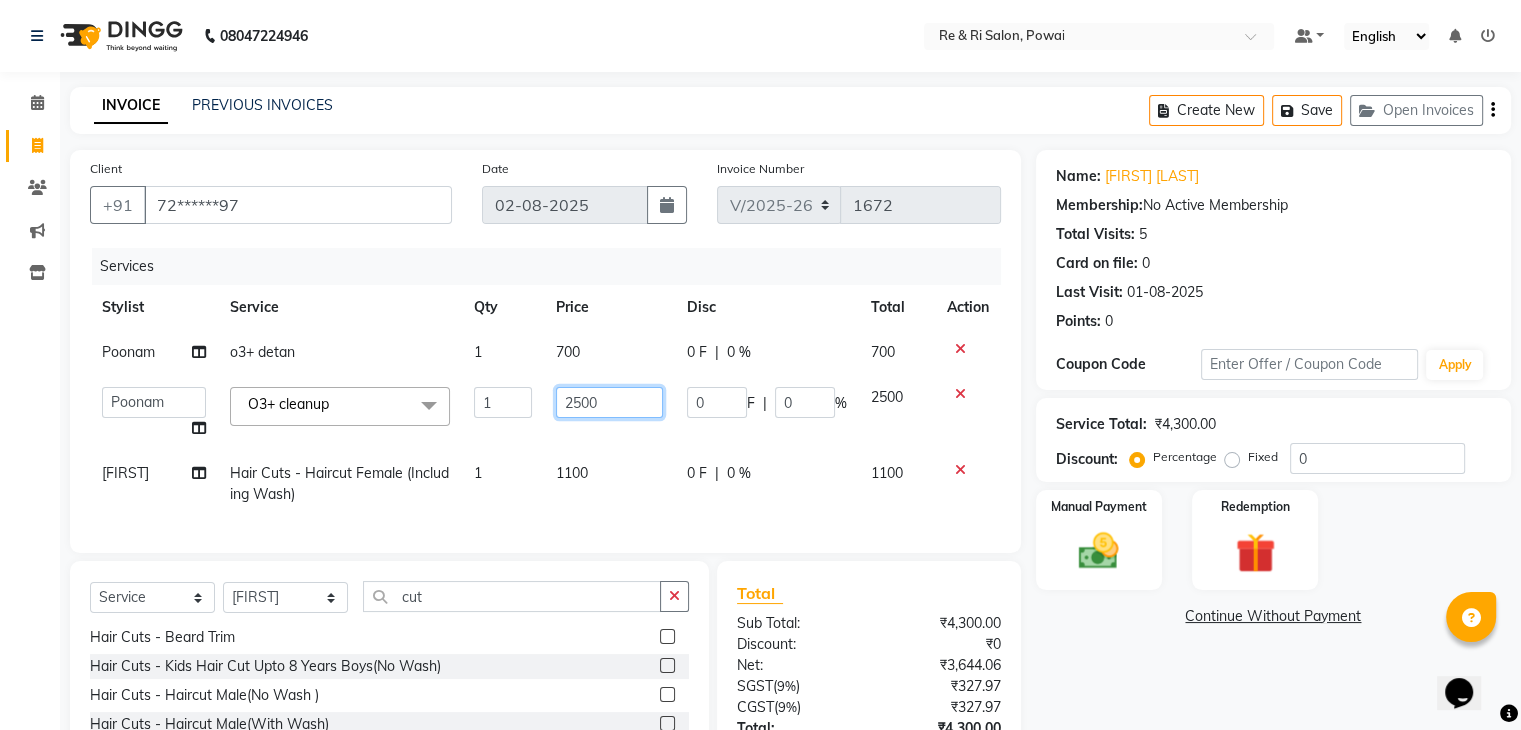 click on "2500" 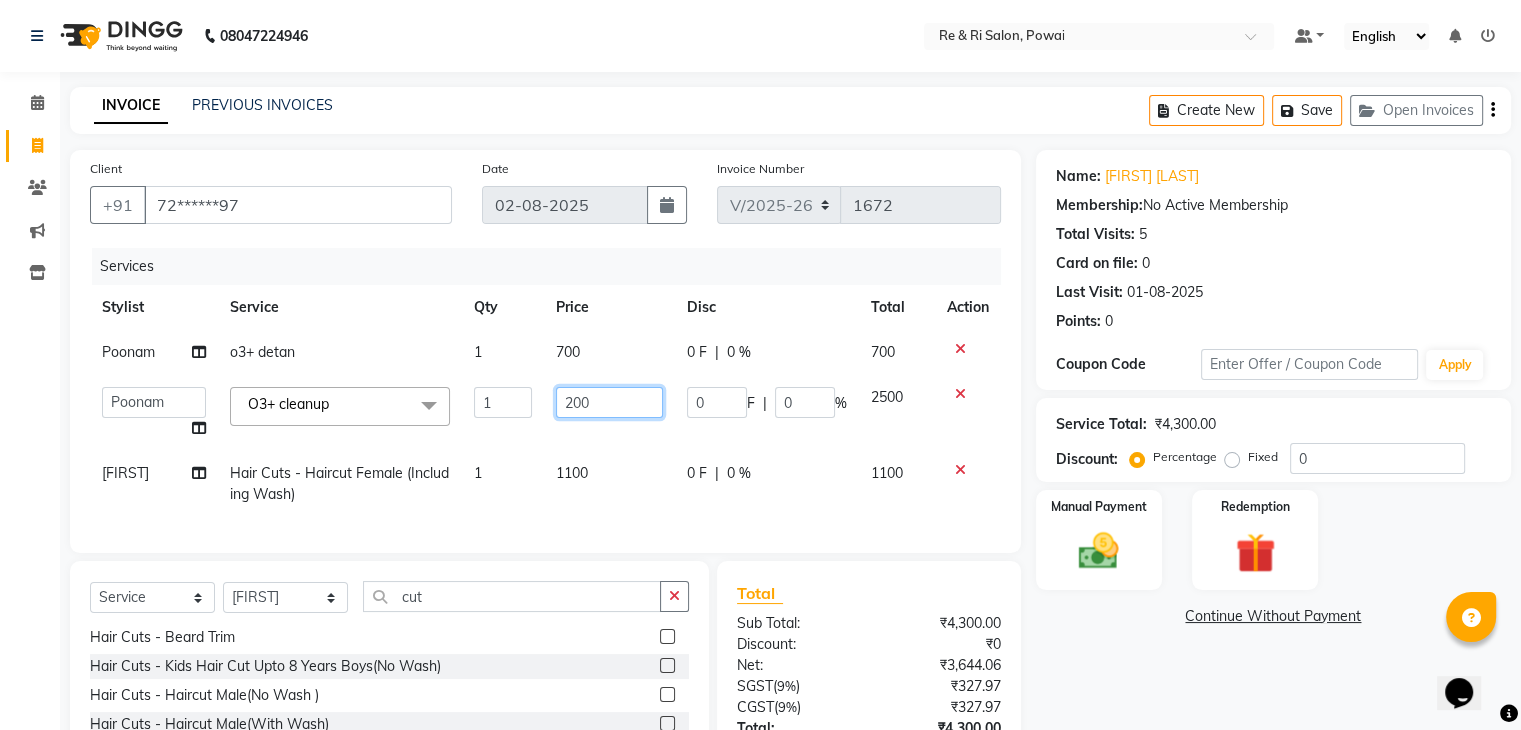 type on "2800" 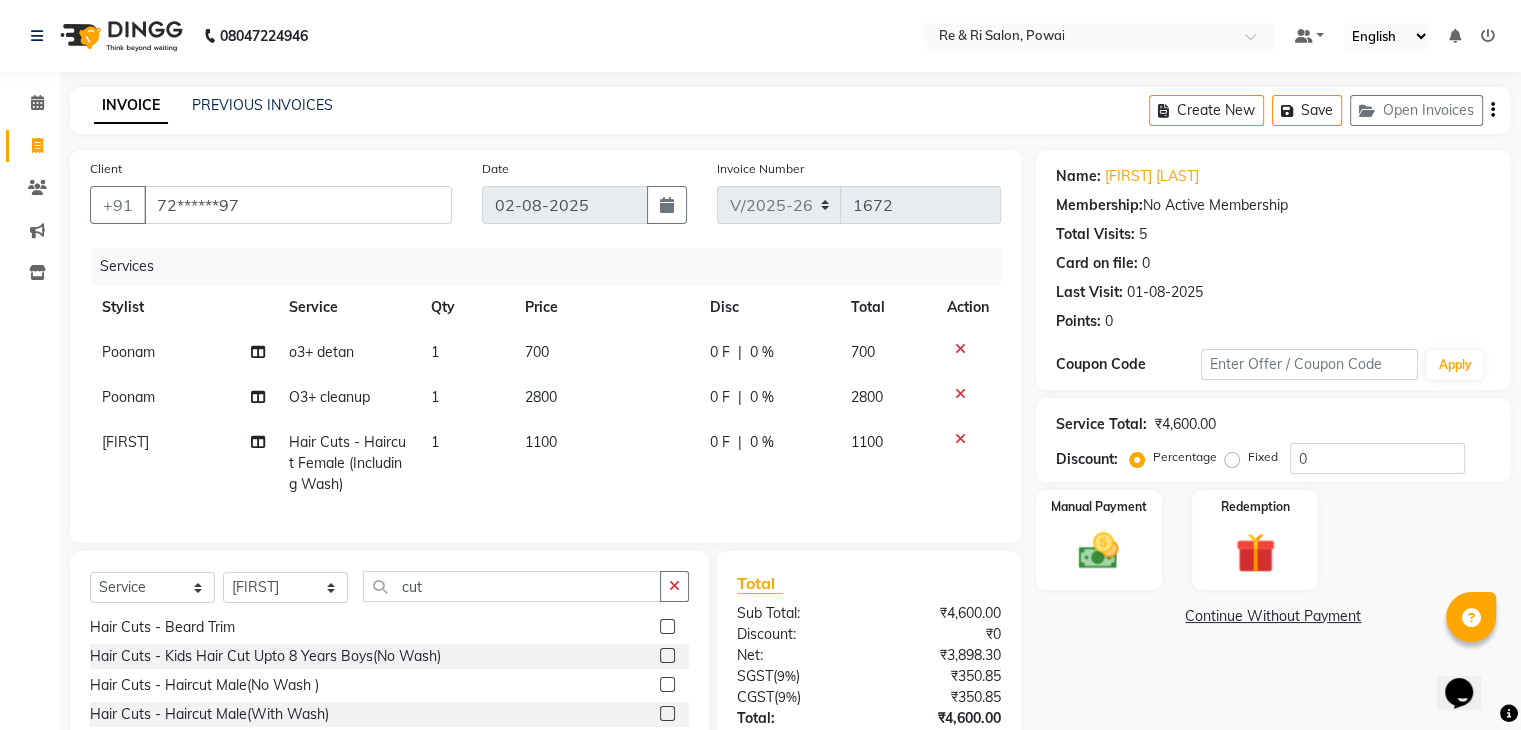 click on "Poonam o3+ detan 1 700 0 F | 0 % 700 Poonam O3+ cleanup 1 2800 0 F | 0 % 2800 Arbaaz  Hair Cuts - Haircut Female (Including Wash) 1 1100 0 F | 0 % 1100" 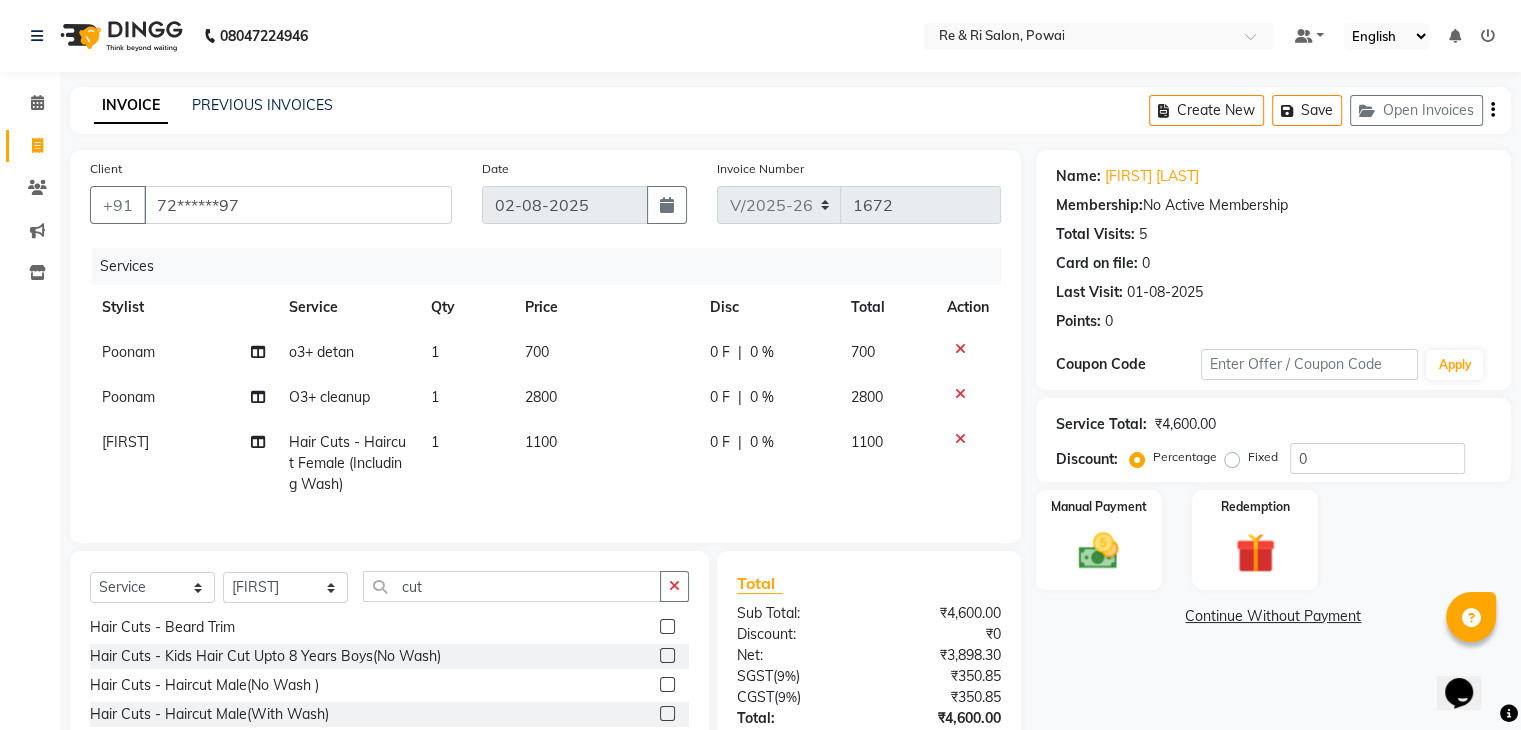 click on "0 F | 0 %" 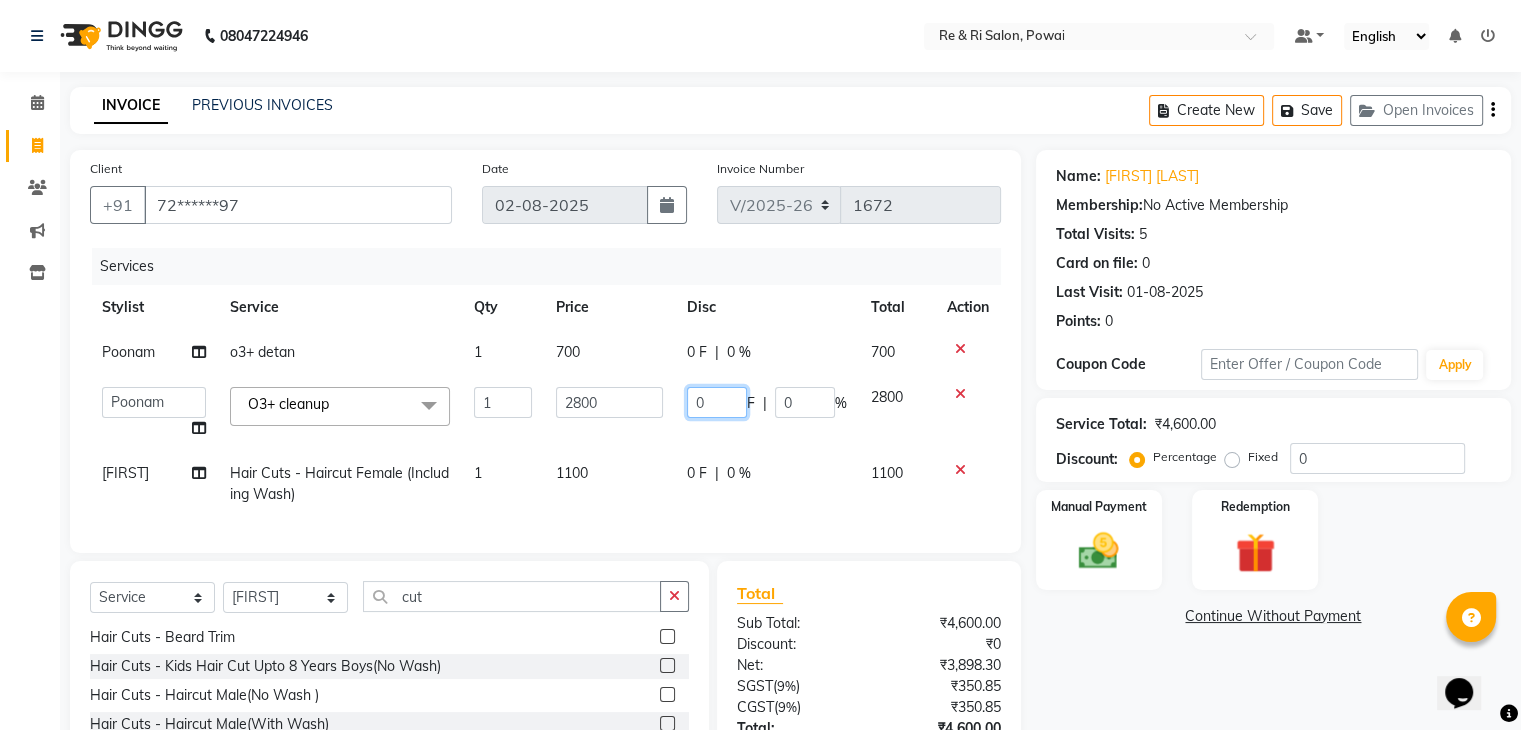 click on "0" 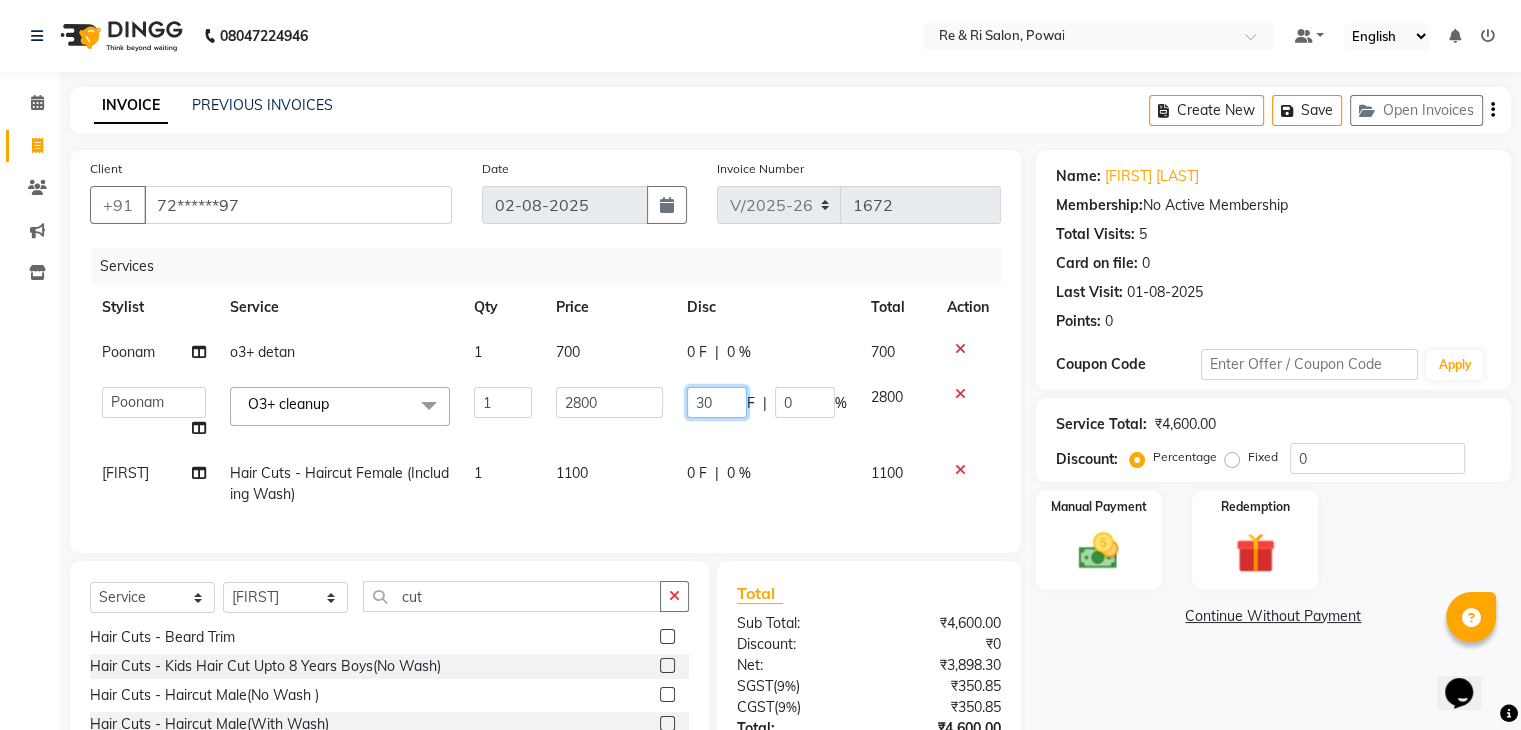 type on "300" 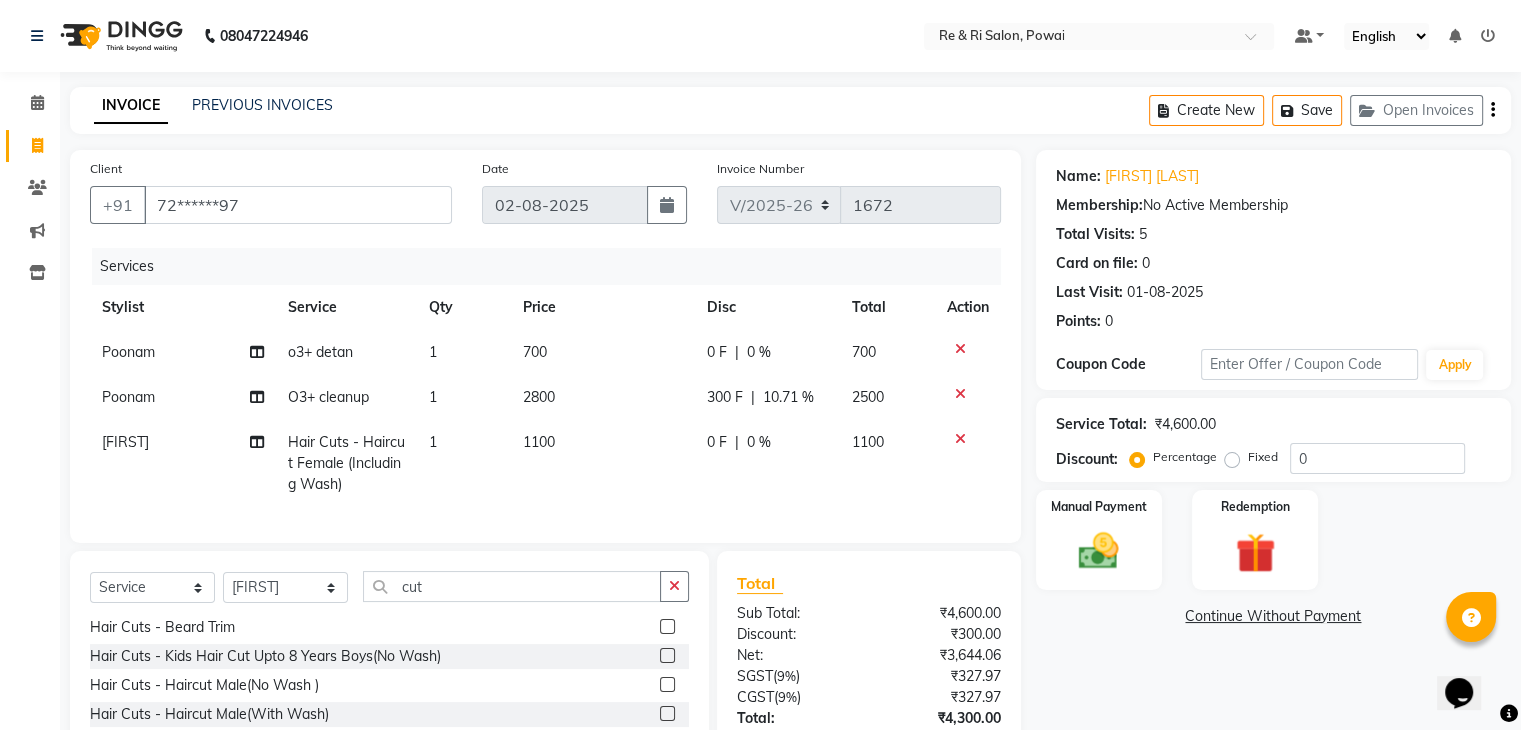 click on "Poonam o3+ detan 1 700 0 F | 0 % 700 Poonam O3+ cleanup 1 2800 300 F | 10.71 % 2500 Arbaaz  Hair Cuts - Haircut Female (Including Wash) 1 1100 0 F | 0 % 1100" 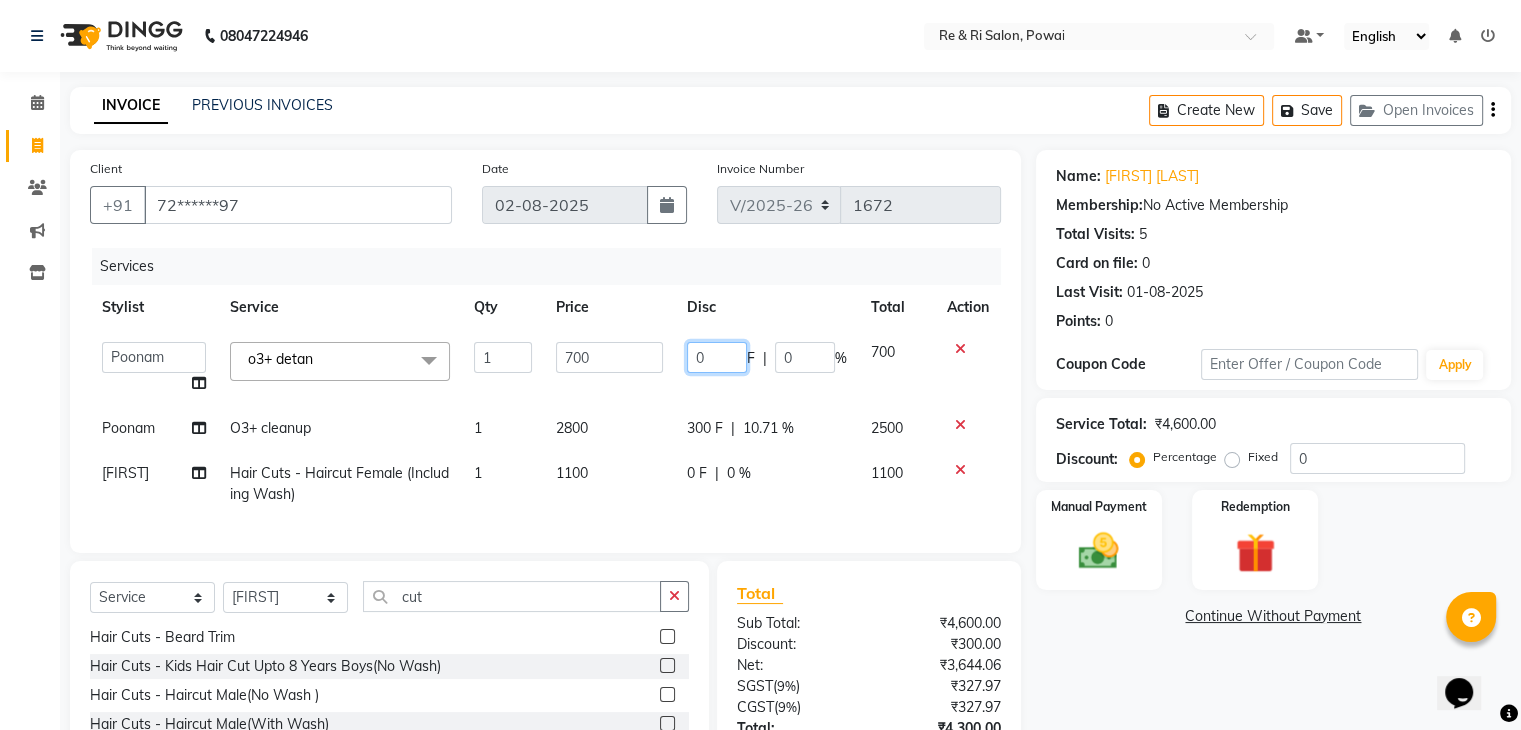 click on "0" 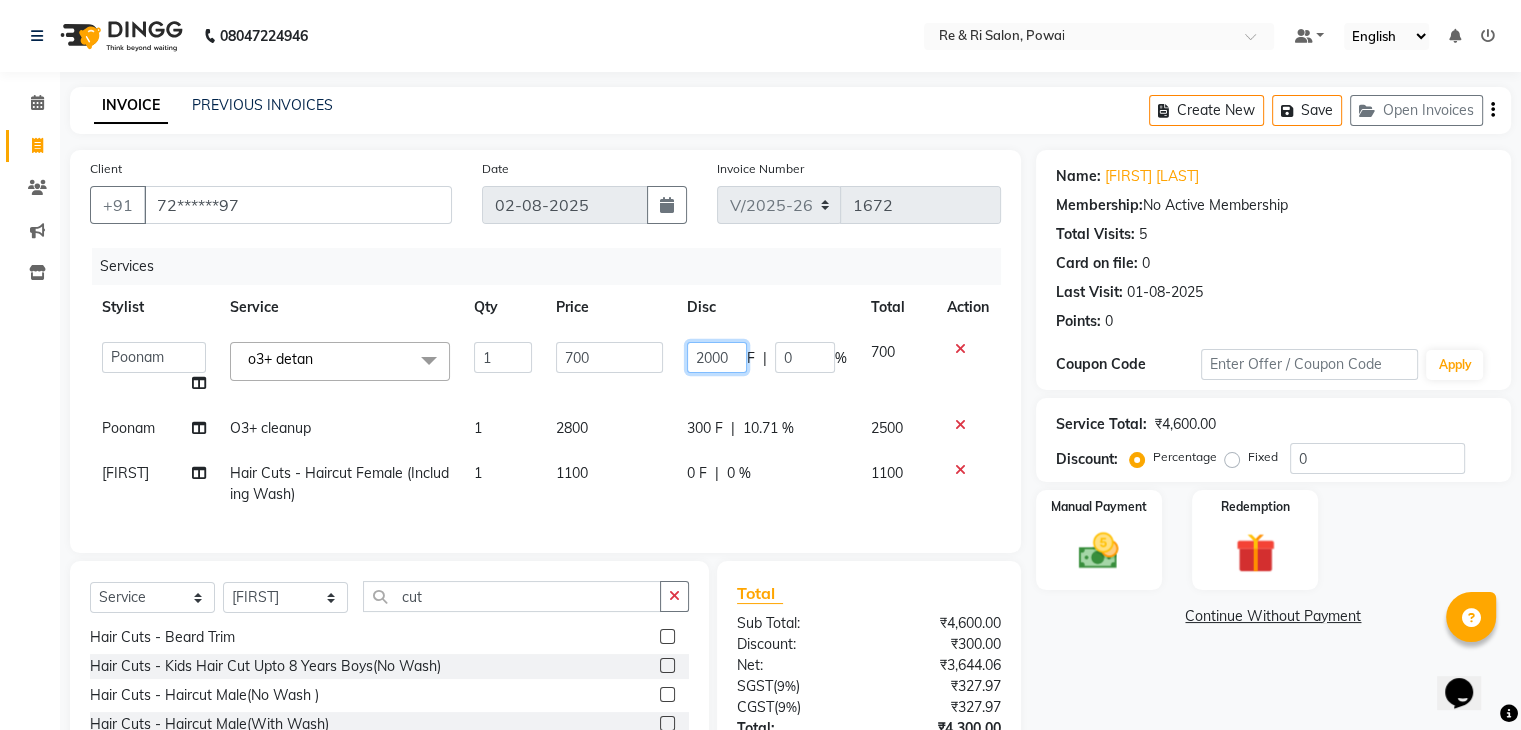 type on "200" 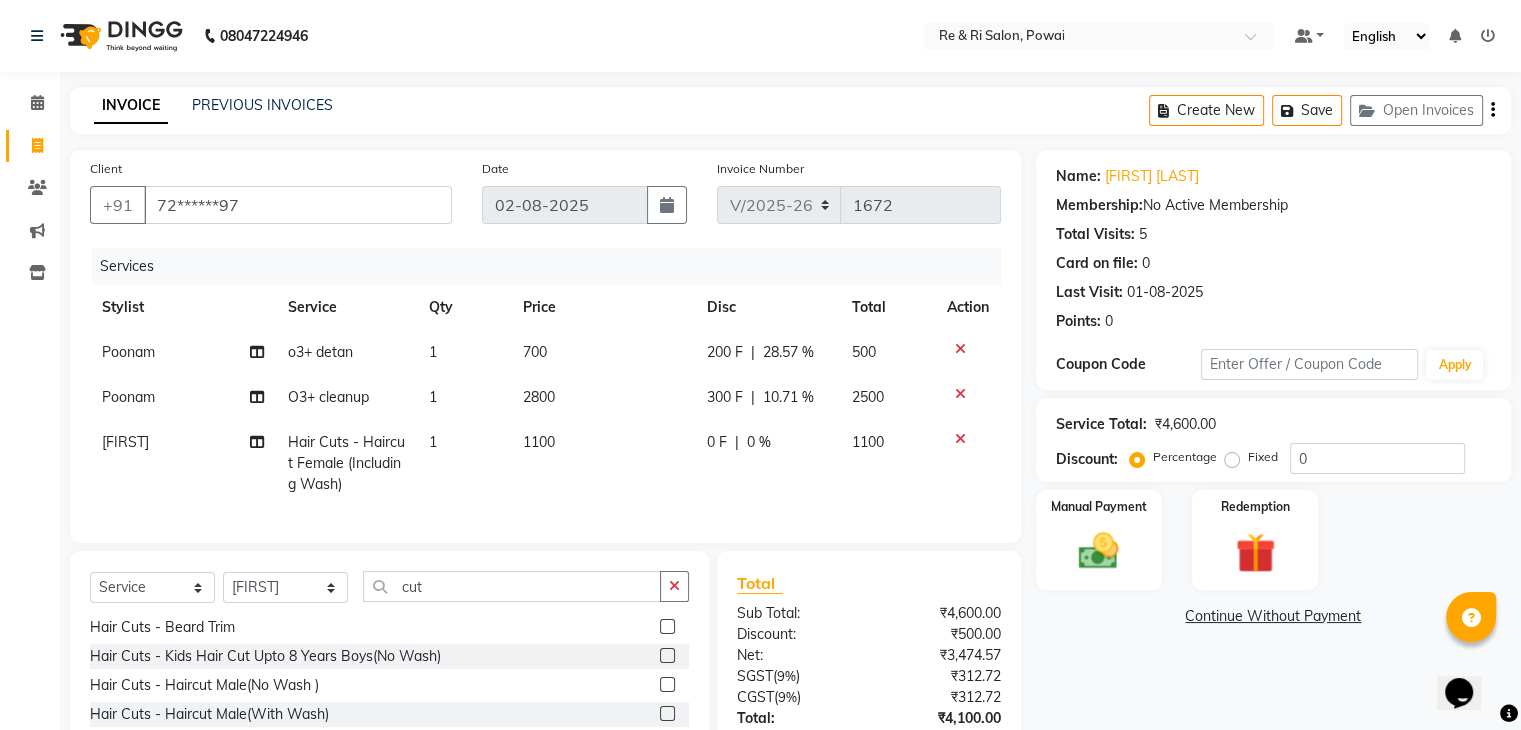 click on "Poonam o3+ detan 1 700 200 F | 28.57 % 500 Poonam O3+ cleanup 1 2800 300 F | 10.71 % 2500 Arbaaz  Hair Cuts - Haircut Female (Including Wash) 1 1100 0 F | 0 % 1100" 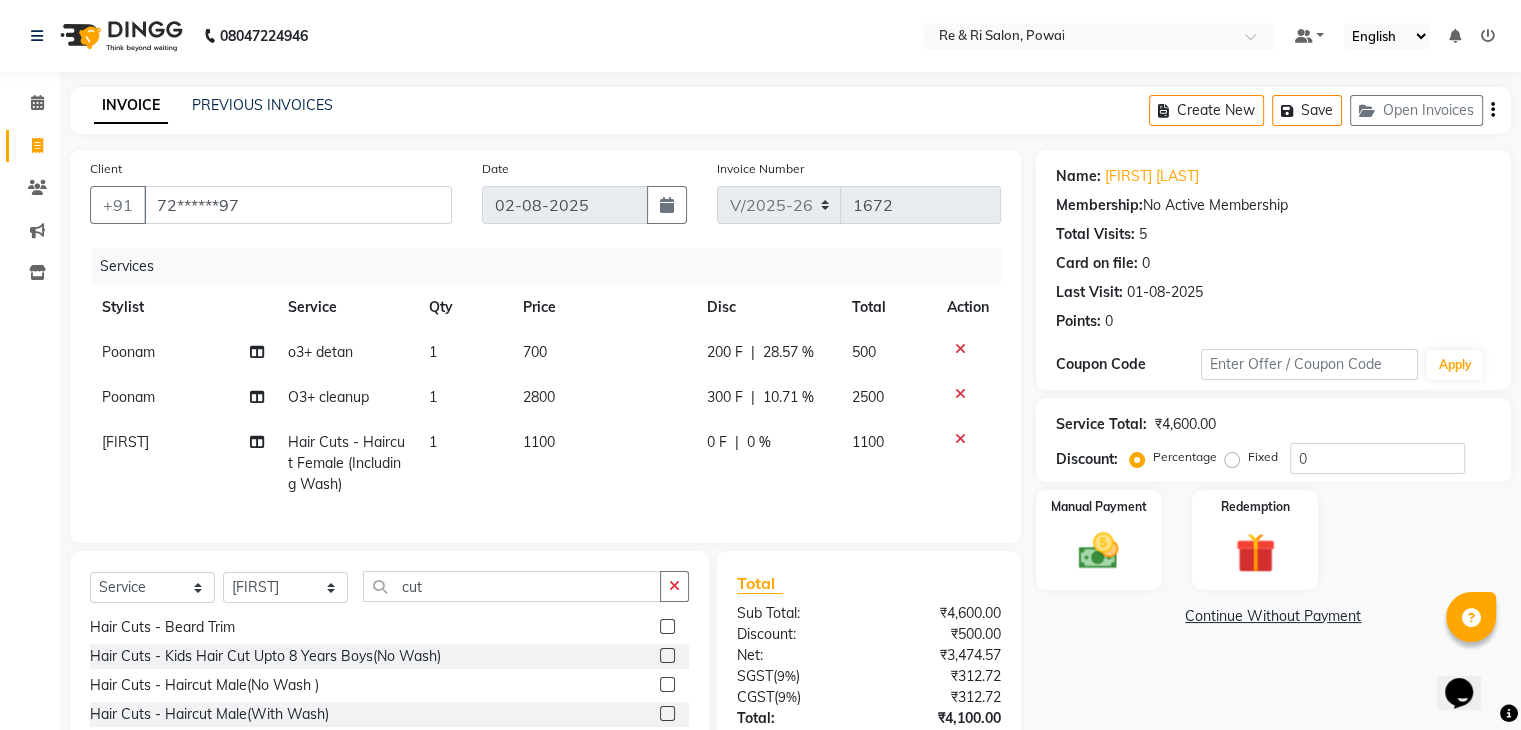 click on "0 F | 0 %" 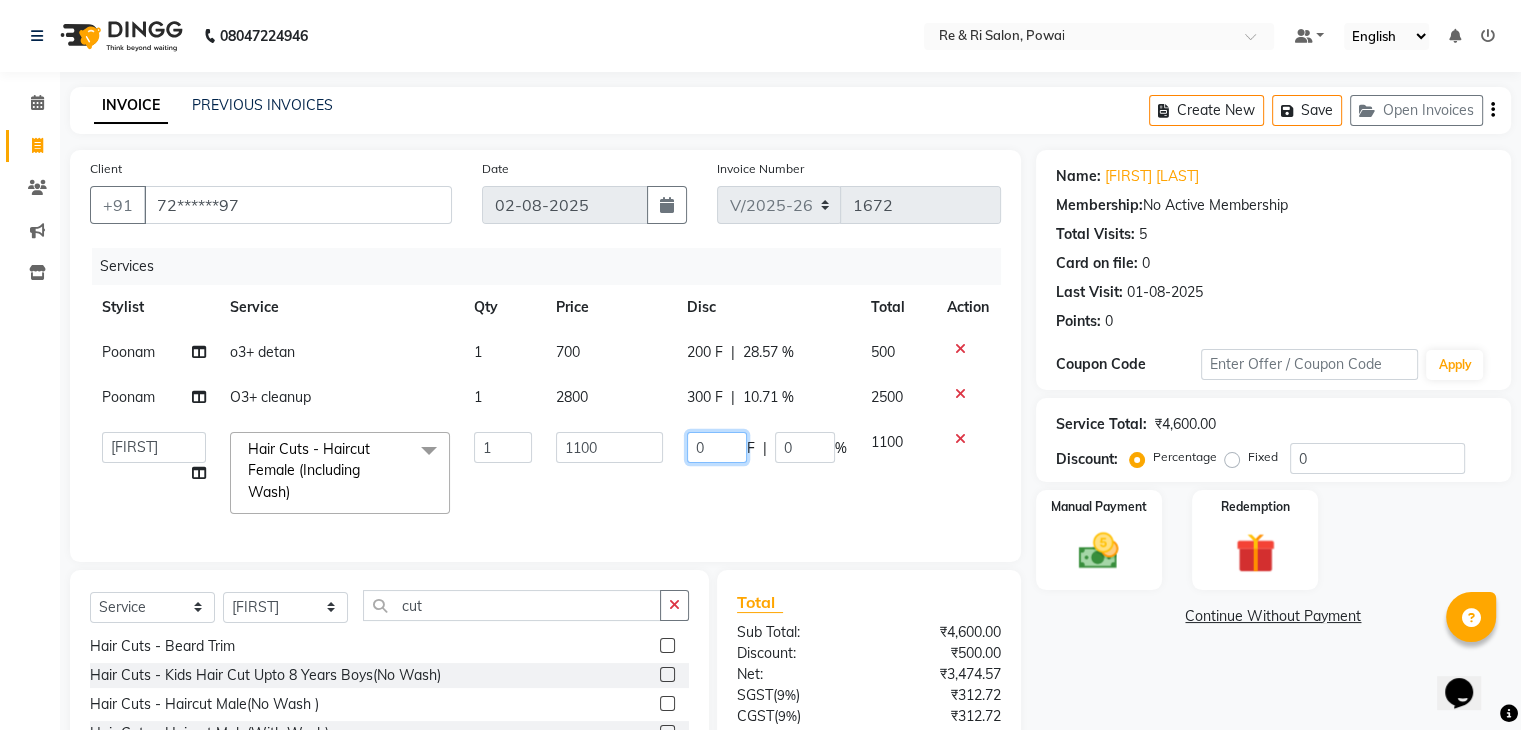 click on "0" 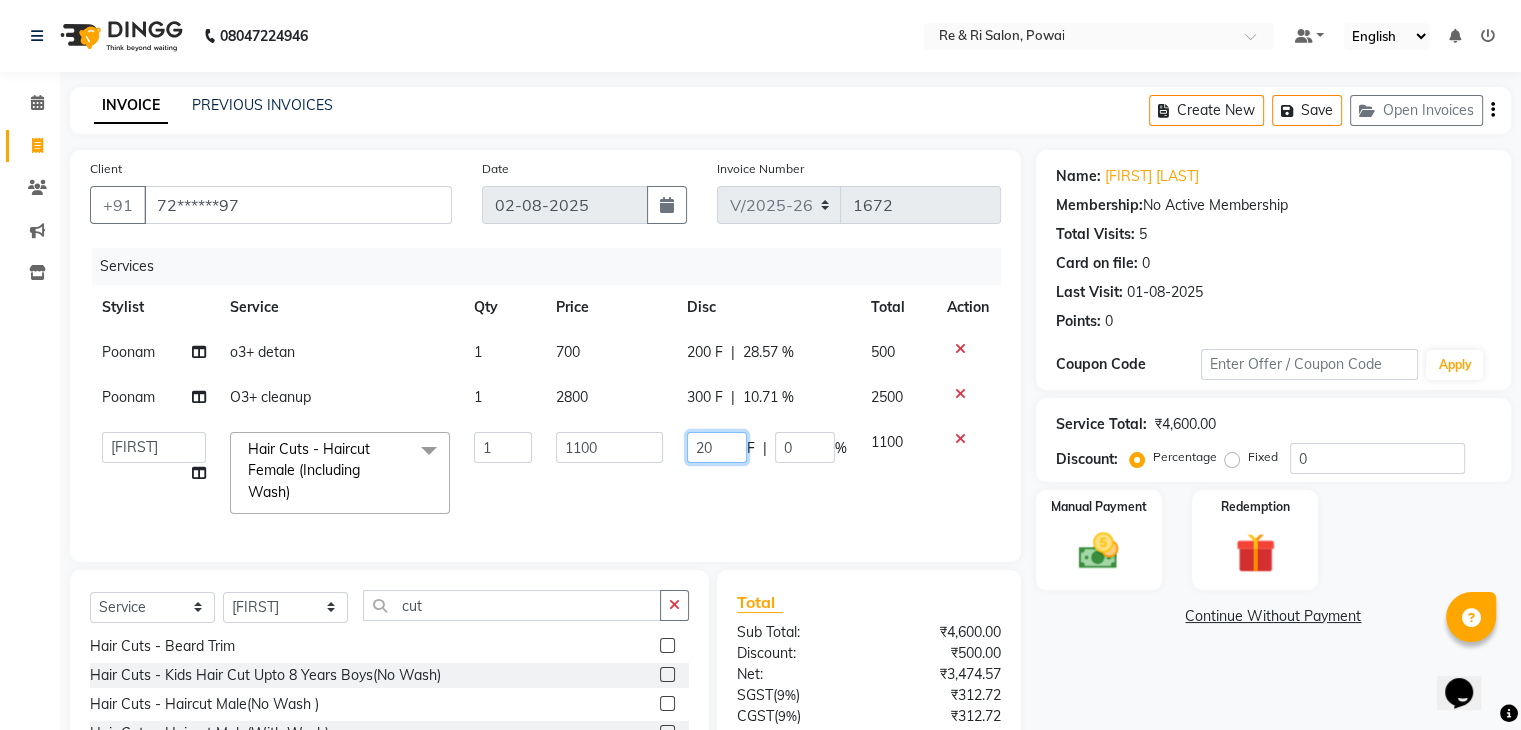 type on "200" 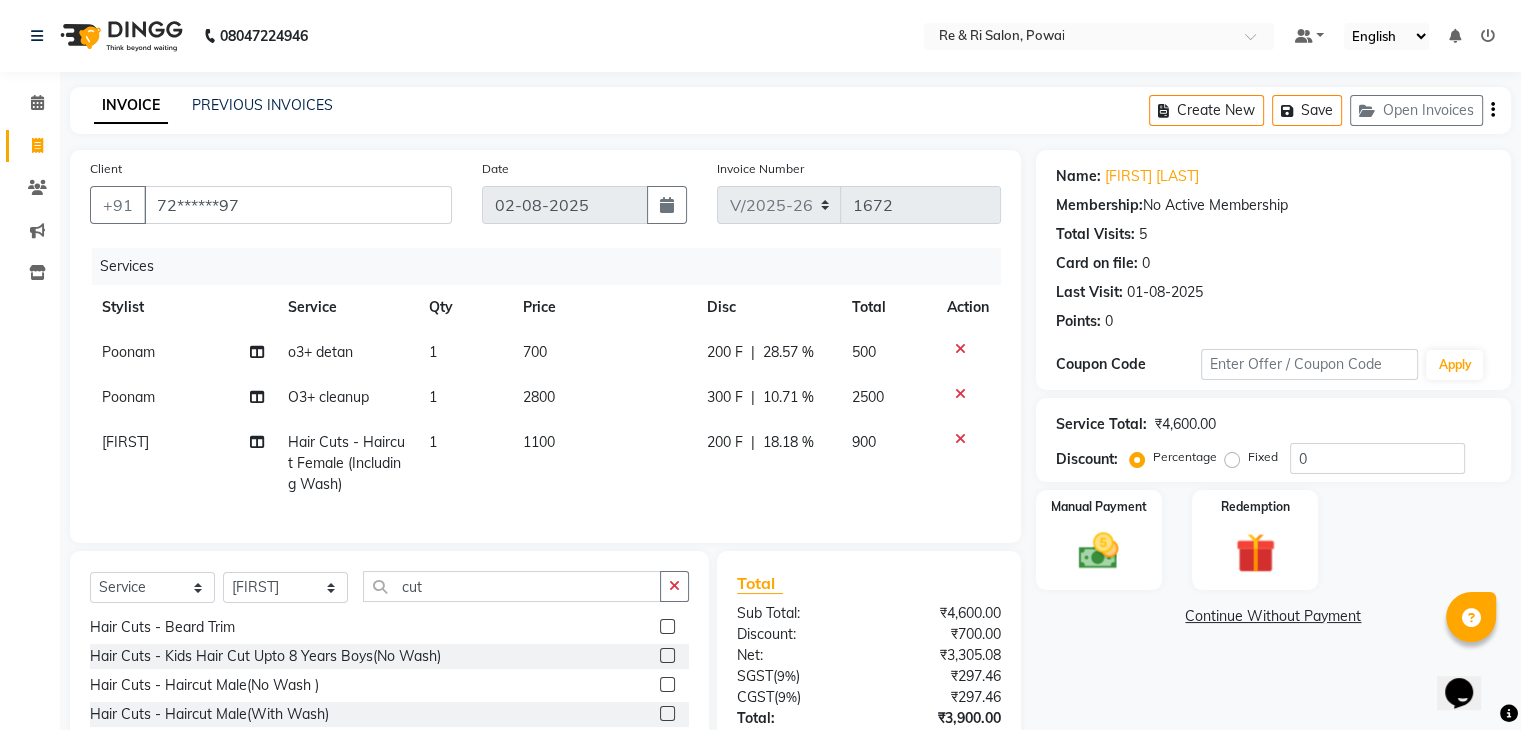 click on "200 F | 18.18 %" 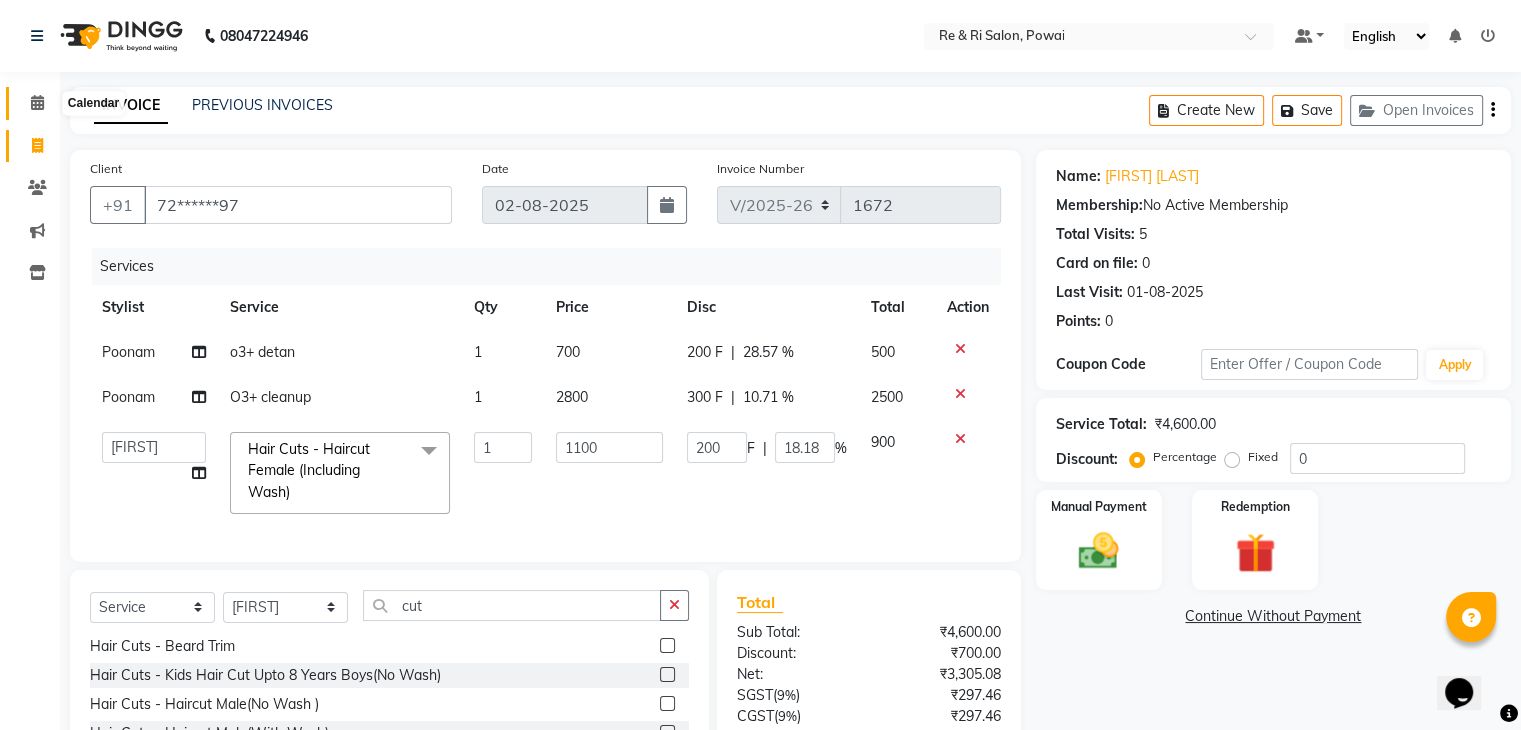 click 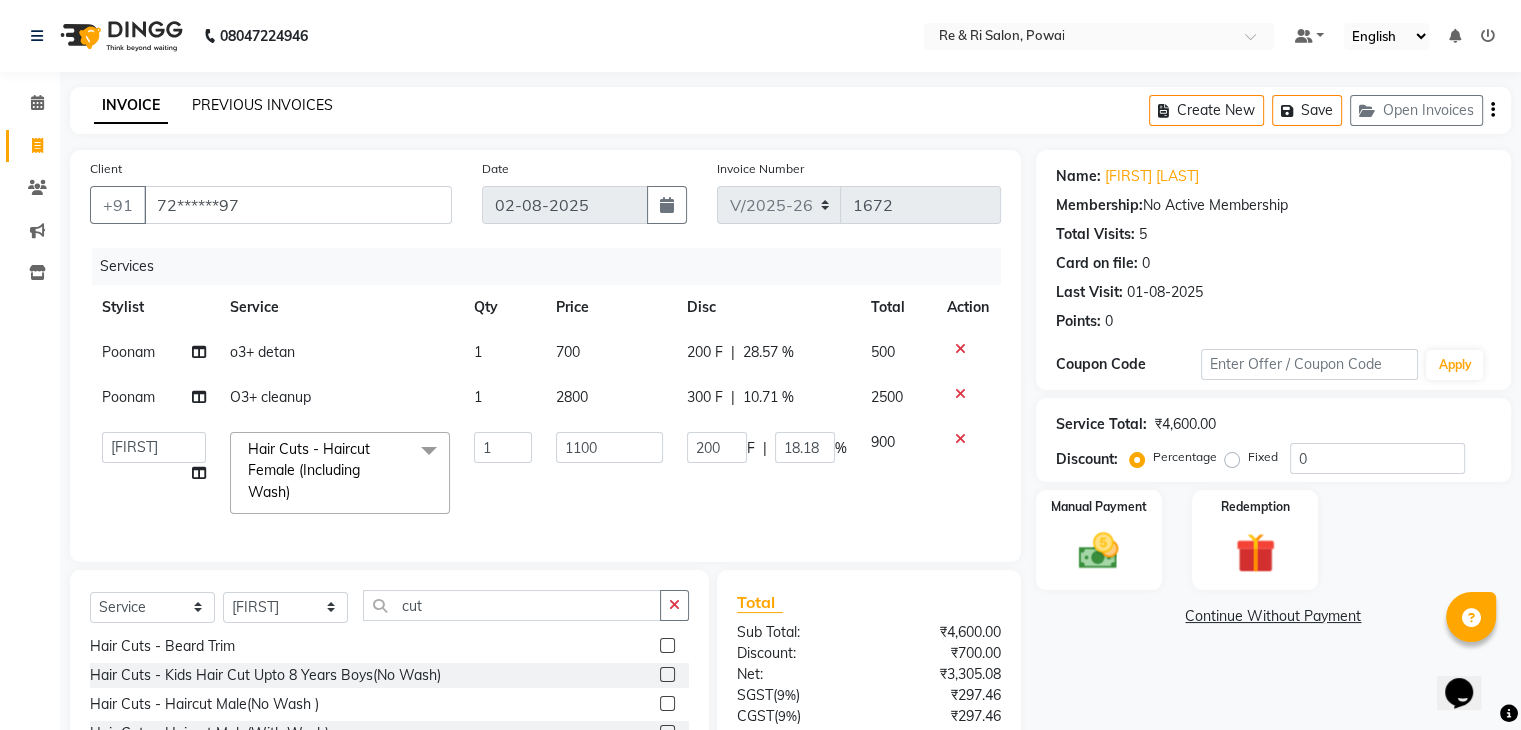click on "PREVIOUS INVOICES" 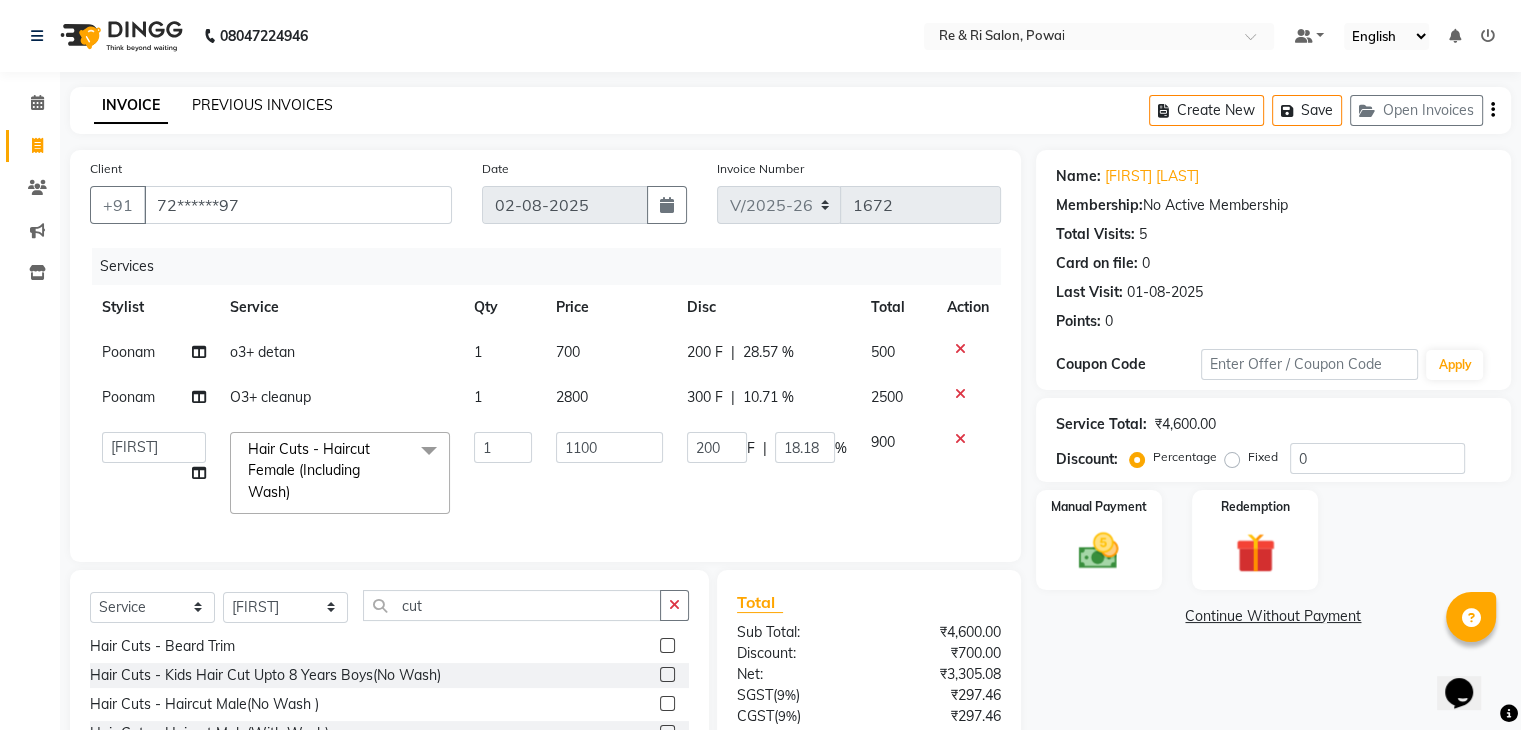 click on "PREVIOUS INVOICES" 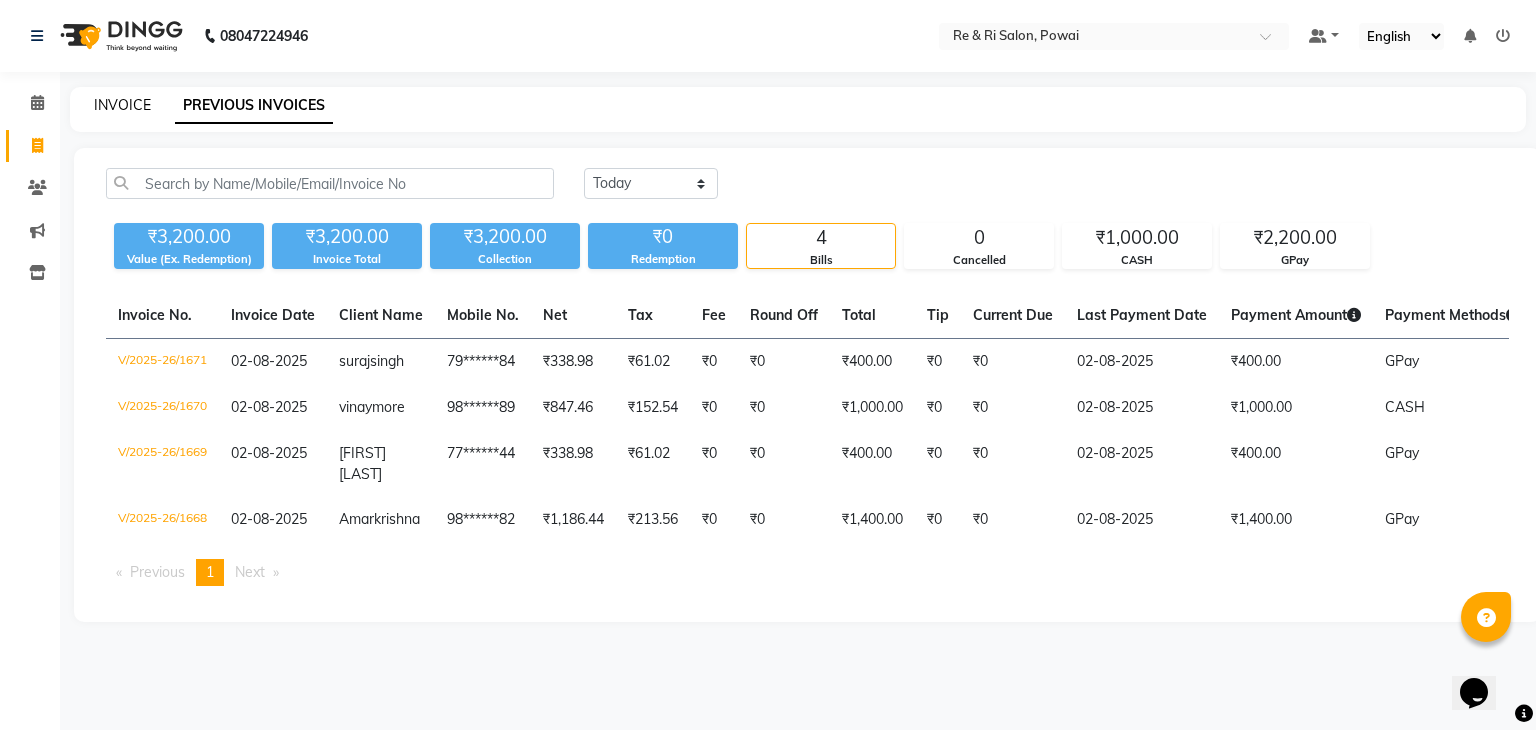 click on "INVOICE" 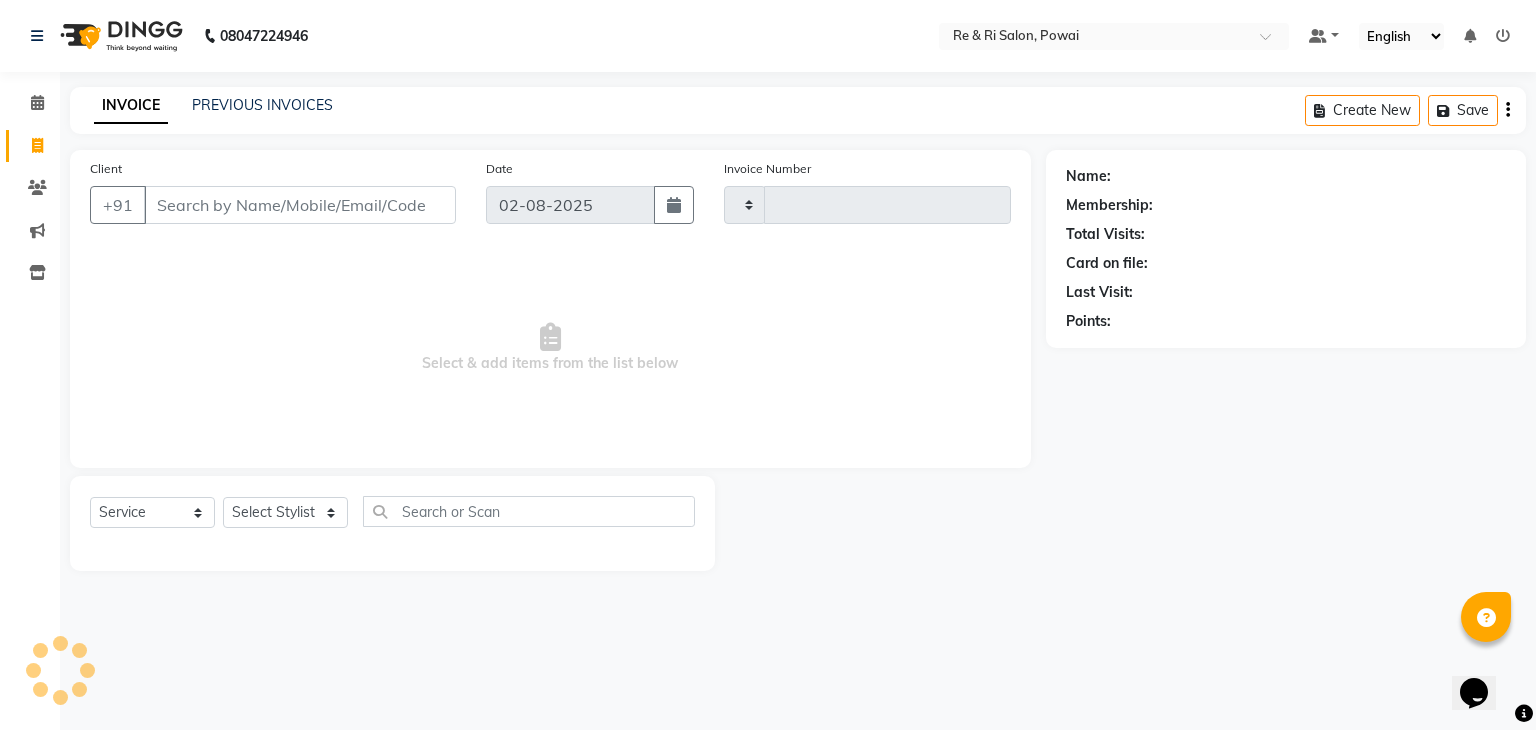 type on "1672" 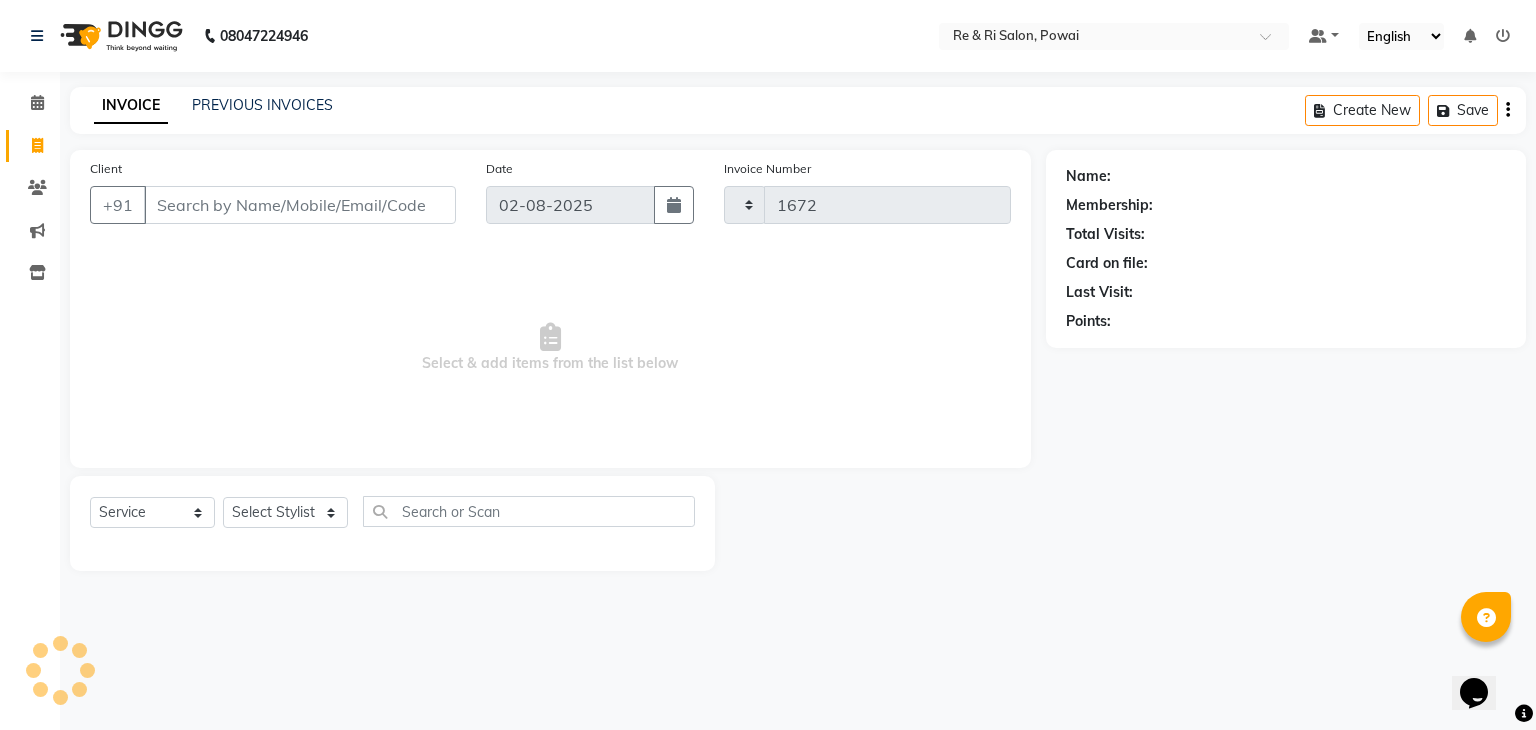 select on "5364" 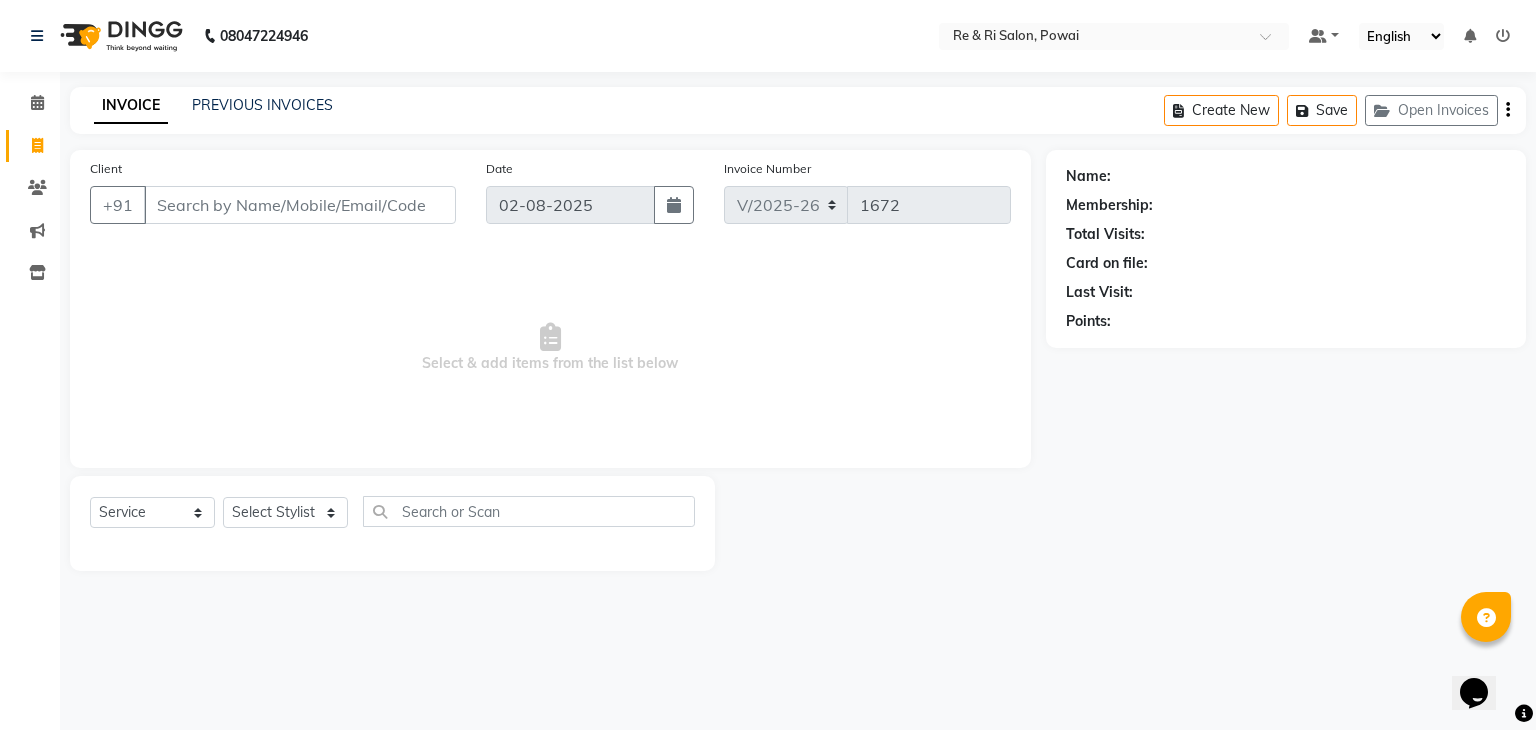 click on "INVOICE PREVIOUS INVOICES Create New   Save   Open Invoices" 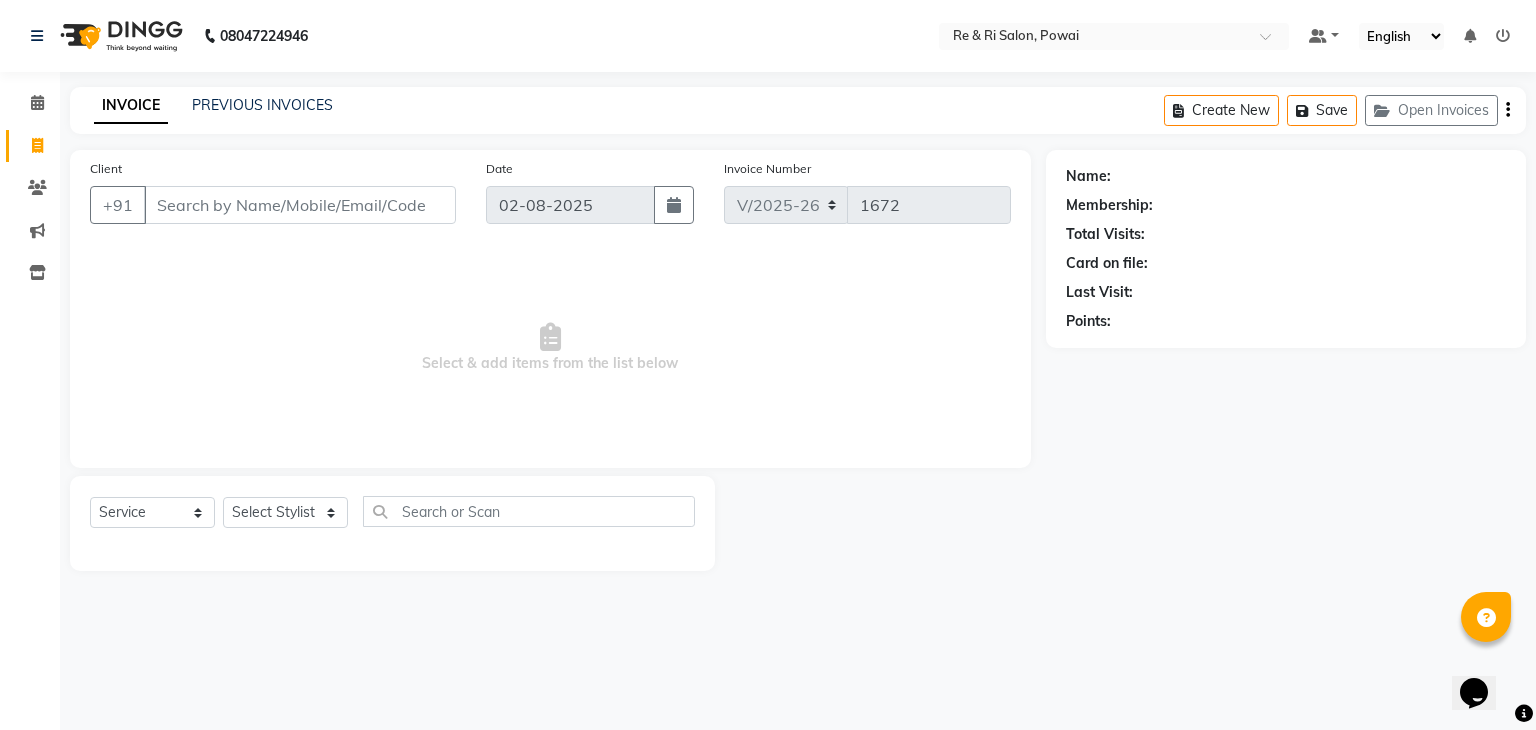 click on "INVOICE PREVIOUS INVOICES Create New   Save   Open Invoices" 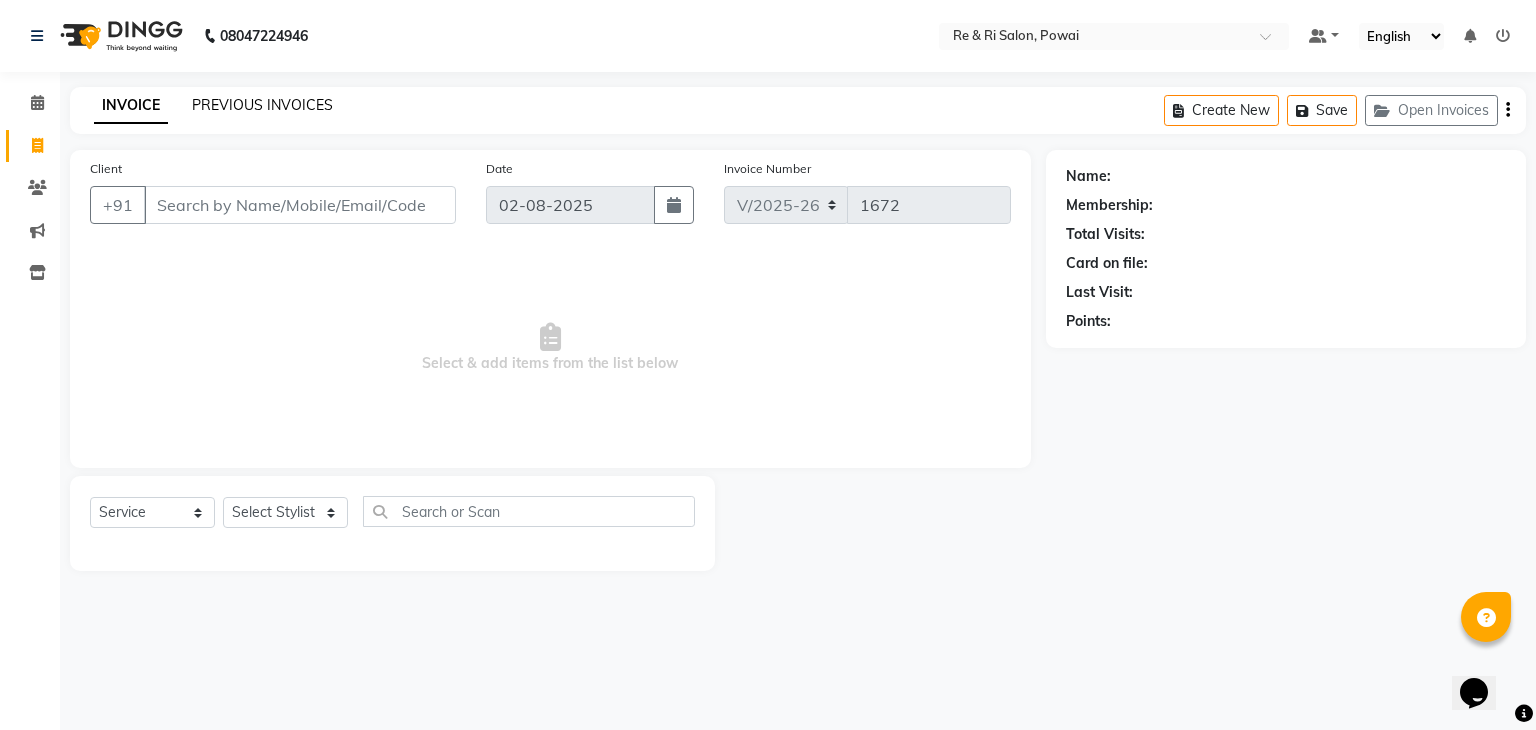 click on "PREVIOUS INVOICES" 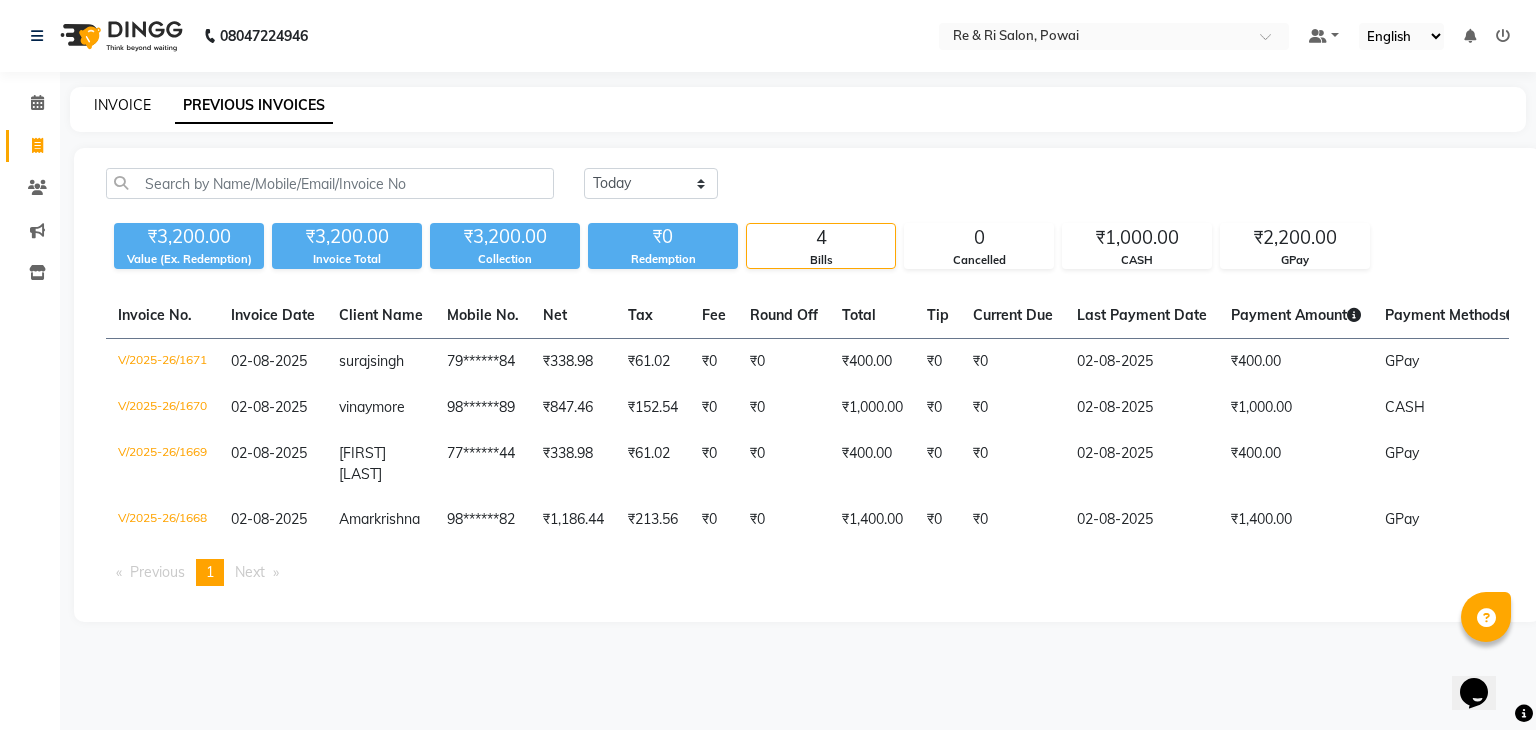 click on "INVOICE" 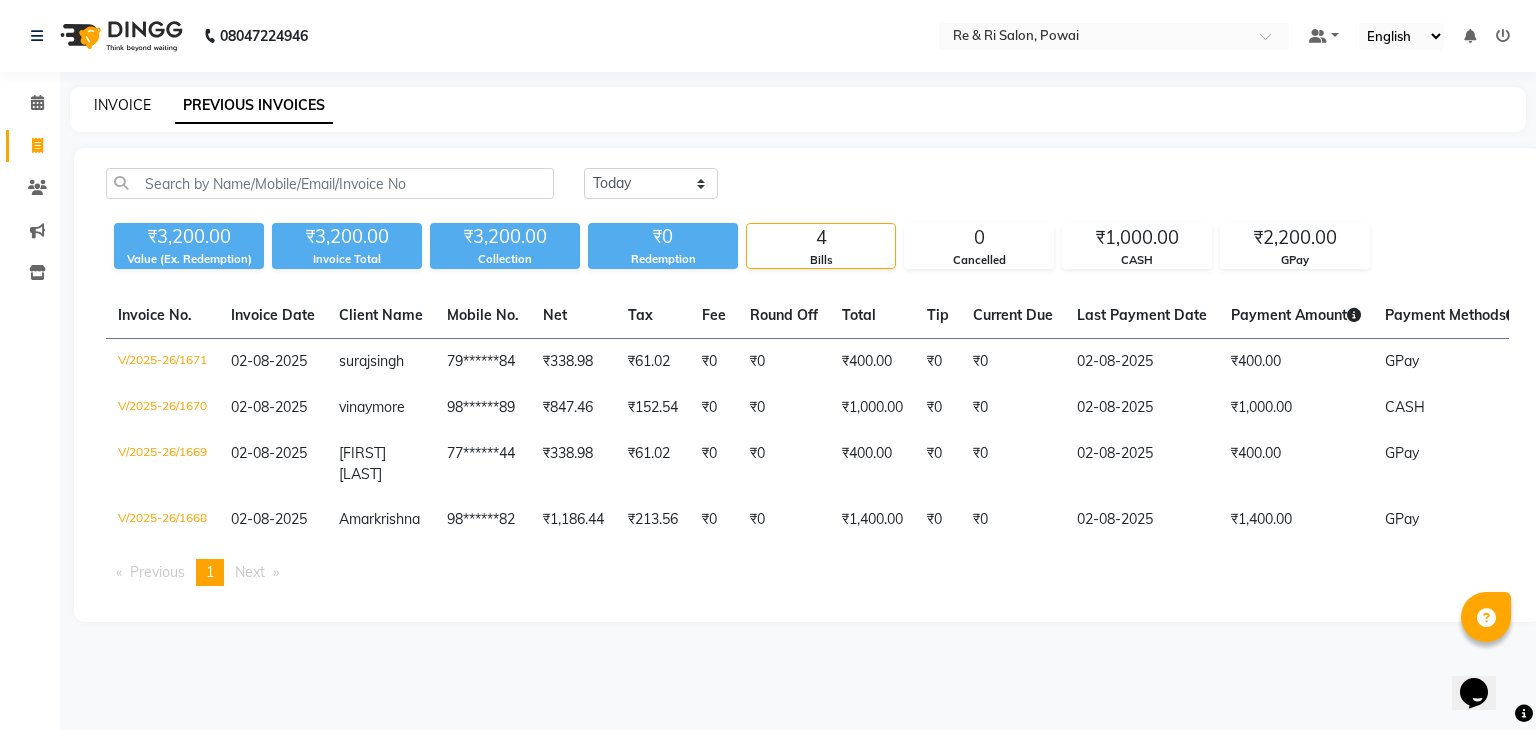 select on "service" 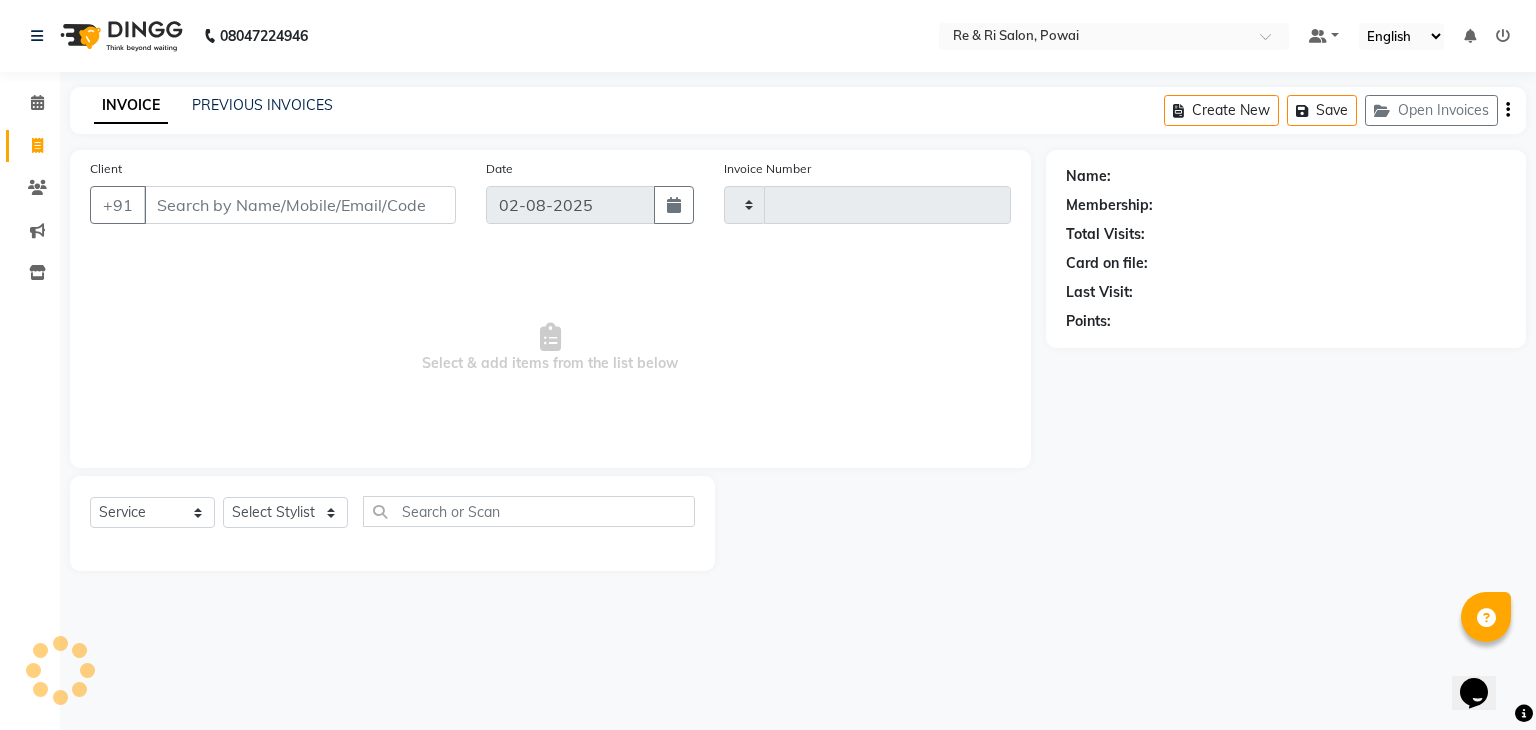 type on "1672" 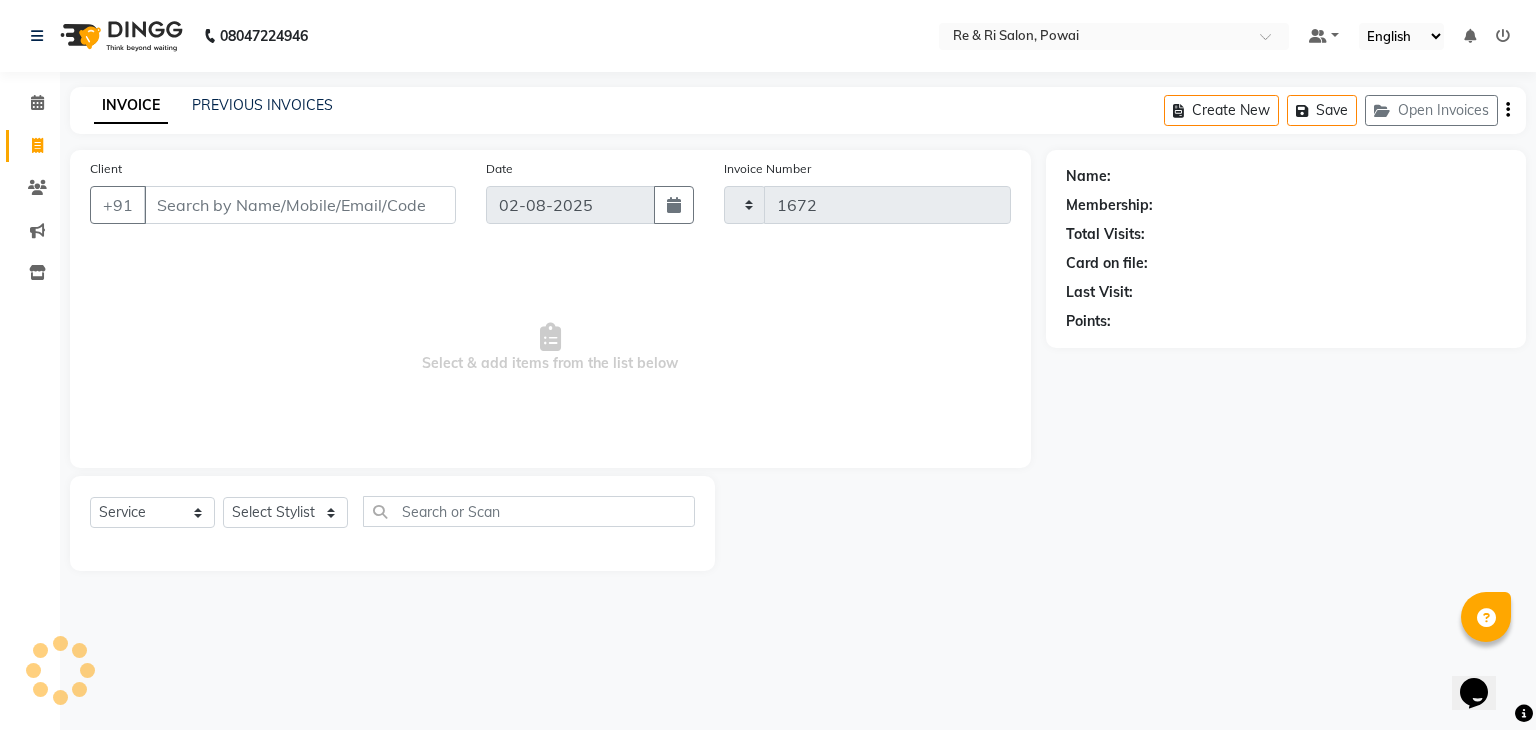 select on "5364" 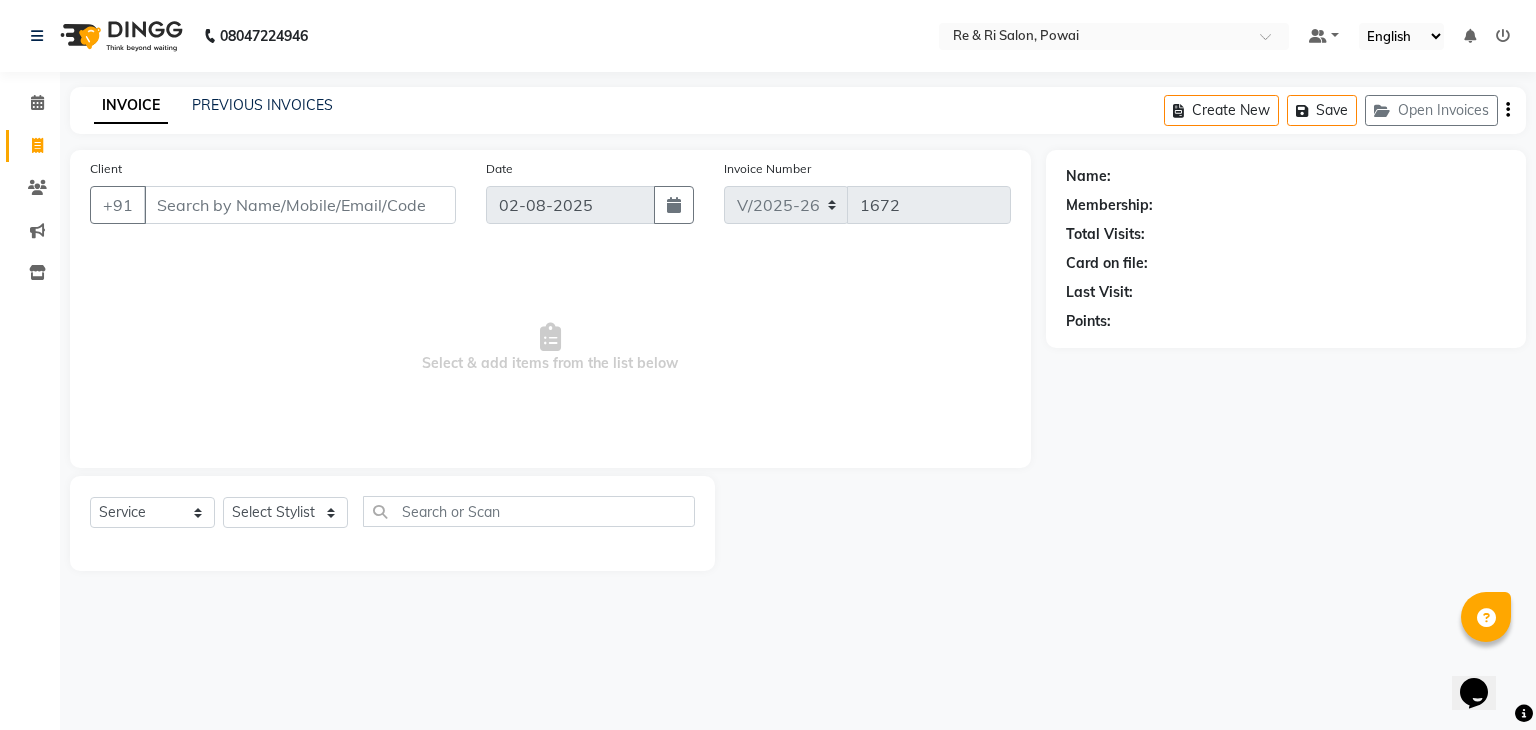 click on "Client" at bounding box center (300, 205) 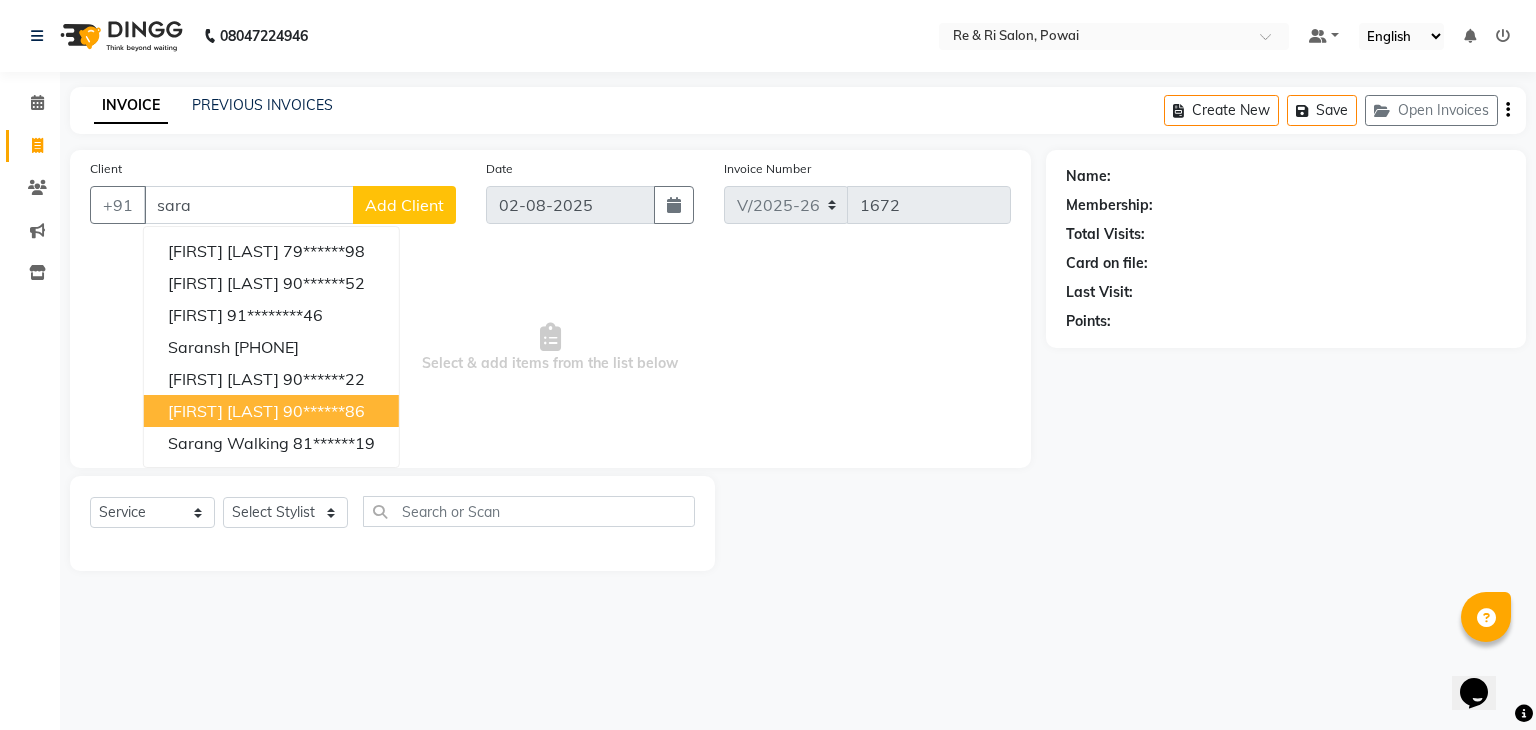 click on "[FIRST] [LAST]" at bounding box center [223, 411] 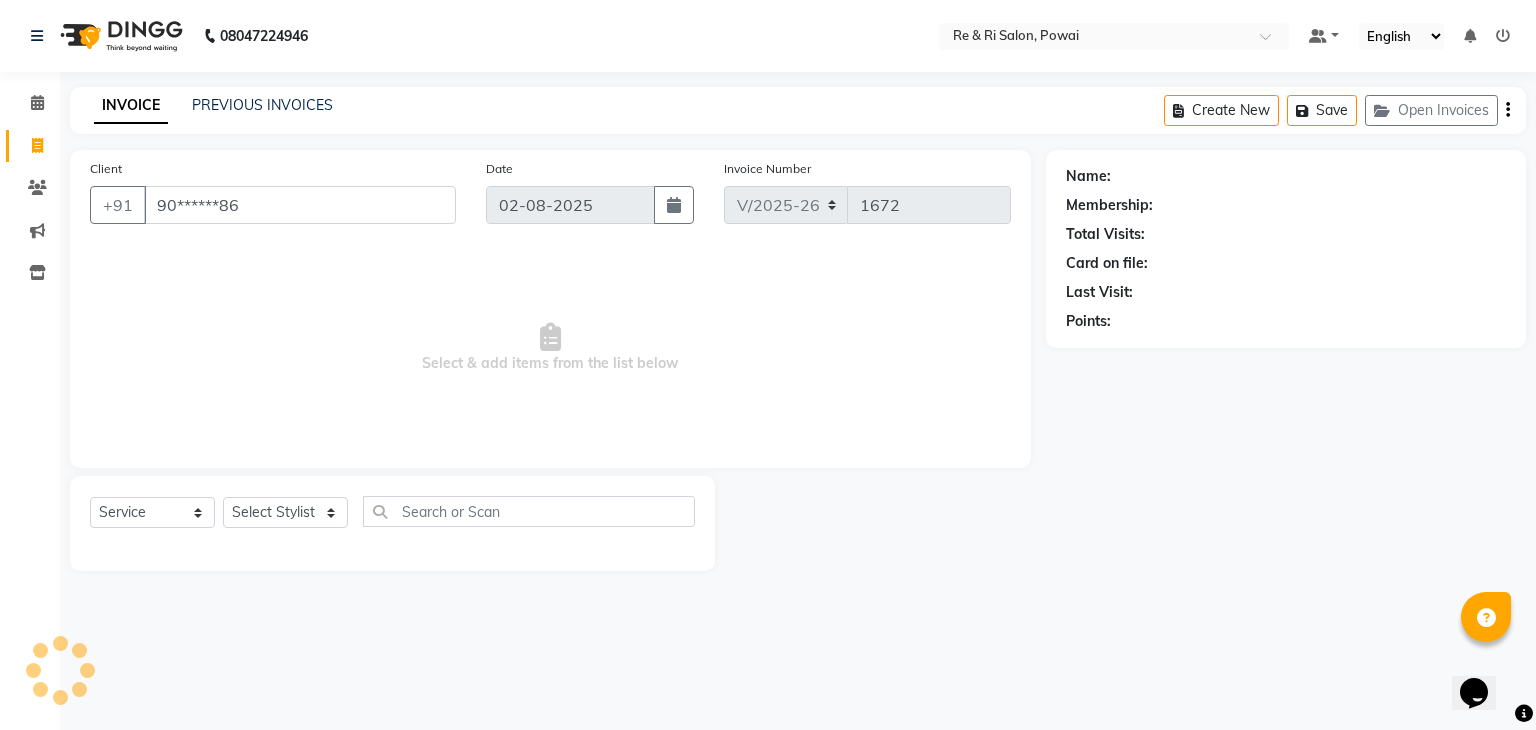 type on "90******86" 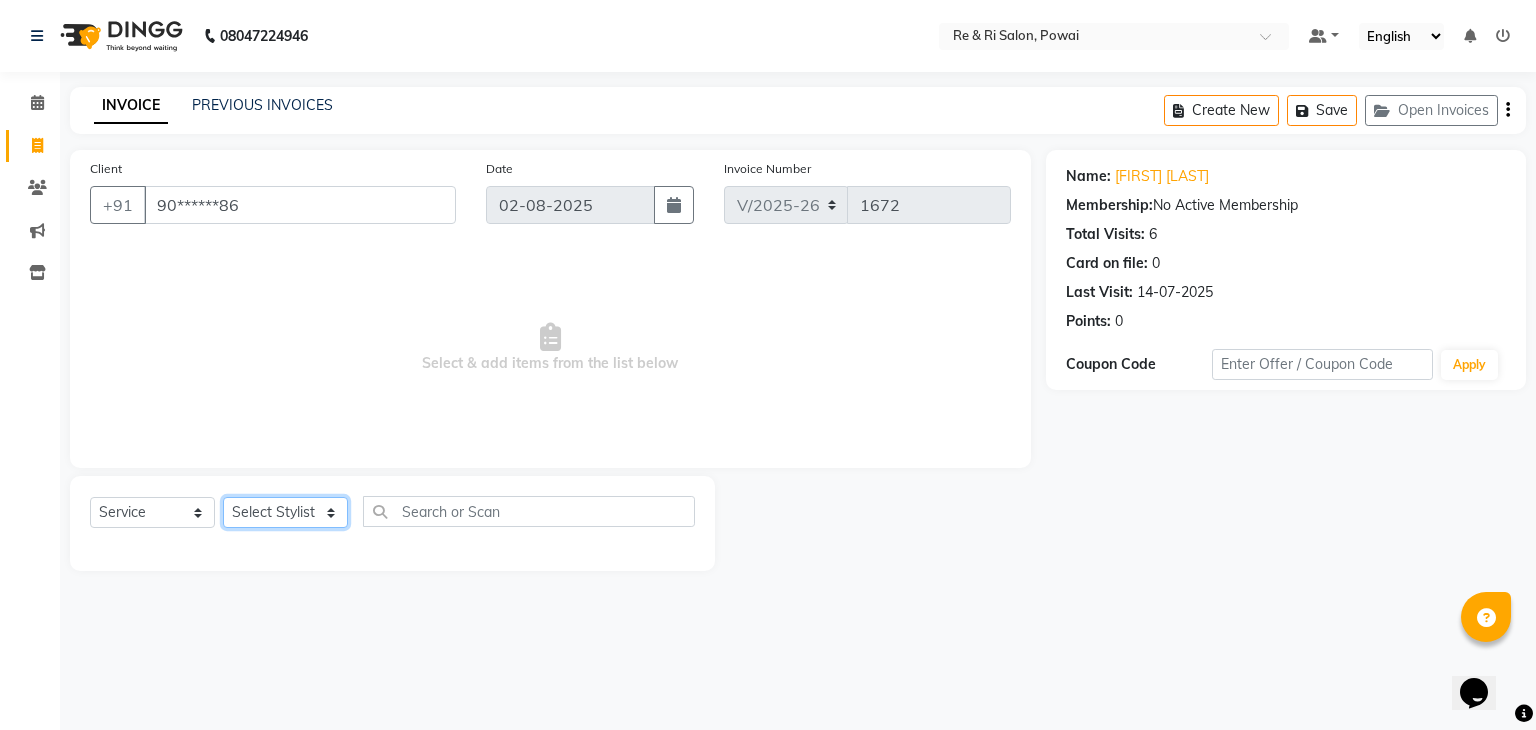 click on "Select Stylist ana Arbaaz  Danish  [FIRST] Rehaan  Salman  Sandy" 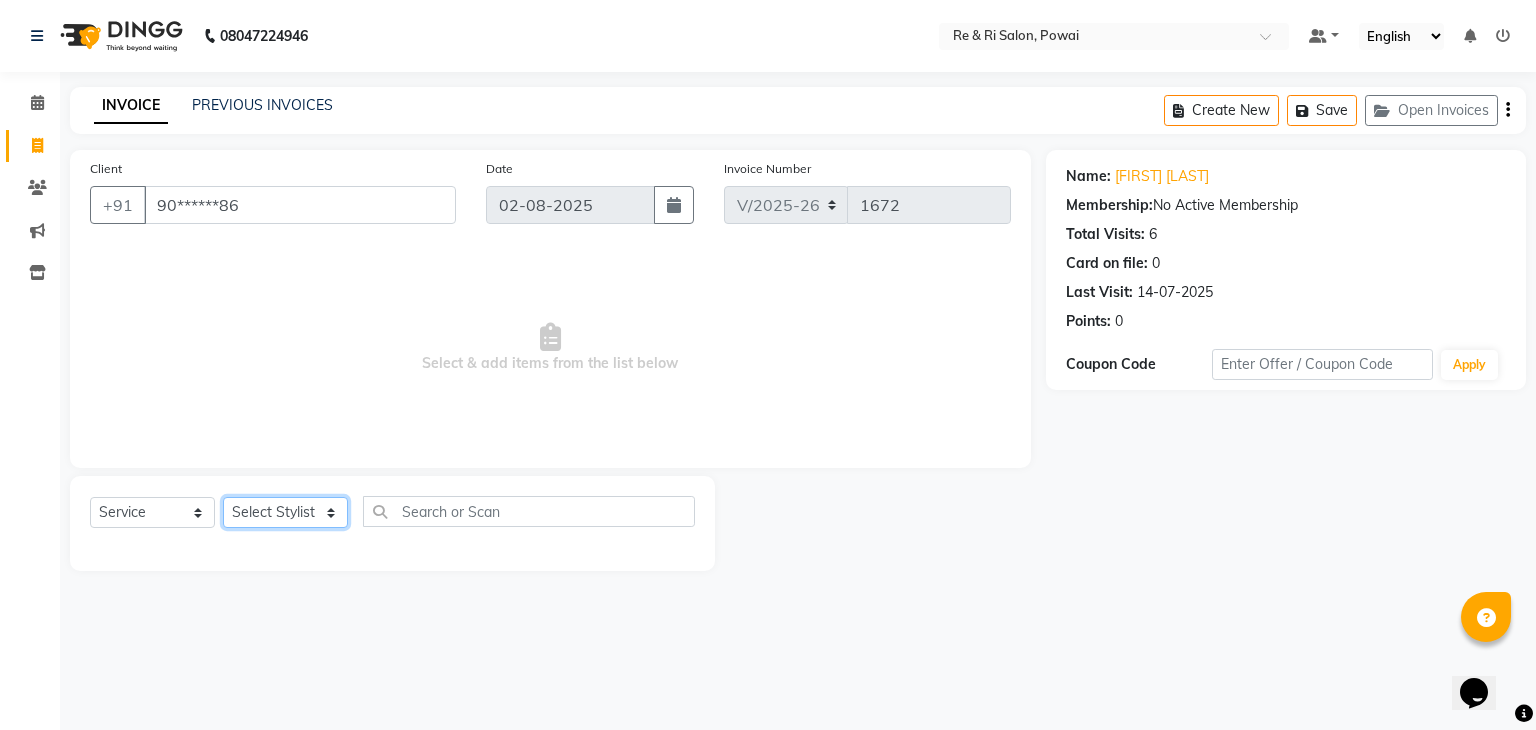 select on "63988" 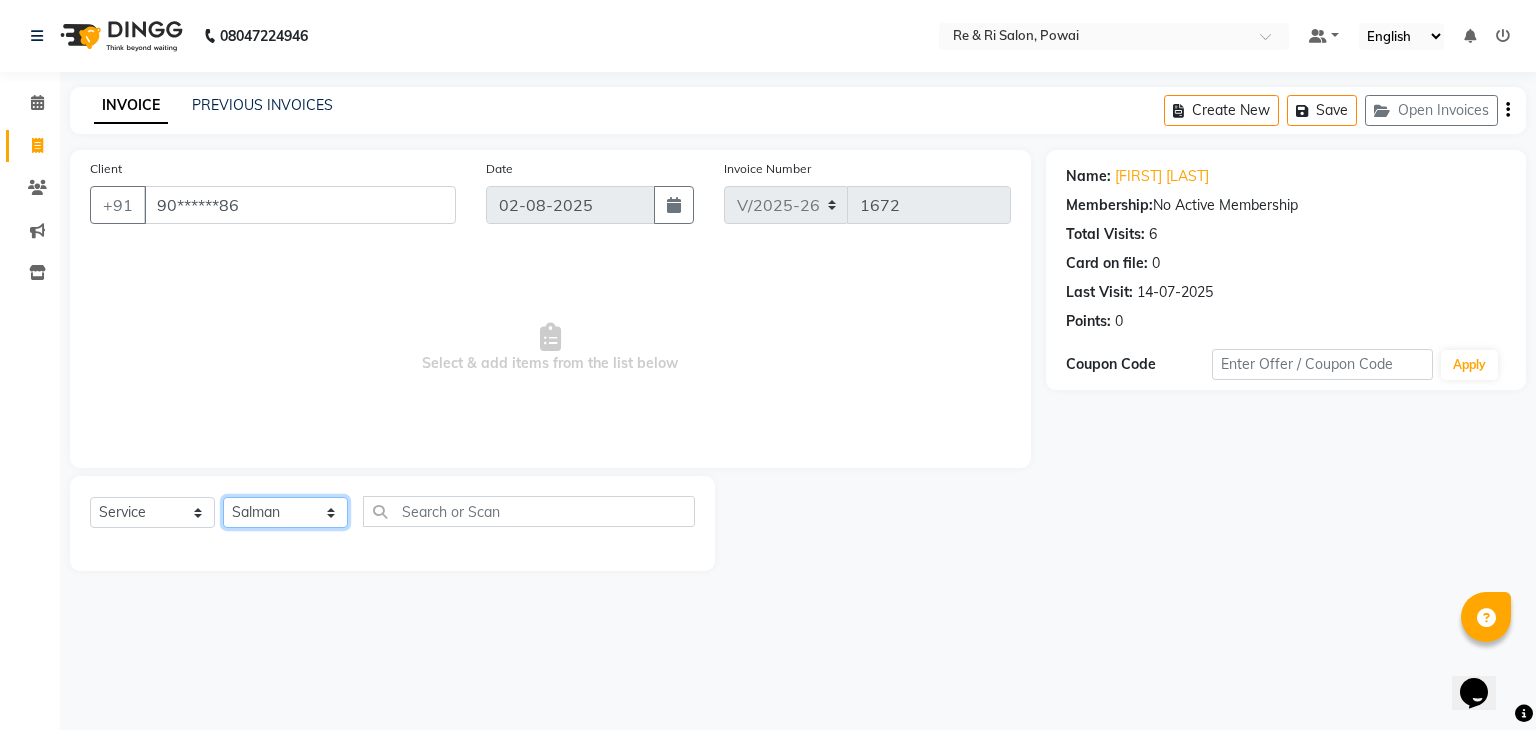 click on "Select Stylist ana Arbaaz  Danish  [FIRST] Rehaan  Salman  Sandy" 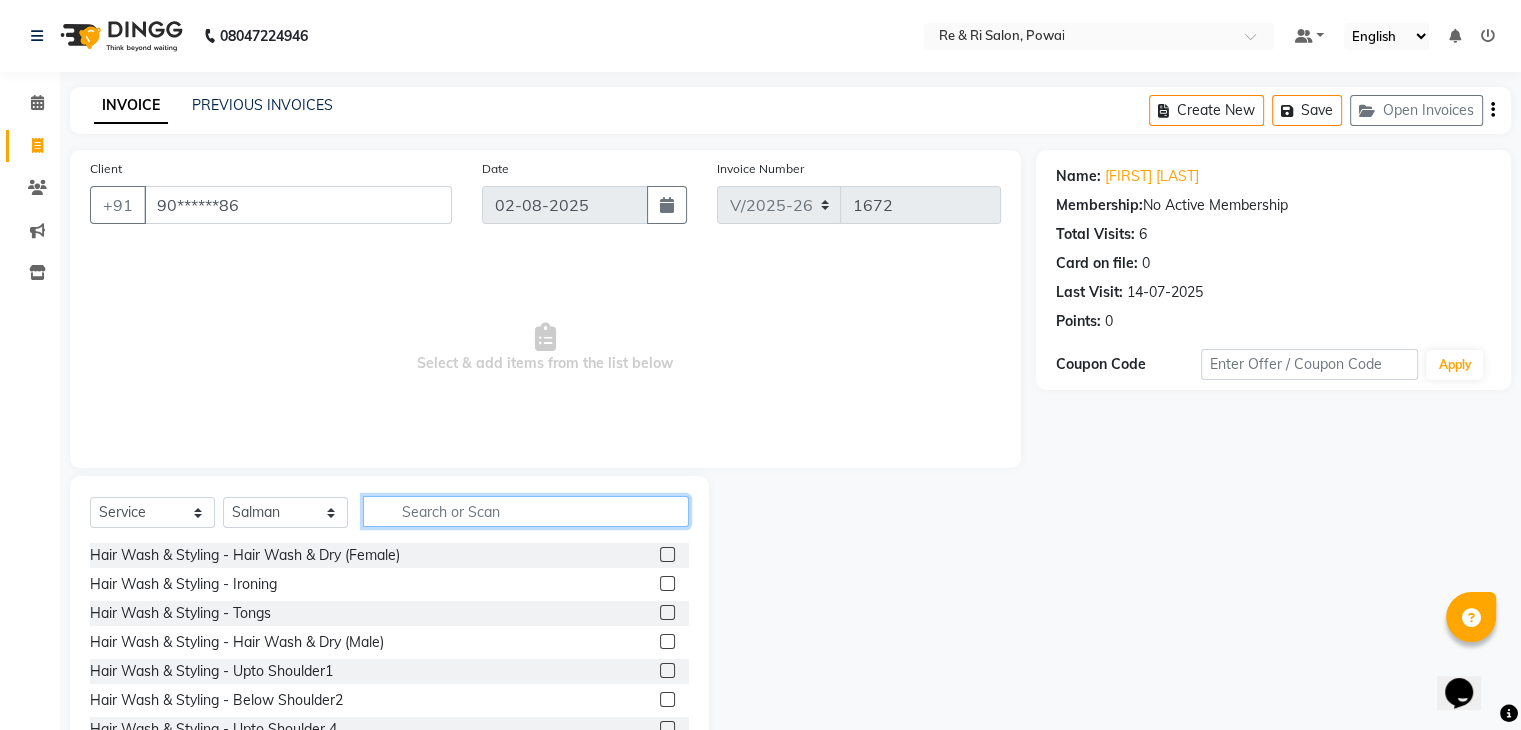 click 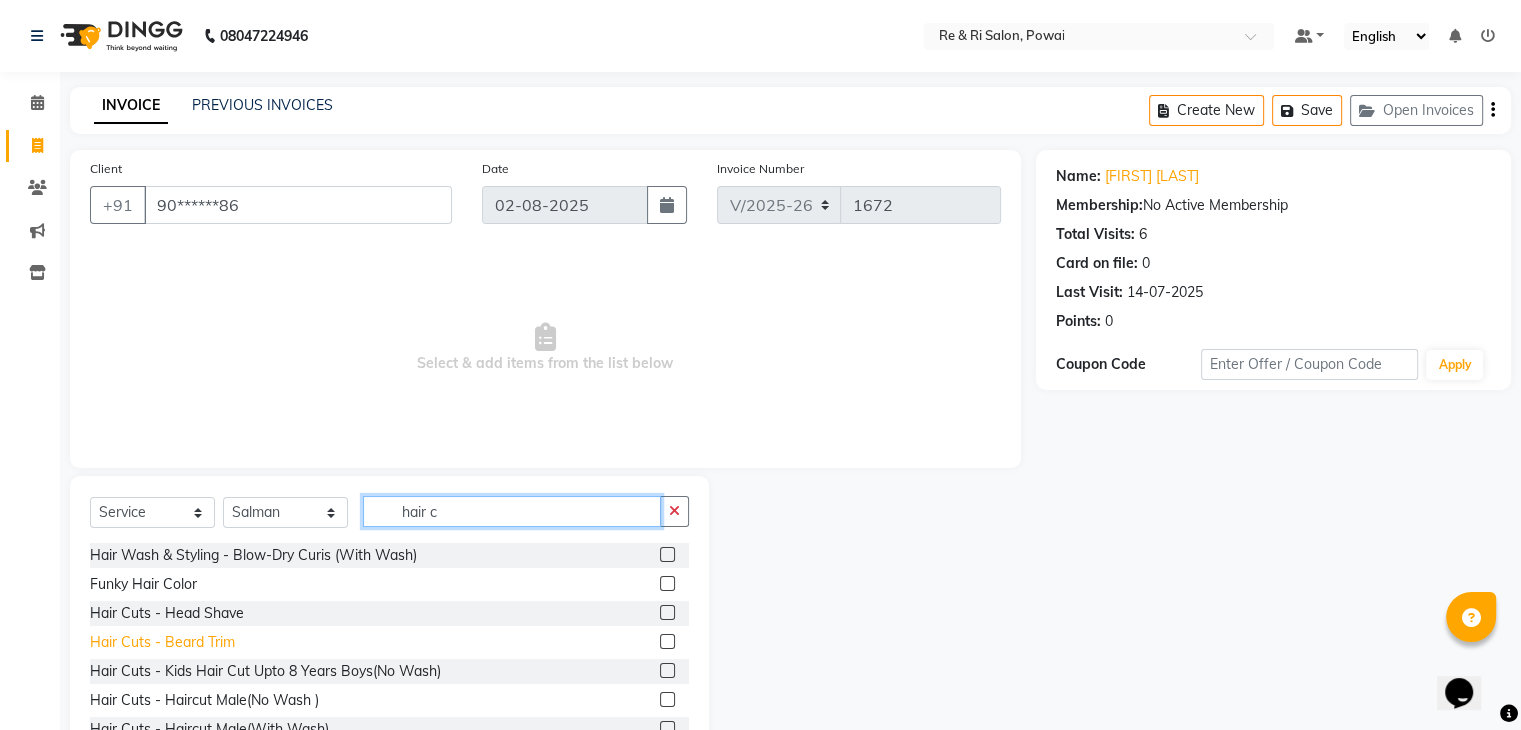 type on "hair c" 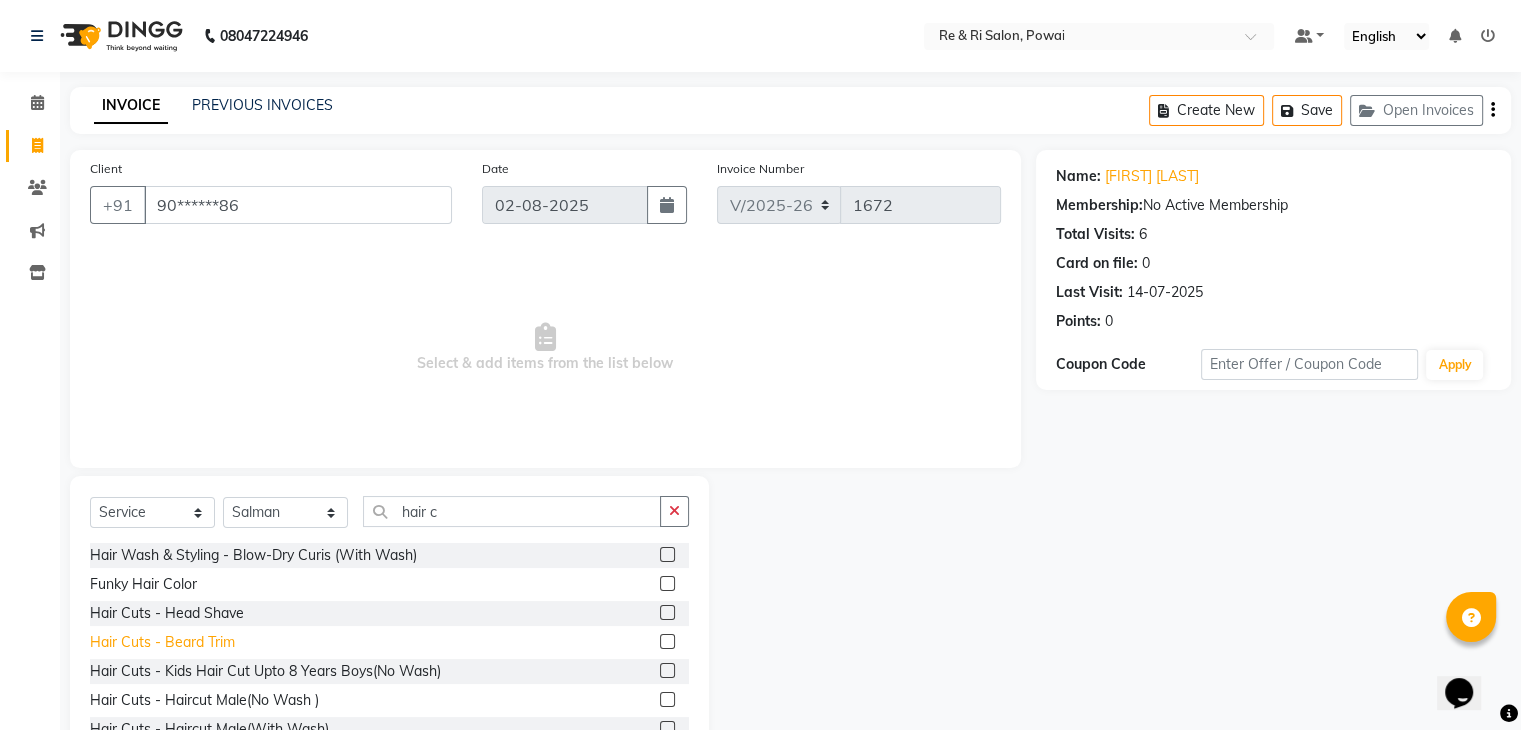 click on "Hair Cuts - Beard Trim" 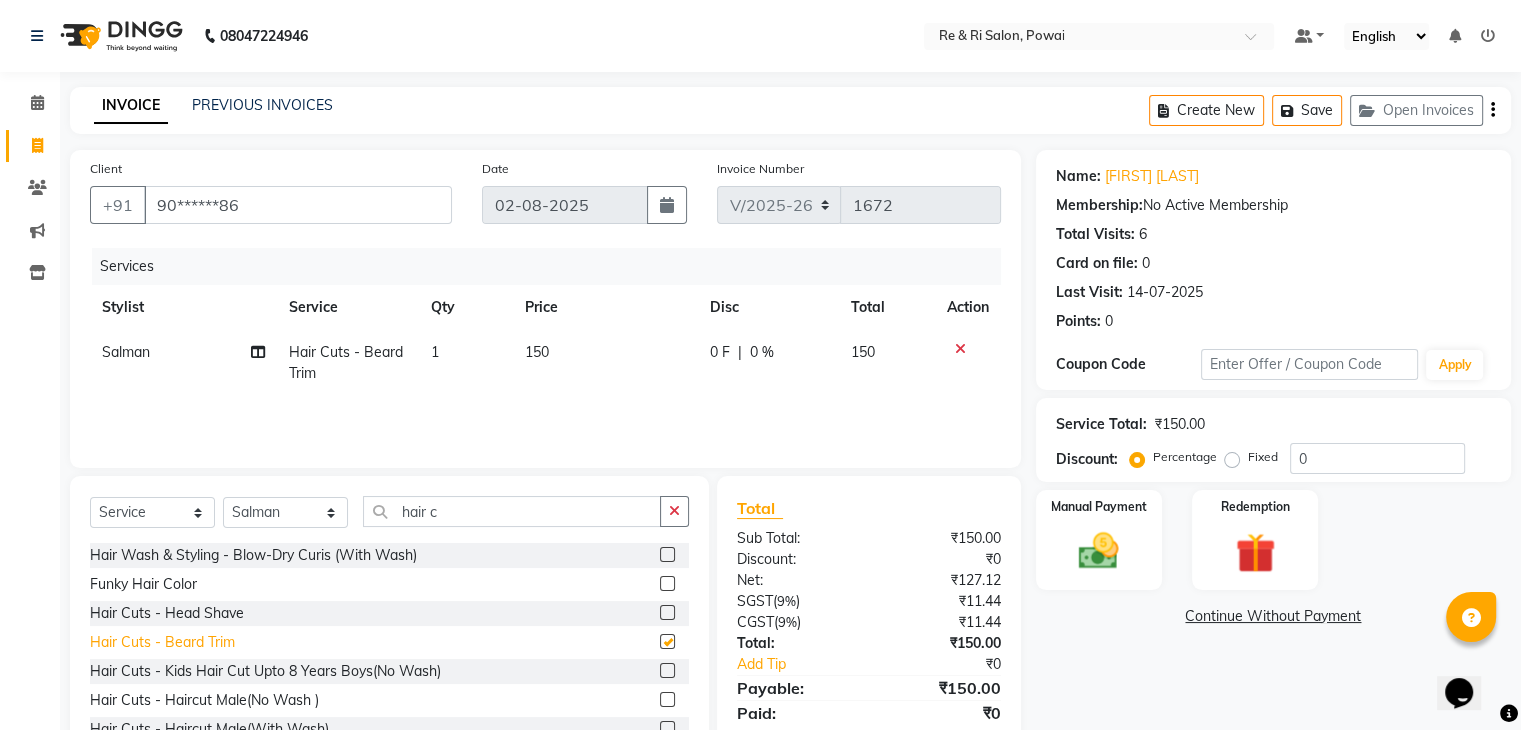 checkbox on "false" 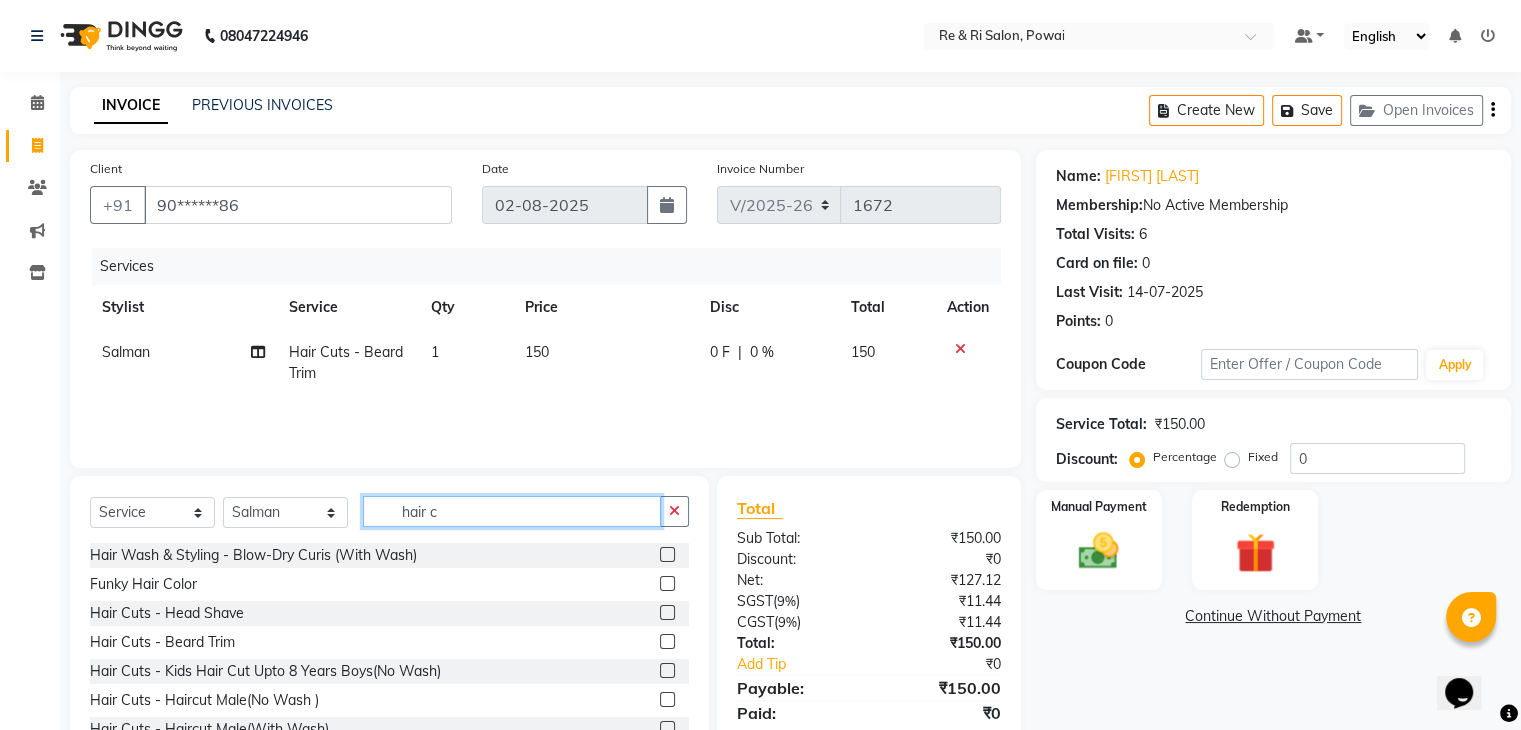 click on "hair c" 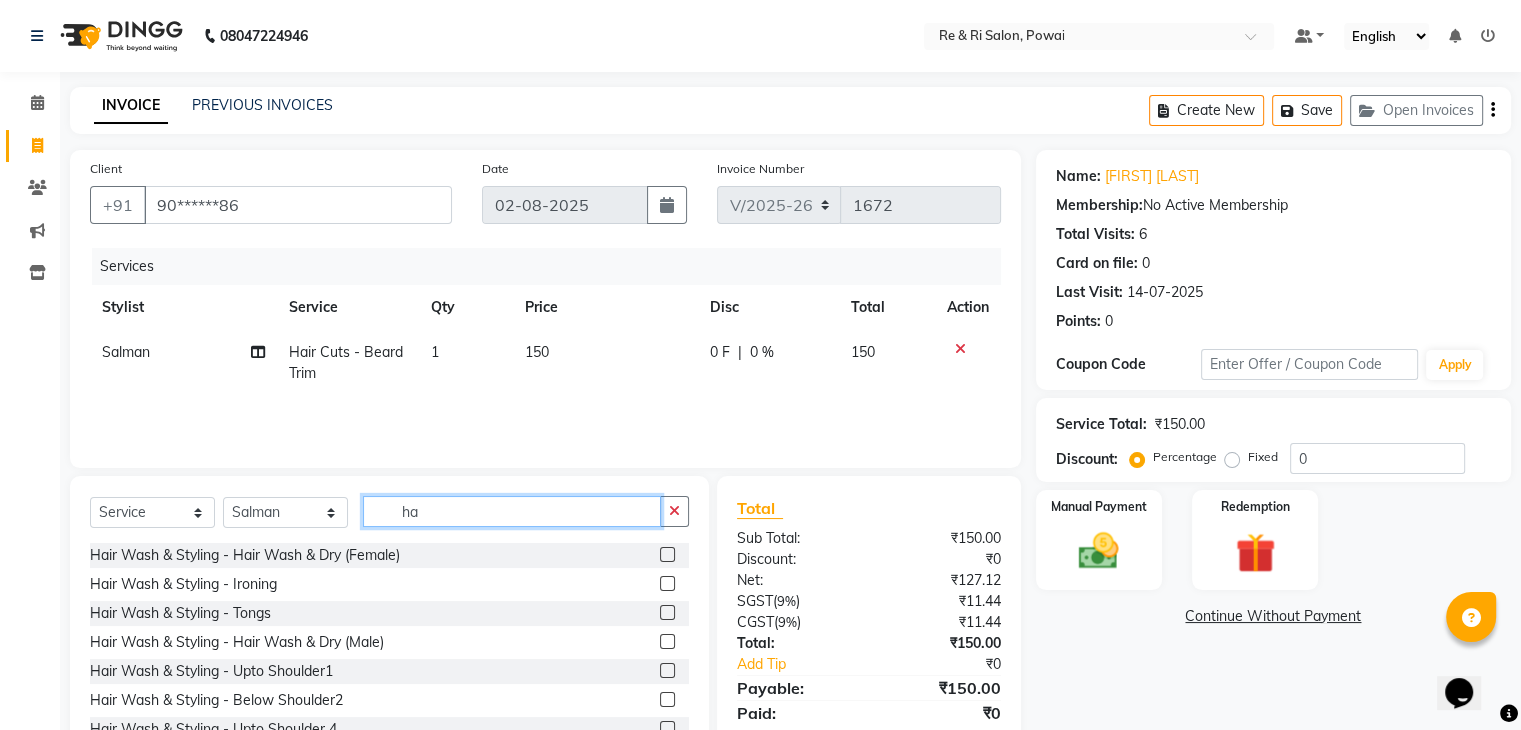 type on "h" 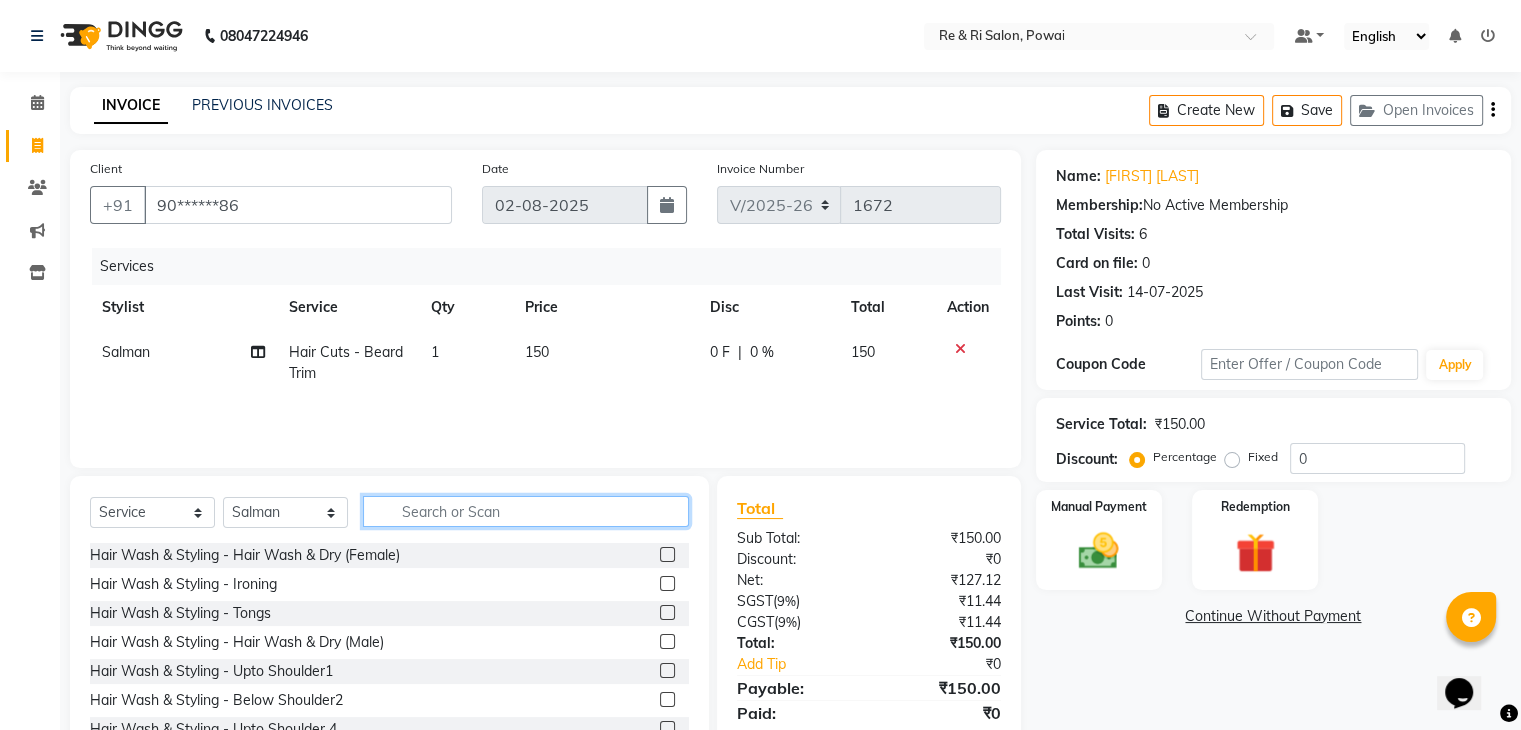 type 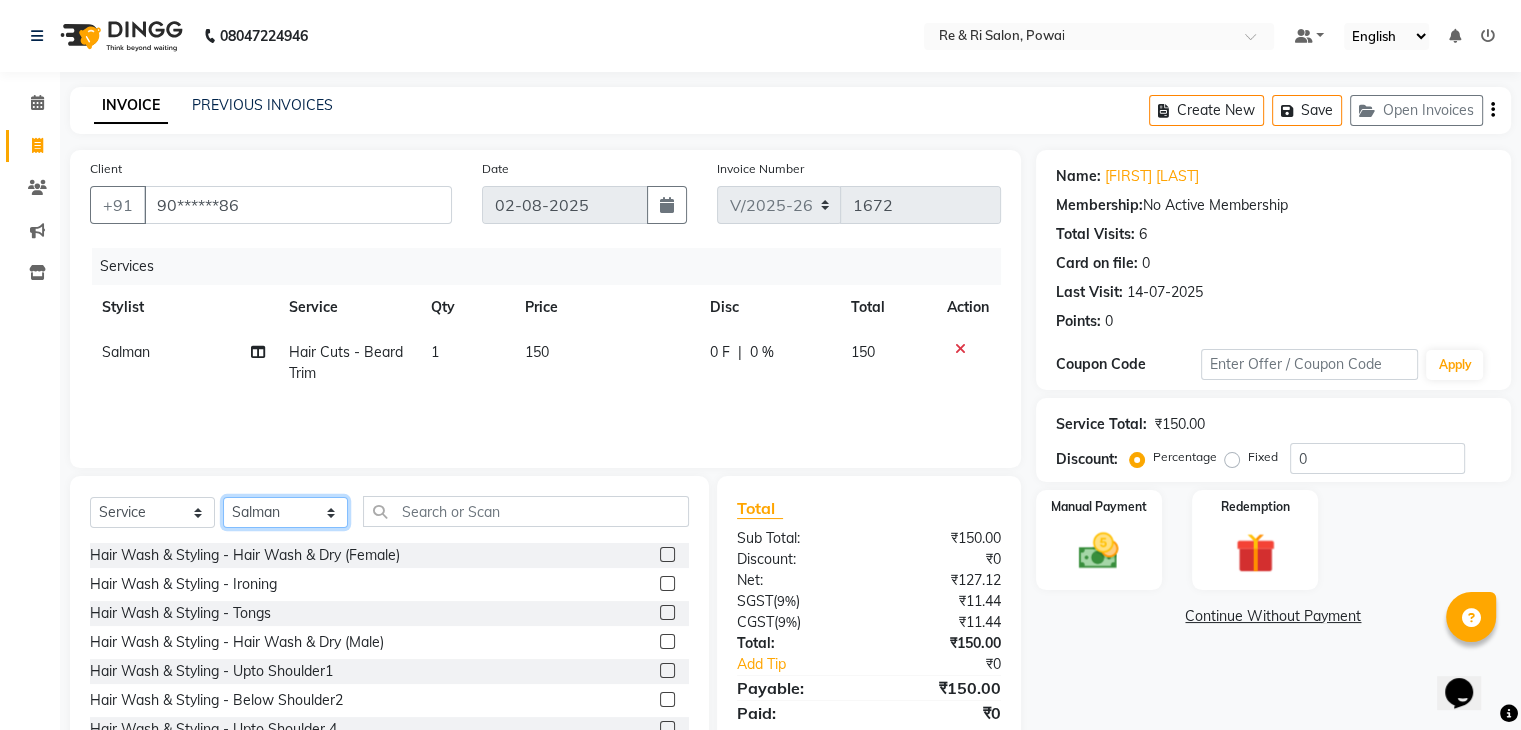 click on "Select Stylist ana Arbaaz  Danish  [FIRST] Rehaan  Salman  Sandy" 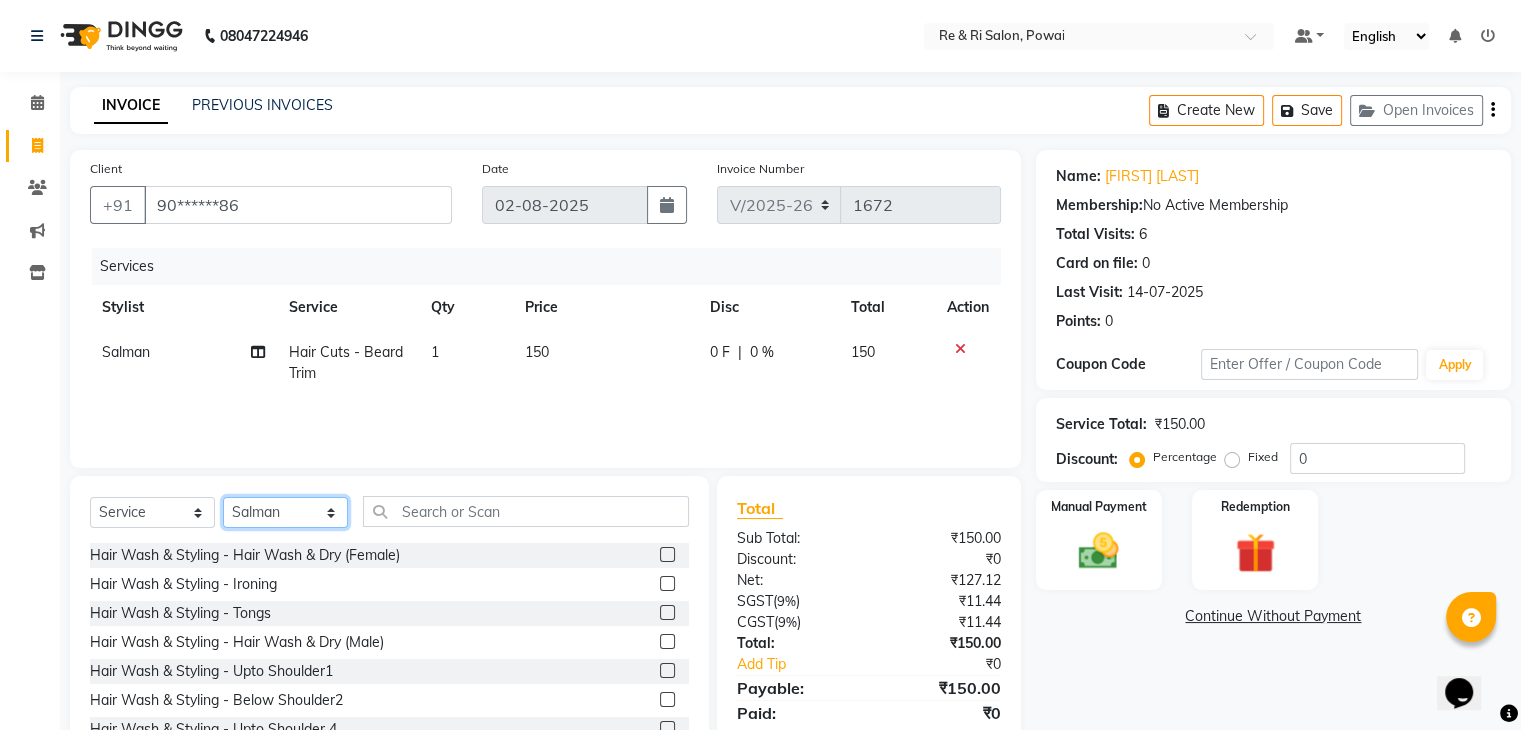 select on "36183" 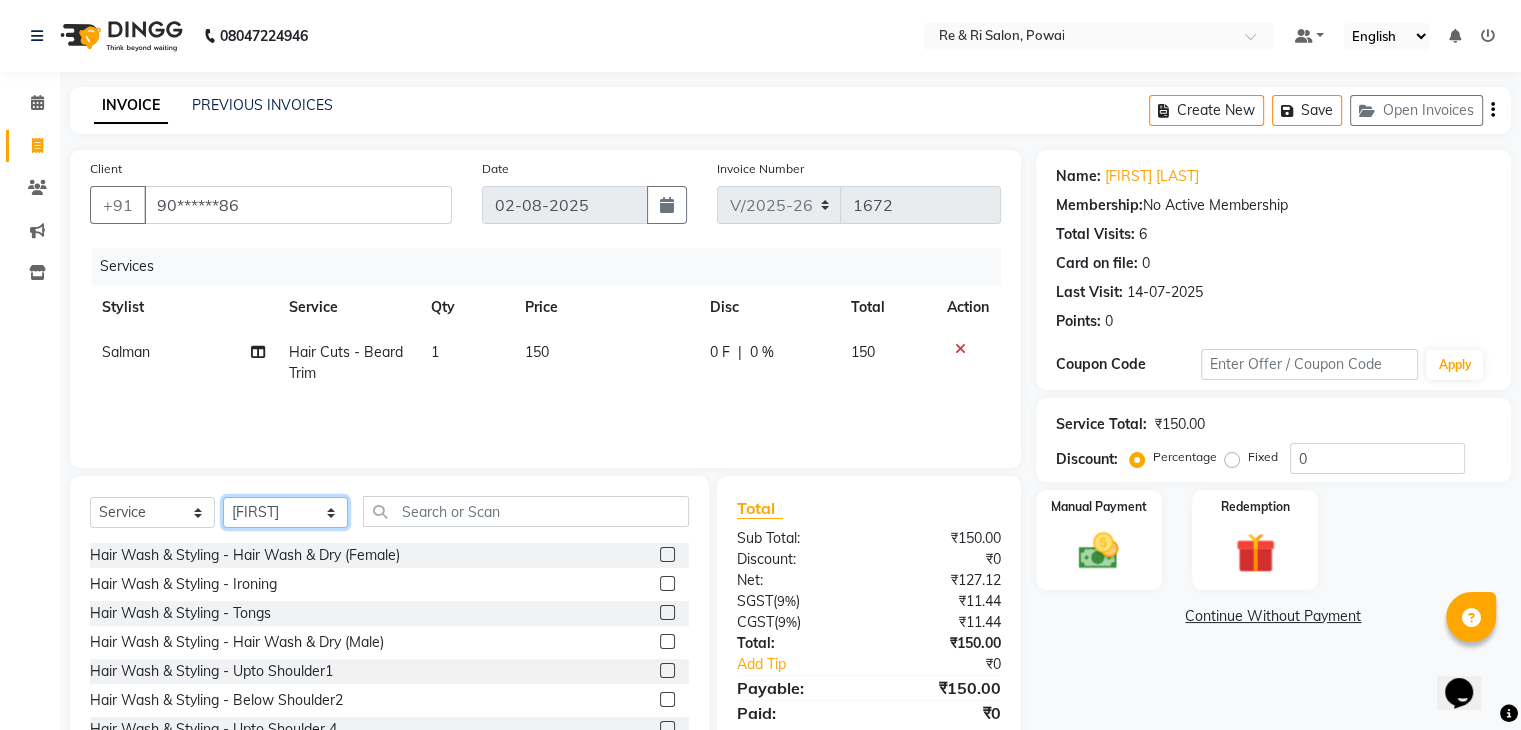 click on "Select Stylist ana Arbaaz  Danish  [FIRST] Rehaan  Salman  Sandy" 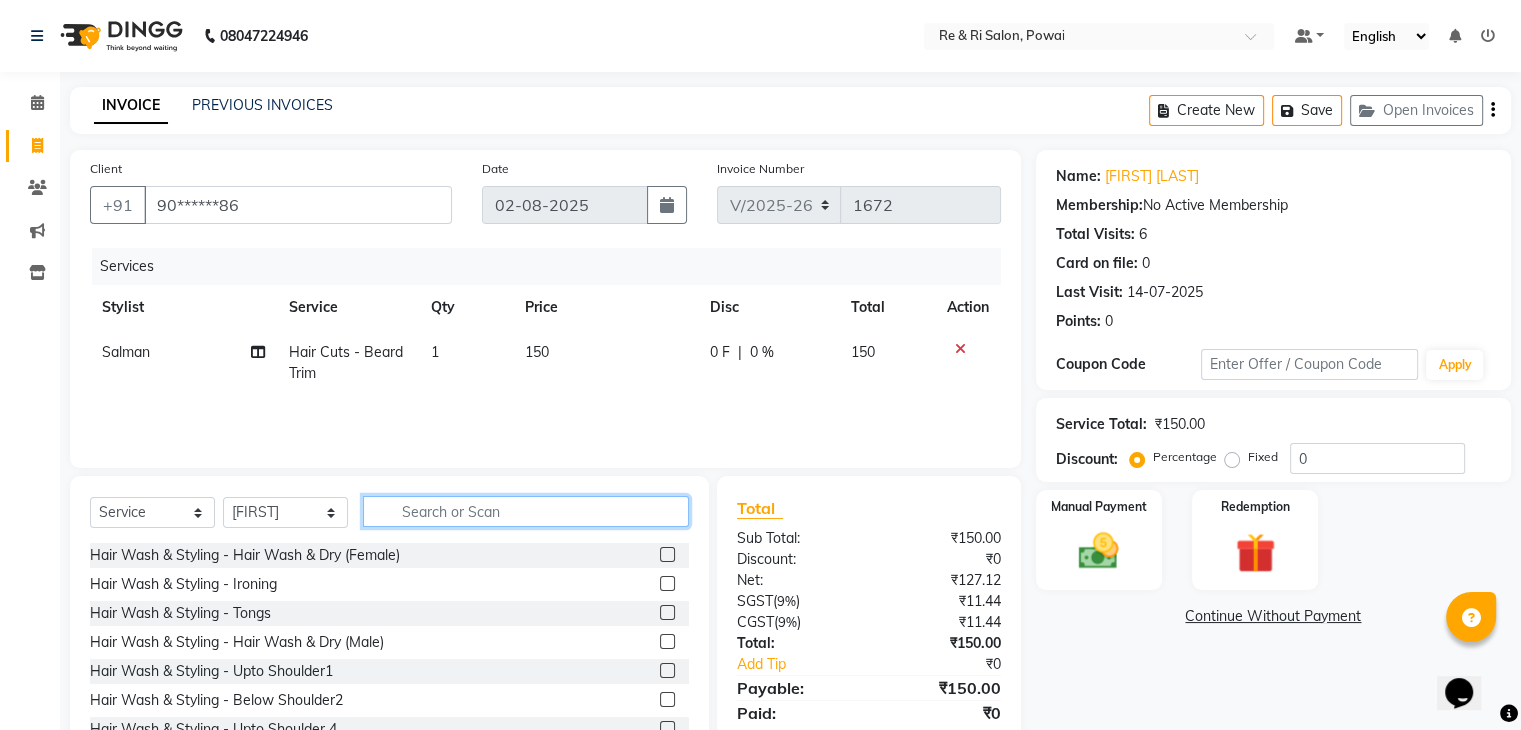click 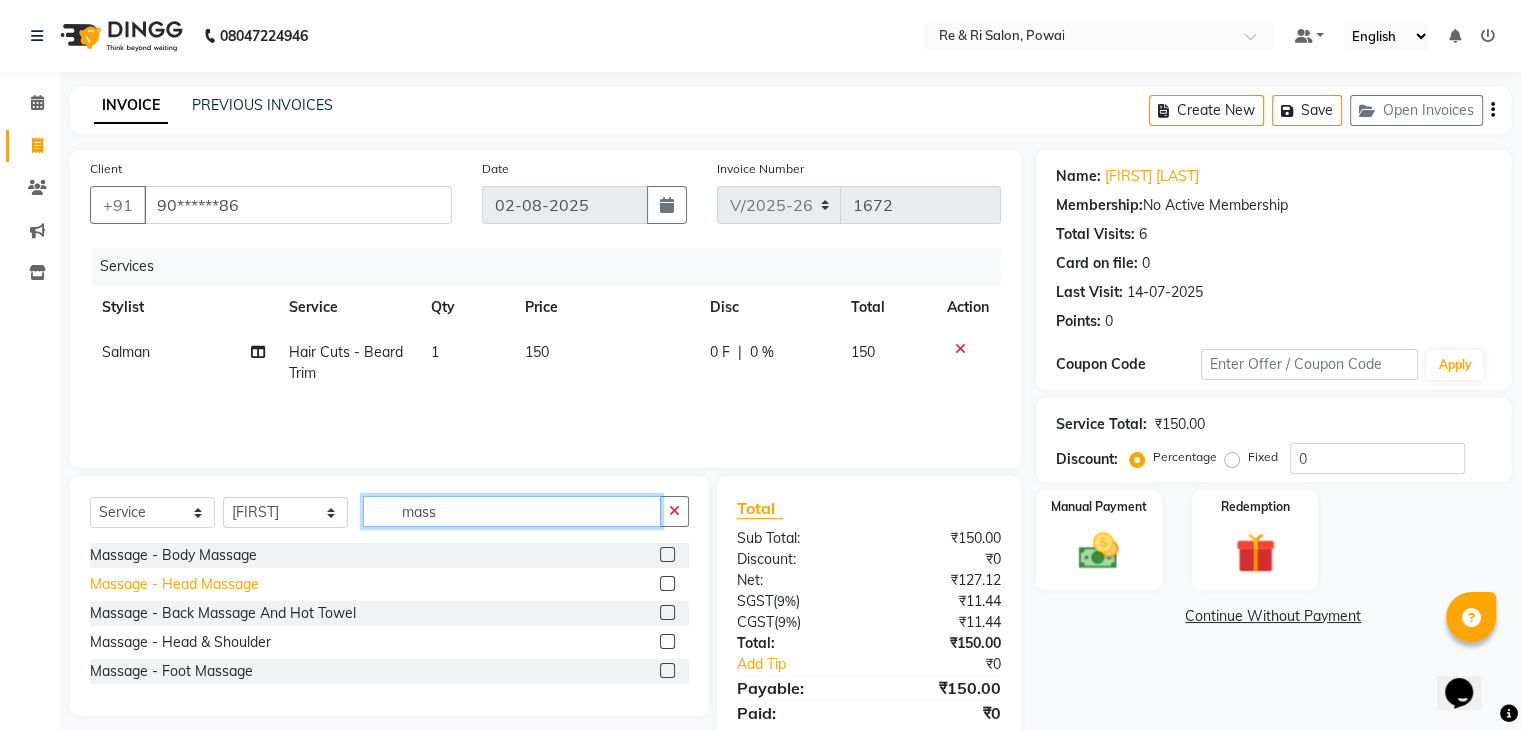 type on "mass" 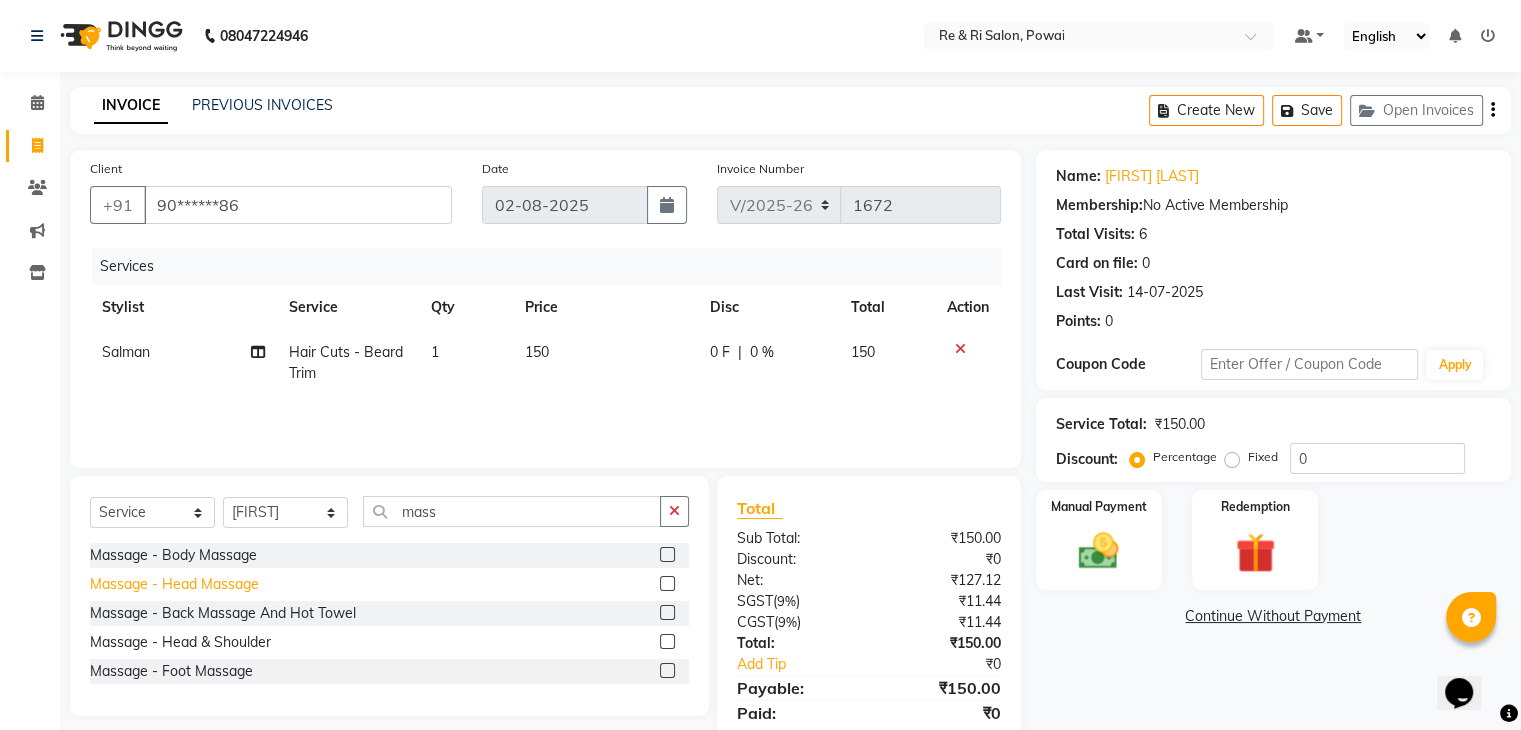 click on "Massage - Head Massage" 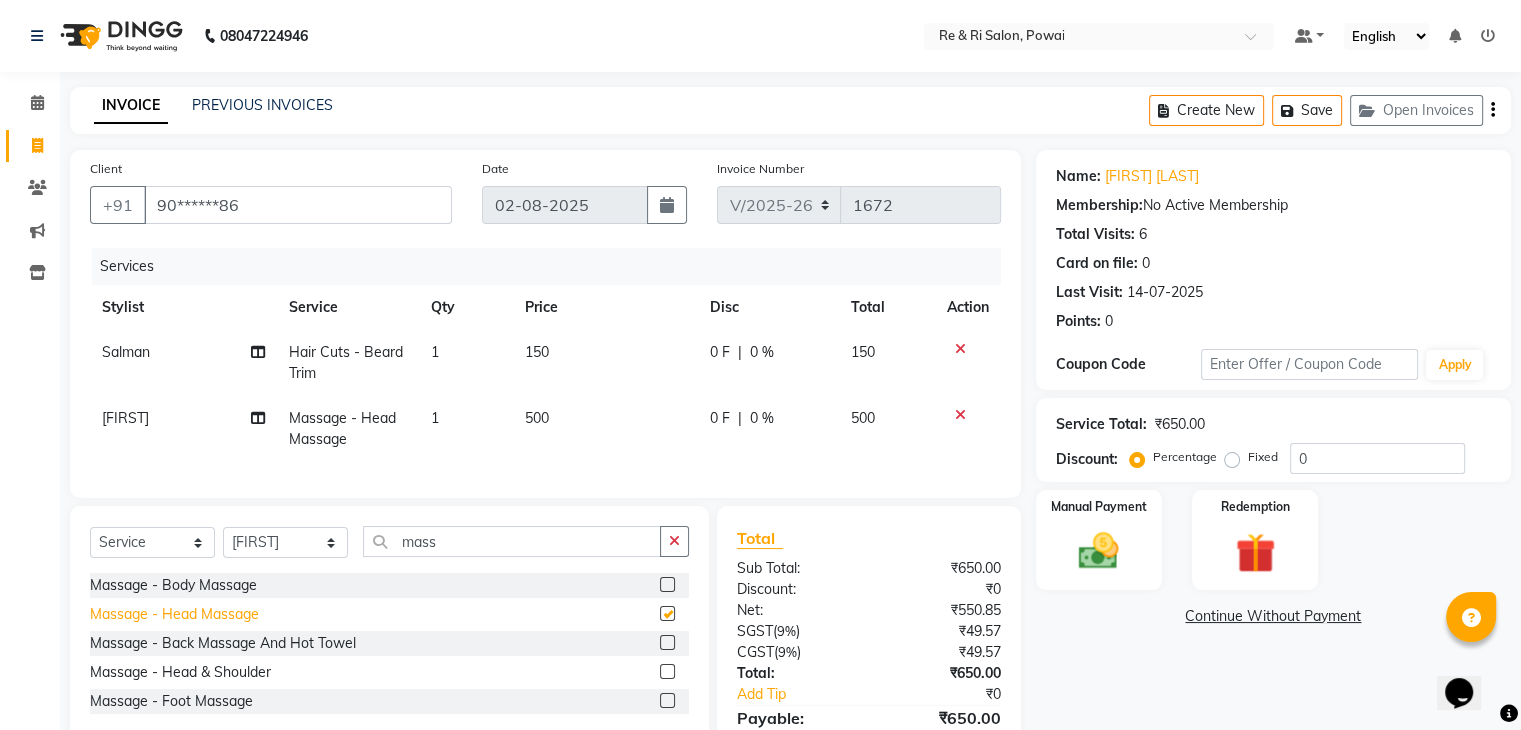 checkbox on "false" 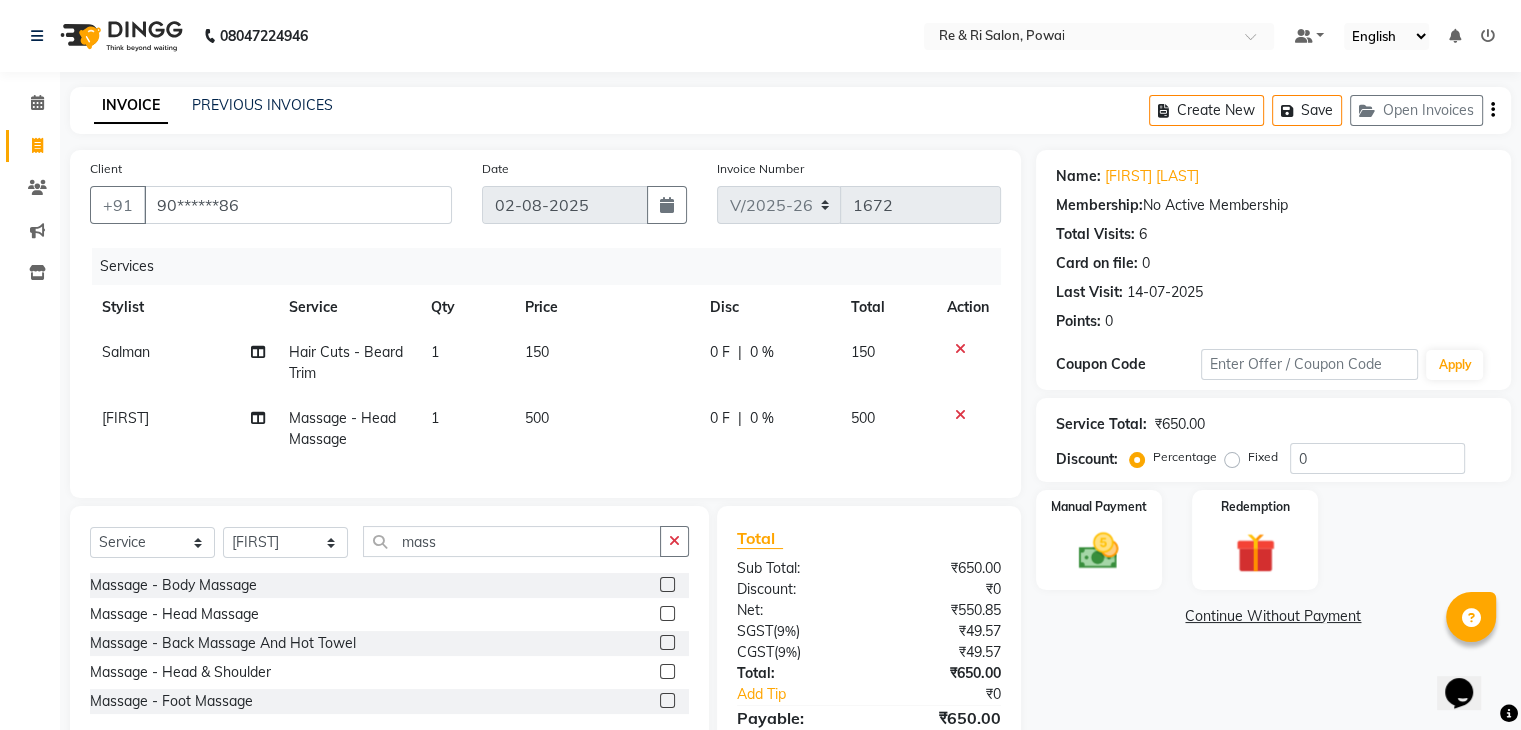 click on "0 F" 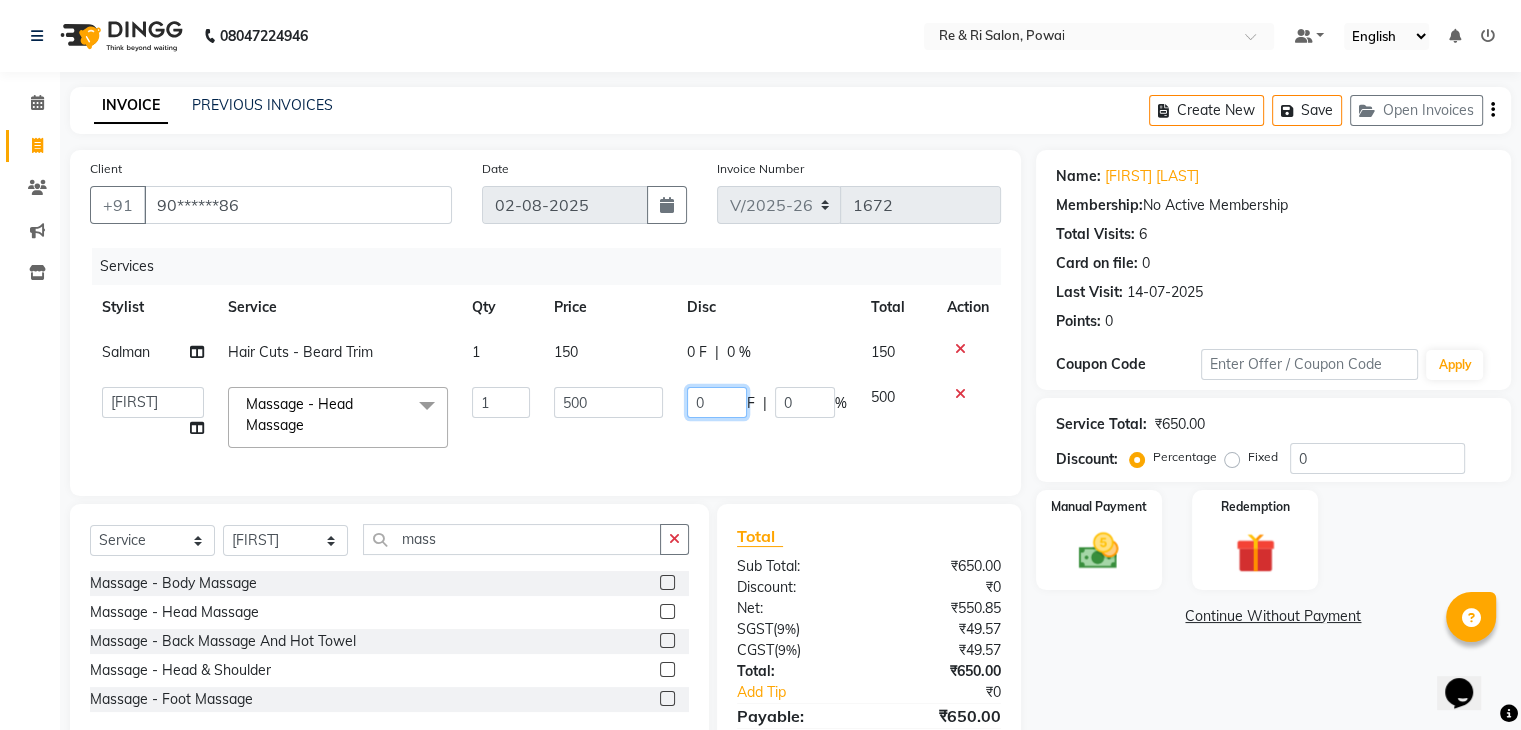 click on "0" 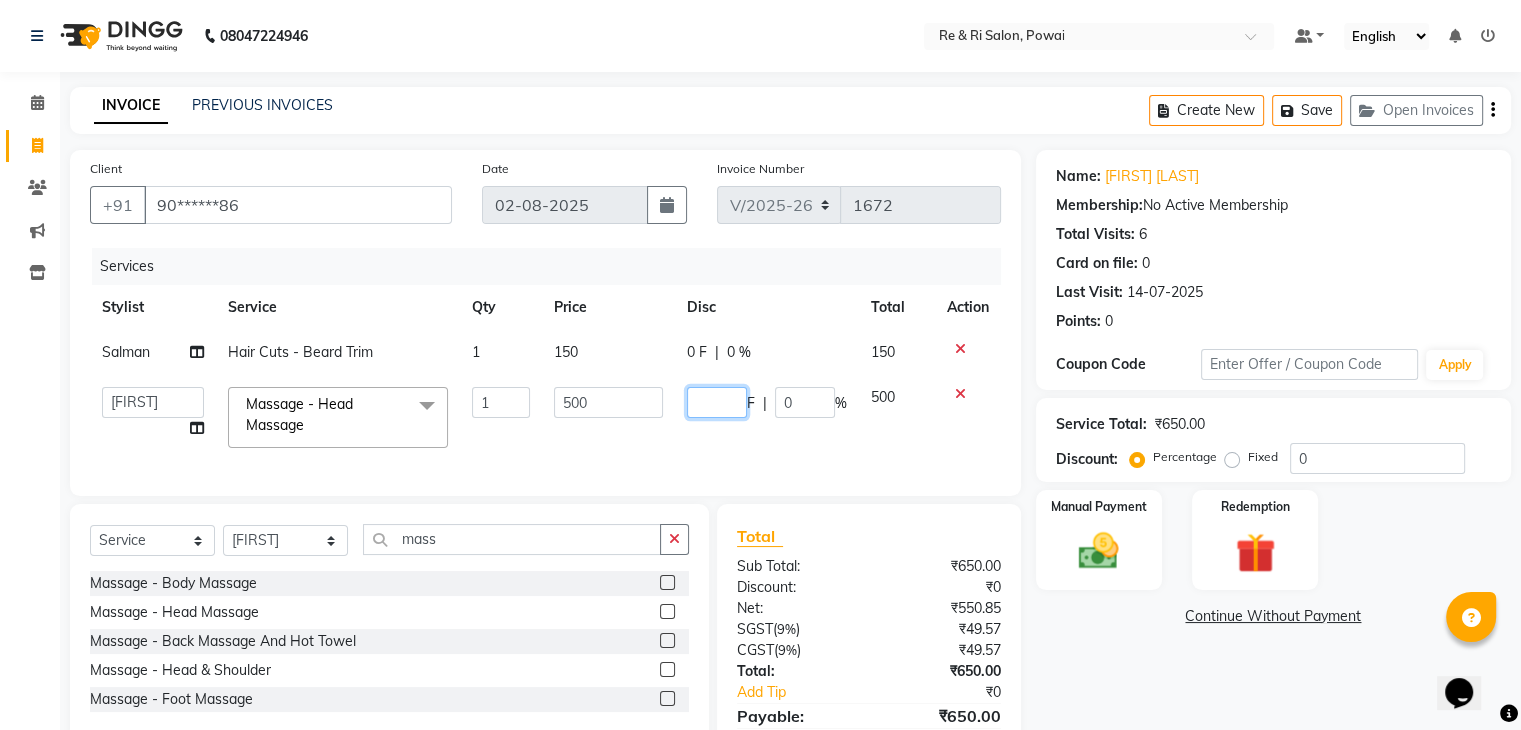 type on "4" 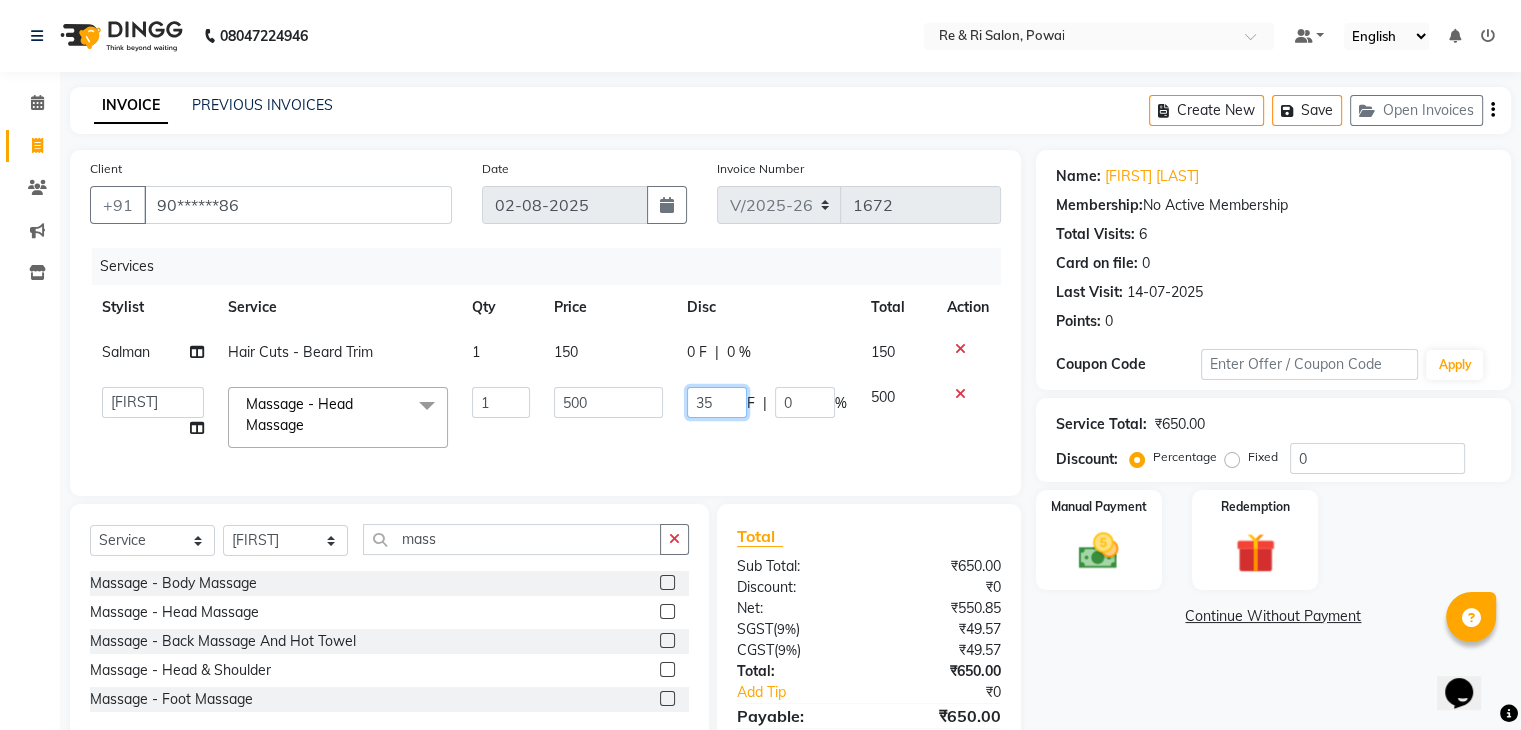 type on "3" 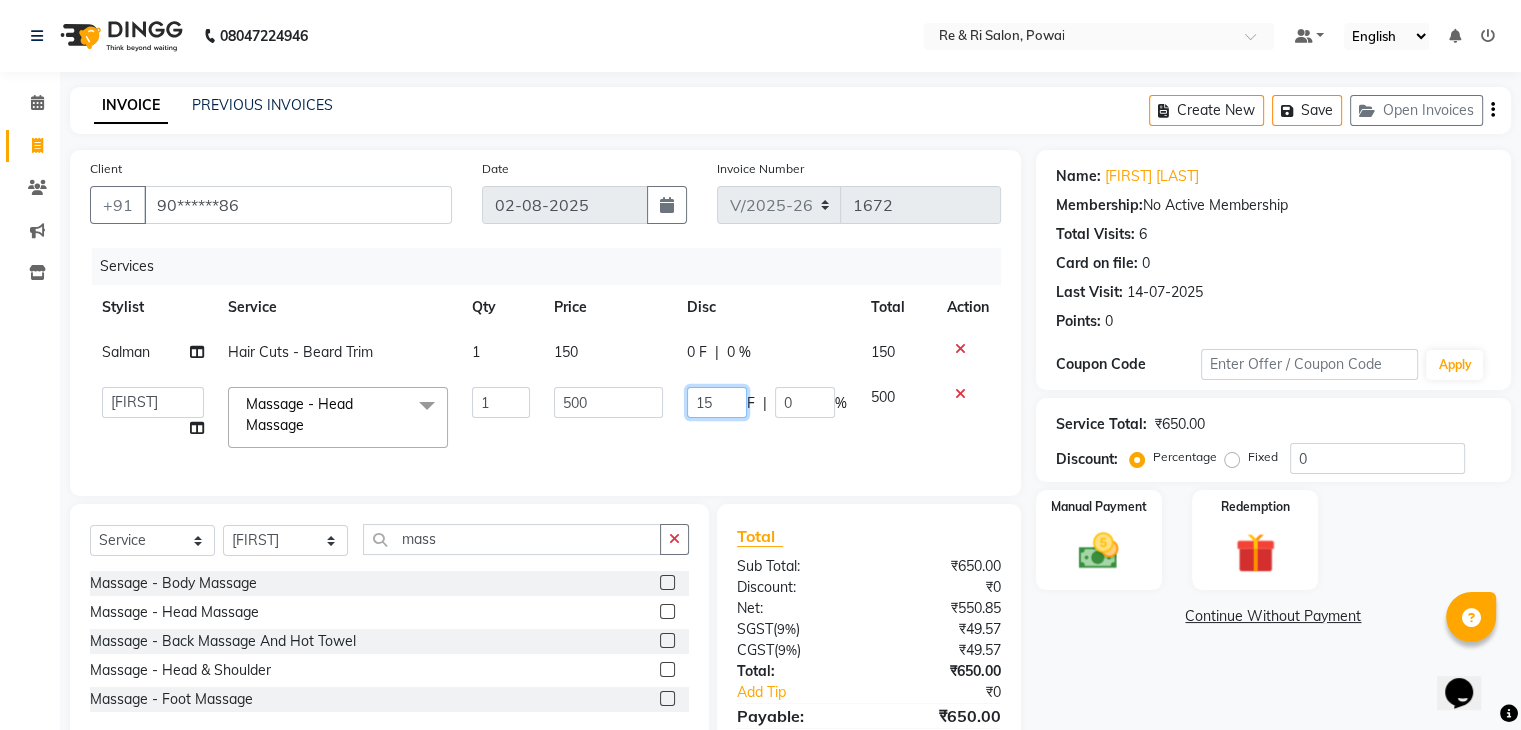 type on "150" 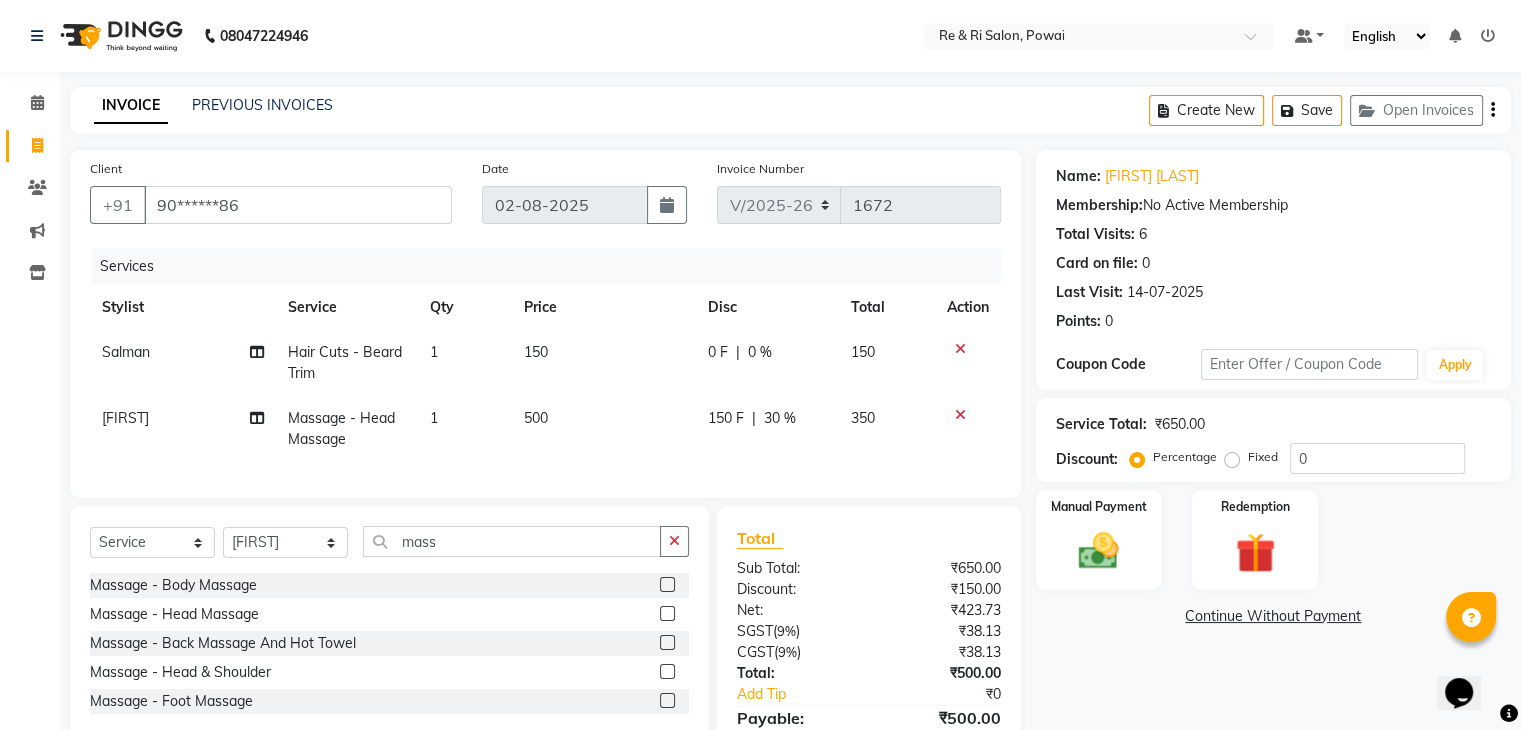 click on "Sandy   Massage - Head Massage 1 500 150 F | 30 % 350" 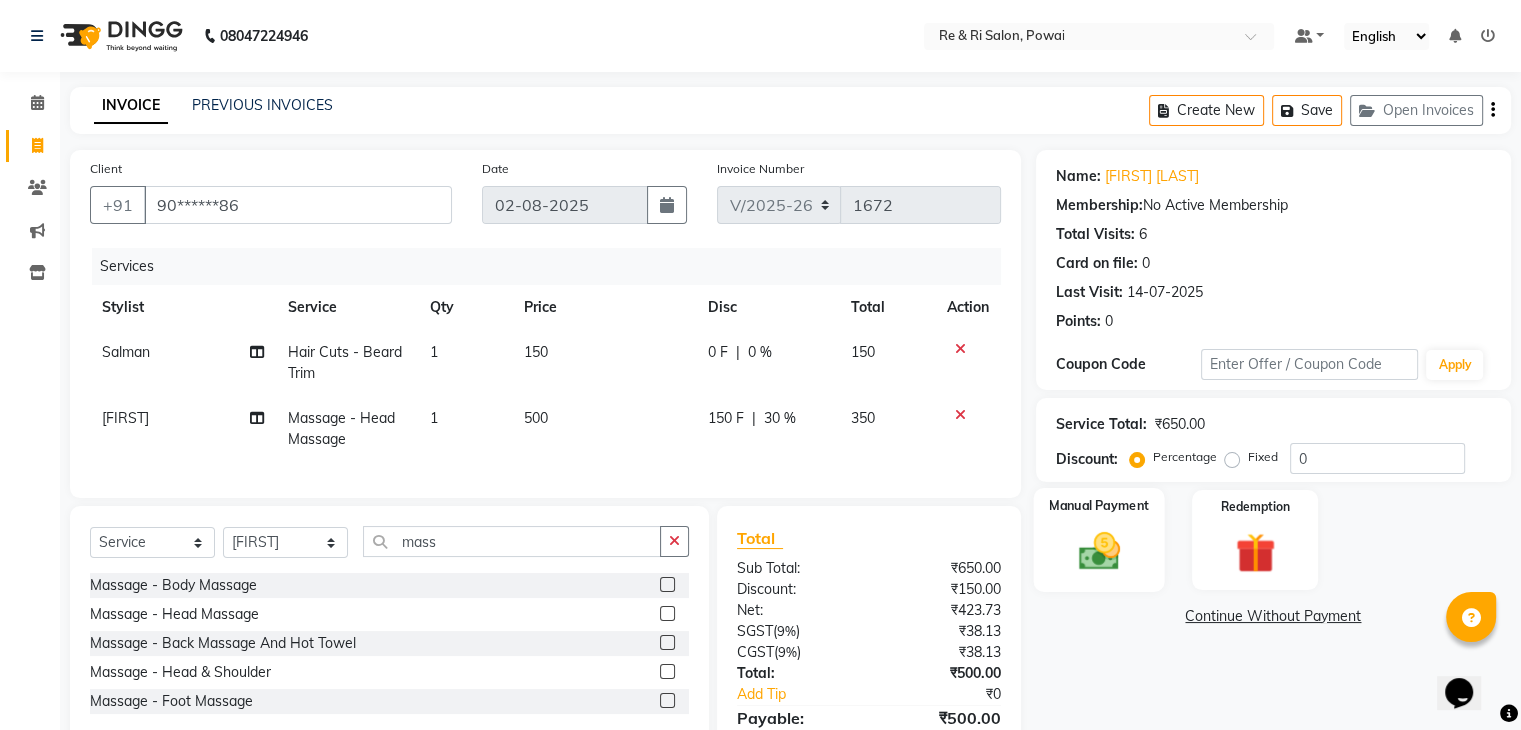 click 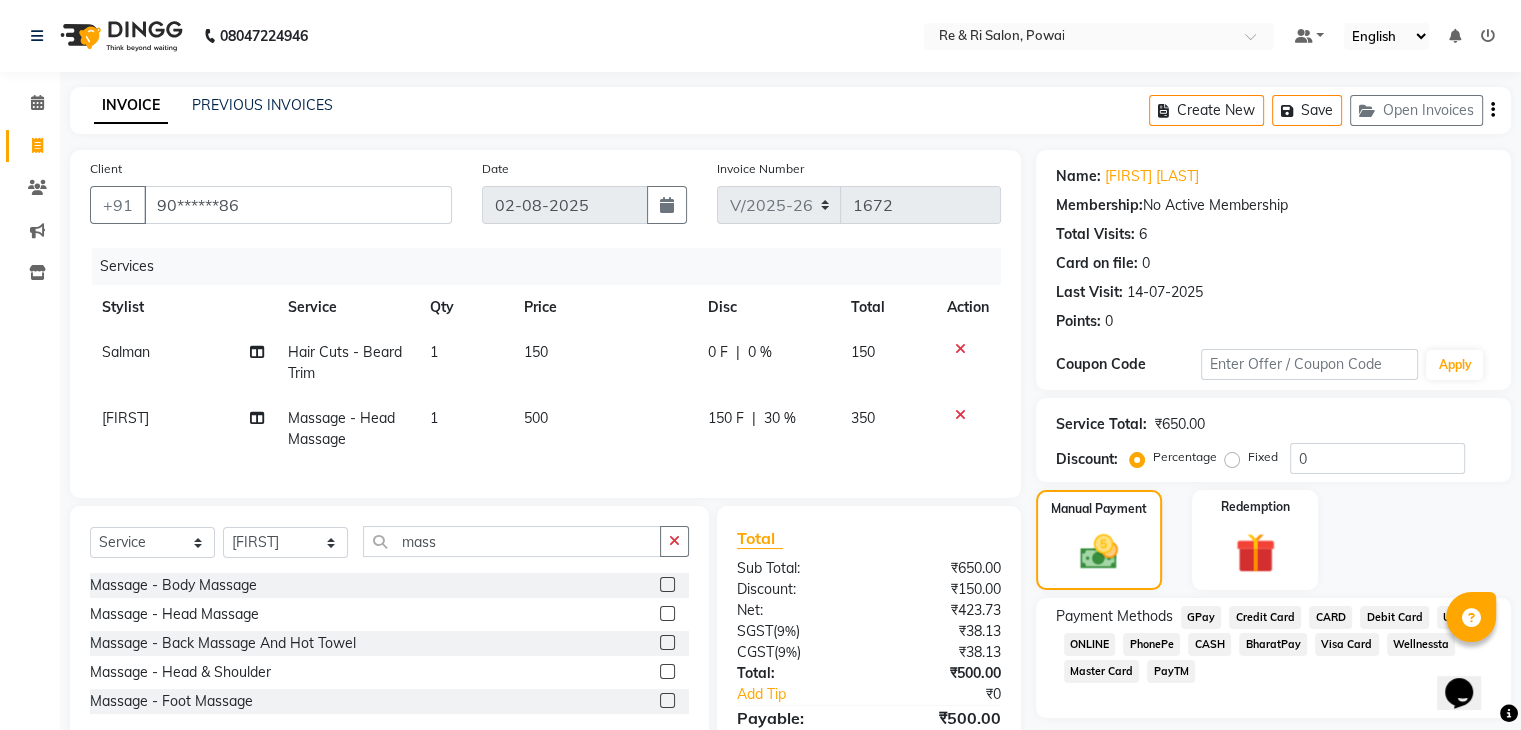 click on "GPay" 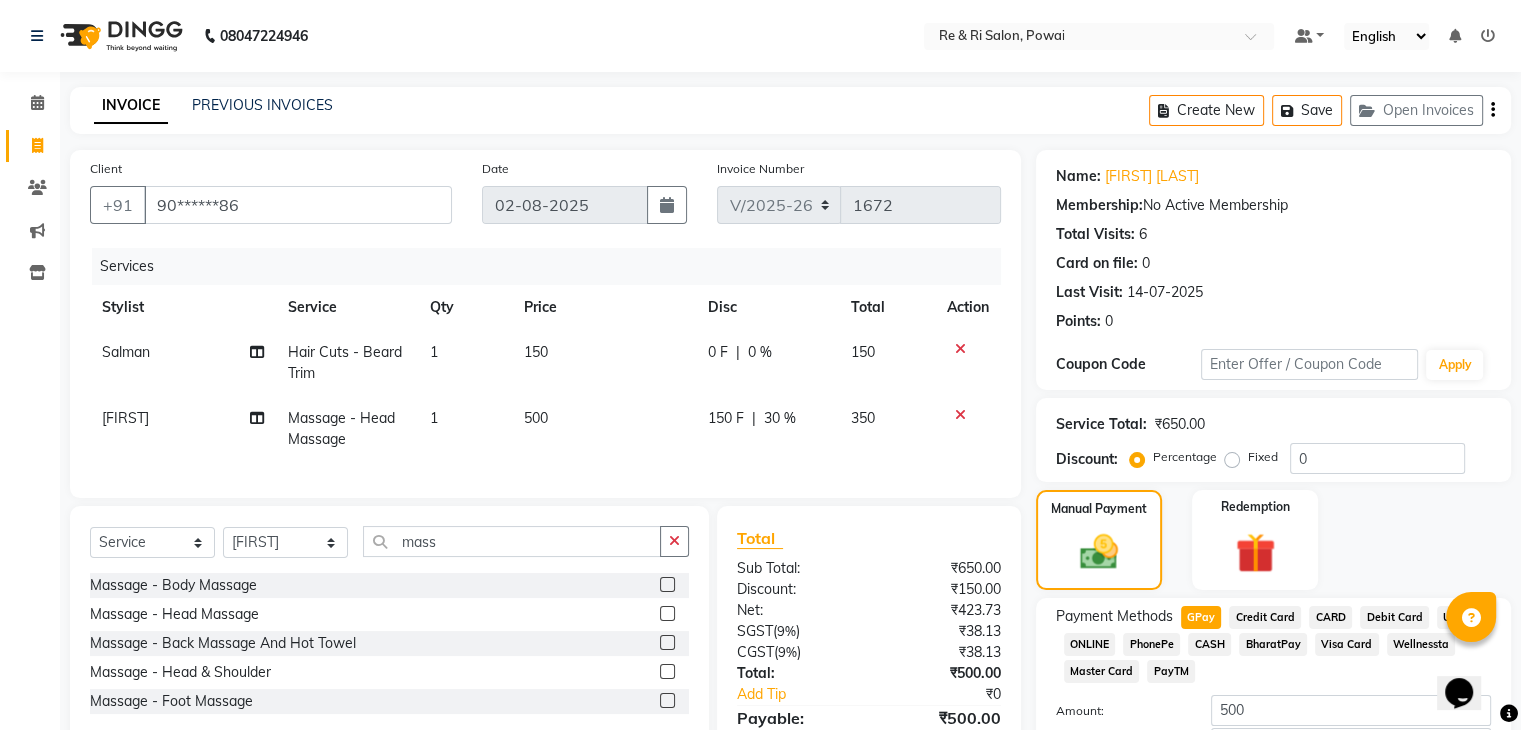 scroll, scrollTop: 145, scrollLeft: 0, axis: vertical 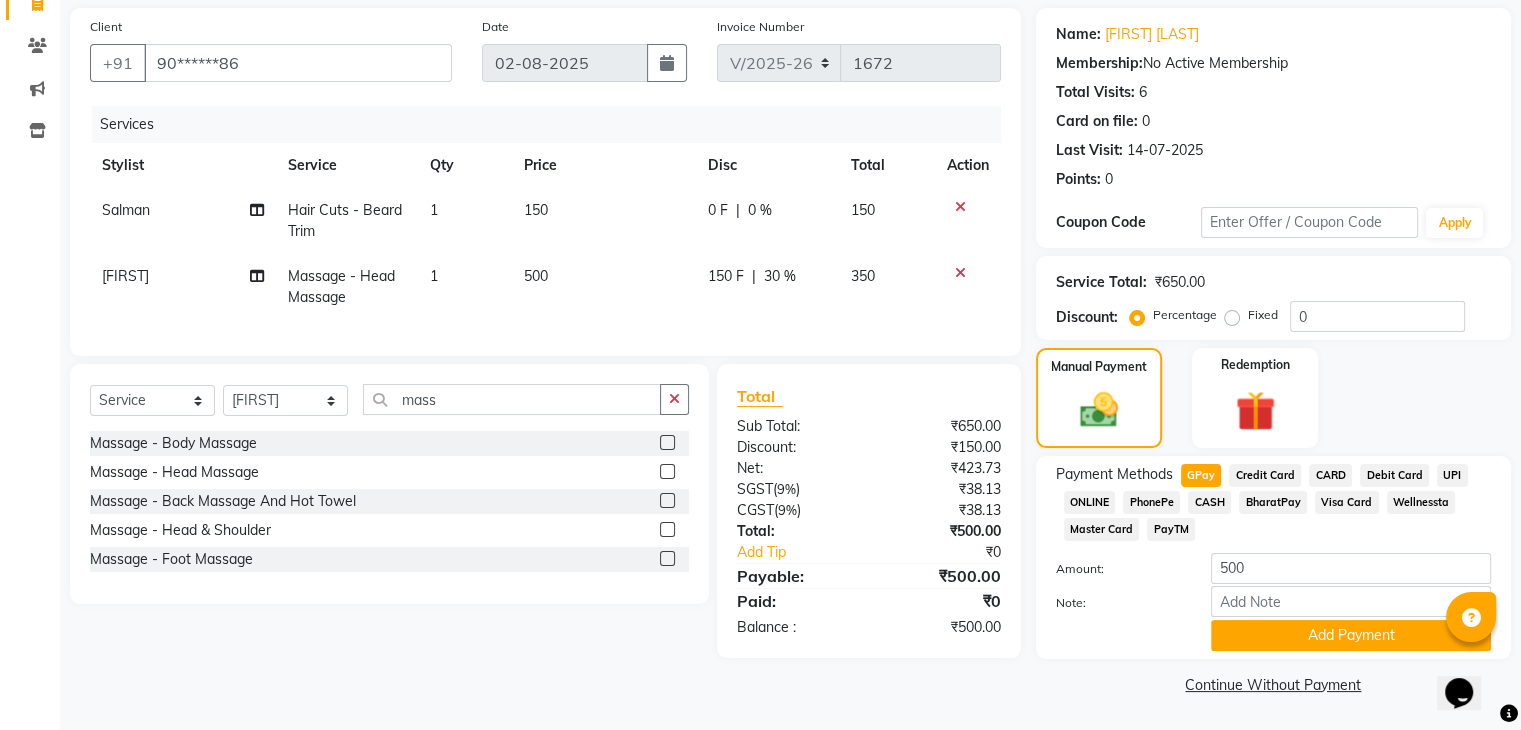 click on "CASH" 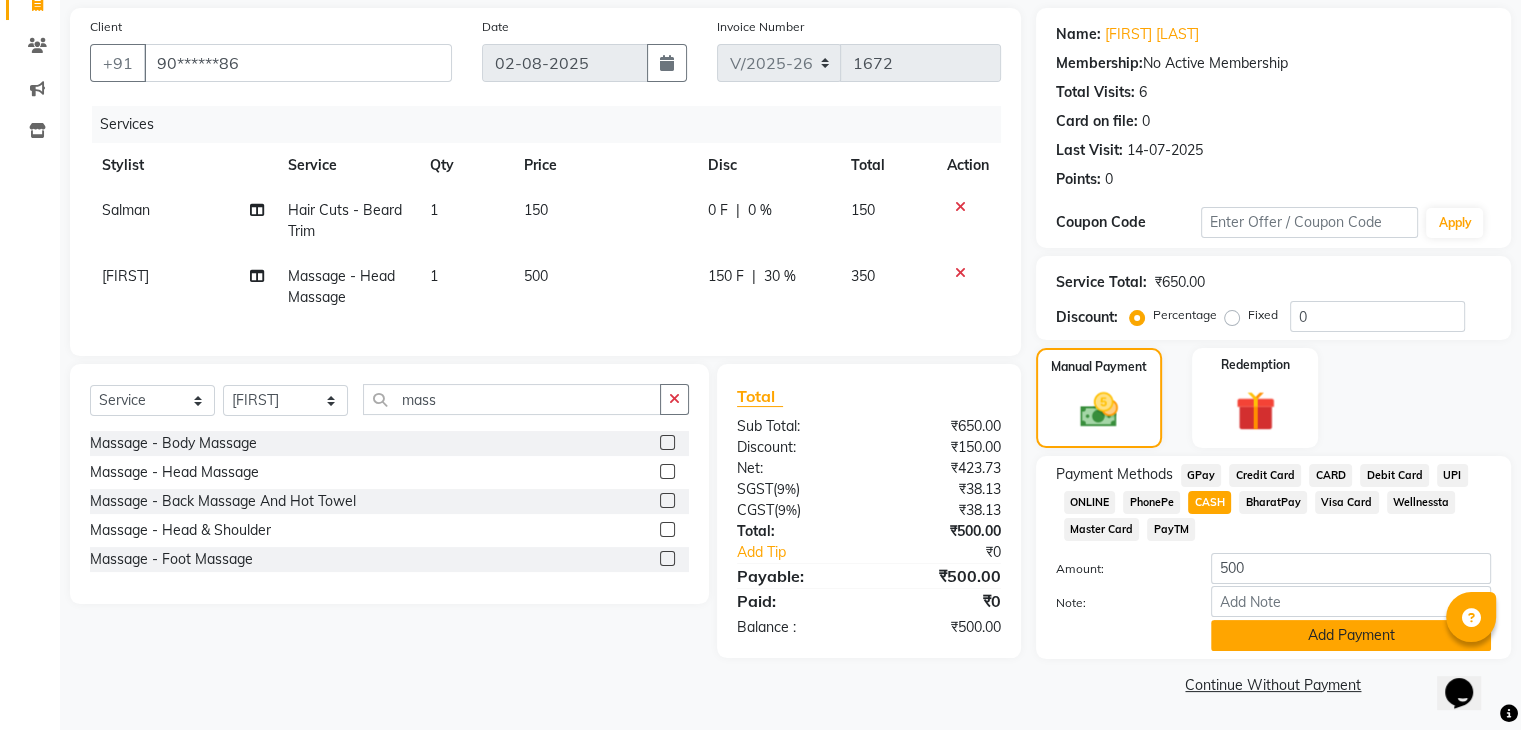 click on "Add Payment" 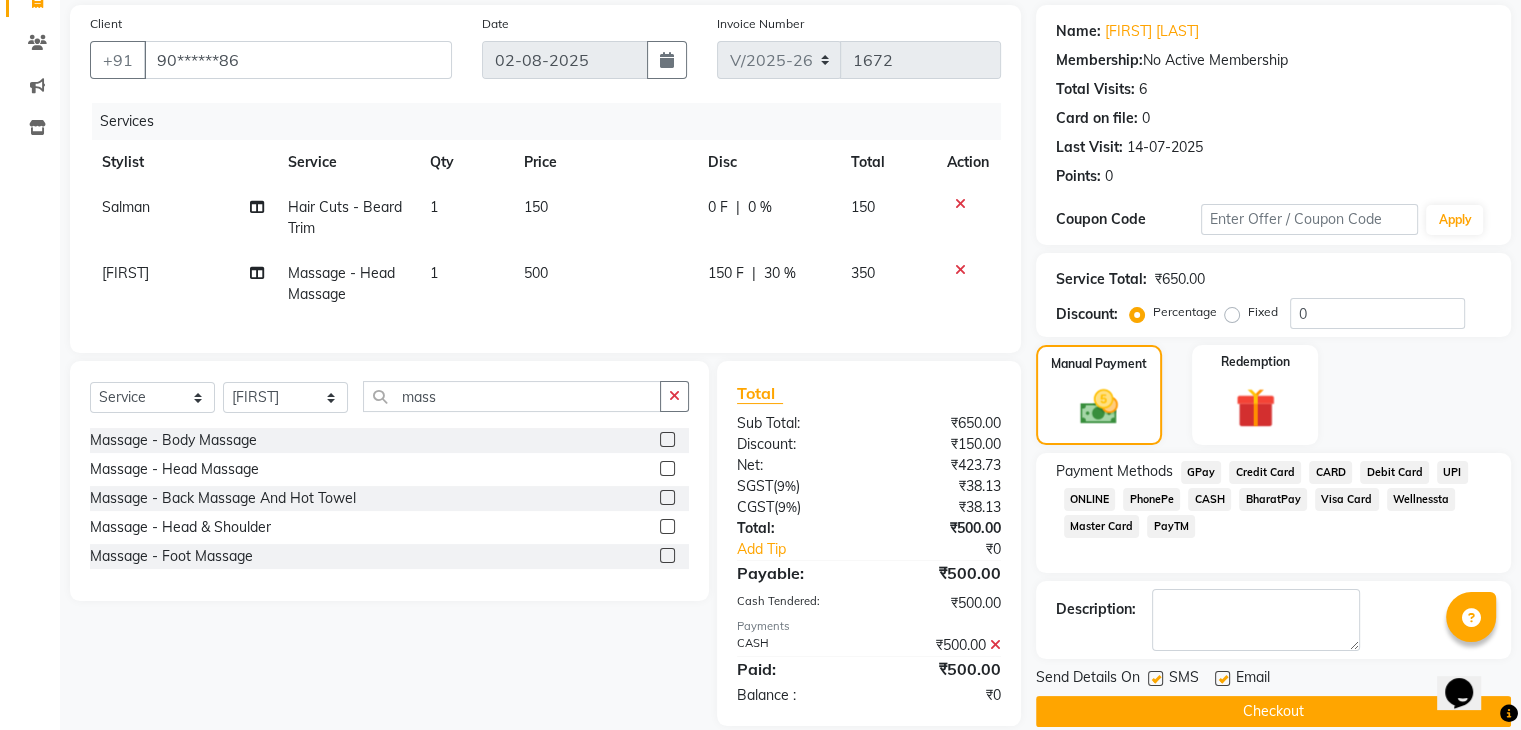 scroll, scrollTop: 187, scrollLeft: 0, axis: vertical 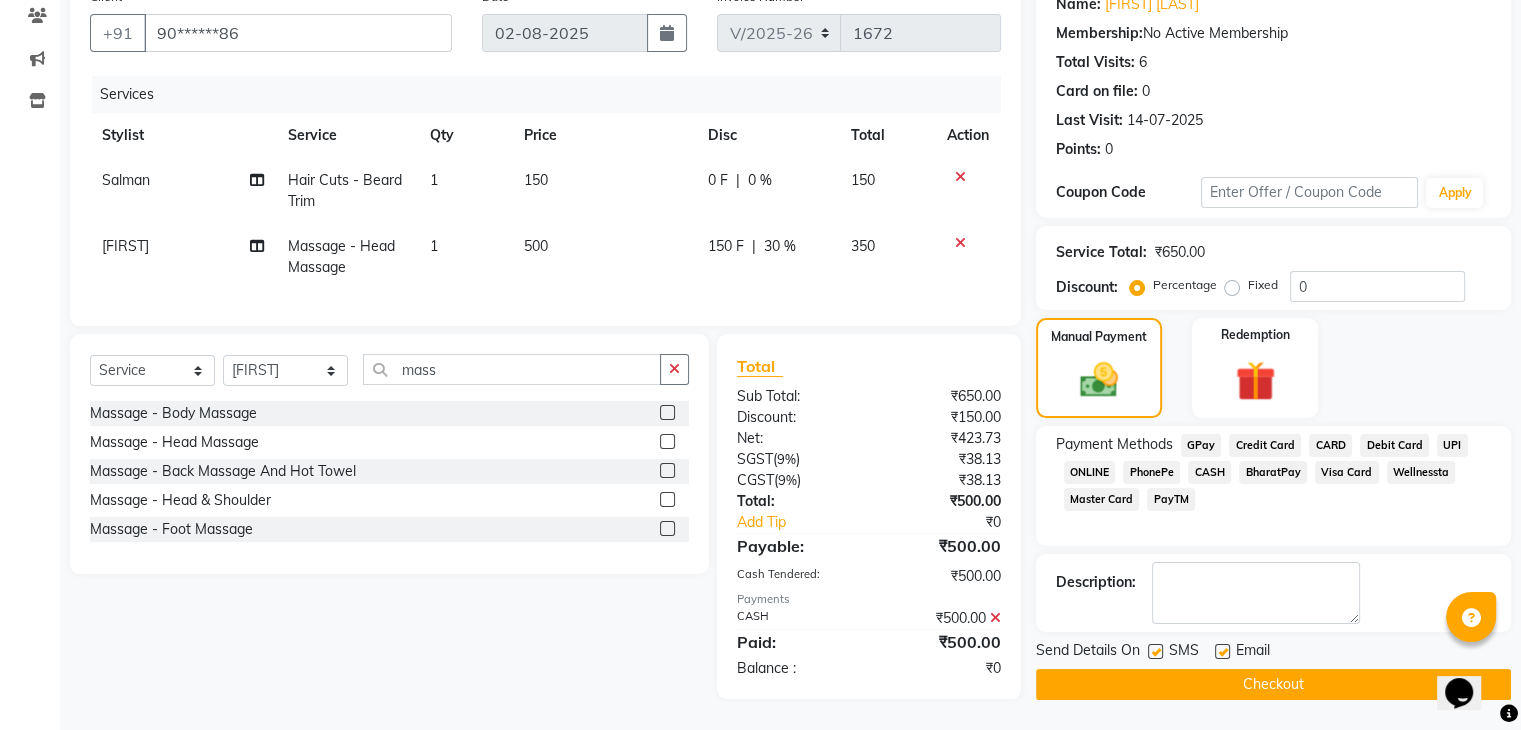 click 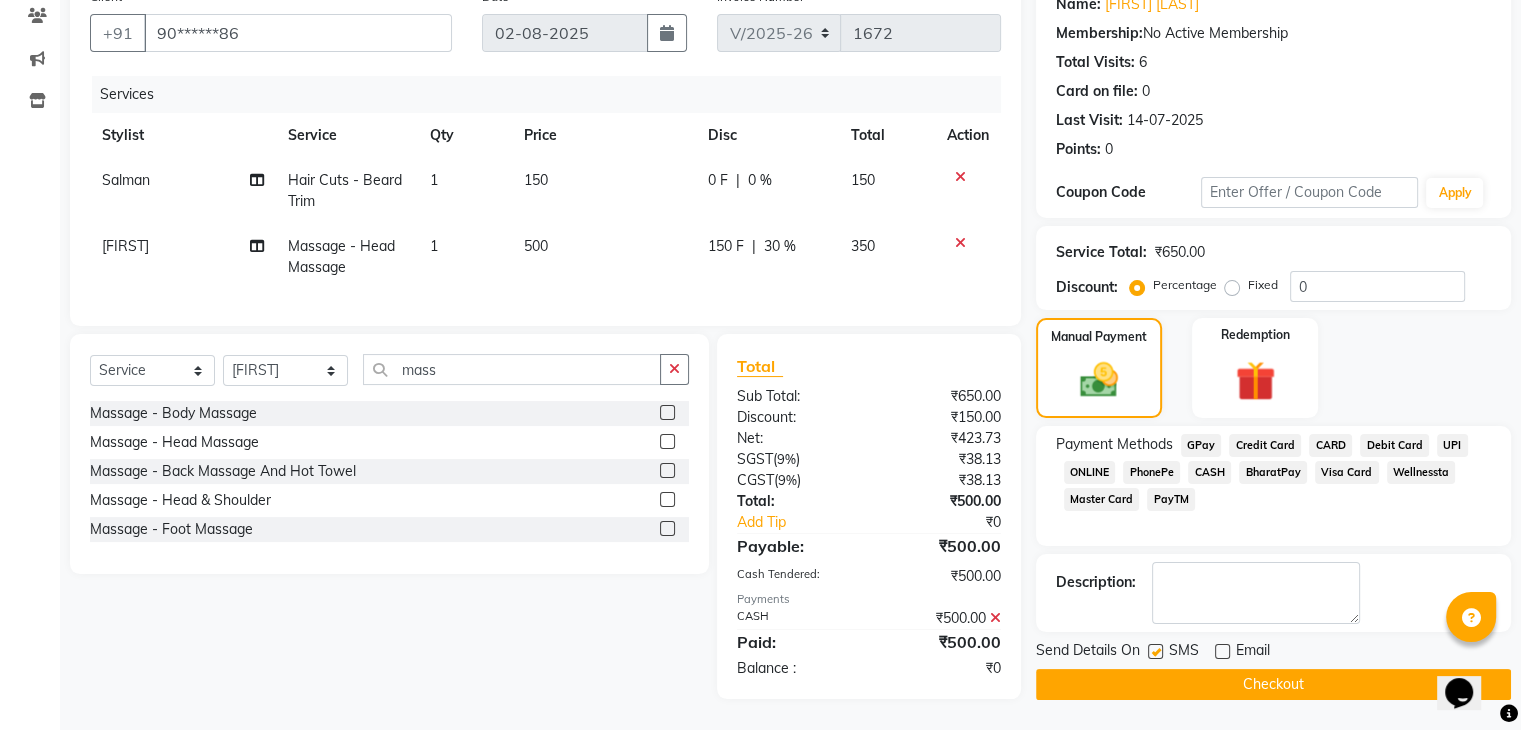 click 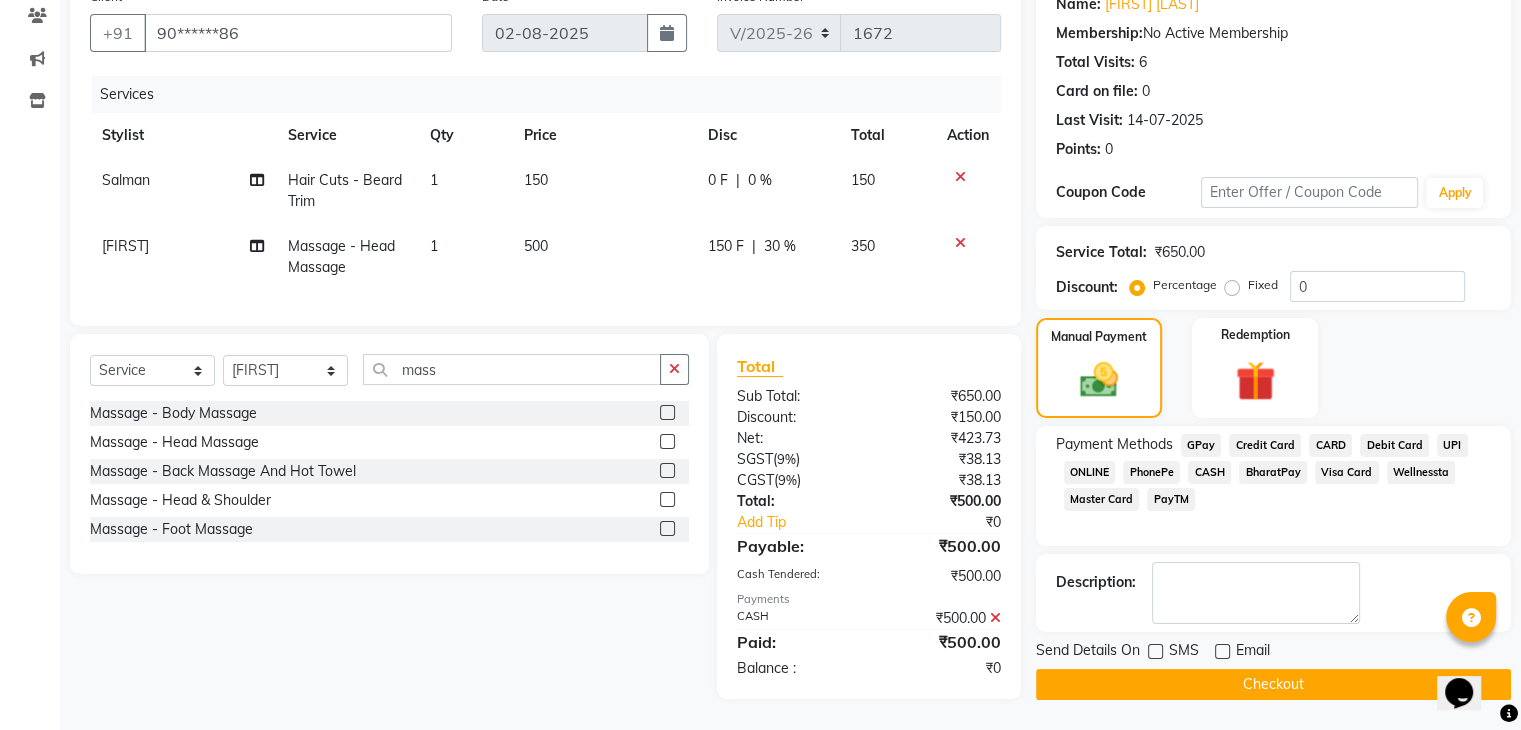 click on "Checkout" 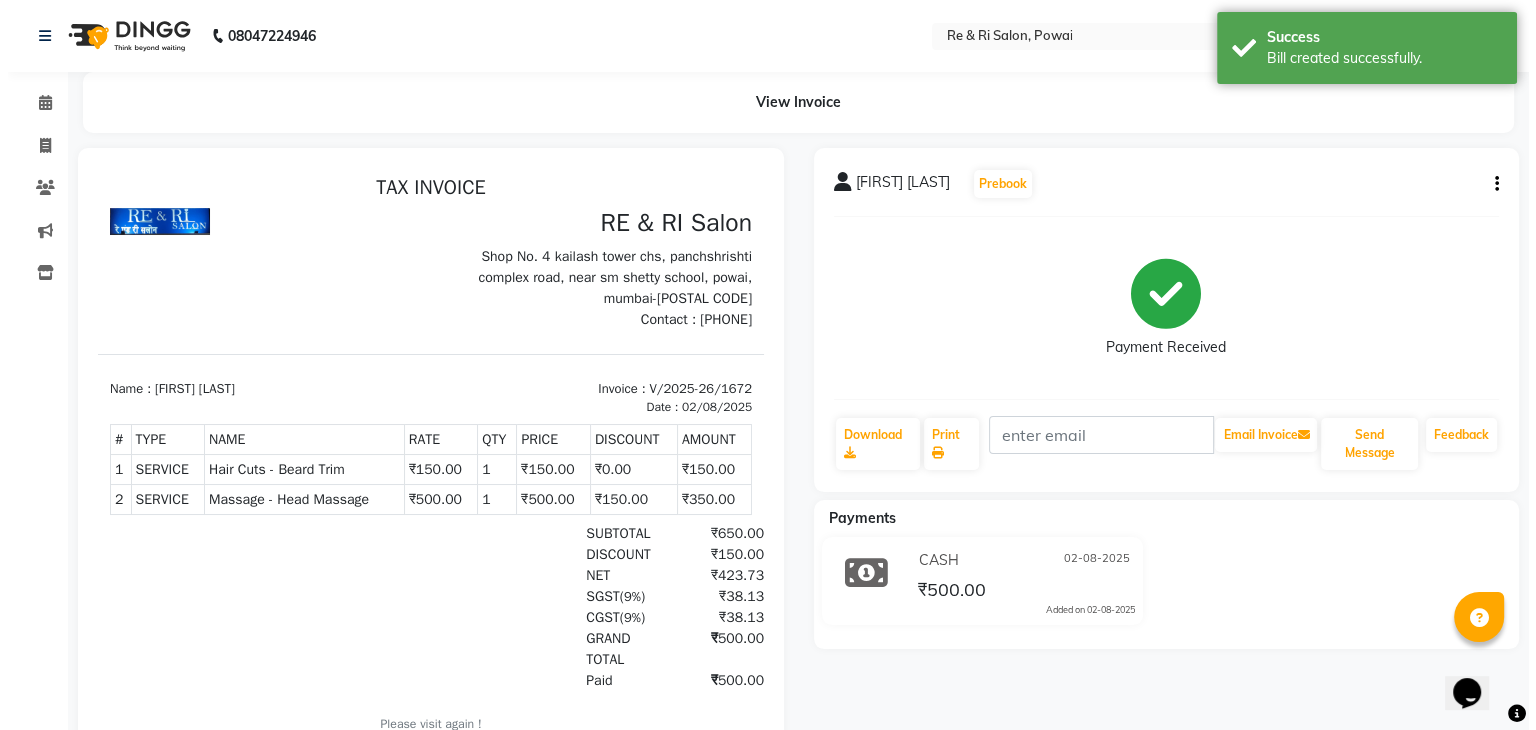 scroll, scrollTop: 0, scrollLeft: 0, axis: both 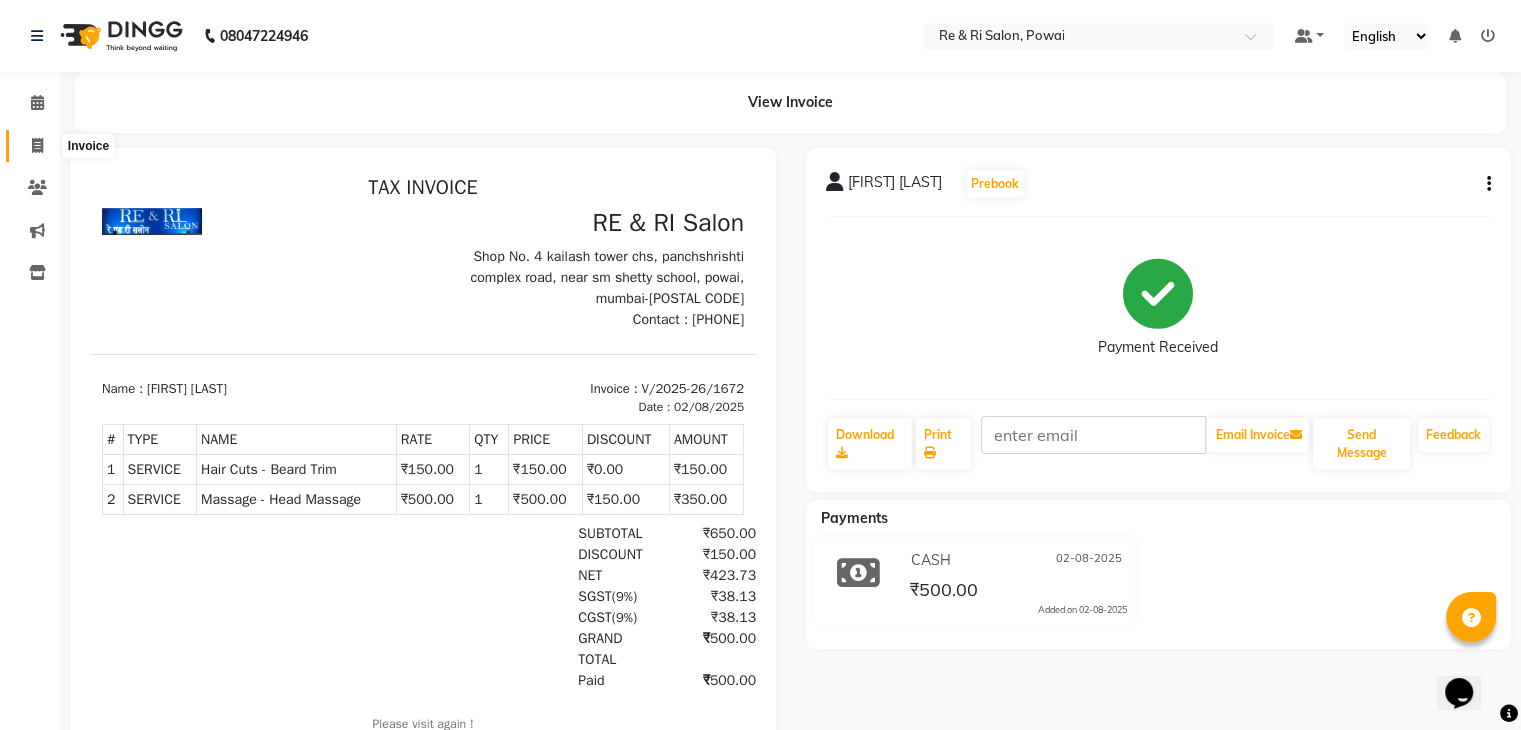 click 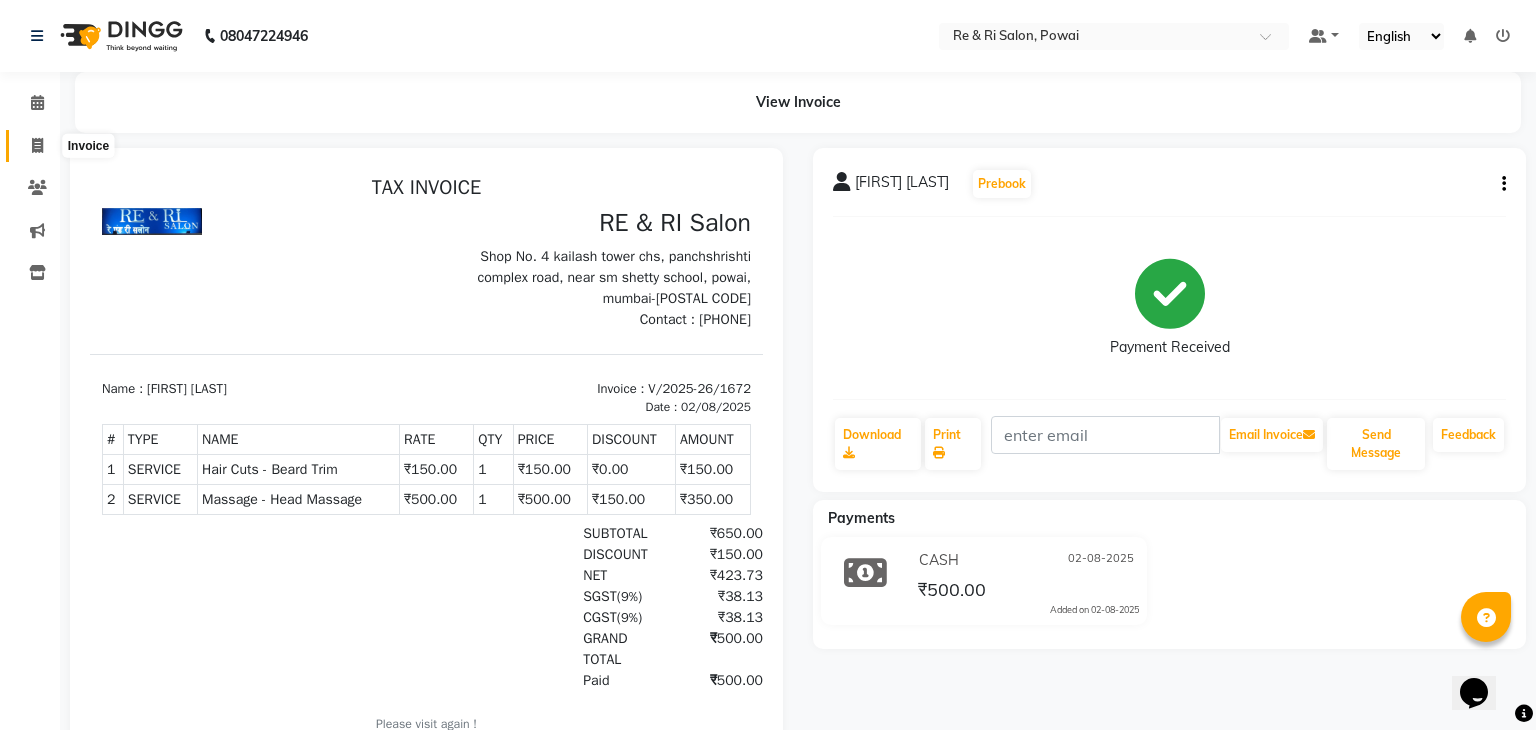 select on "5364" 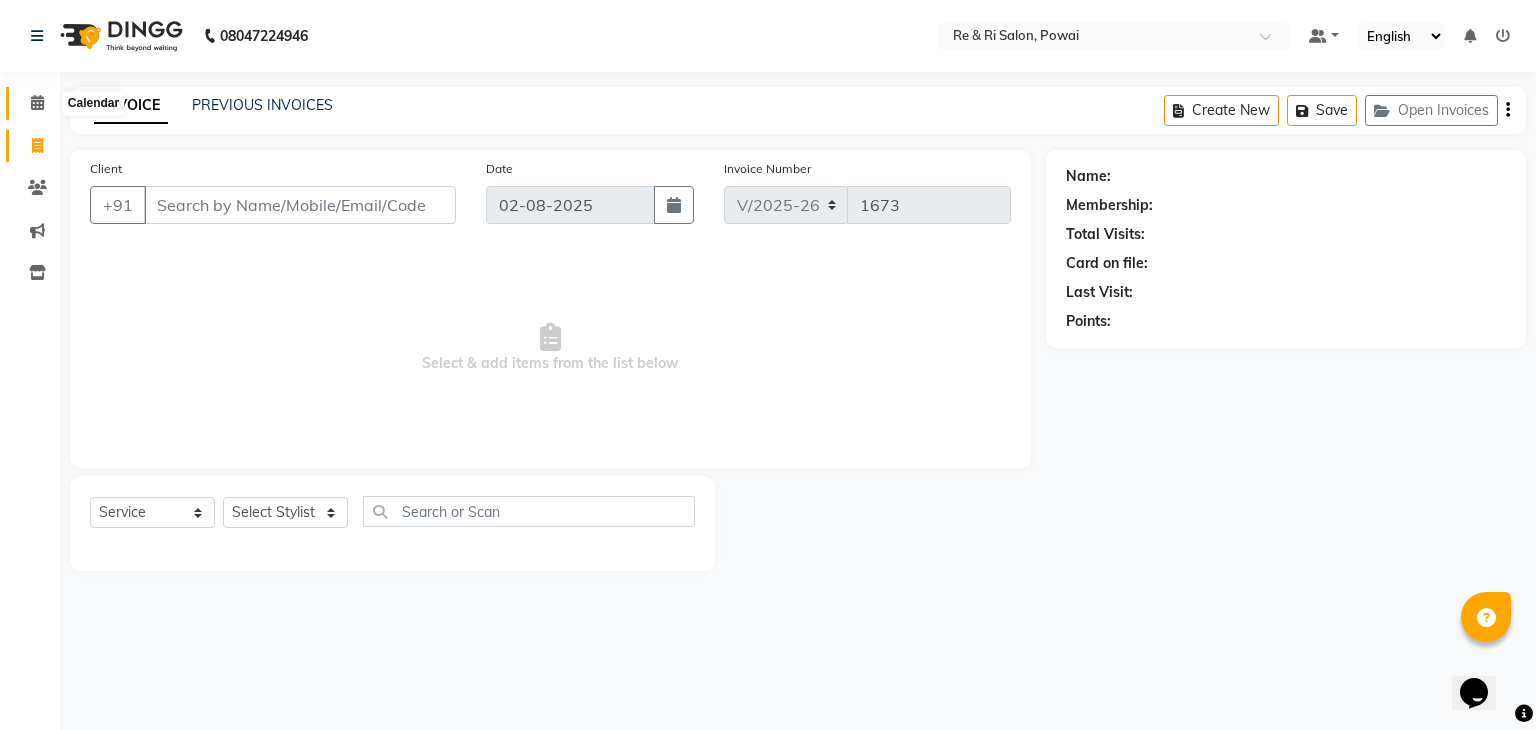 click 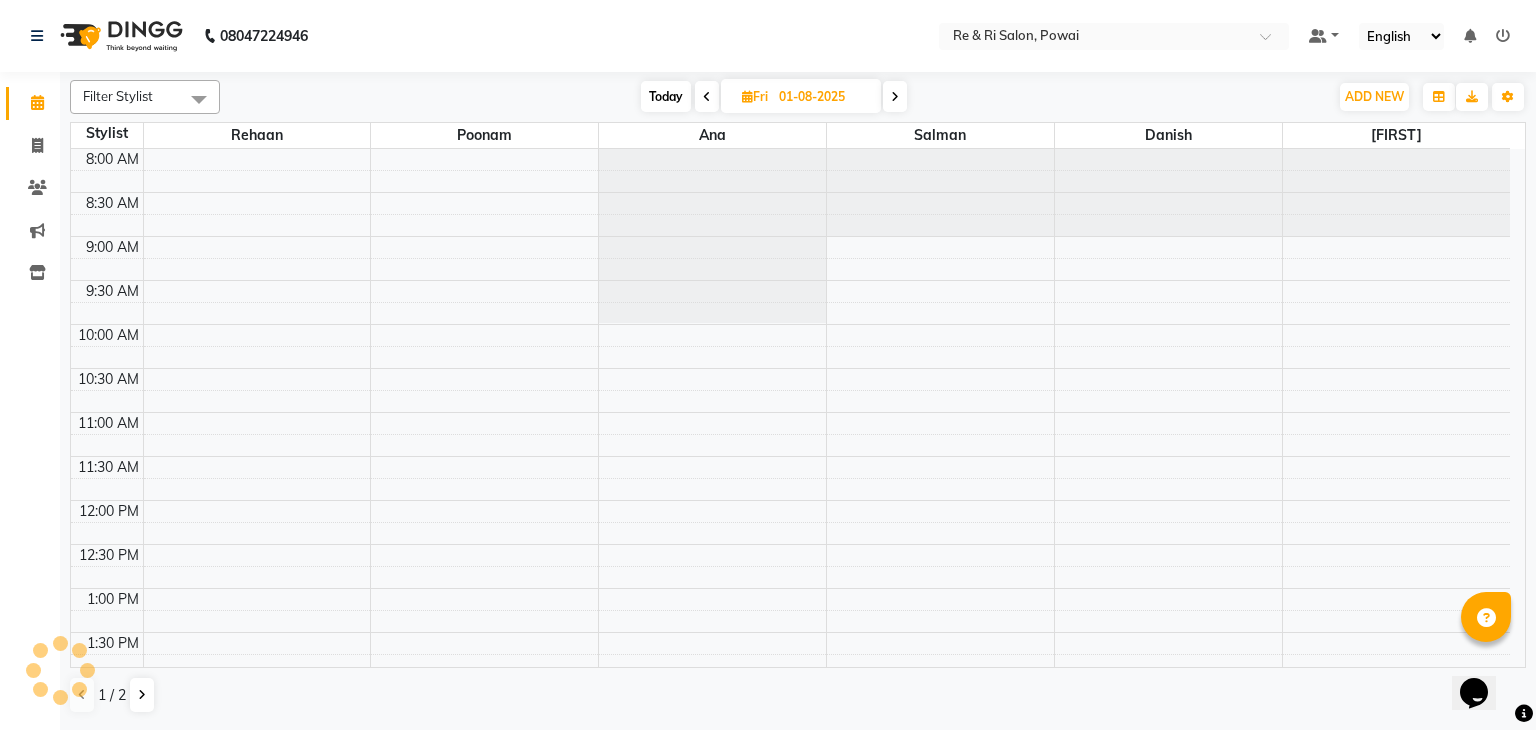 scroll, scrollTop: 524, scrollLeft: 0, axis: vertical 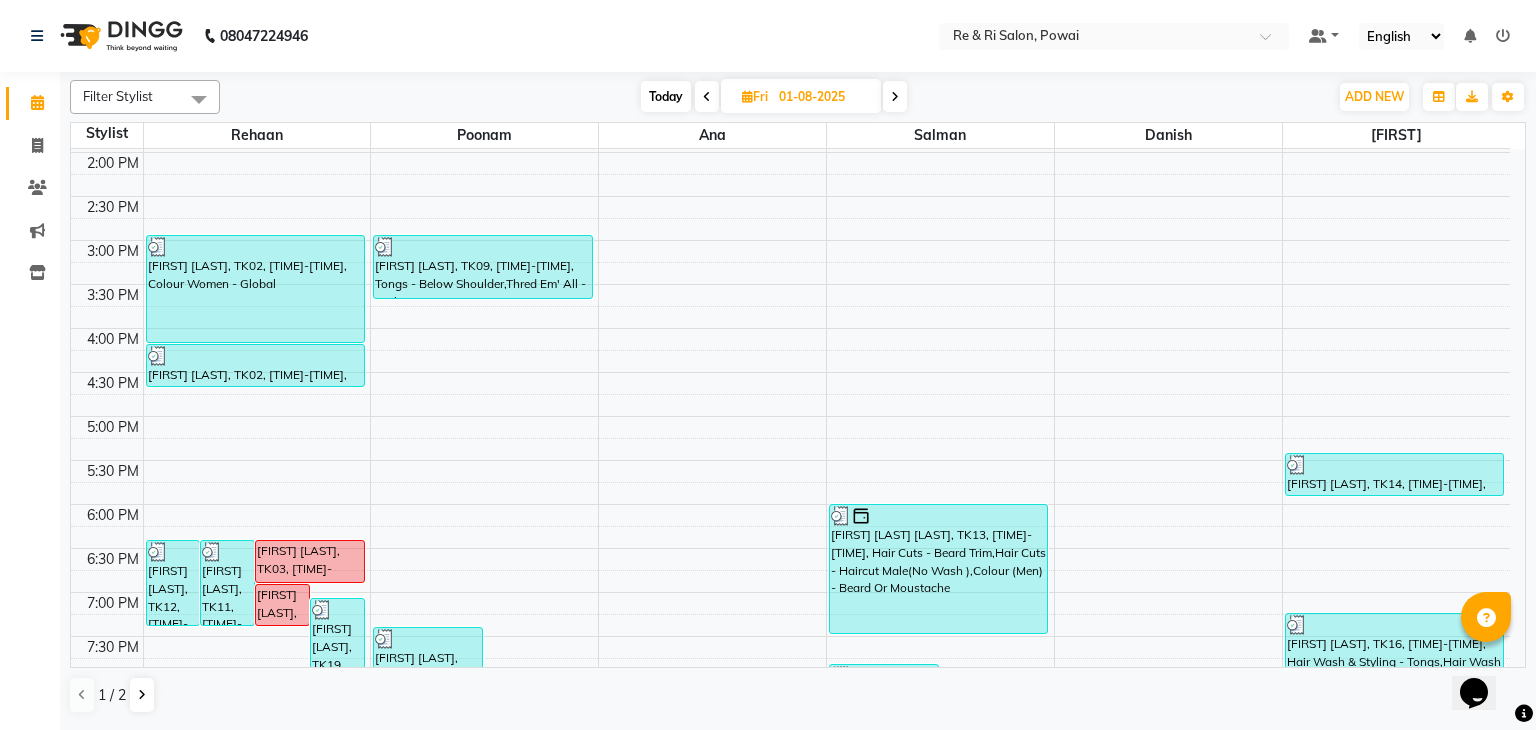 click on "Today" at bounding box center [666, 96] 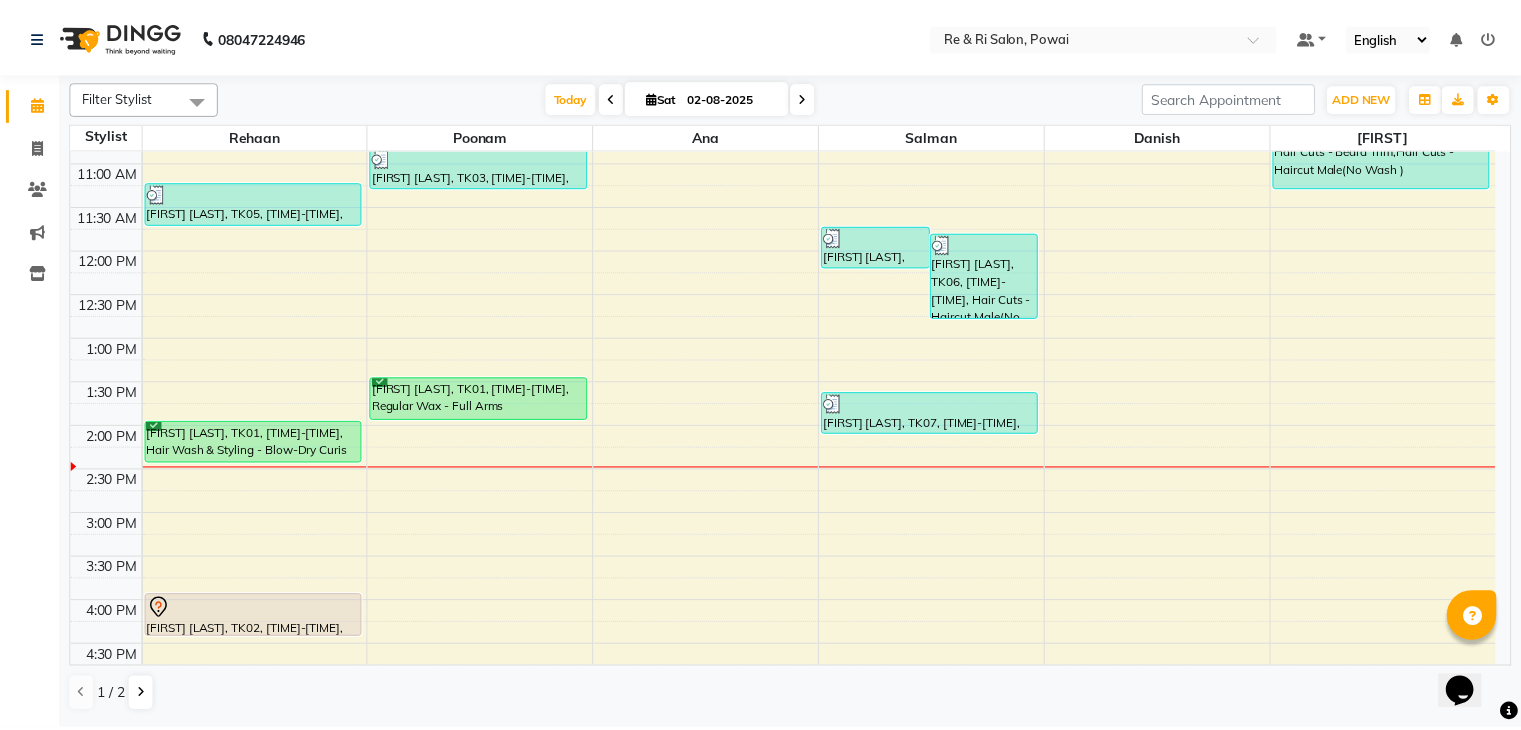 scroll, scrollTop: 250, scrollLeft: 0, axis: vertical 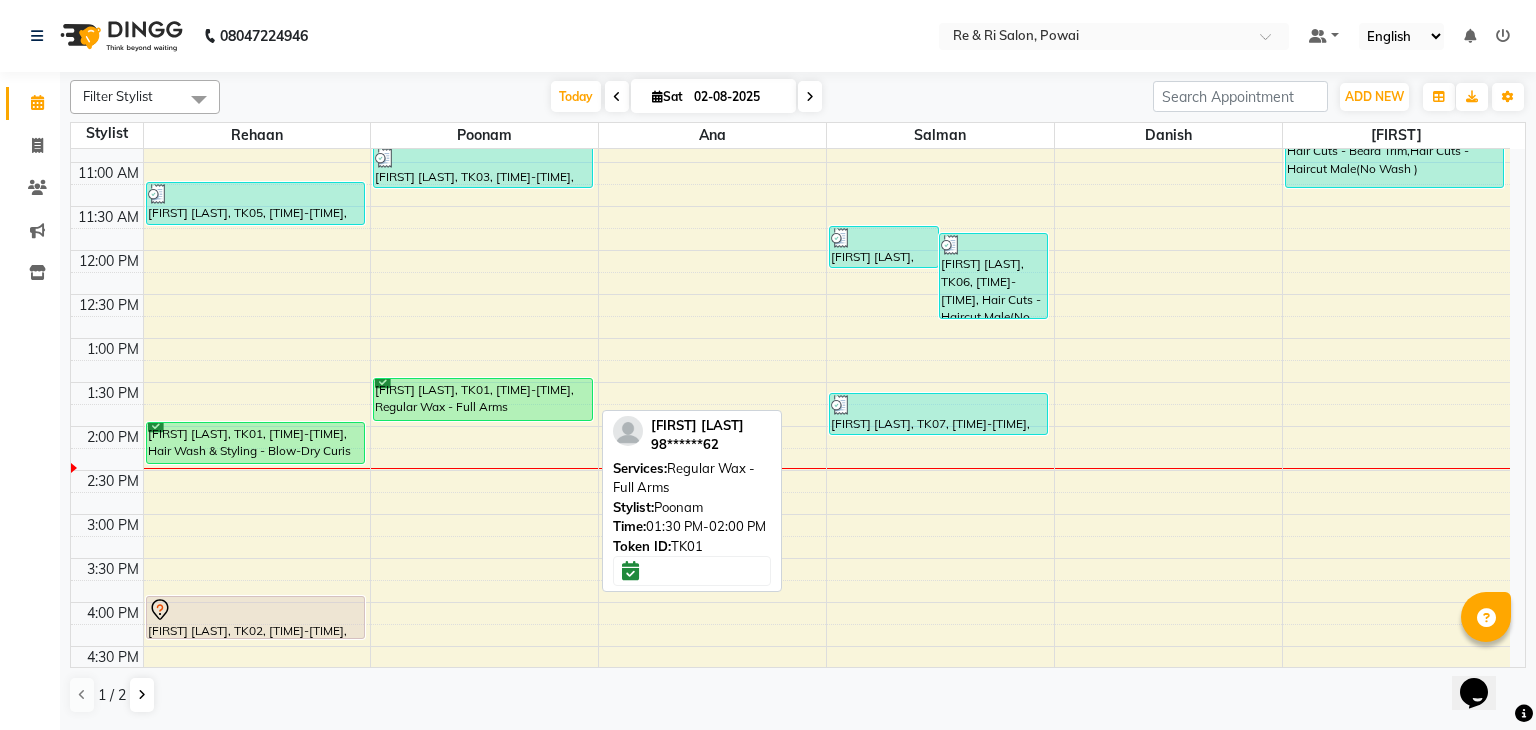 click on "[FIRST] [LAST], TK01, 01:30 PM-02:00 PM, Regular Wax - Full Arms" at bounding box center [482, 399] 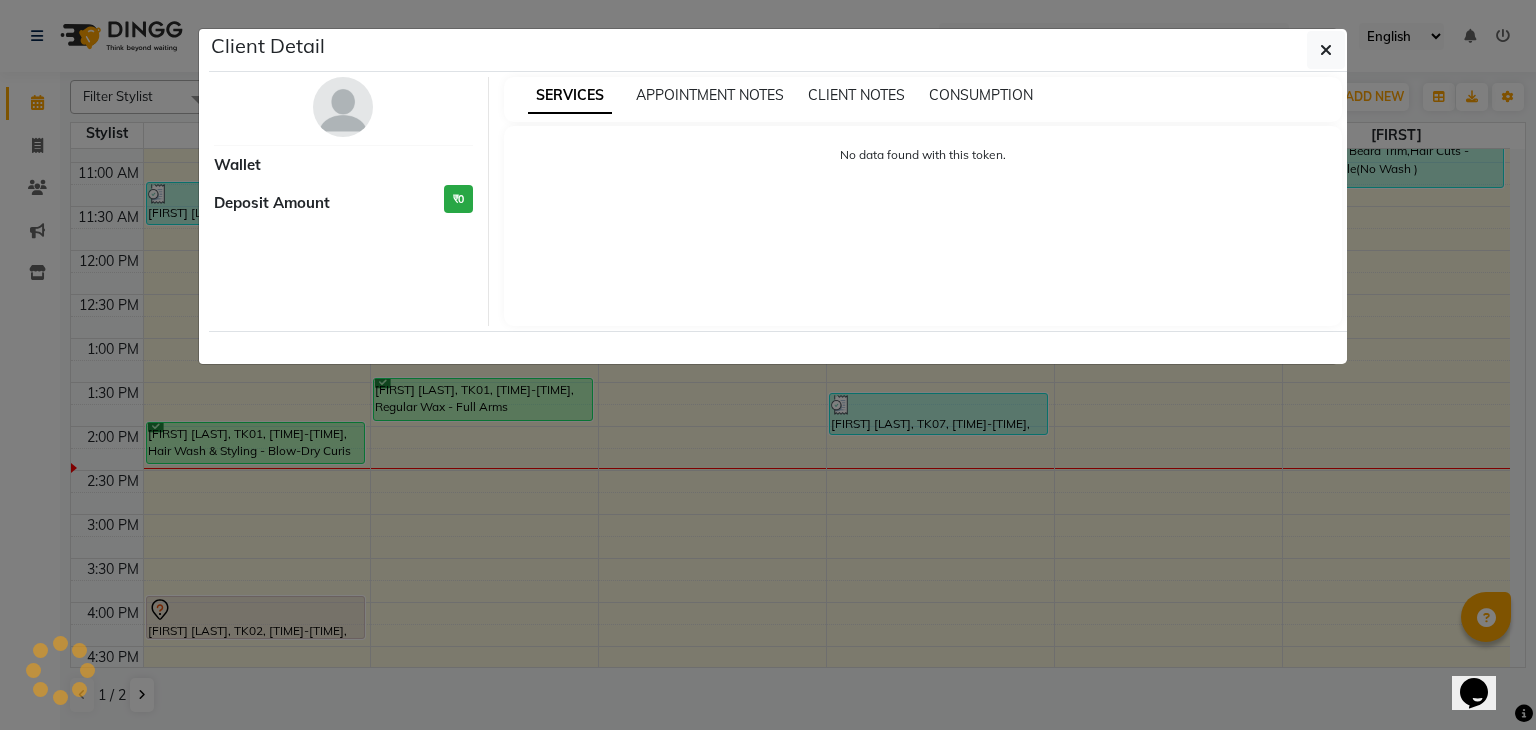 select on "6" 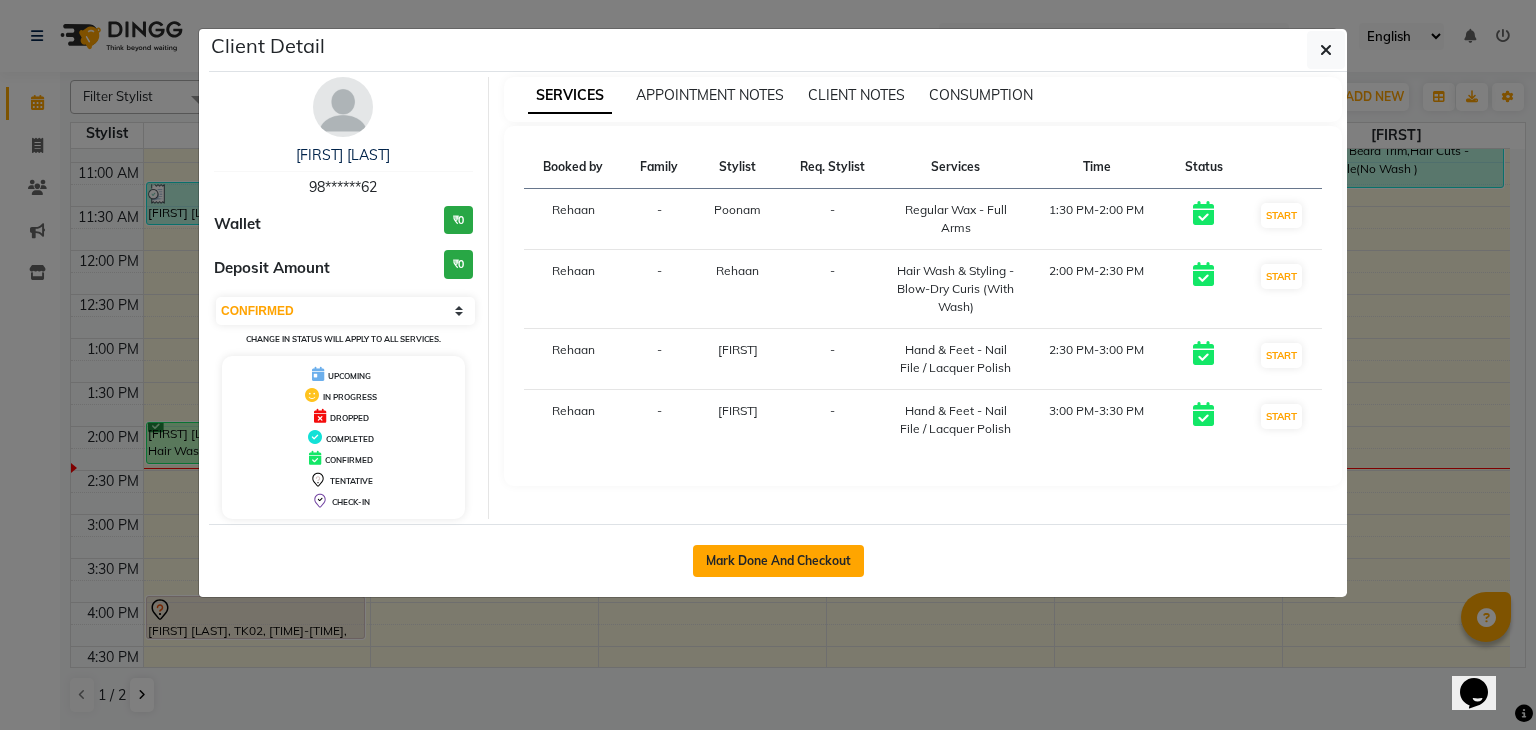 click on "Mark Done And Checkout" 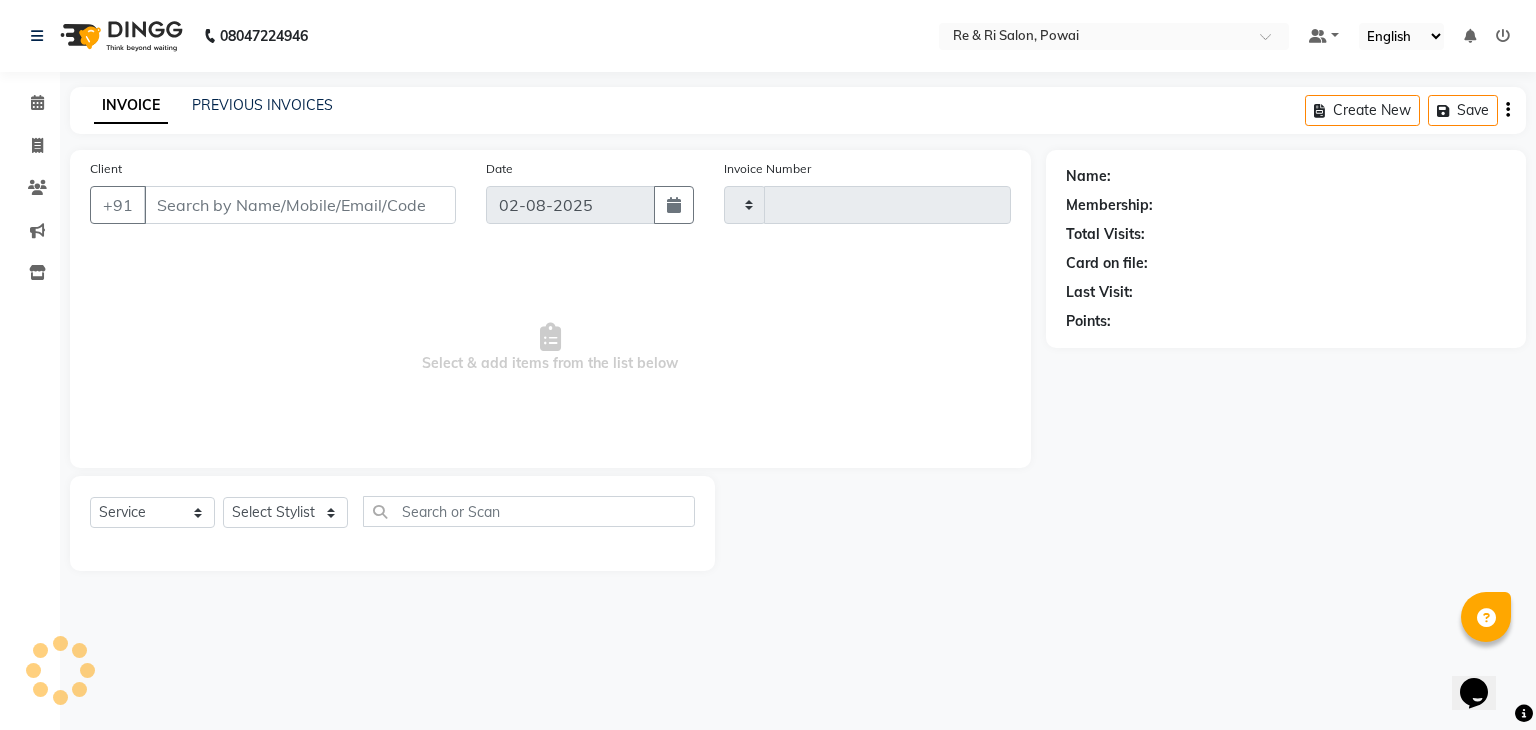 type on "1673" 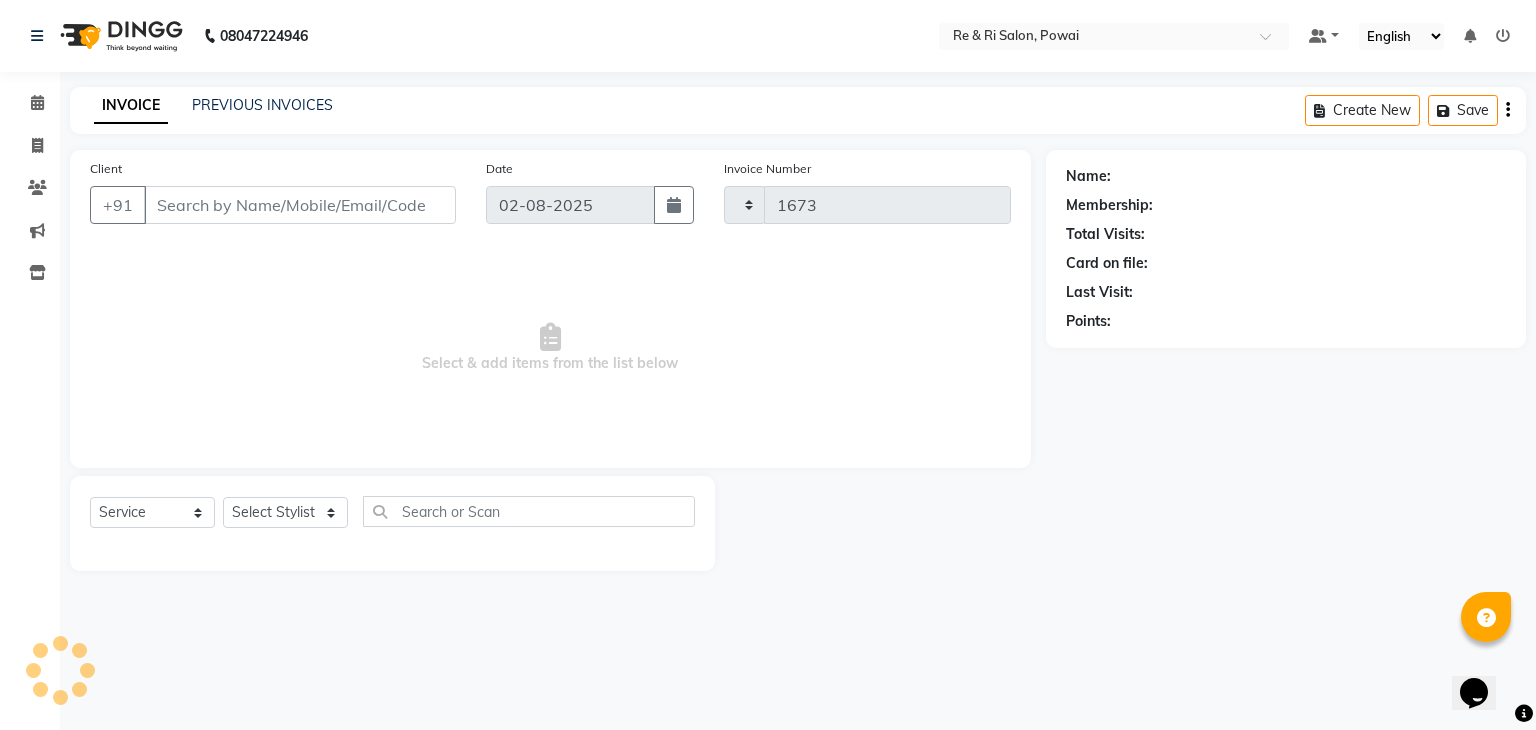 select on "5364" 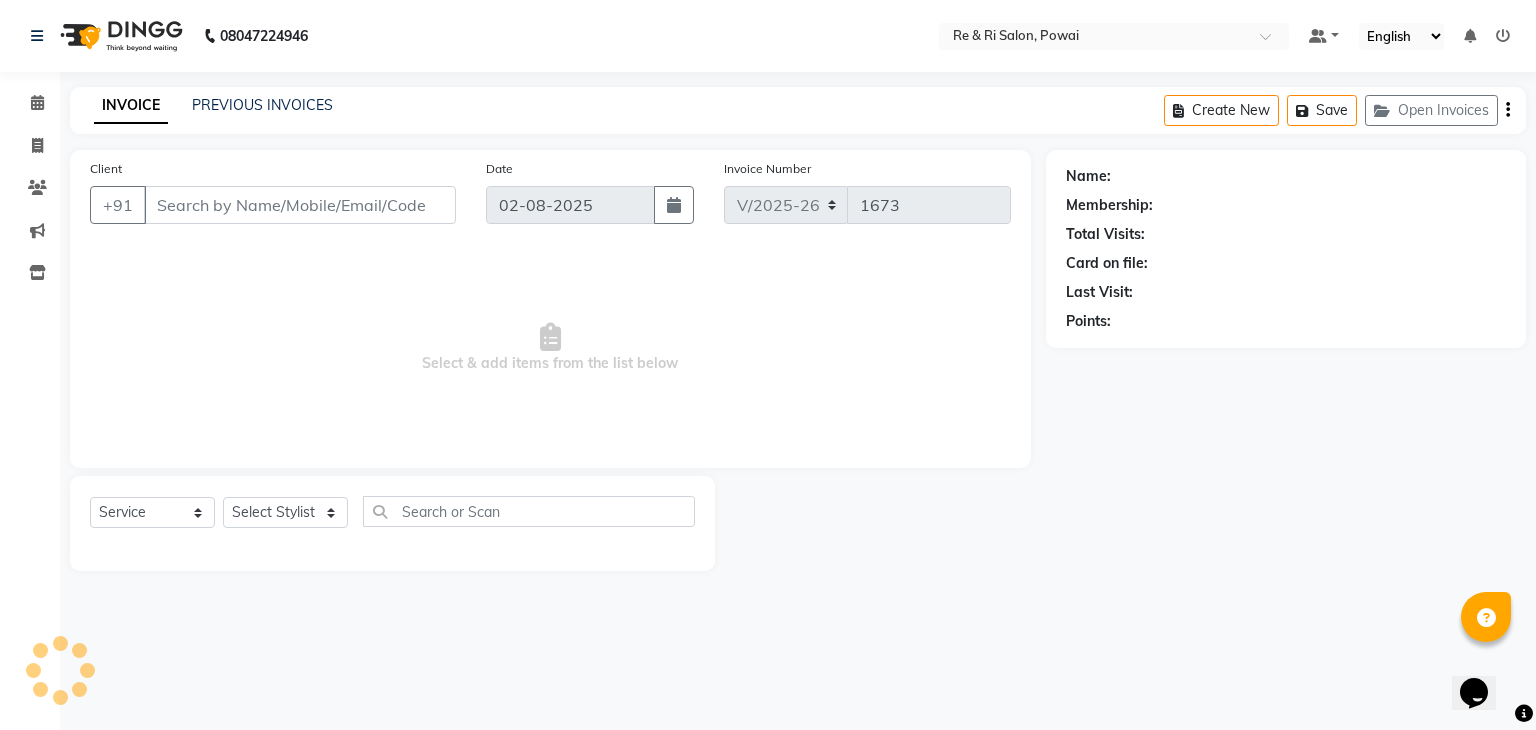 type on "98******62" 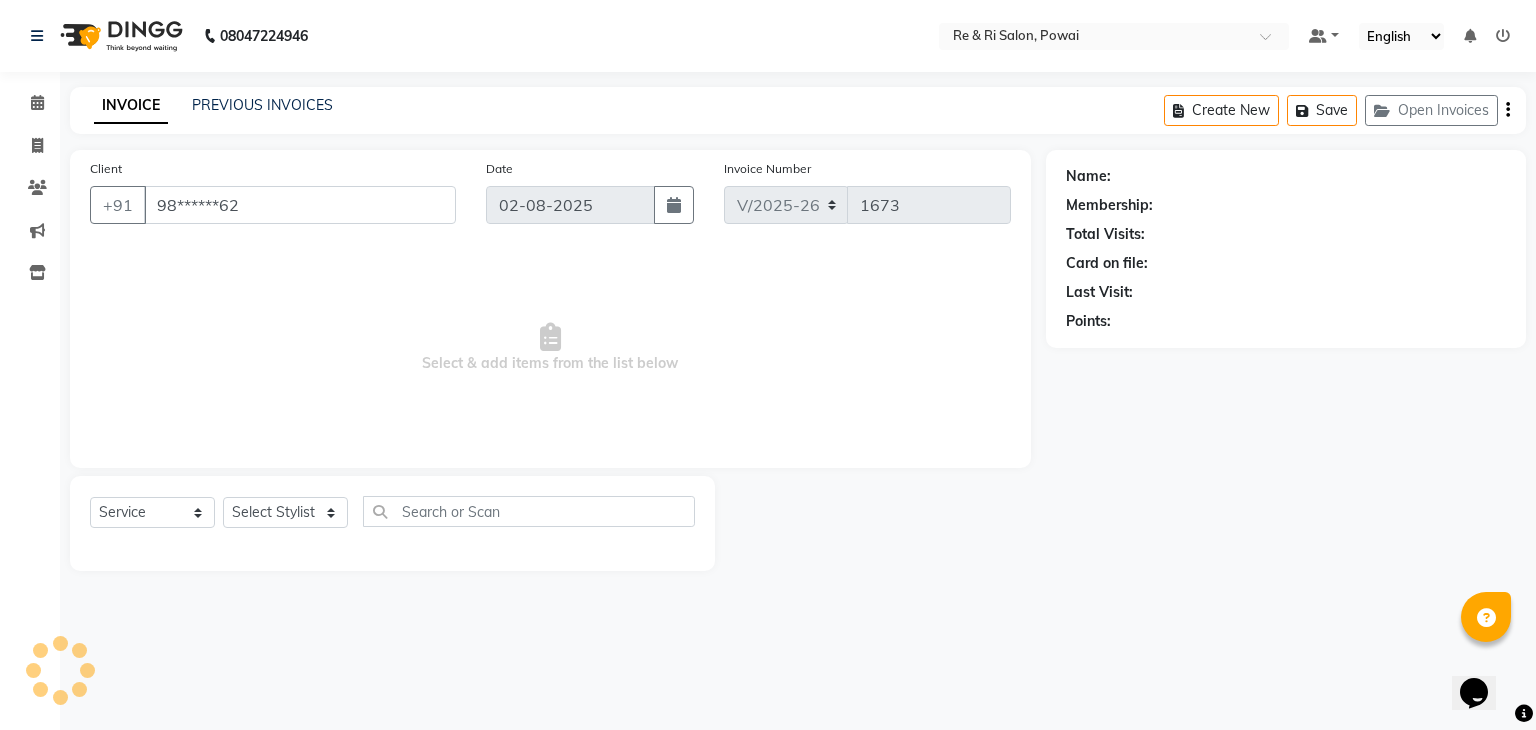 select on "36184" 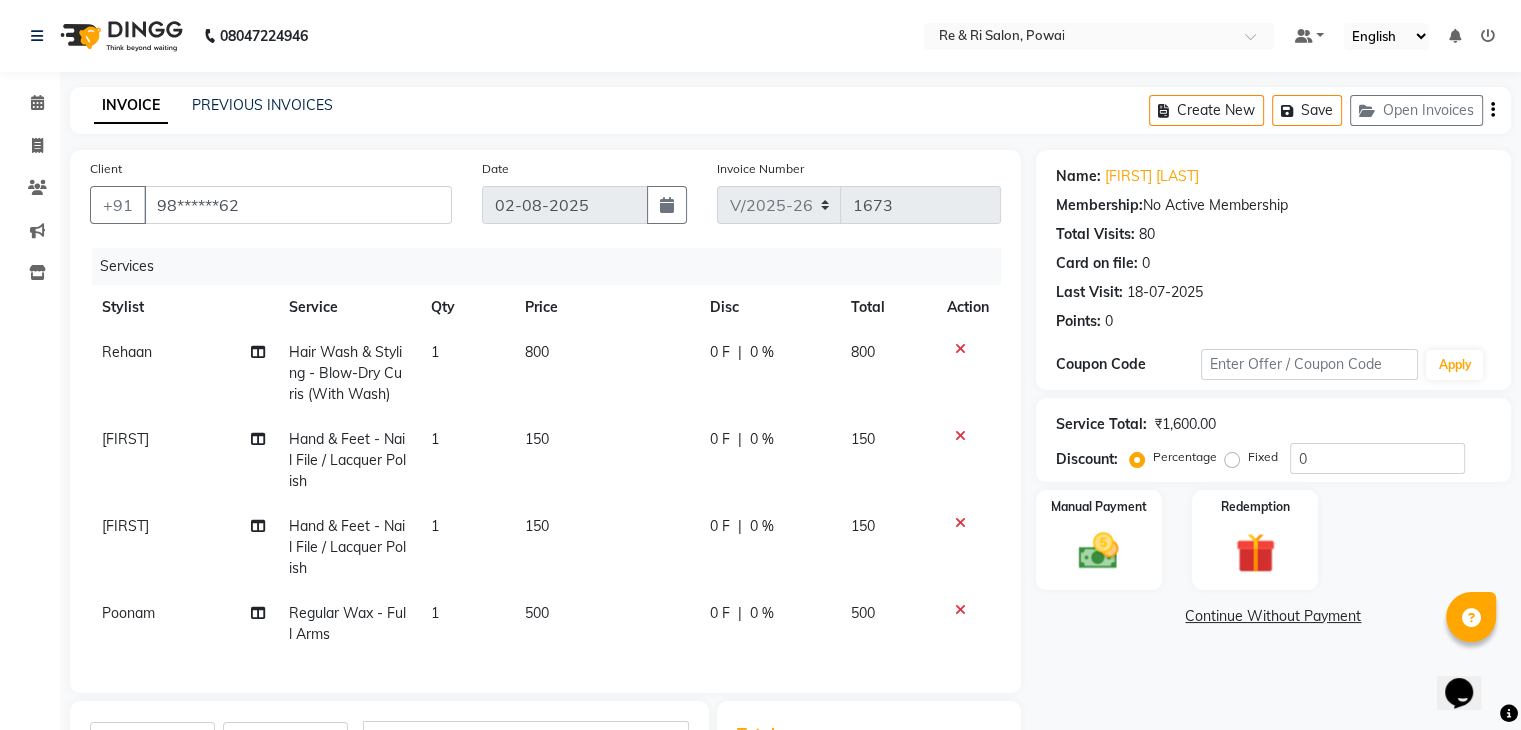 scroll, scrollTop: 166, scrollLeft: 0, axis: vertical 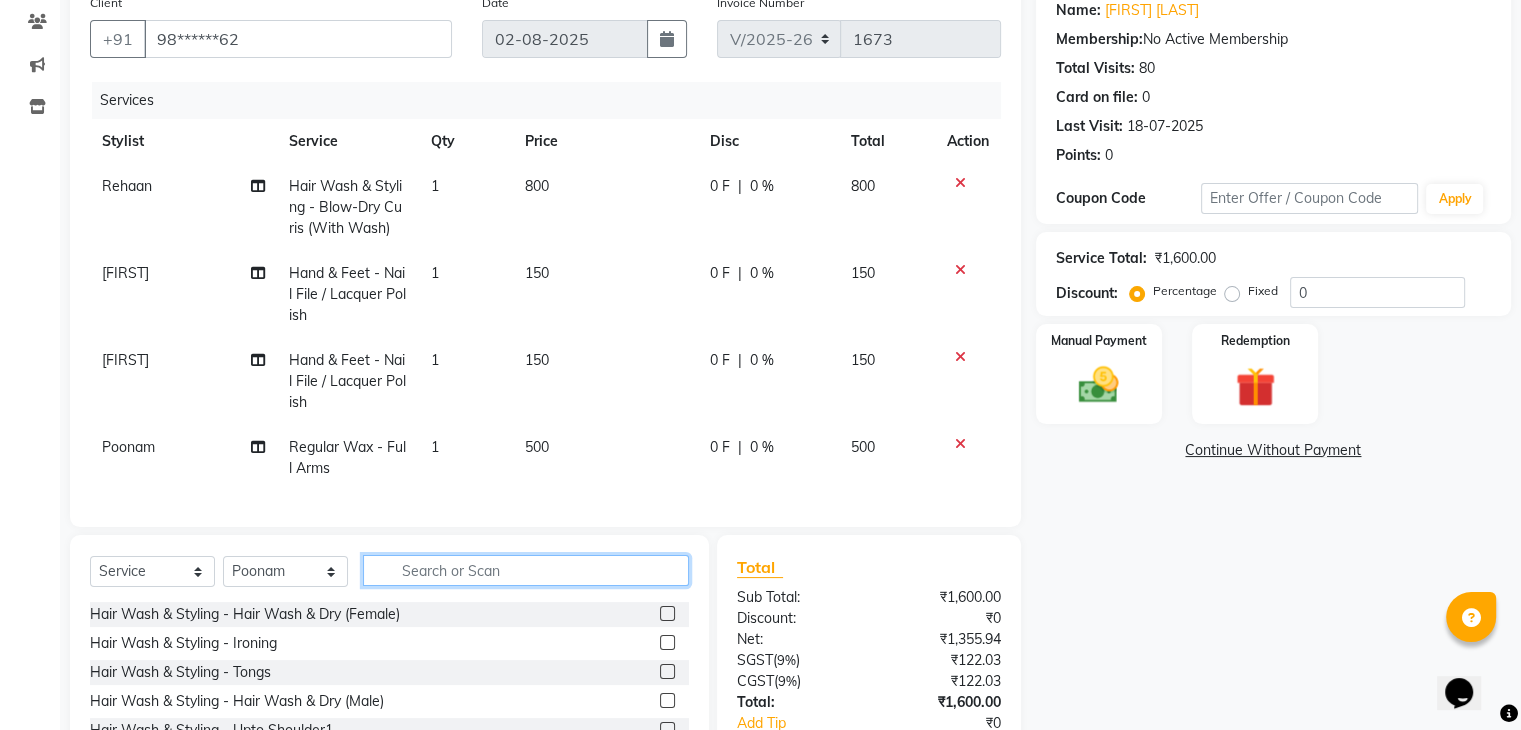 click 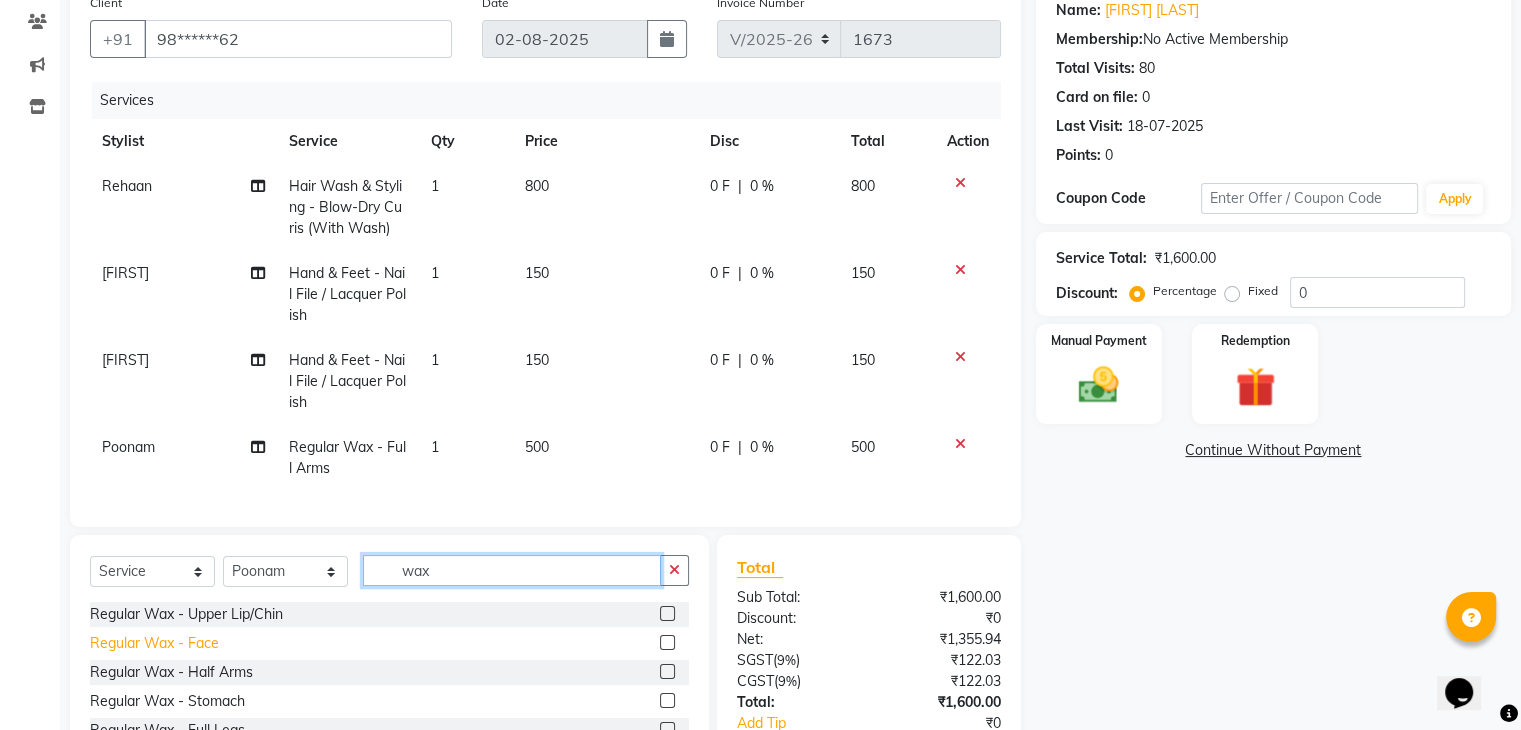 type on "wax" 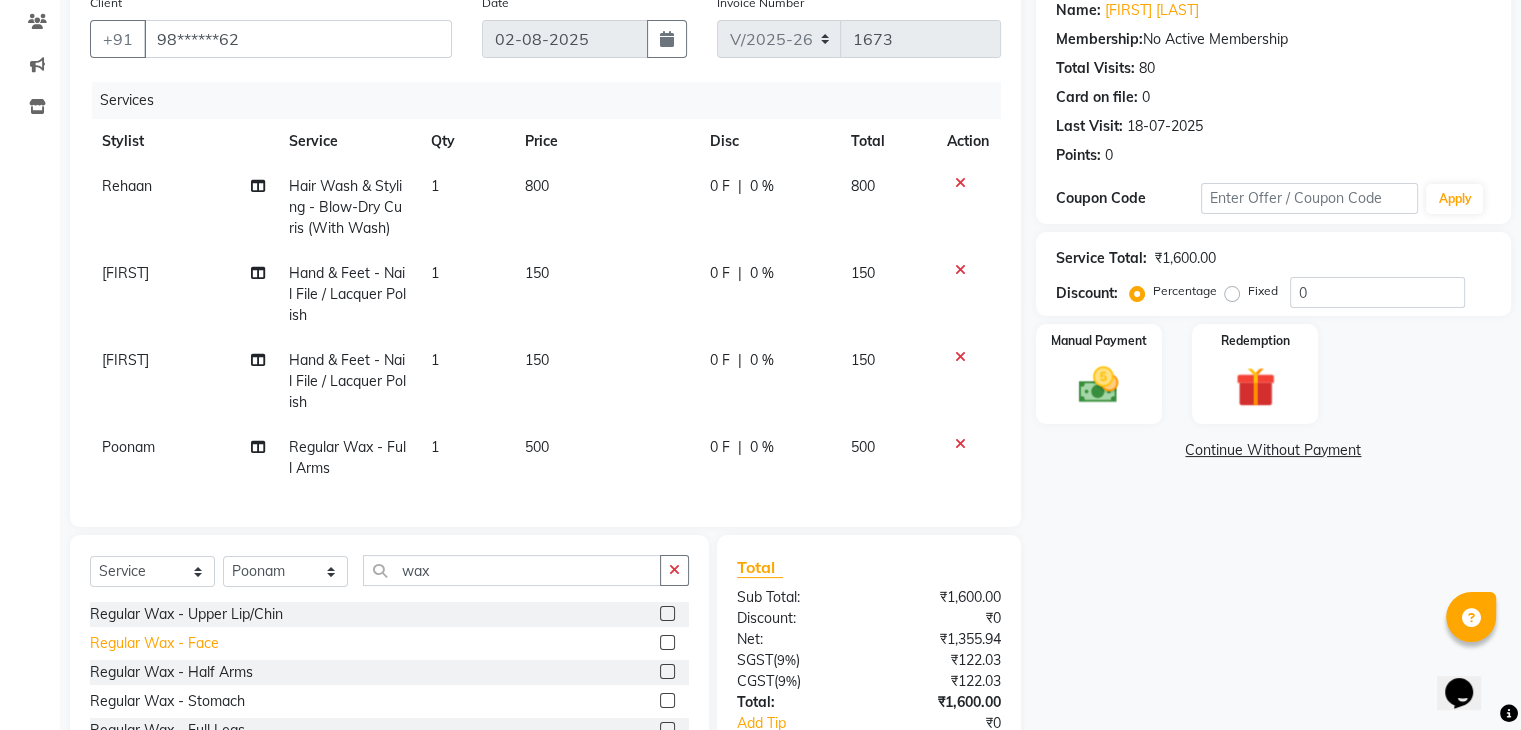 click on "Regular Wax - Face" 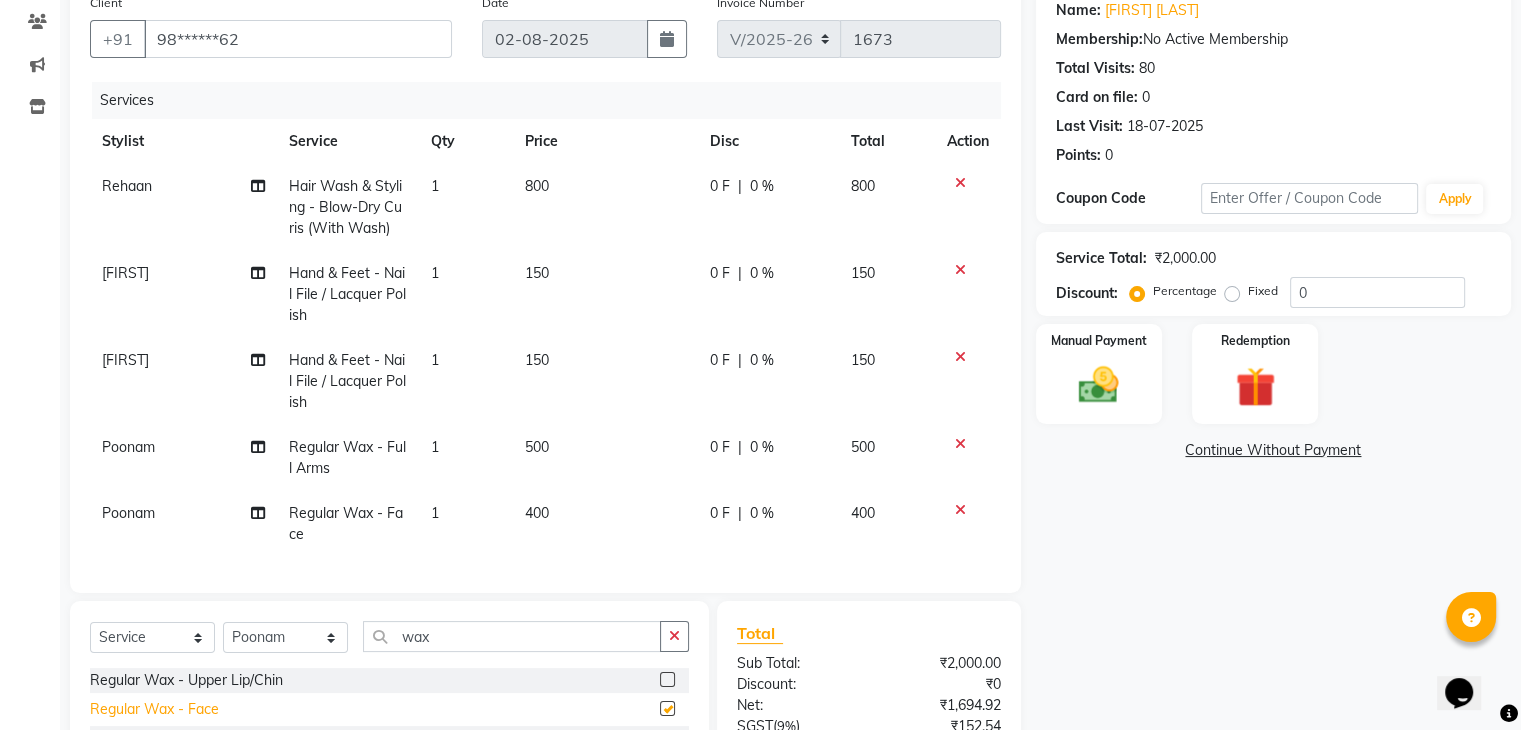 checkbox on "false" 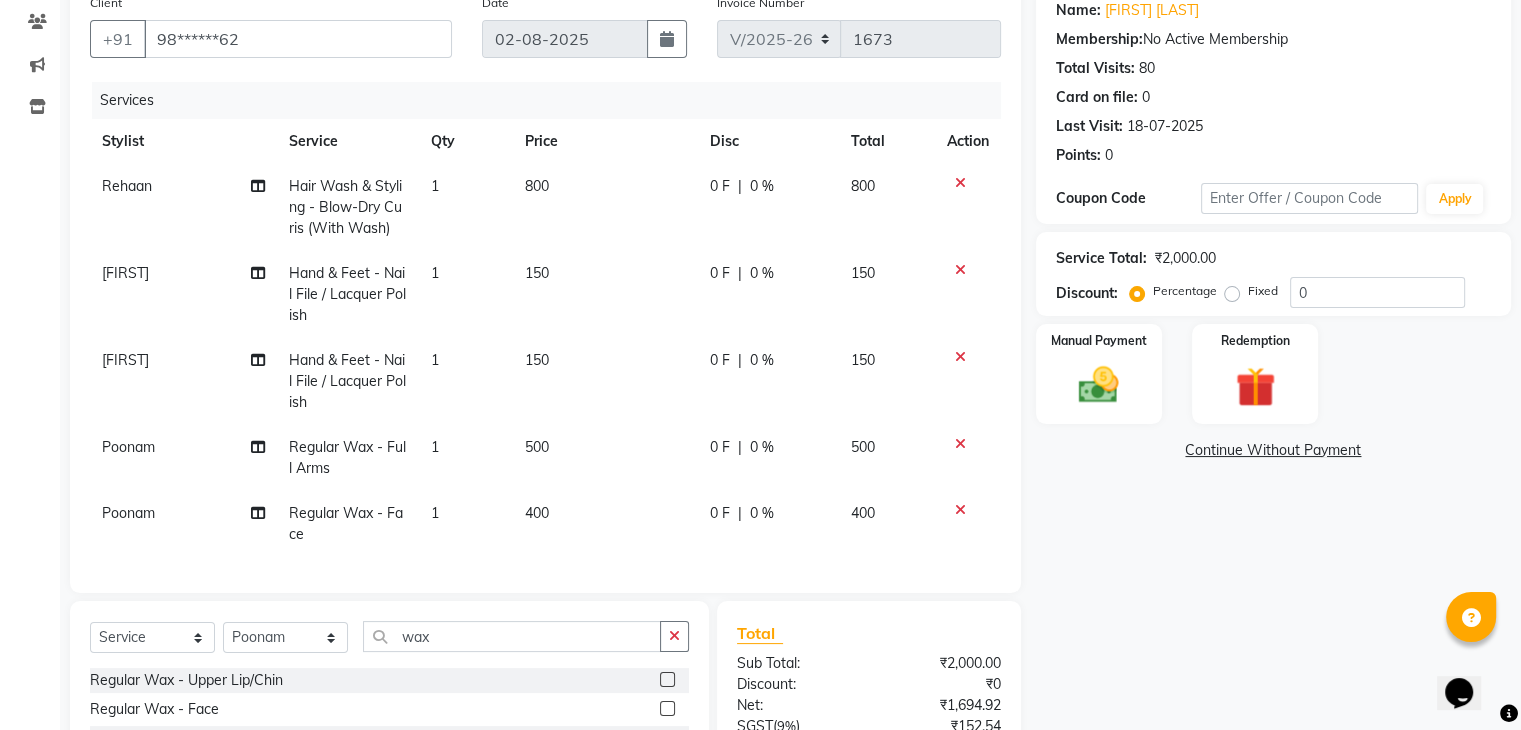 scroll, scrollTop: 5, scrollLeft: 0, axis: vertical 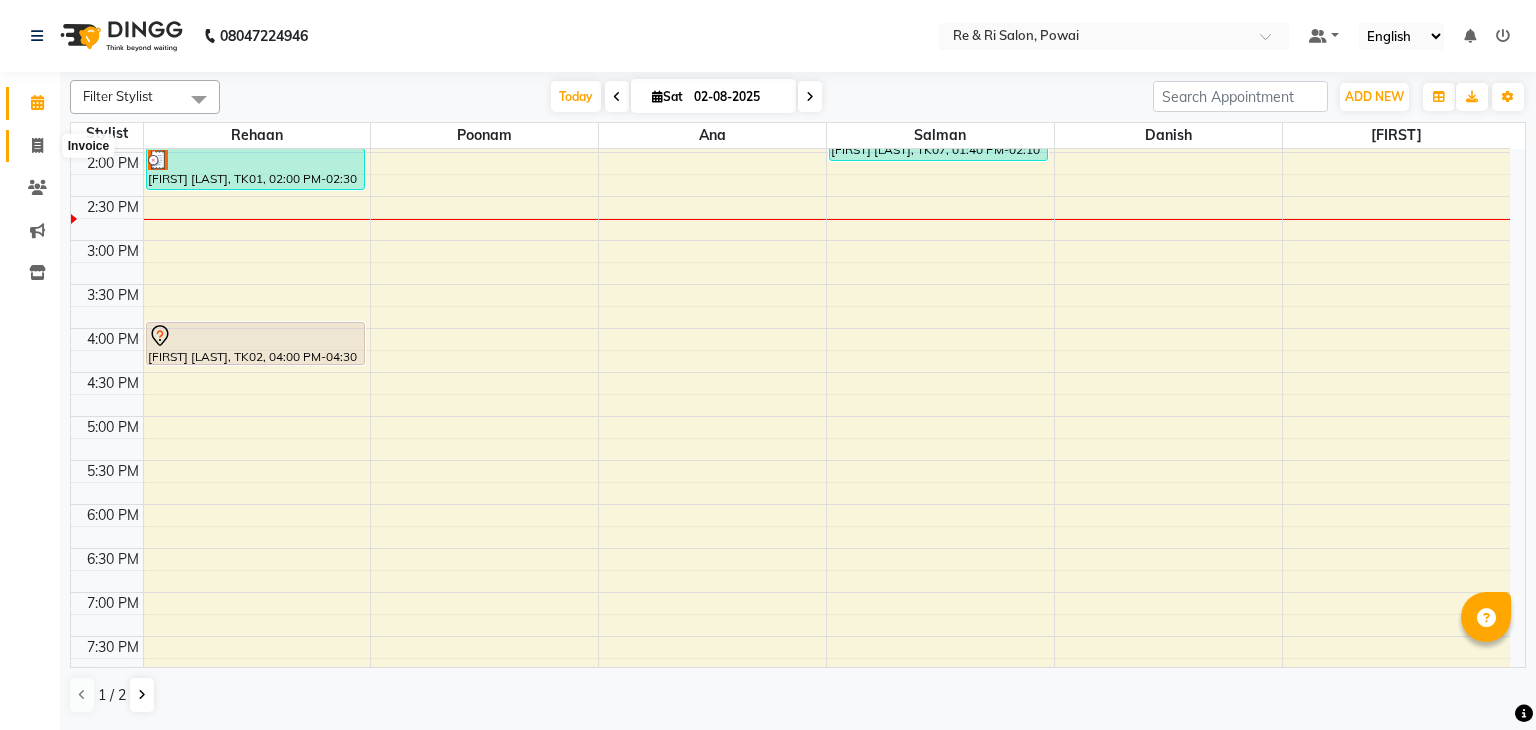 click 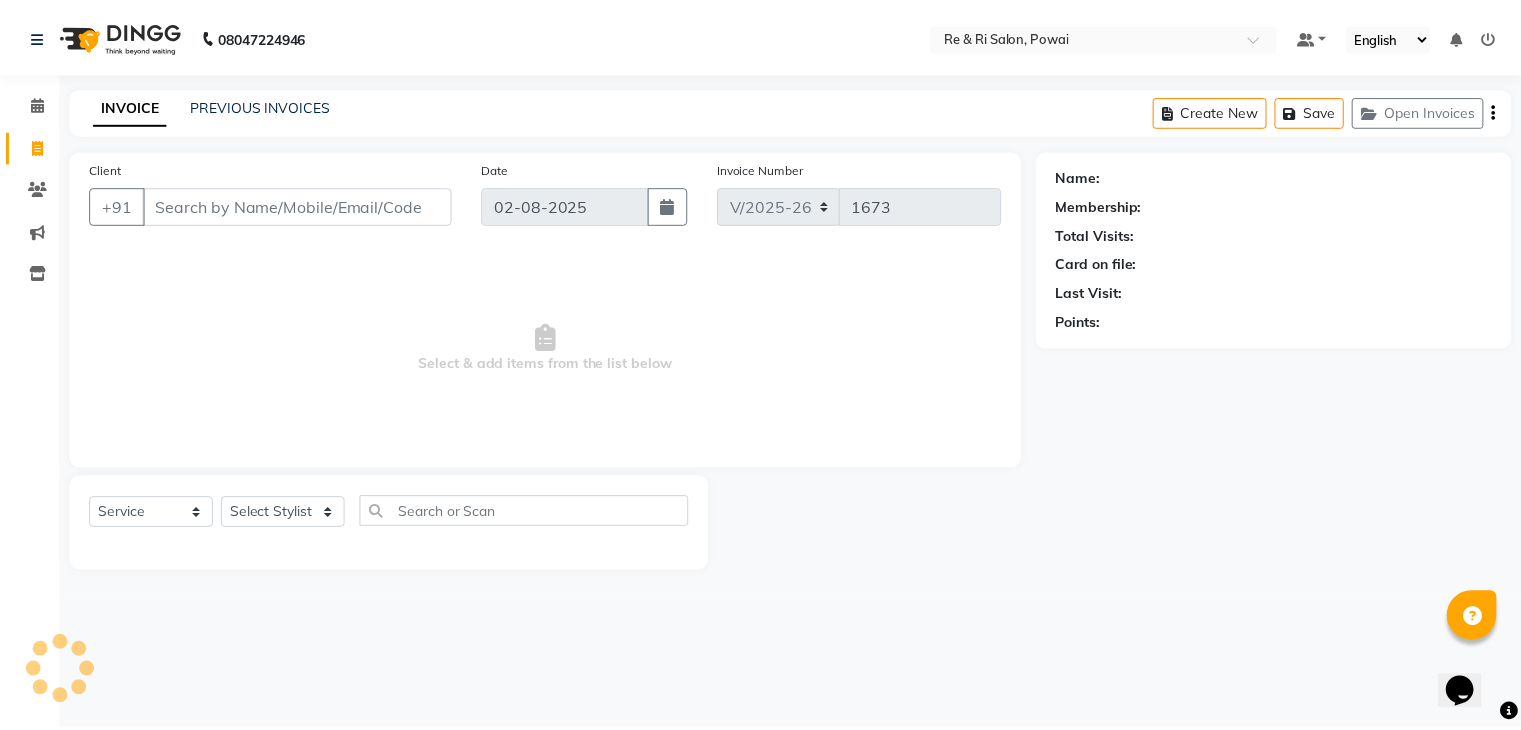 scroll, scrollTop: 0, scrollLeft: 0, axis: both 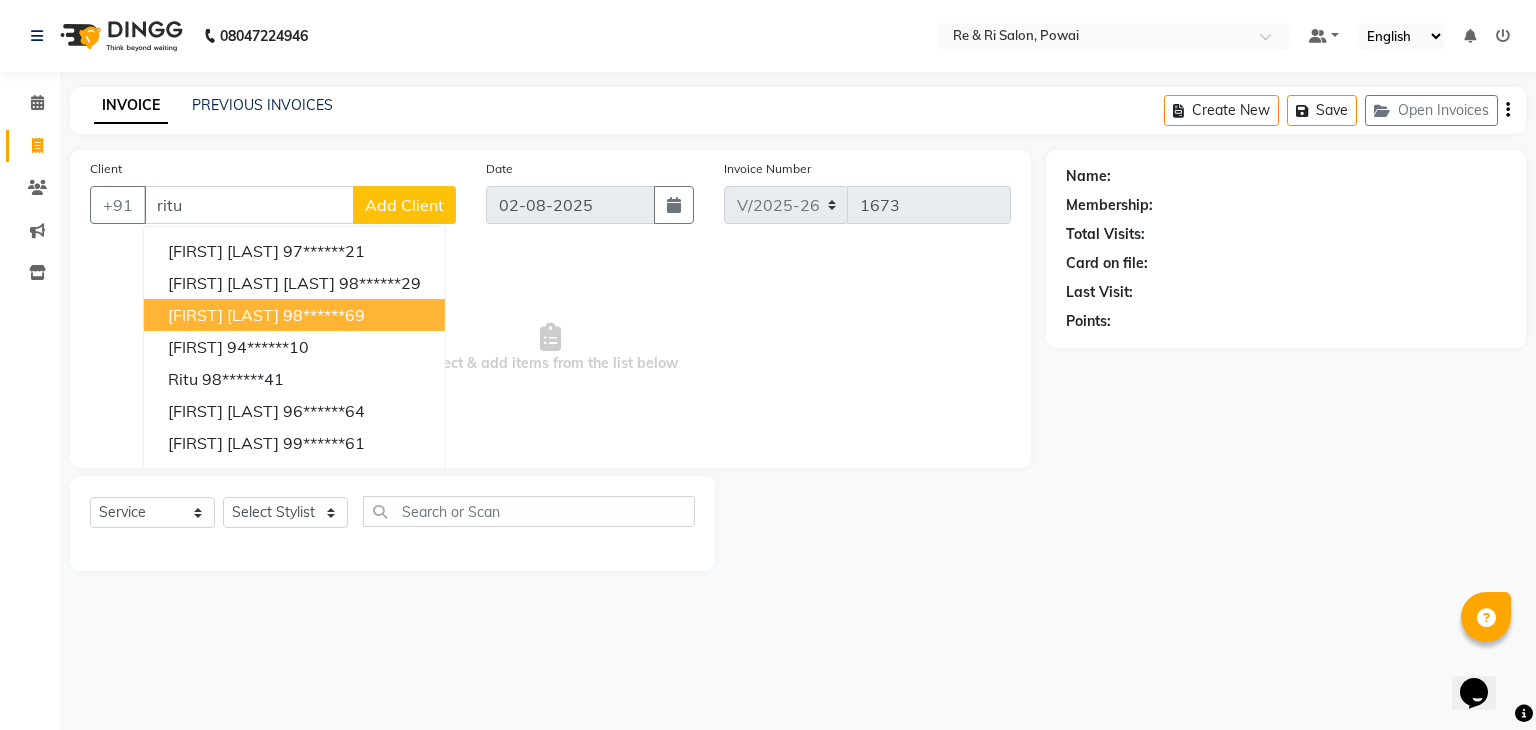 click on "98******69" at bounding box center (324, 315) 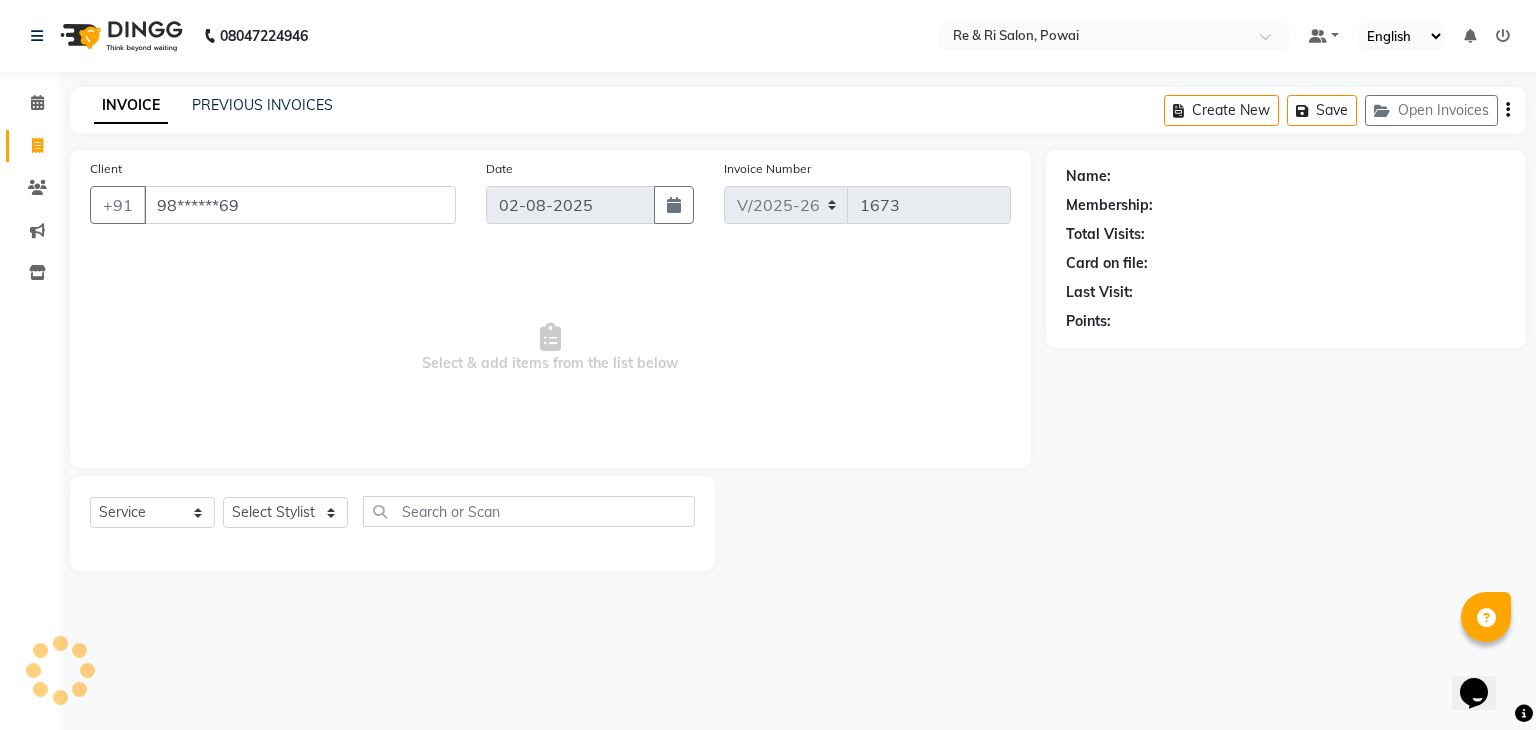 type on "98******69" 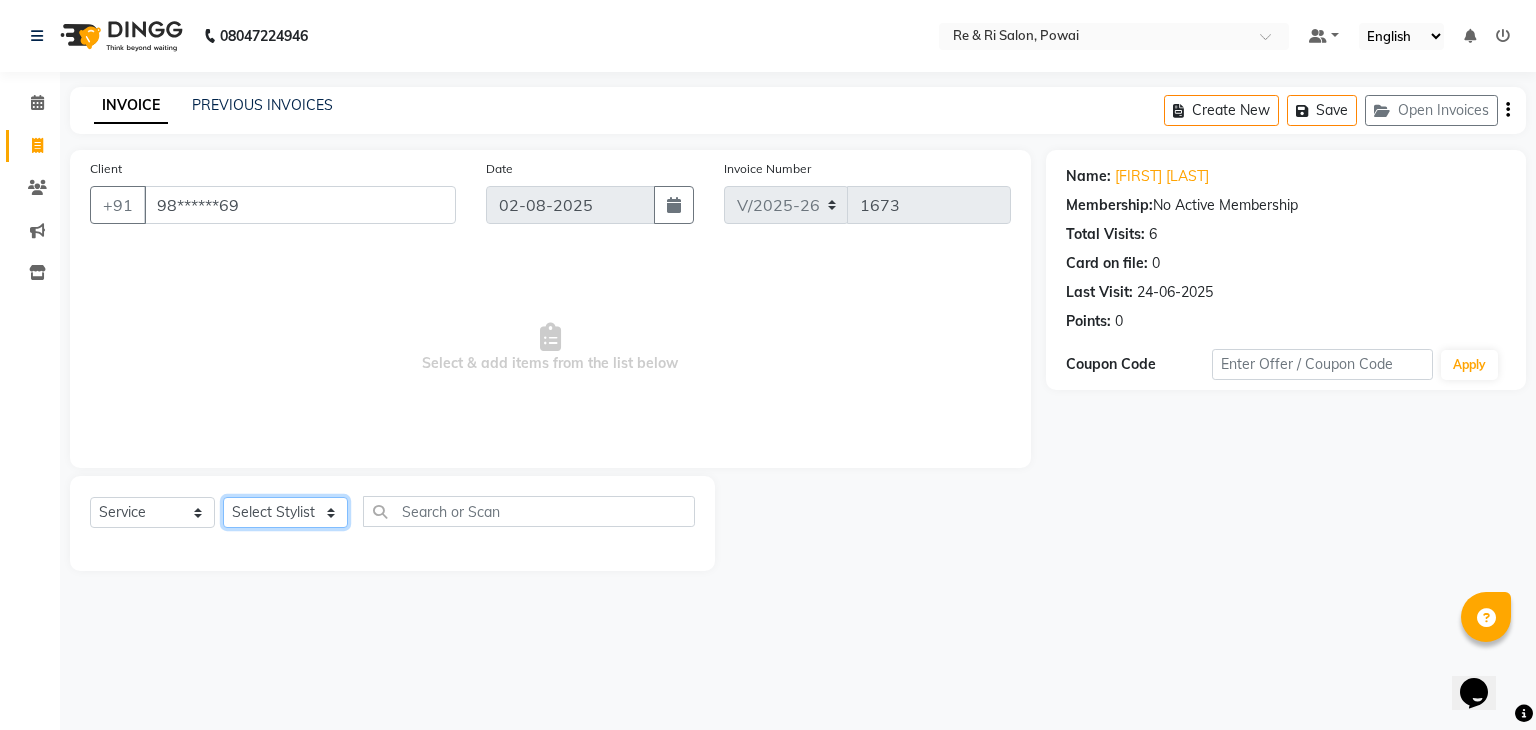 click on "Select Stylist ana Arbaaz  Danish  [FIRST] Rehaan  Salman  Sandy" 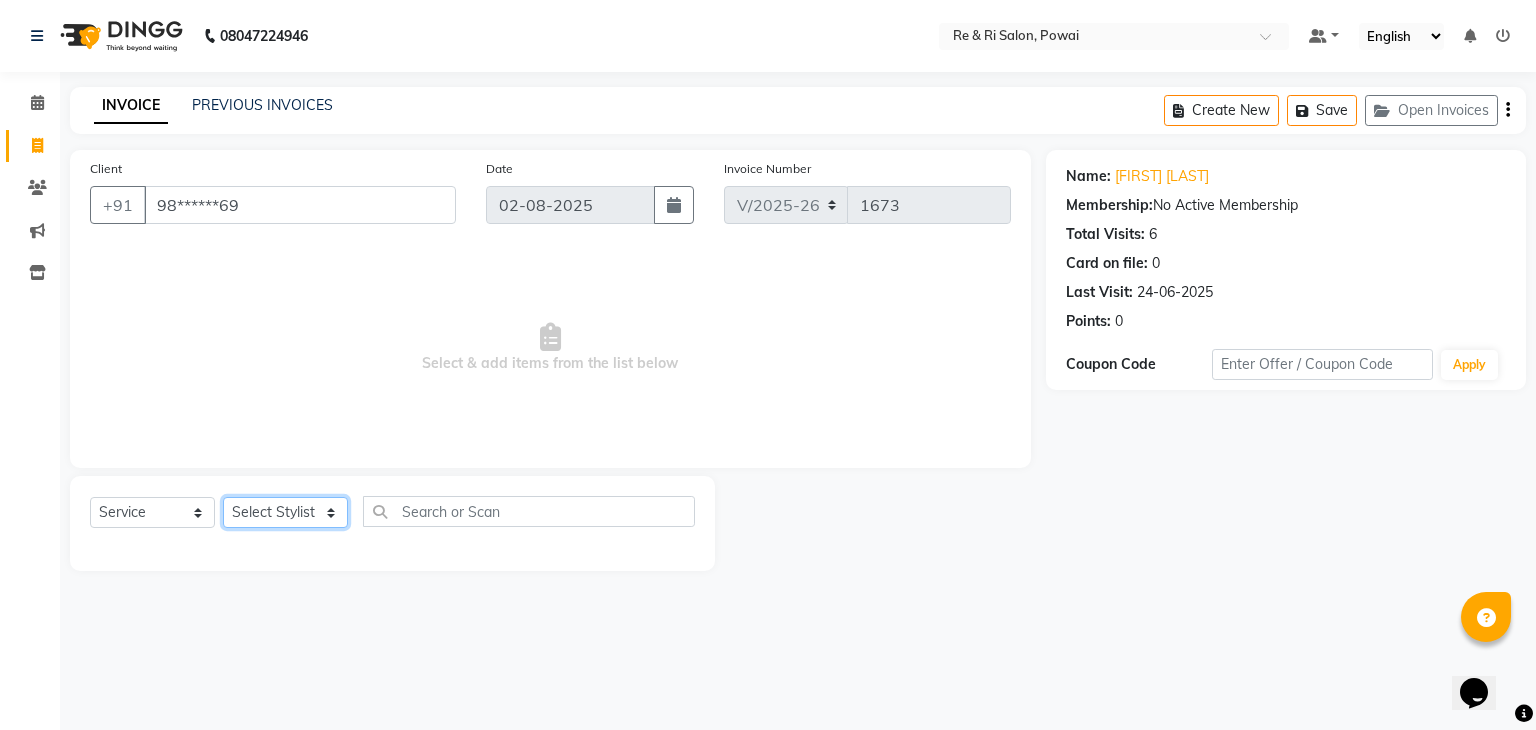 select on "36184" 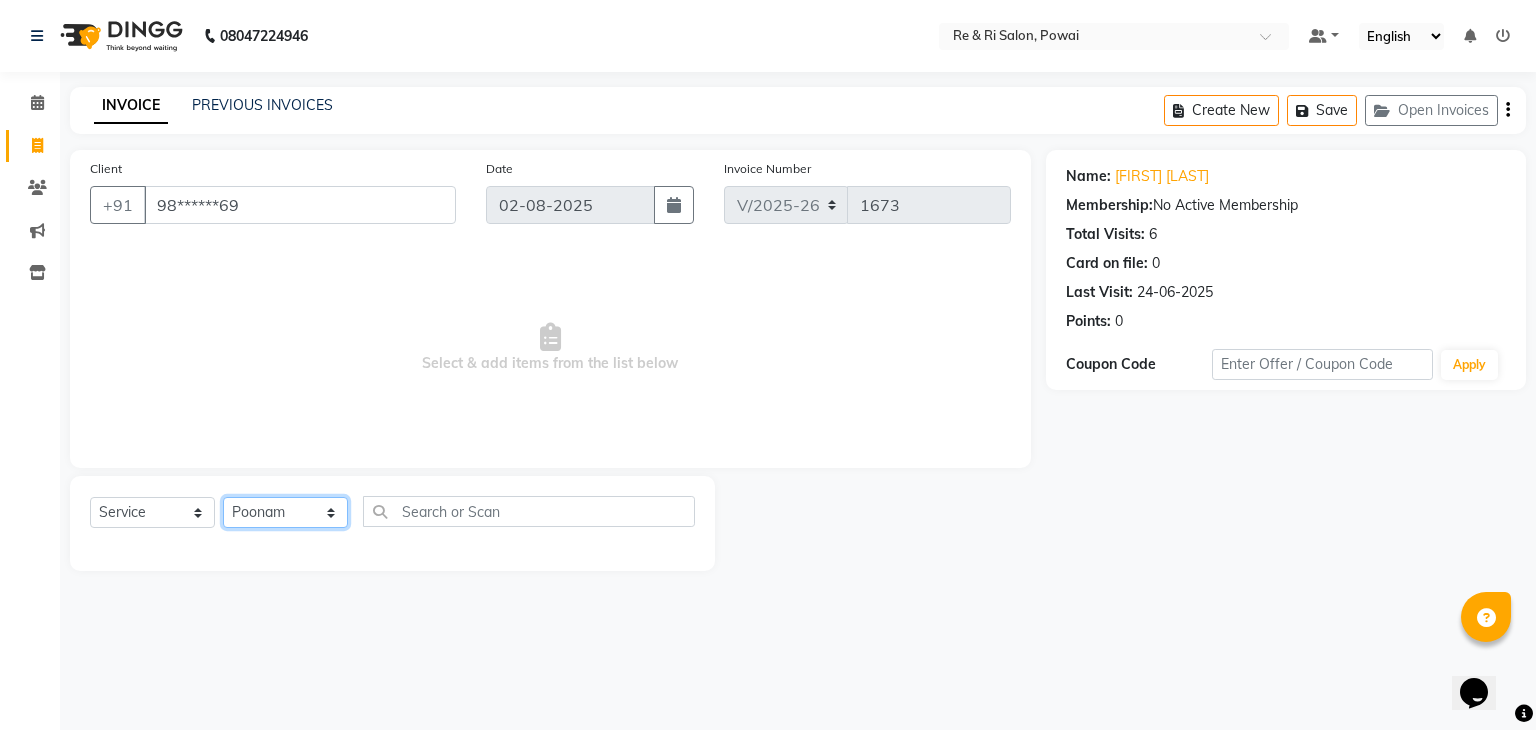 click on "Select Stylist ana Arbaaz  Danish  [FIRST] Rehaan  Salman  Sandy" 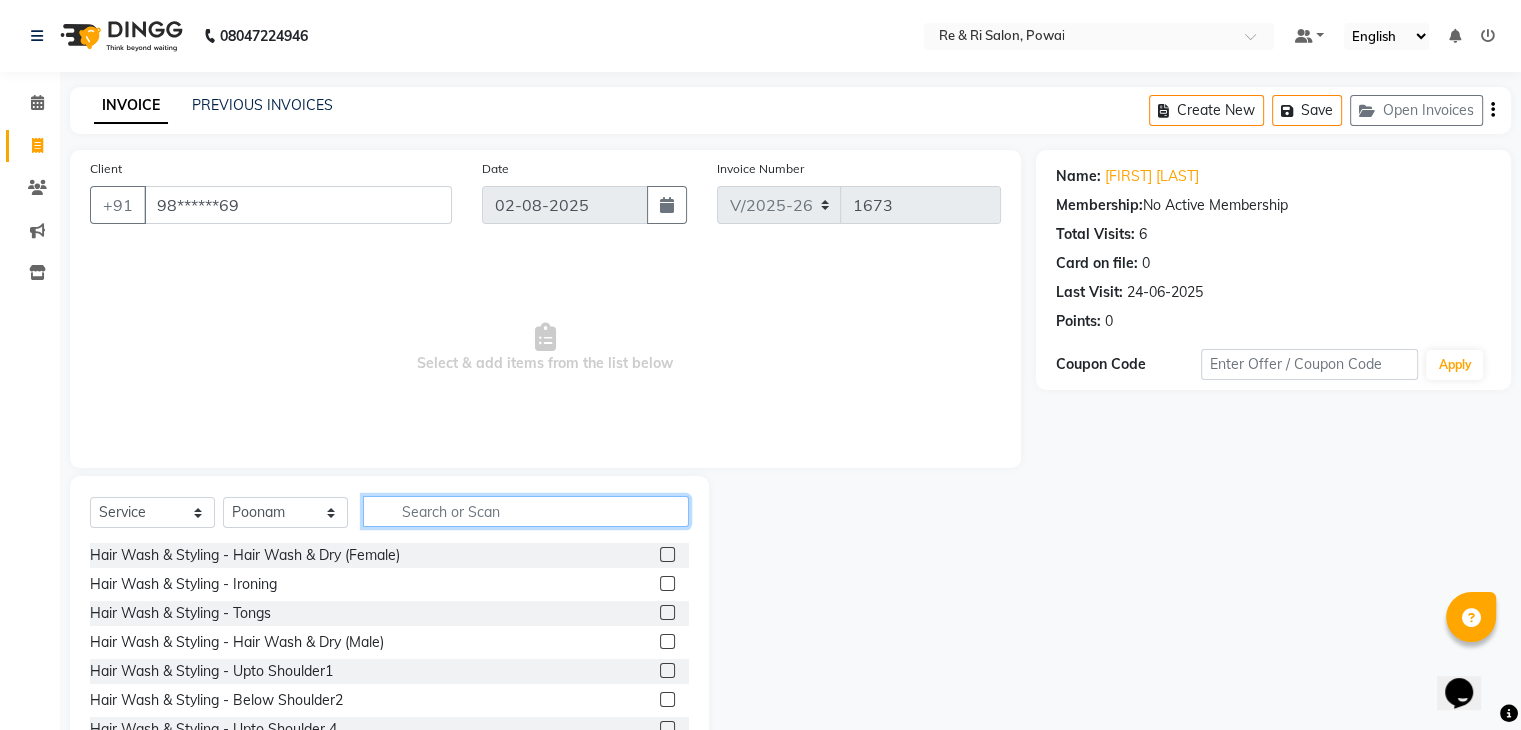 click 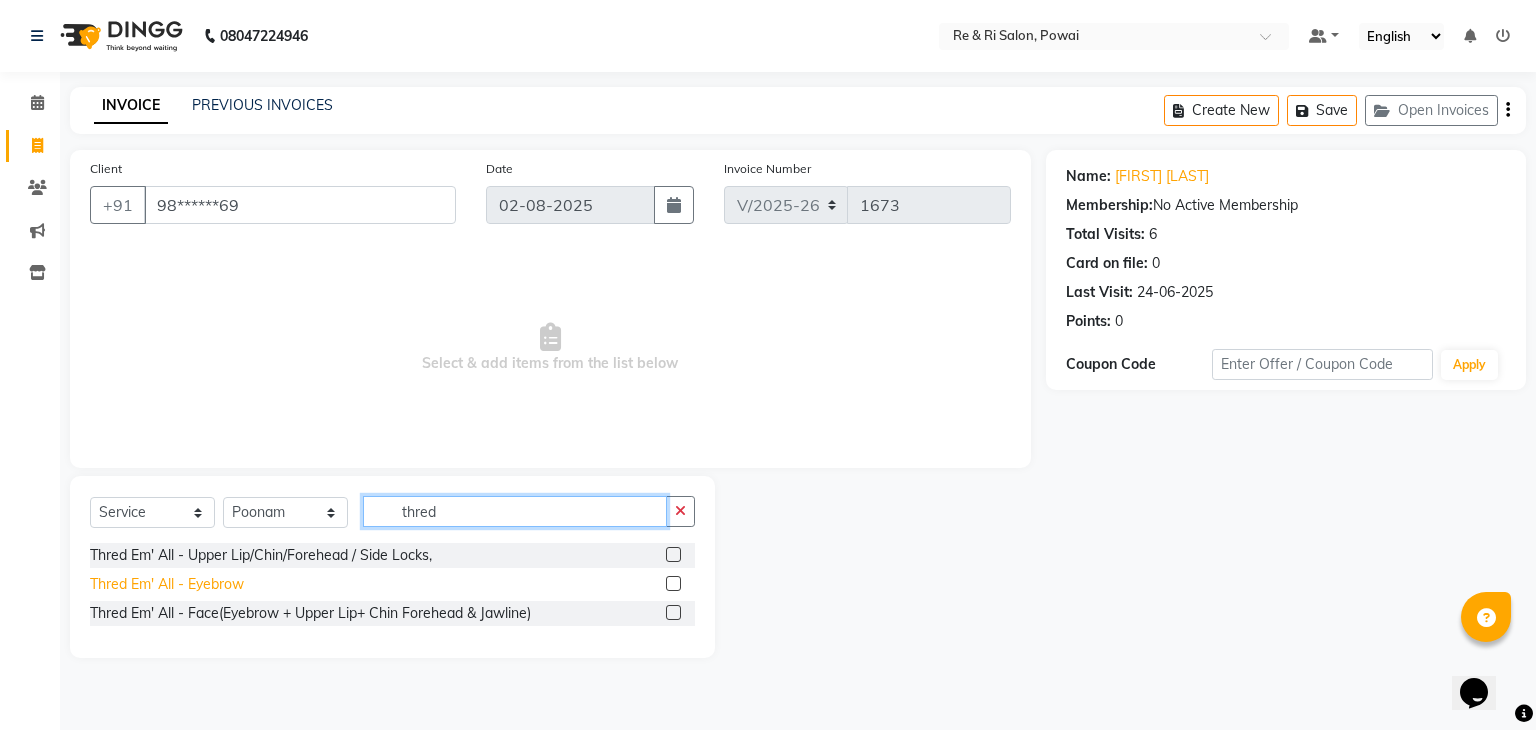 type on "thred" 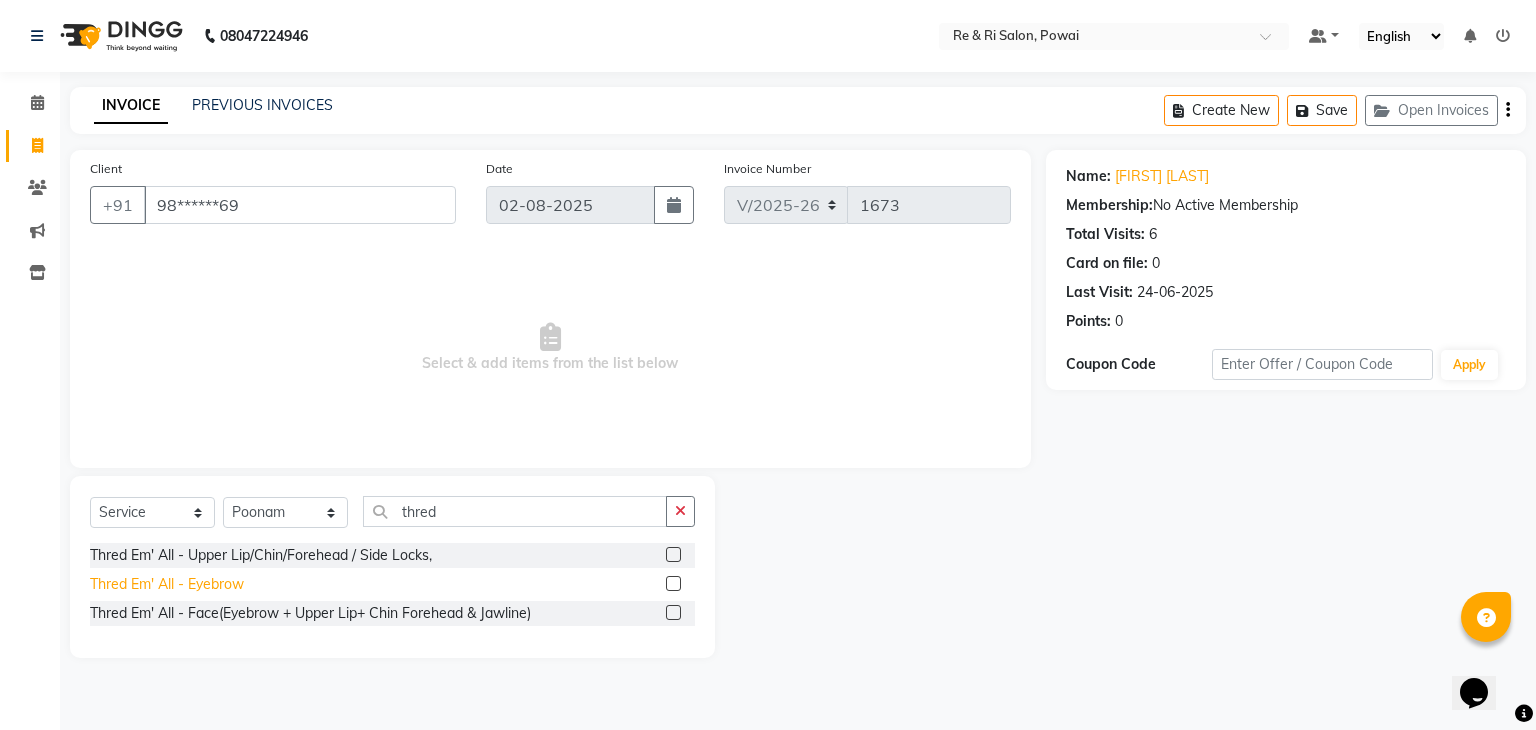 click on "Thred Em' All - Eyebrow" 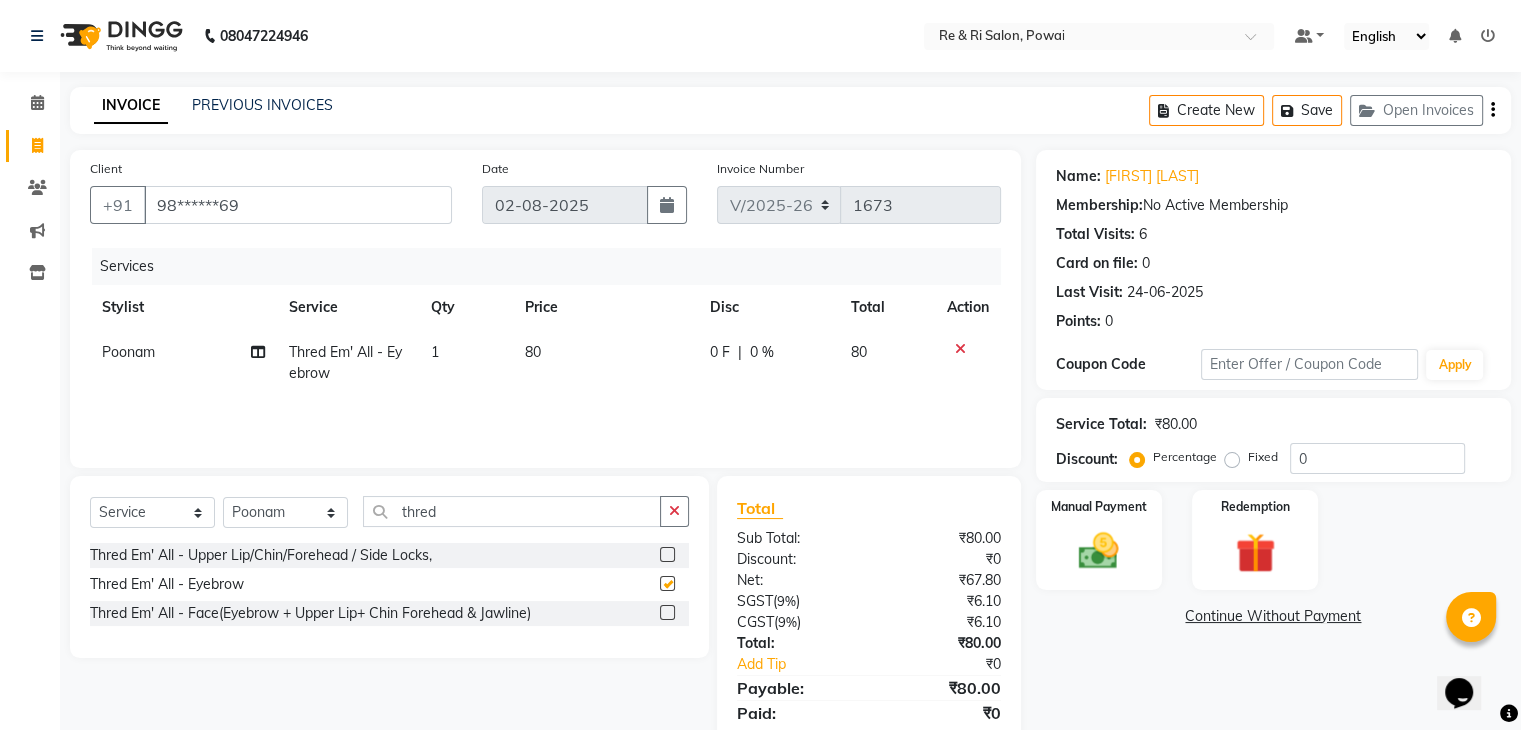 checkbox on "false" 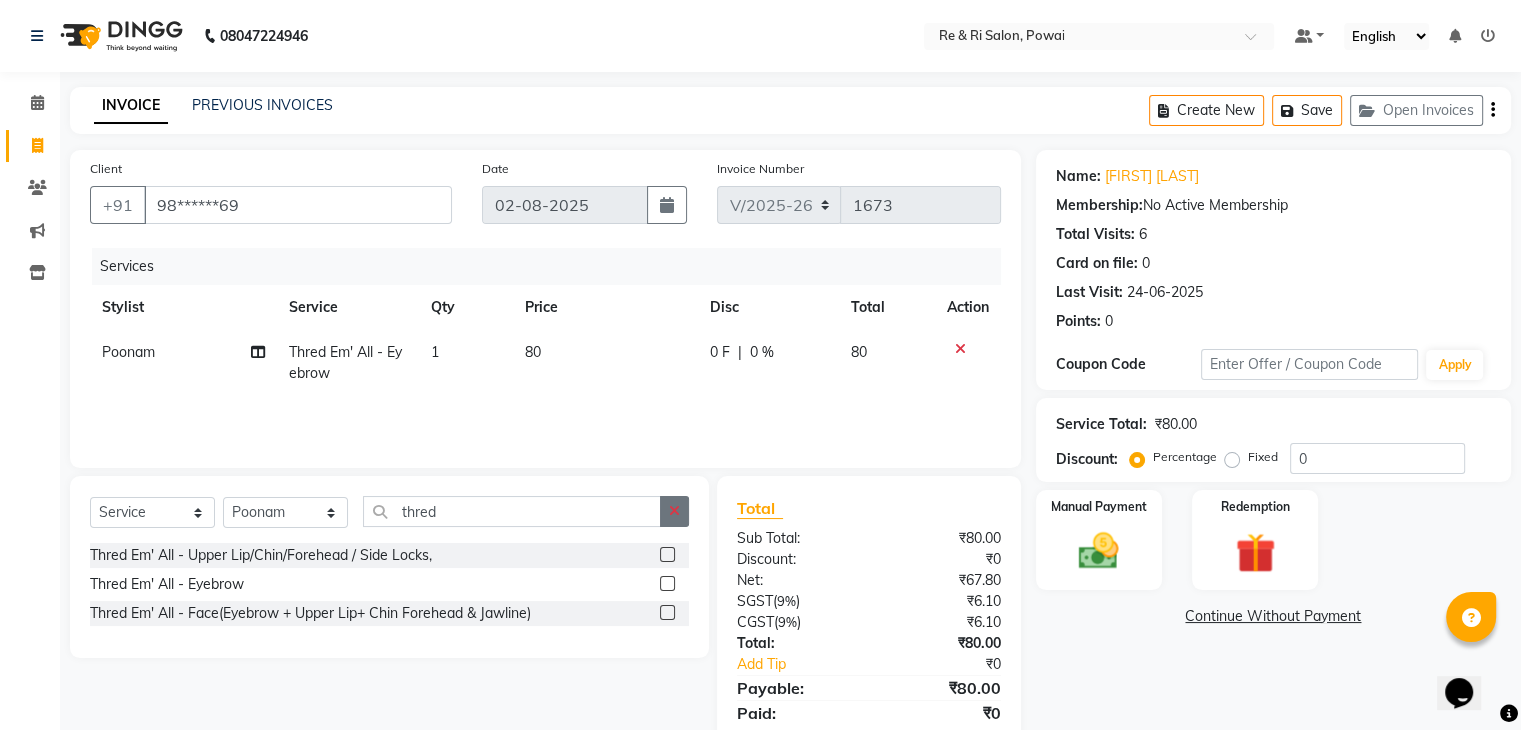 click 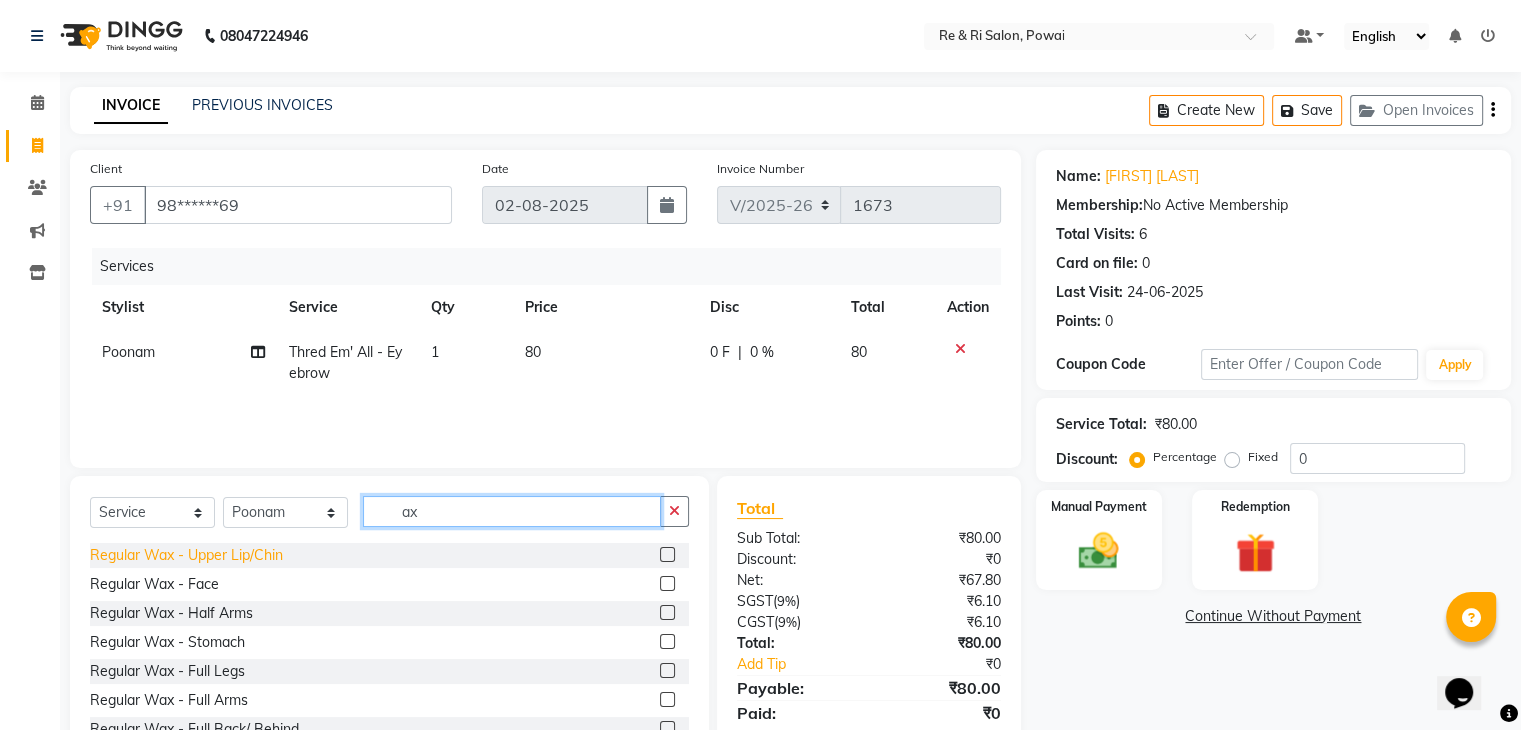 type on "ax" 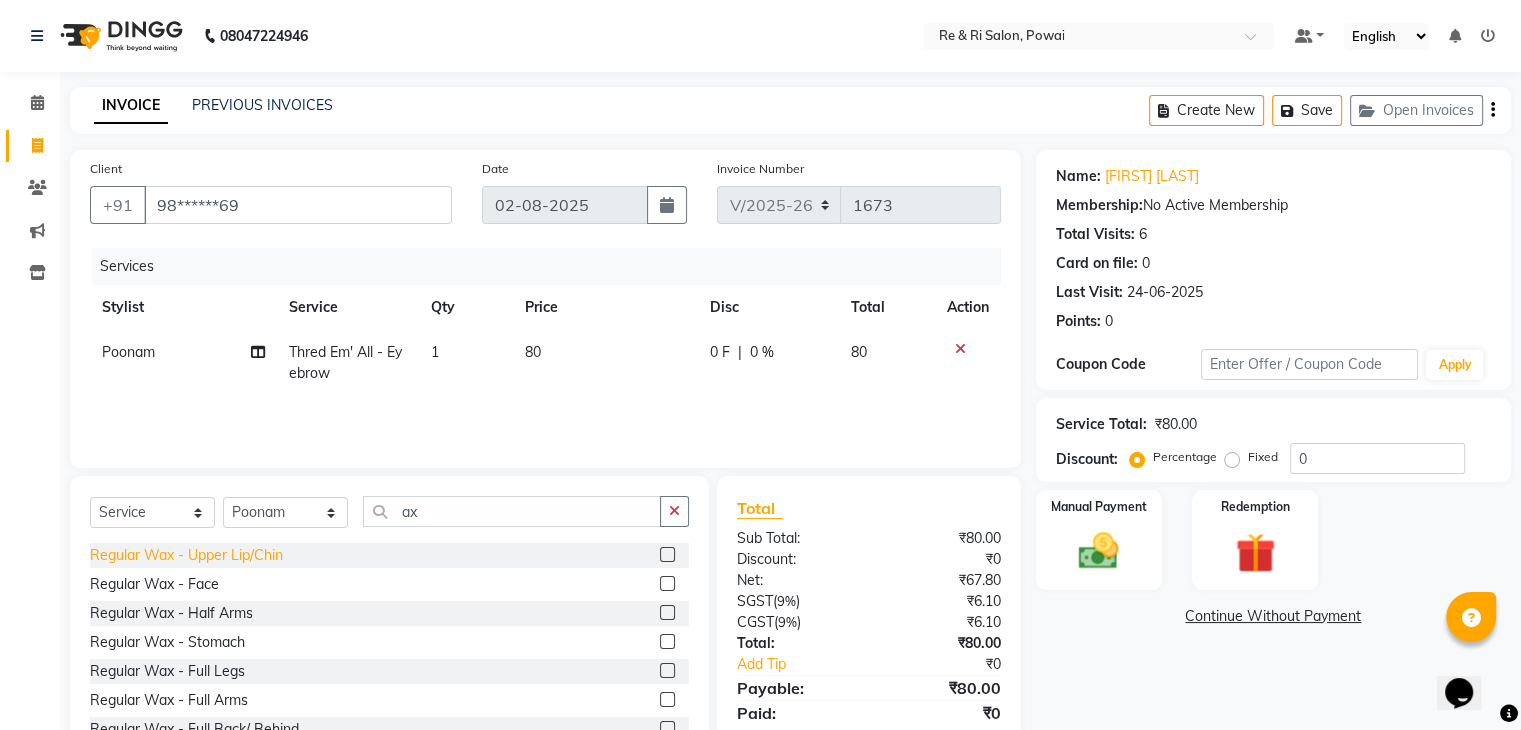 click on "Regular Wax - Upper Lip/Chin" 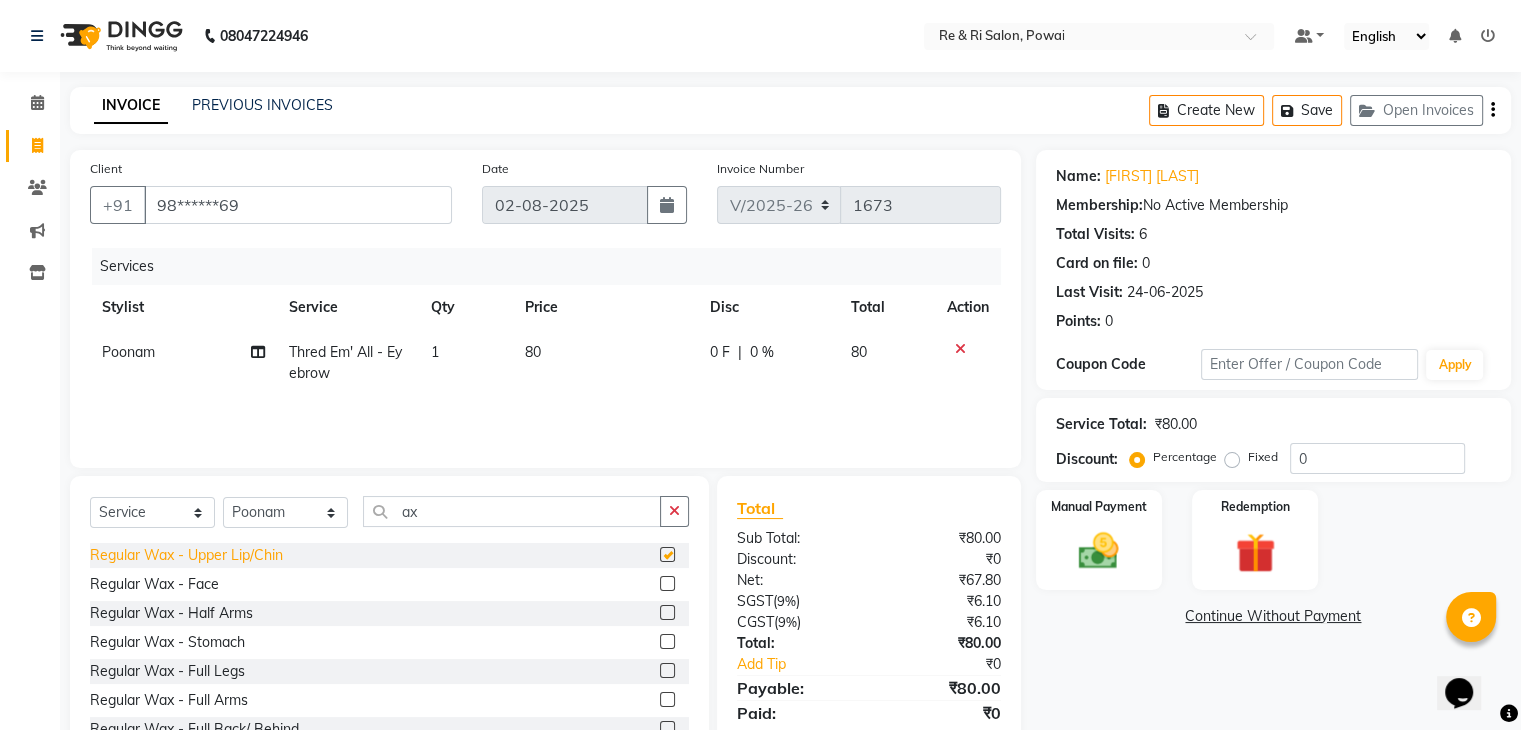 checkbox on "false" 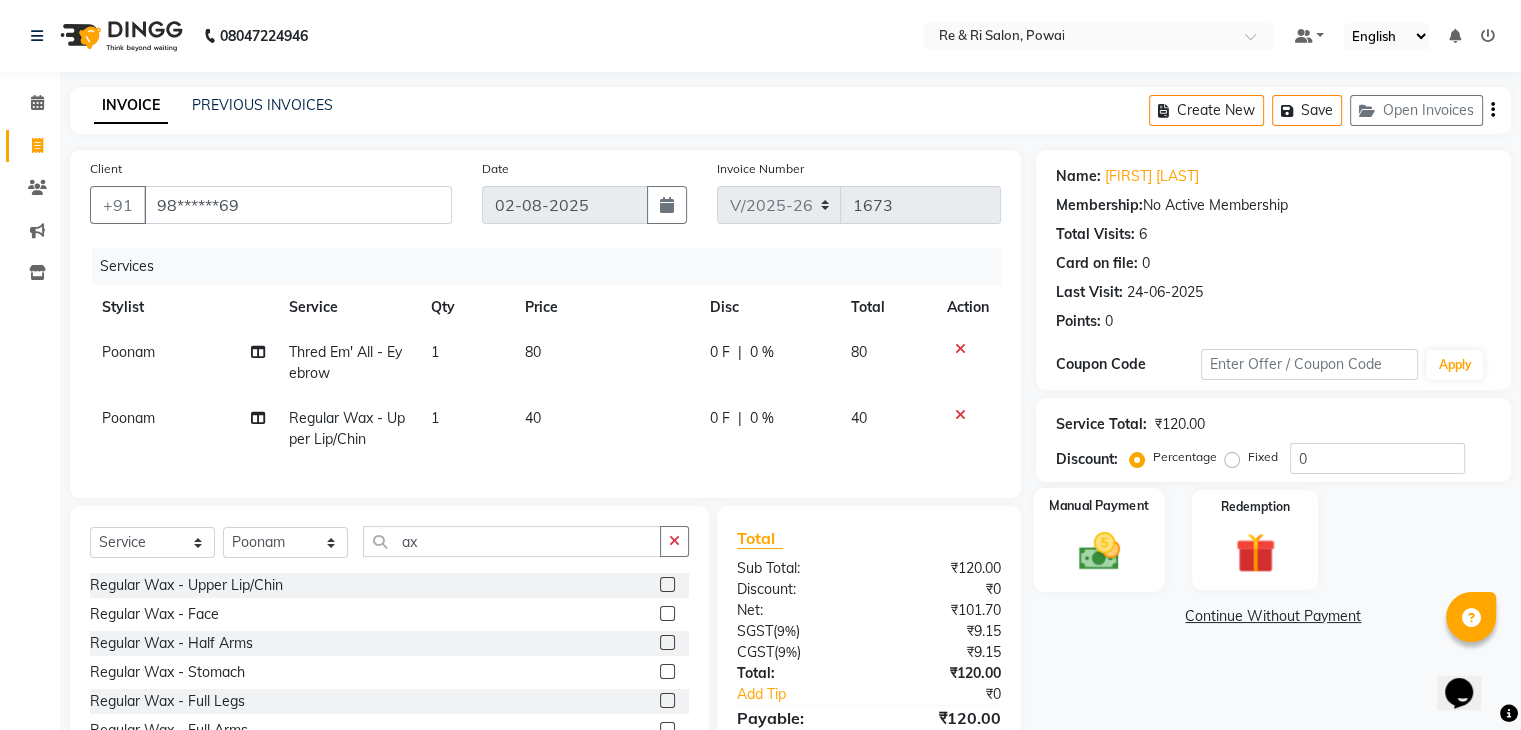 click 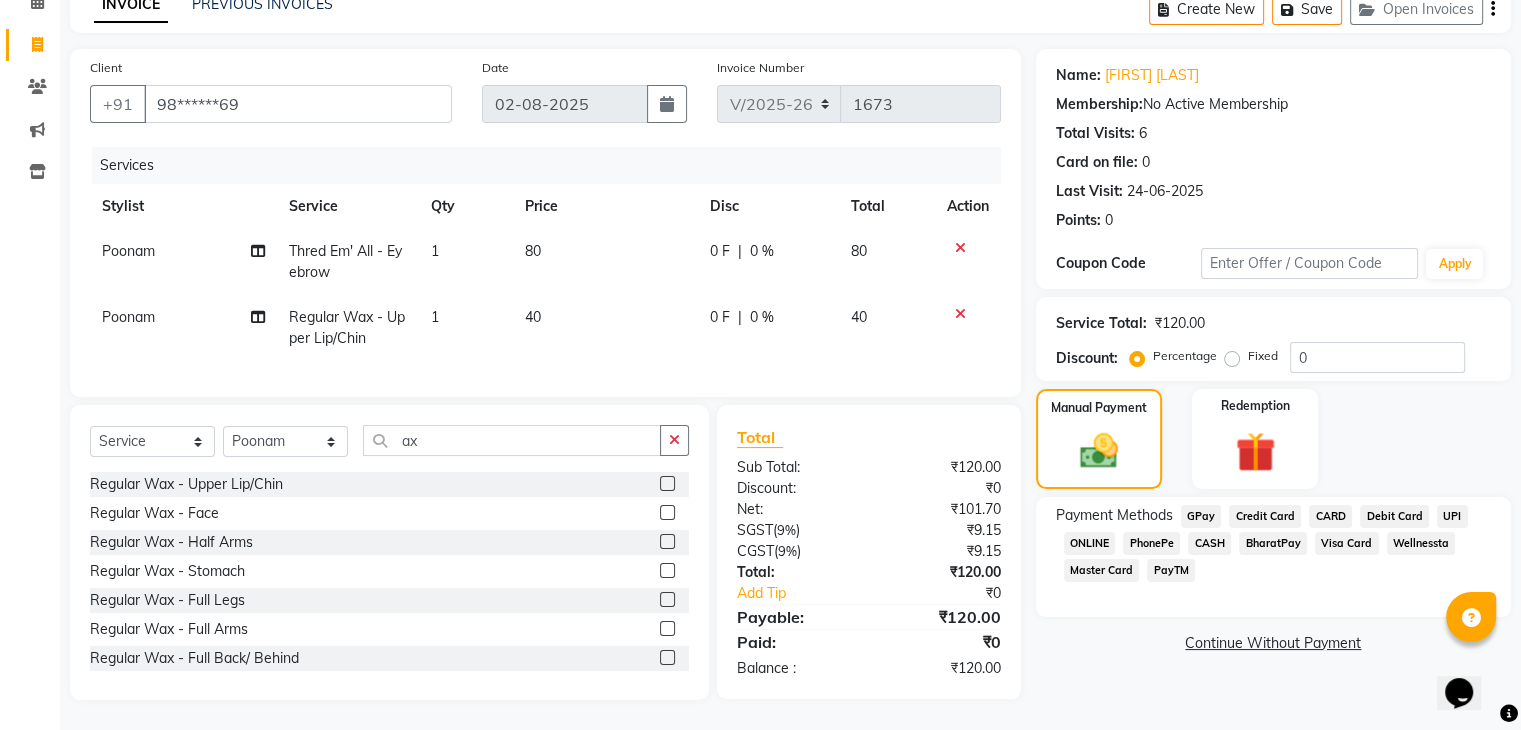 click on "GPay" 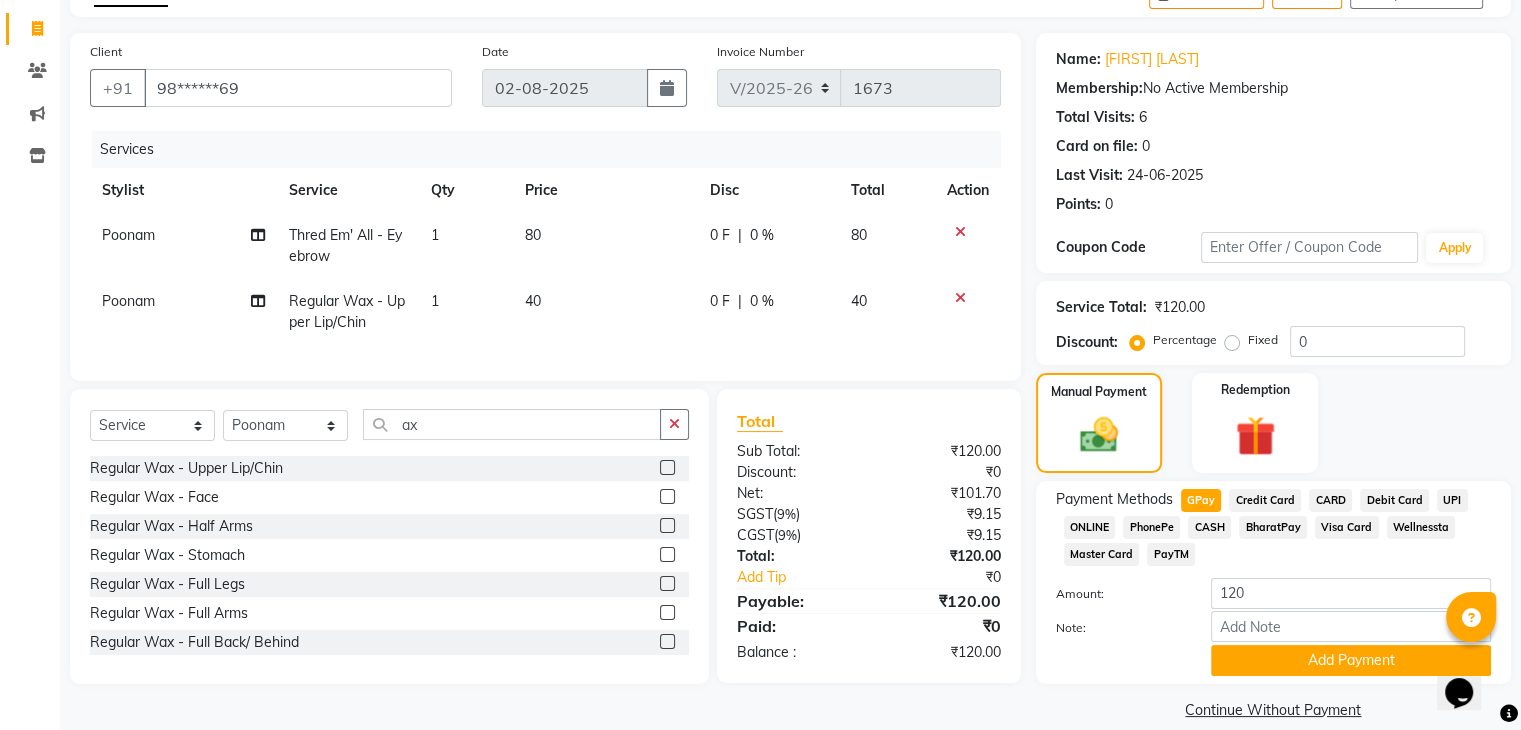 scroll, scrollTop: 145, scrollLeft: 0, axis: vertical 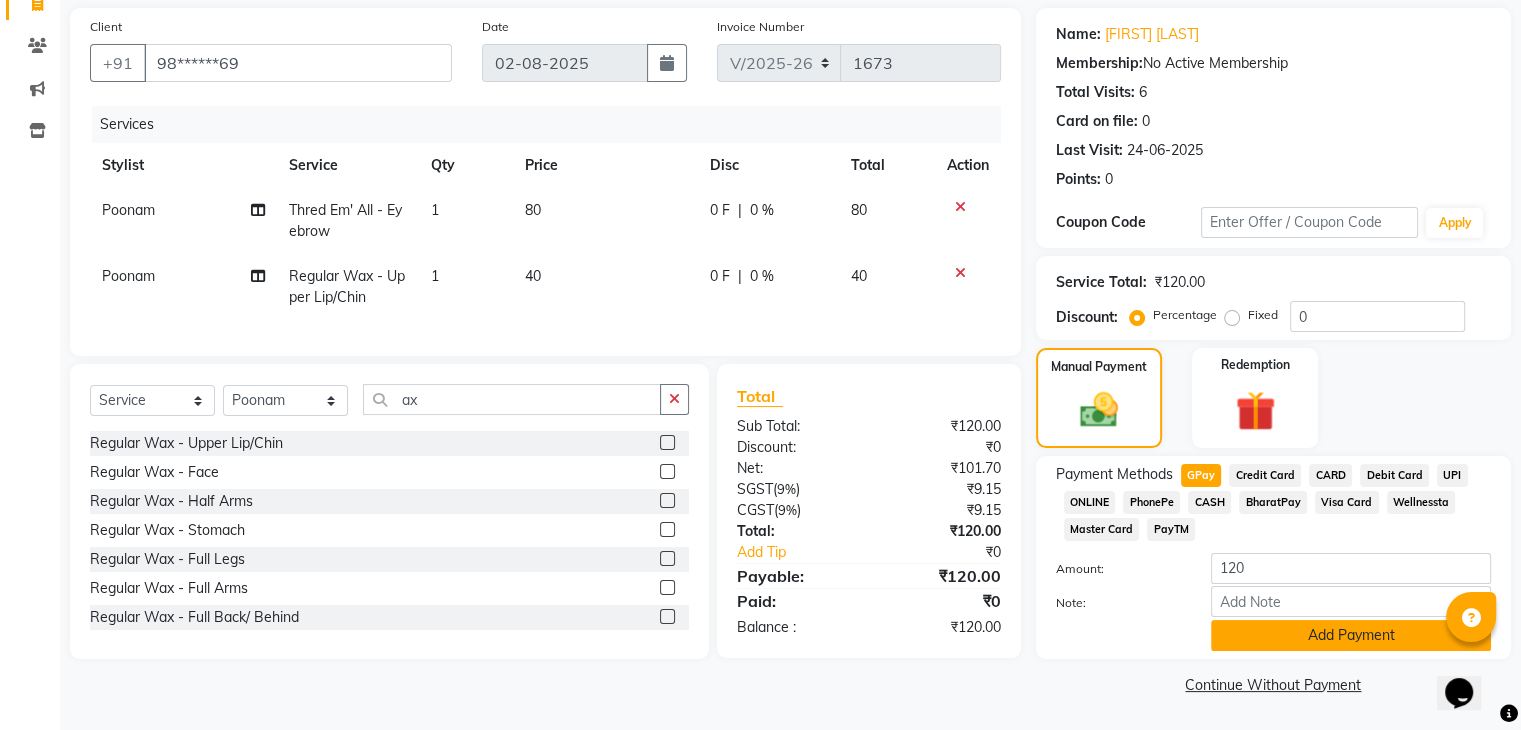 click on "Add Payment" 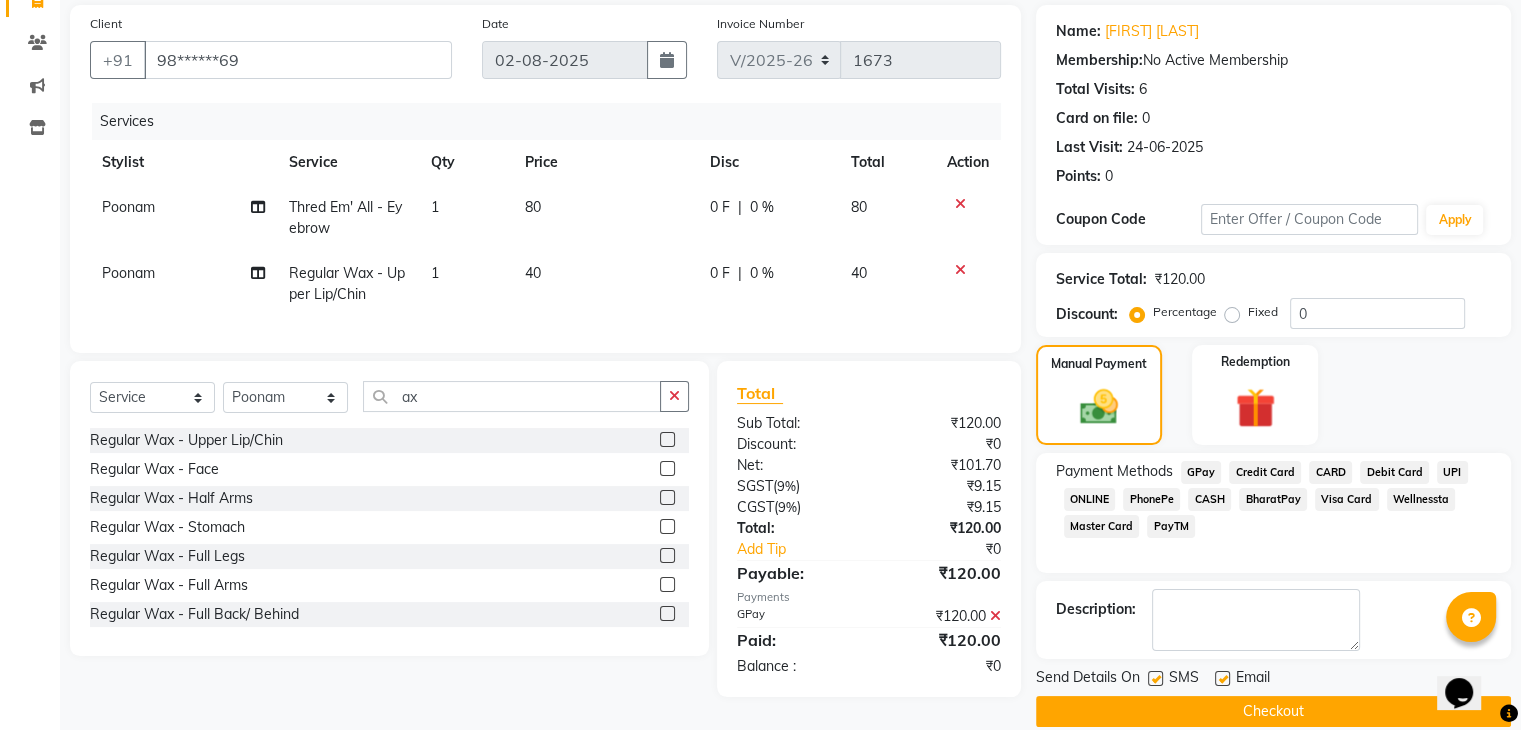 scroll, scrollTop: 171, scrollLeft: 0, axis: vertical 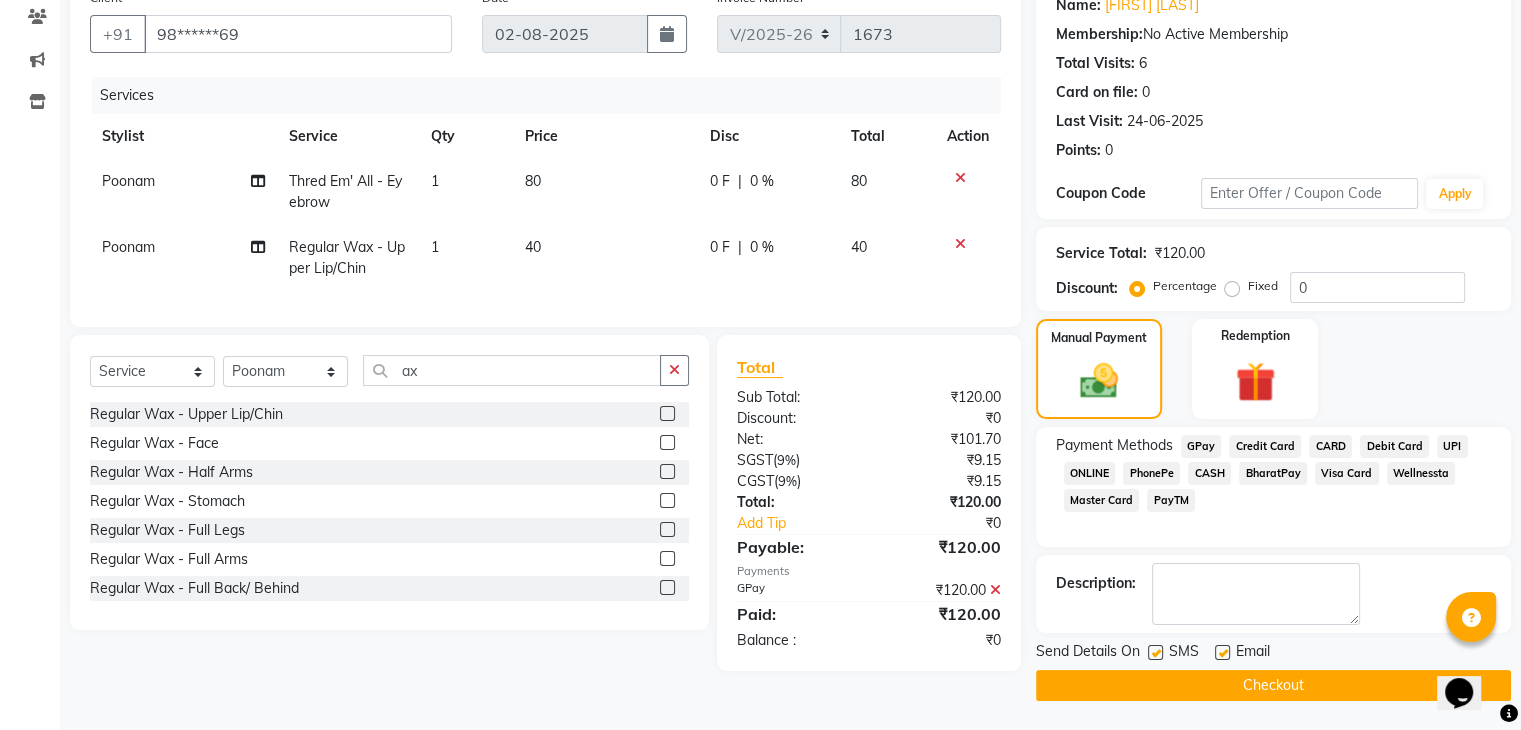click 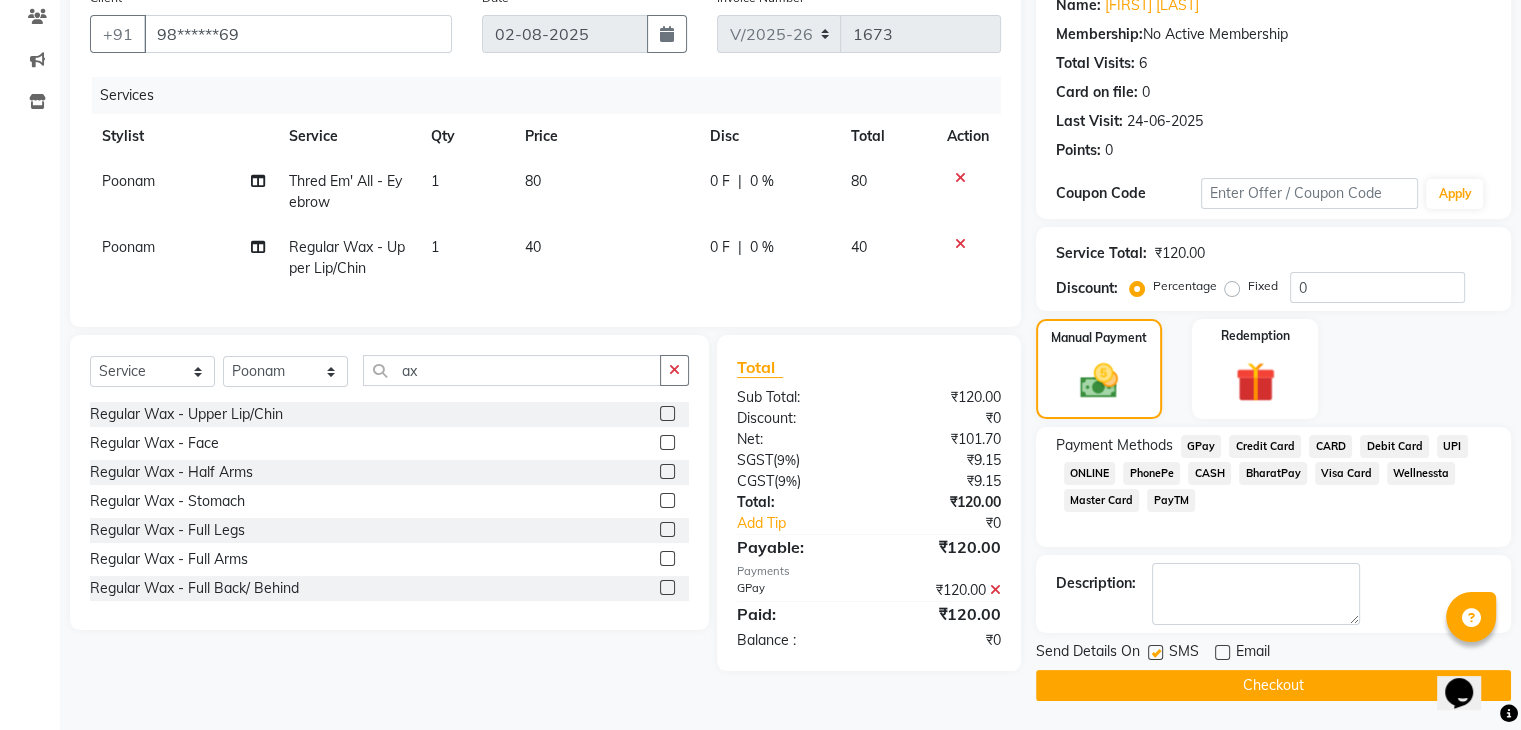 click 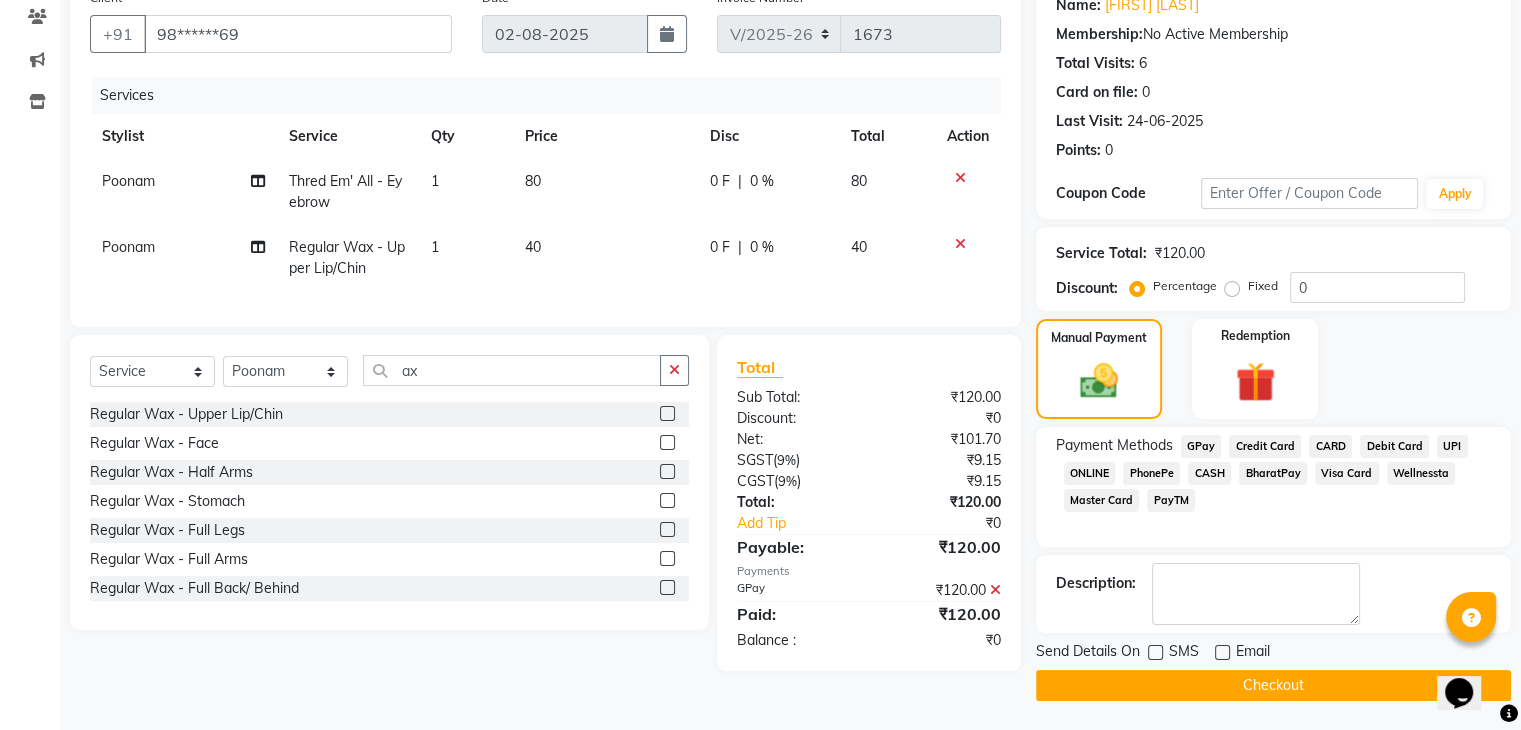 click on "Checkout" 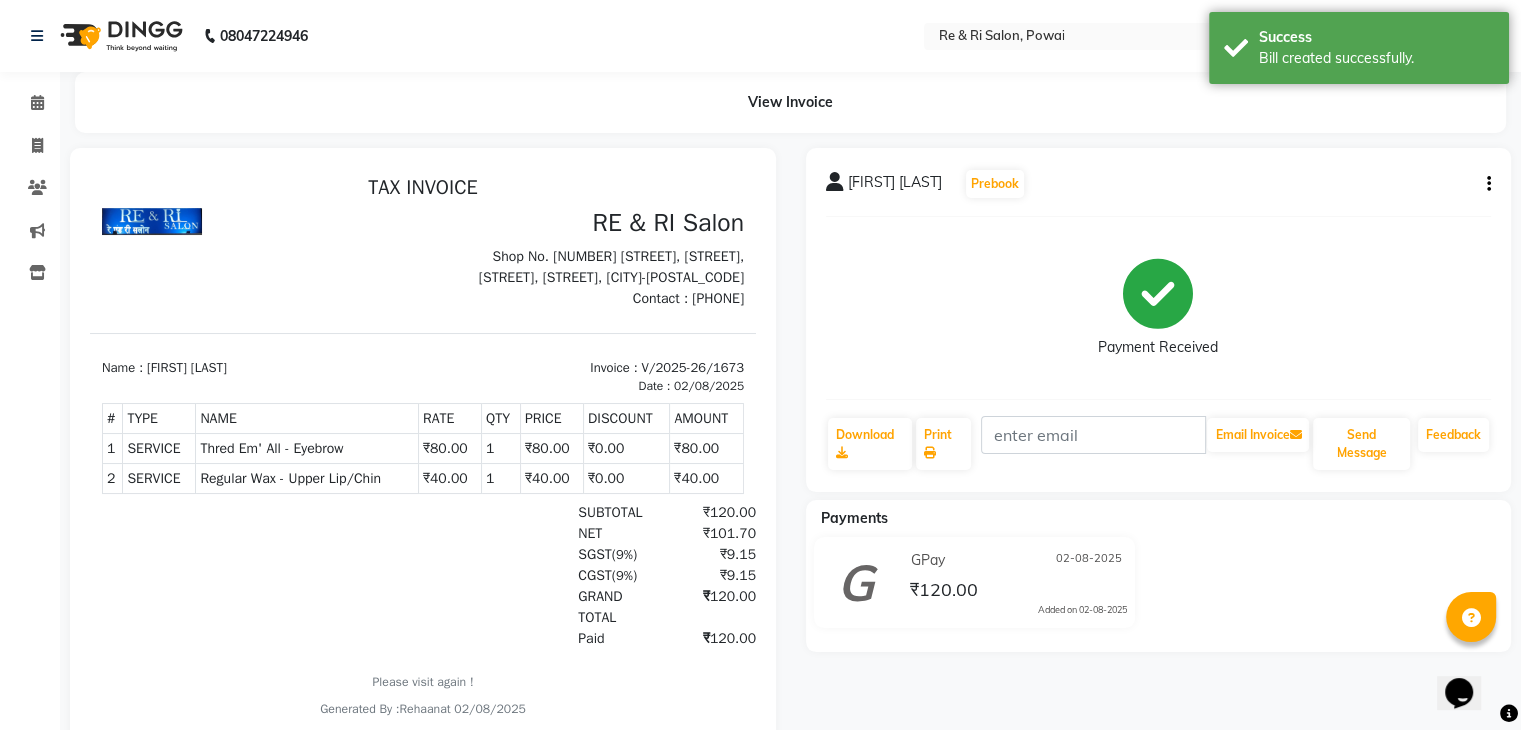 scroll, scrollTop: 0, scrollLeft: 0, axis: both 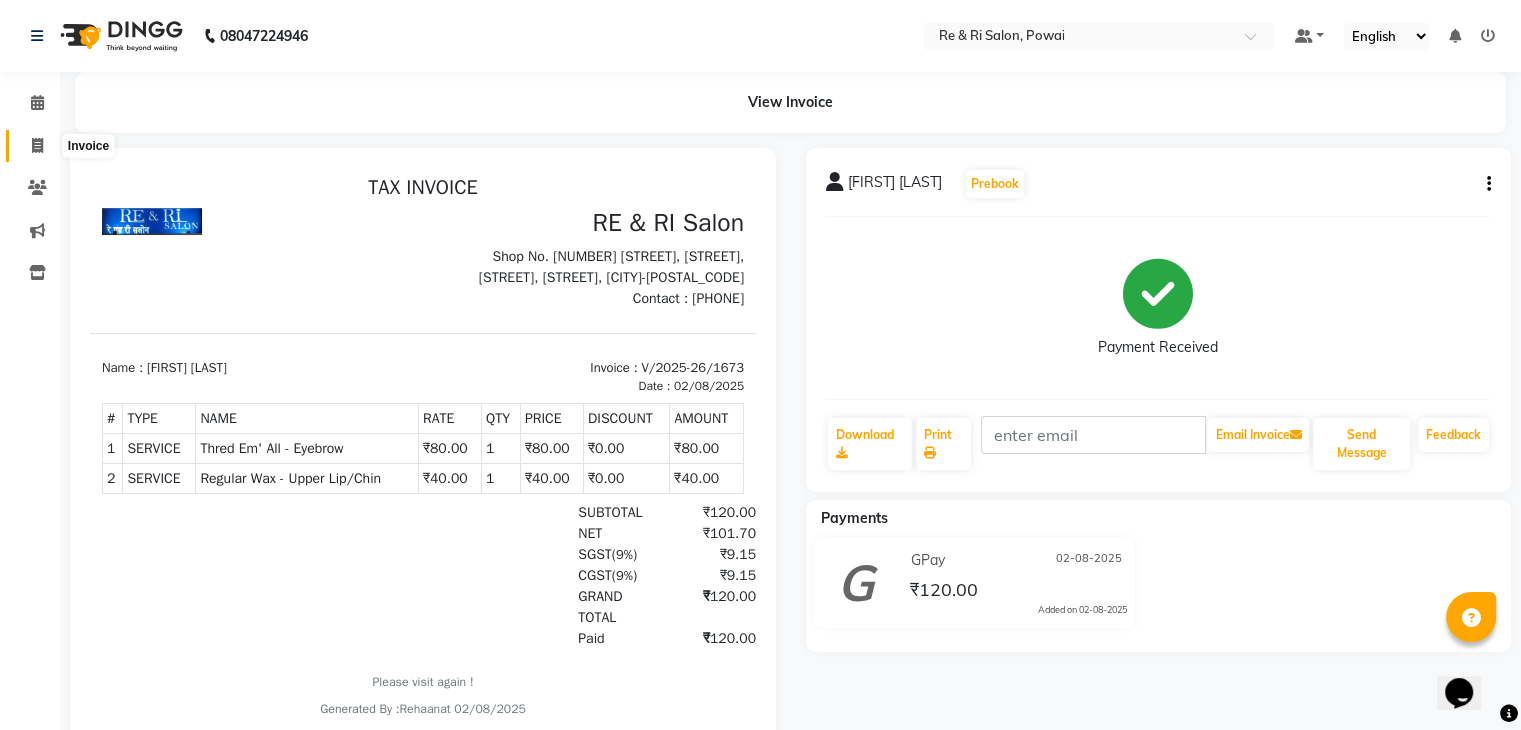 click 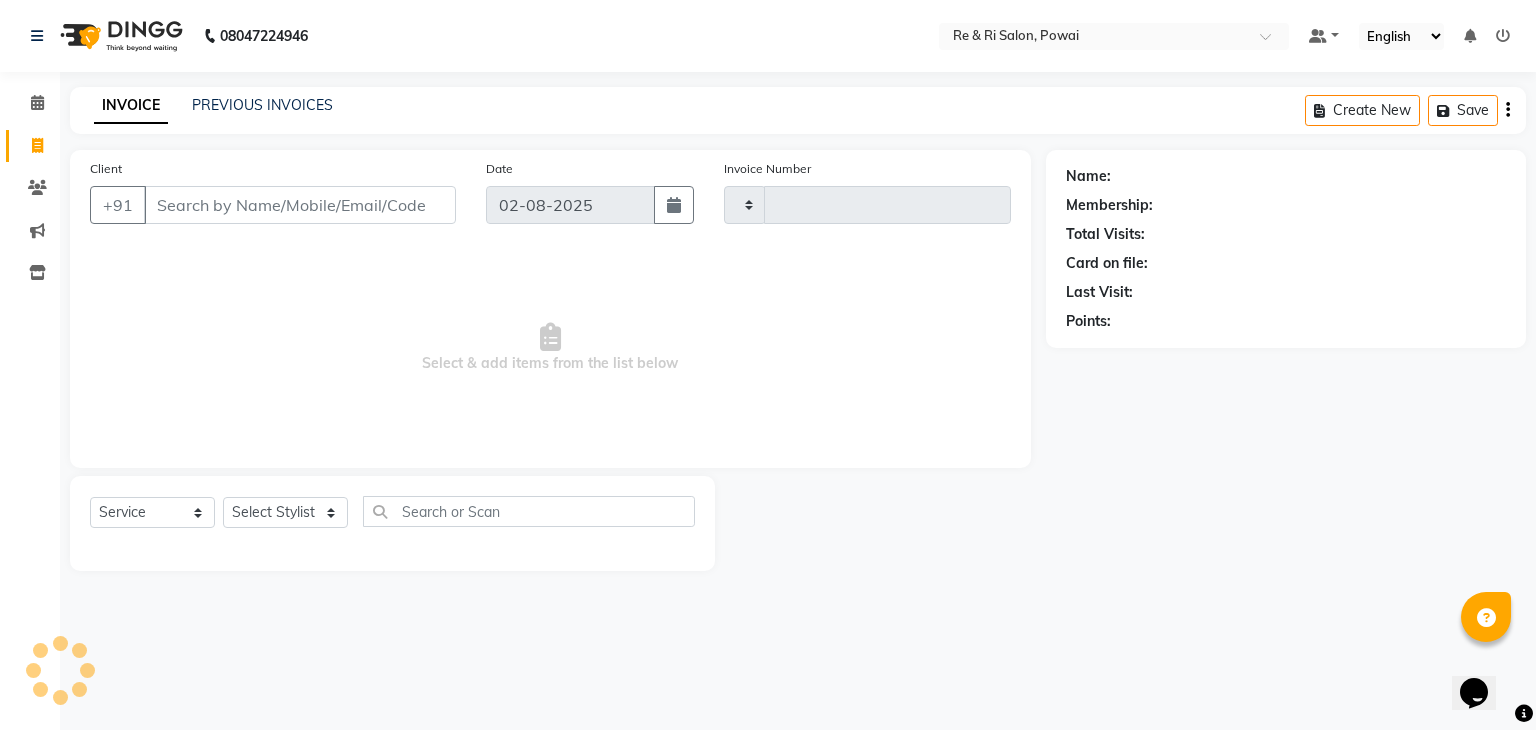 type on "1674" 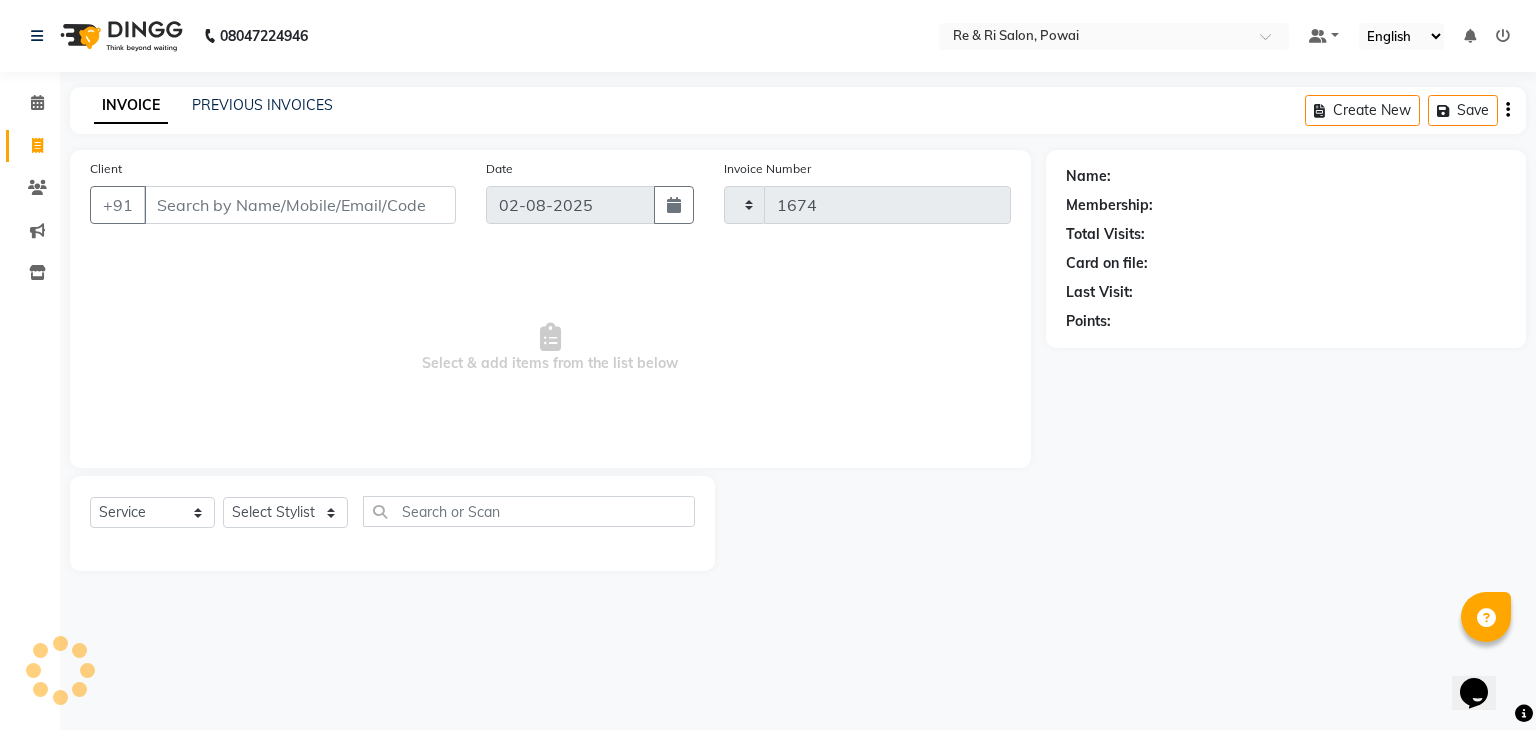select on "5364" 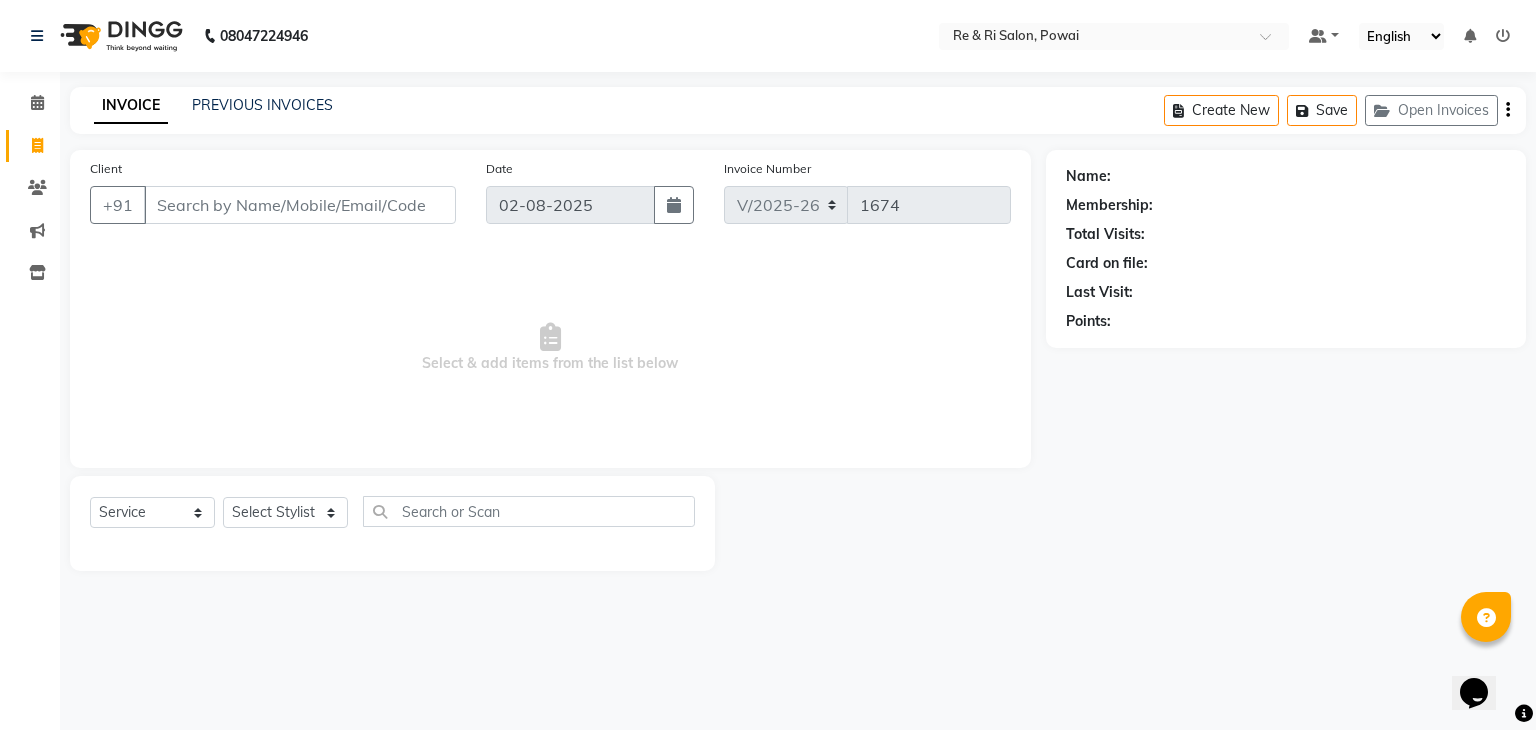 click on "INVOICE PREVIOUS INVOICES Create New   Save   Open Invoices" 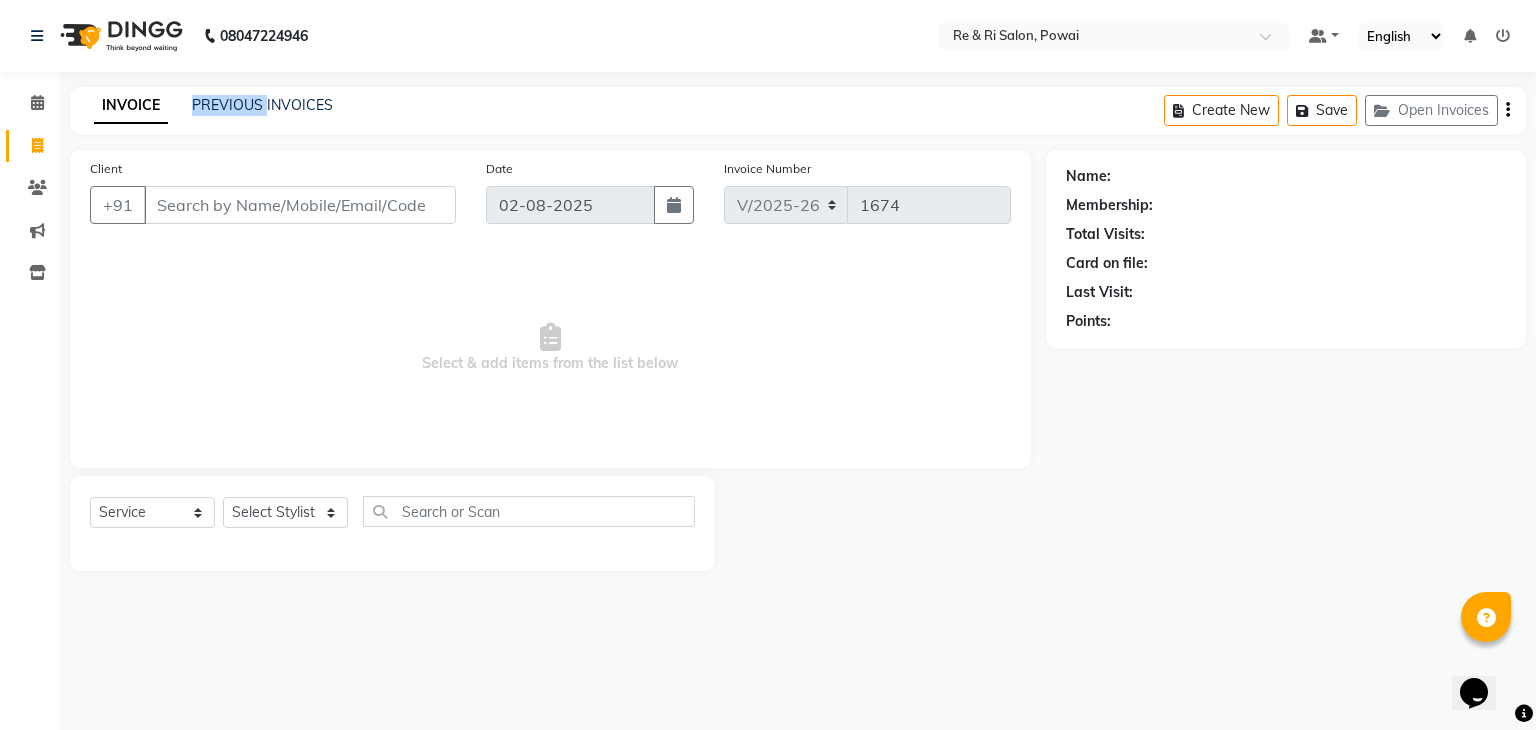 click on "INVOICE PREVIOUS INVOICES" 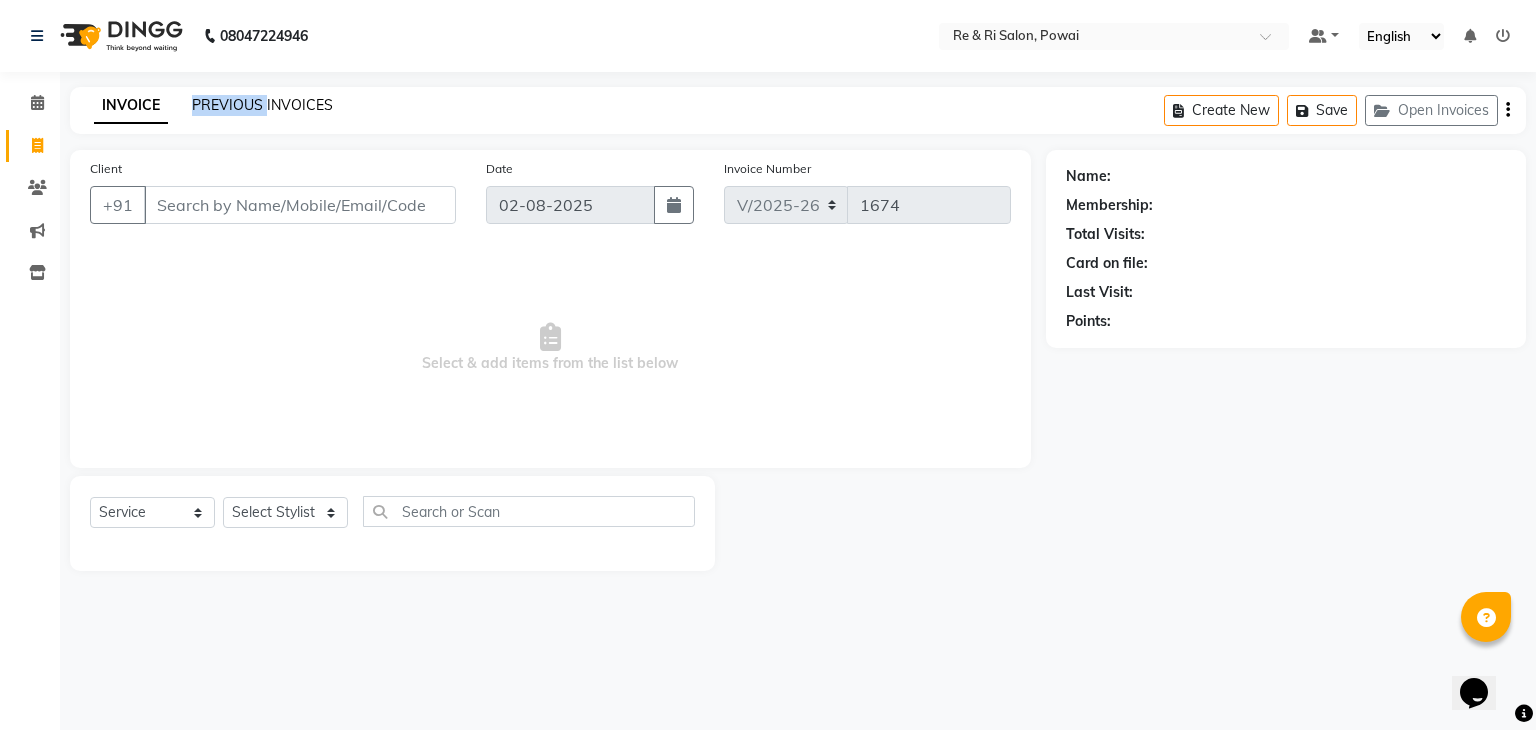 click on "PREVIOUS INVOICES" 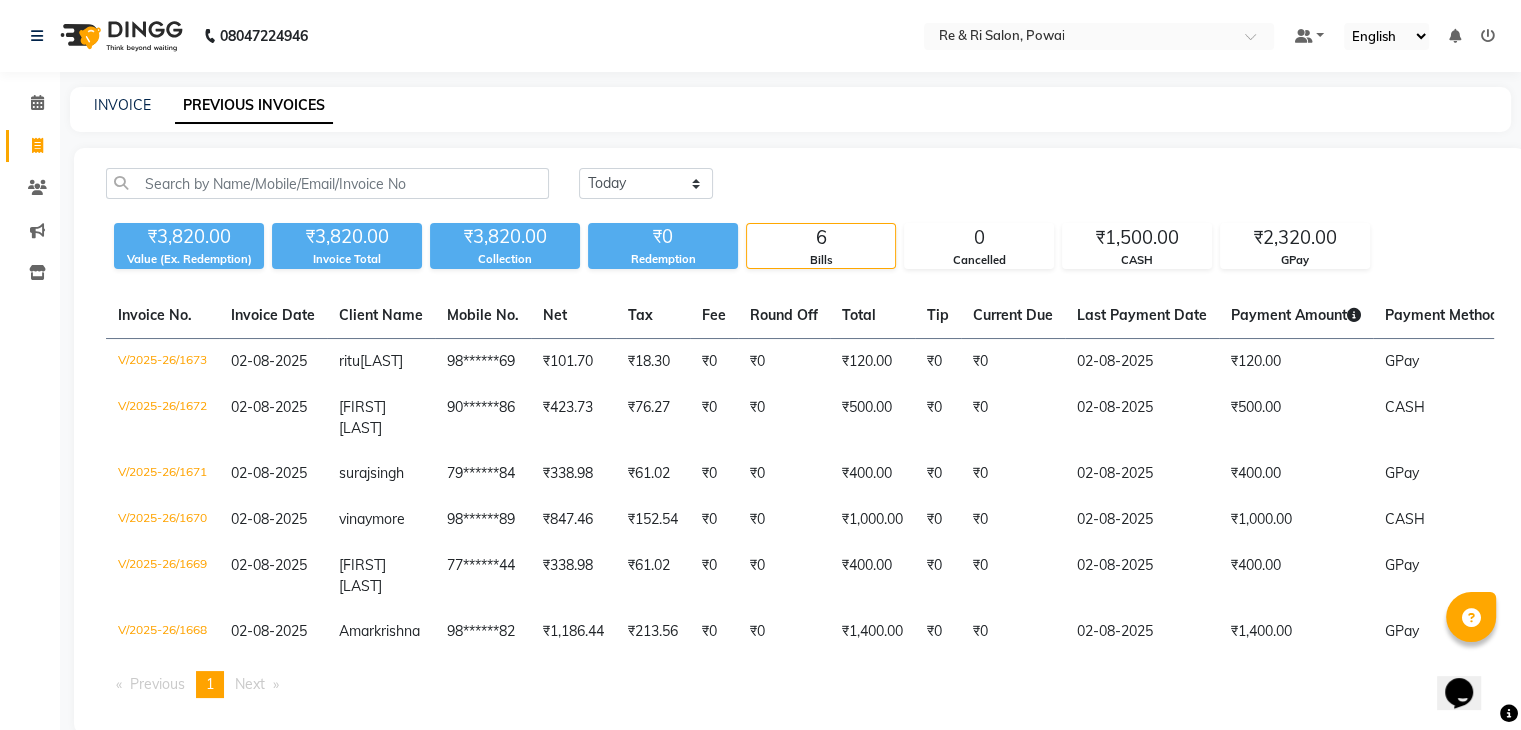 click on "[PHONE] Select Location × Re & Ri Salon, Powai Default Panel My Panel English ENGLISH Español العربية मराठी हिंदी ગુજરાતી தமிழ் 中文 Notifications nothing to show ☀ RE & RI Salon, Powai  Calendar  Invoice  Clients  Marketing  Inventory Completed InProgress Upcoming Dropped Tentative Check-In Confirm Bookings Segments Page Builder INVOICE PREVIOUS INVOICES Today Yesterday Custom Range ₹3,820.00 Value (Ex. Redemption) ₹3,820.00 Invoice Total  ₹3,820.00 Collection ₹0 Redemption 6 Bills 0 Cancelled ₹1,500.00 CASH ₹2,320.00 GPay  Invoice No.   Invoice Date   Client Name   Mobile No.   Net   Tax   Fee   Round Off   Total   Tip   Current Due   Last Payment Date   Payment Amount   Payment Methods   Cancel Reason   Status   V/2025-26/1673  02-08-2025 [FIRST]  [LAST] 98******69 ₹101.70 ₹18.30  ₹0  ₹0 ₹120.00 ₹0 ₹0 02-08-2025 ₹120.00  GPay - PAID  V/2025-26/1672  02-08-2025 [FIRST] [LAST]   90******86 ₹423.73 ₹76.27  ₹0  -" at bounding box center (760, 382) 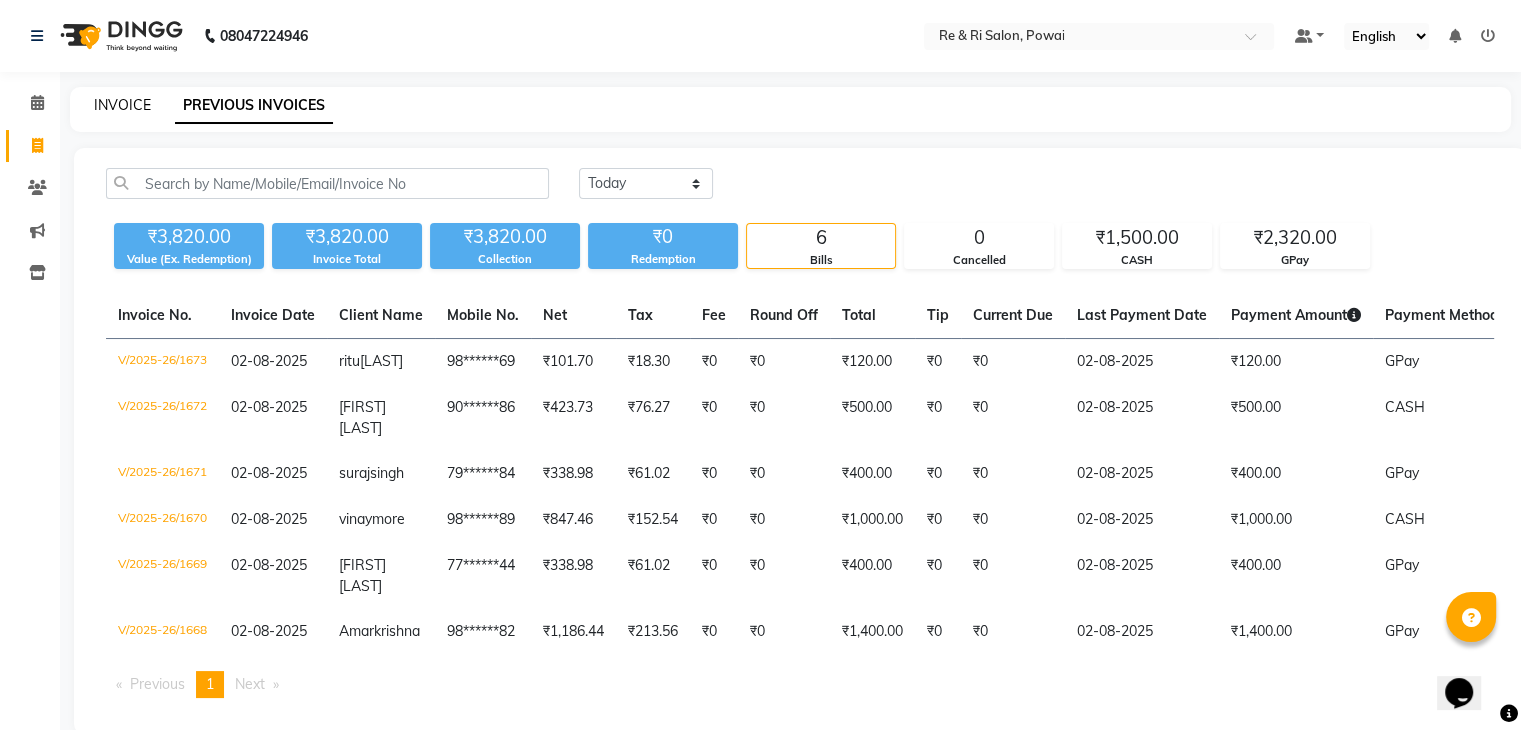 click on "INVOICE" 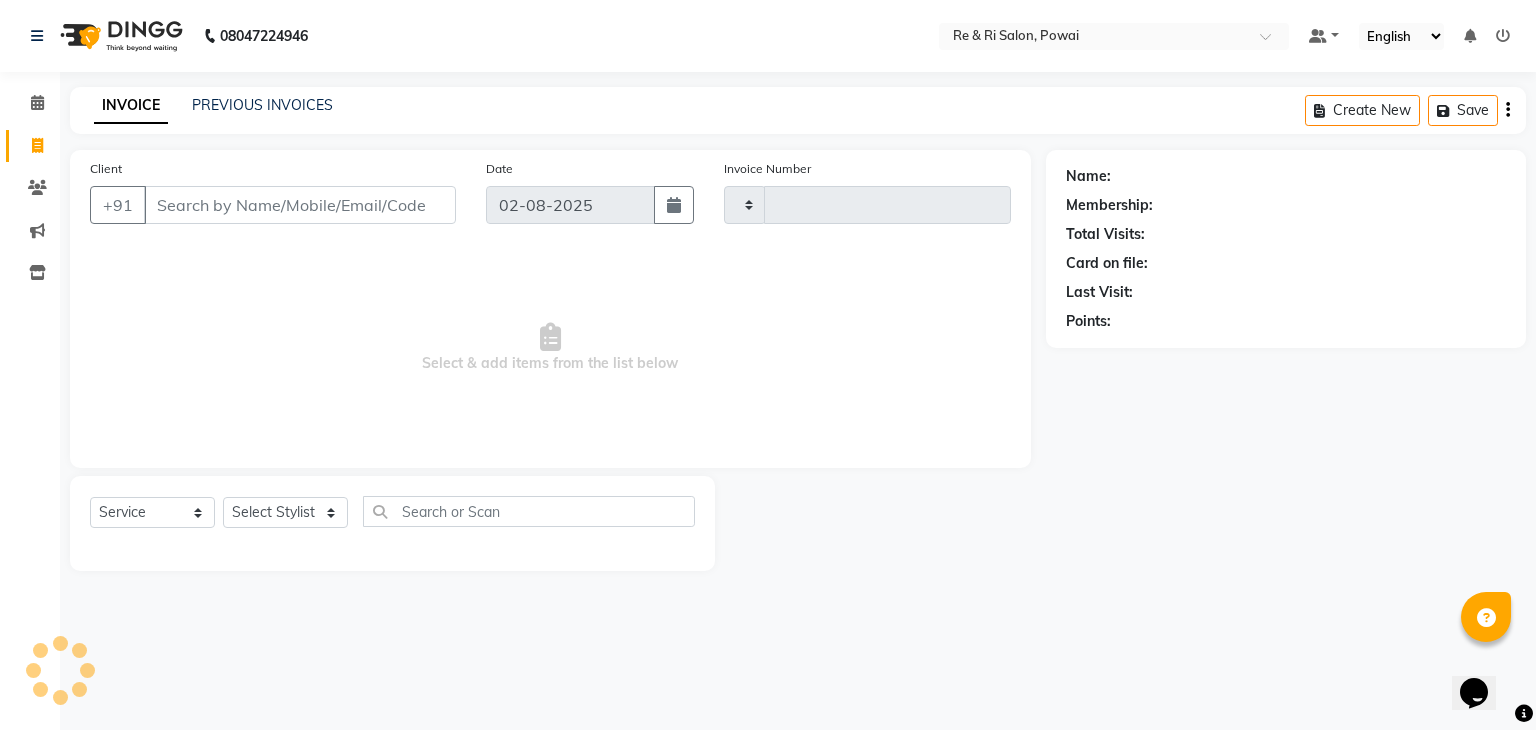 type on "1674" 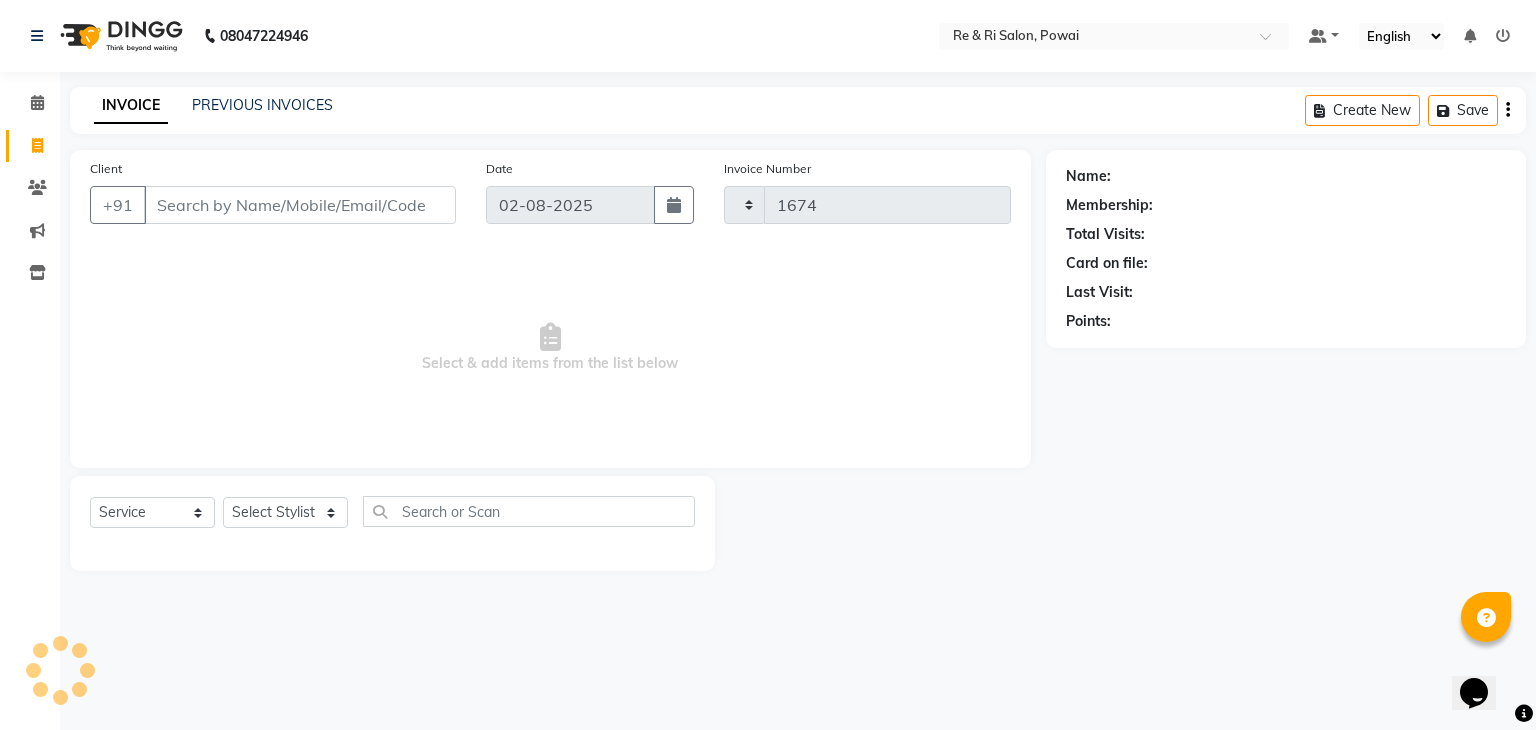 select on "5364" 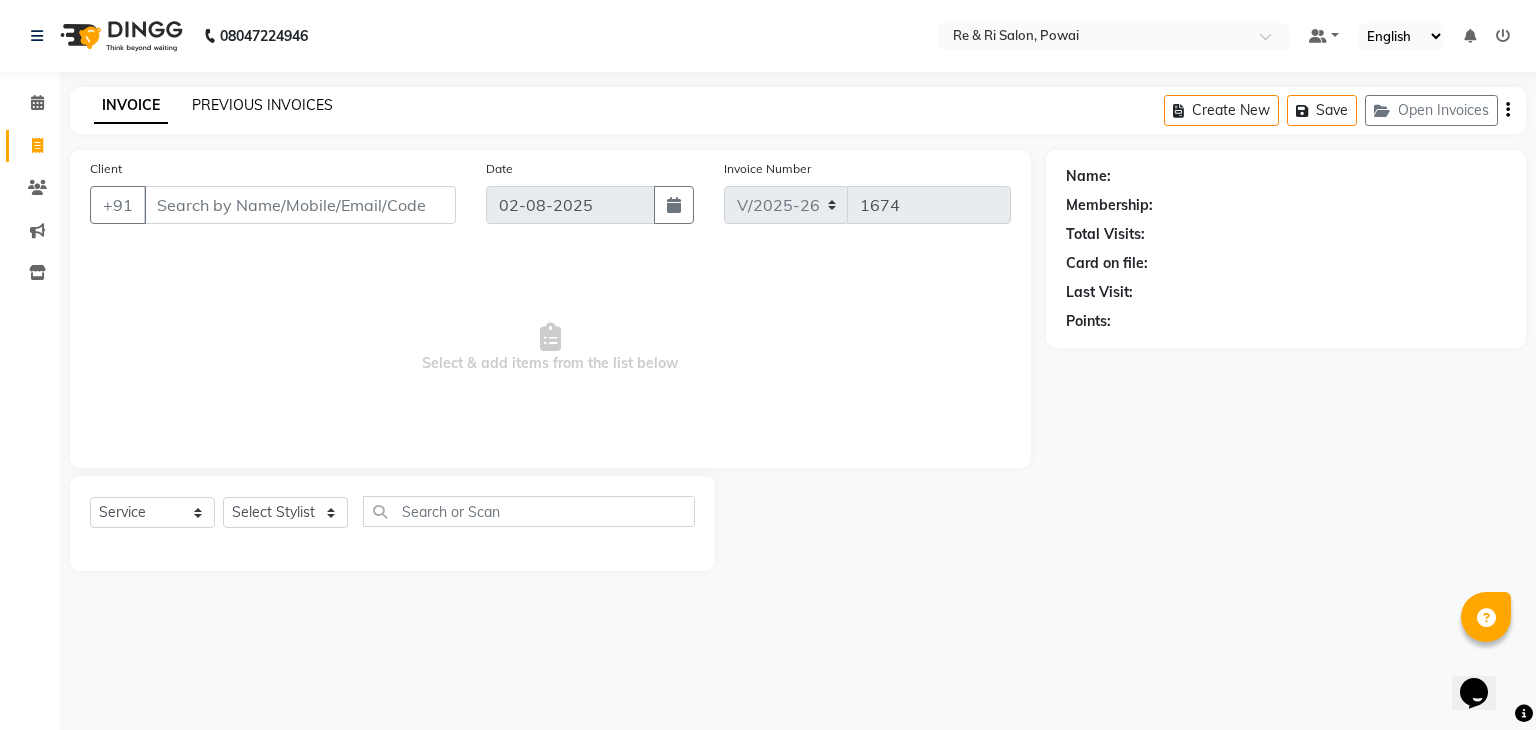 click on "PREVIOUS INVOICES" 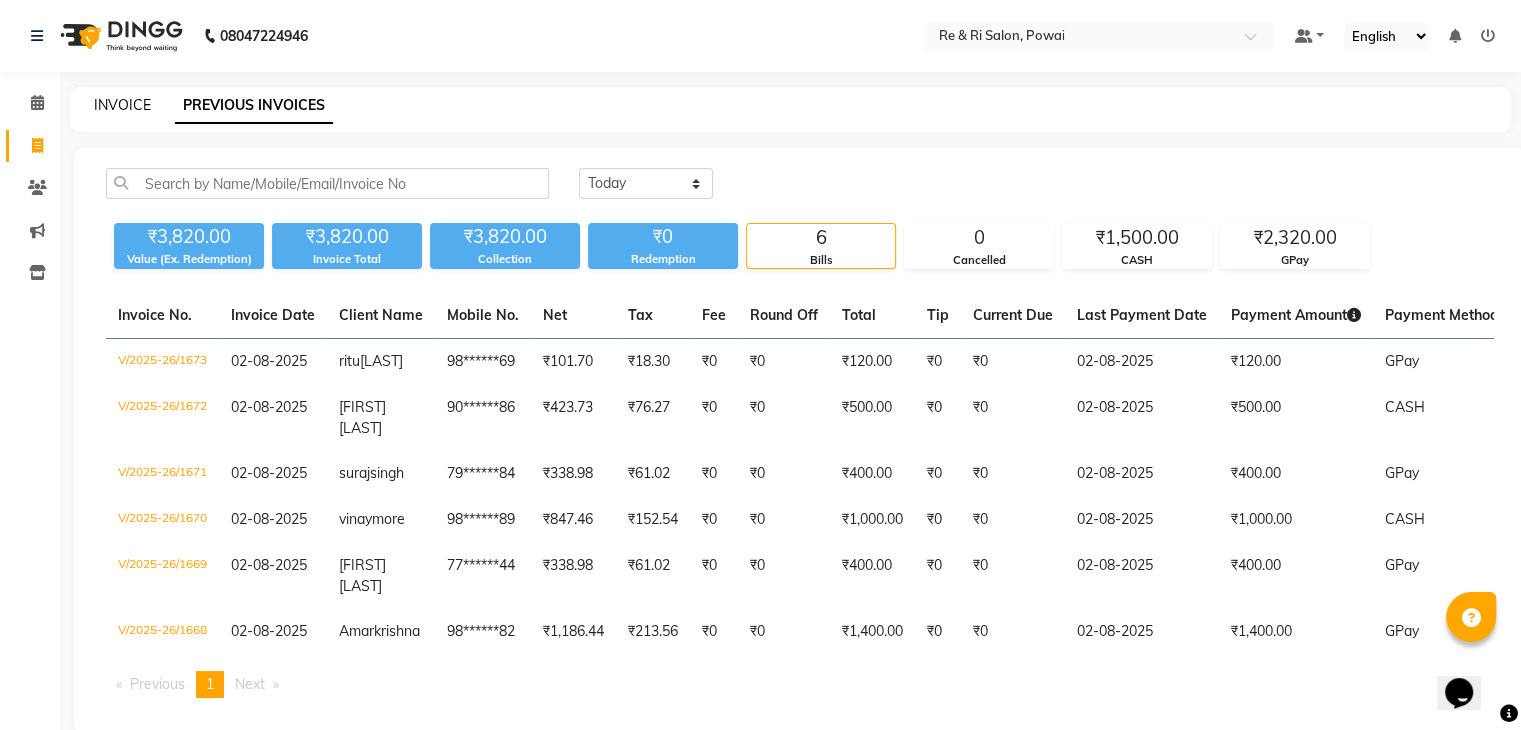 click on "INVOICE" 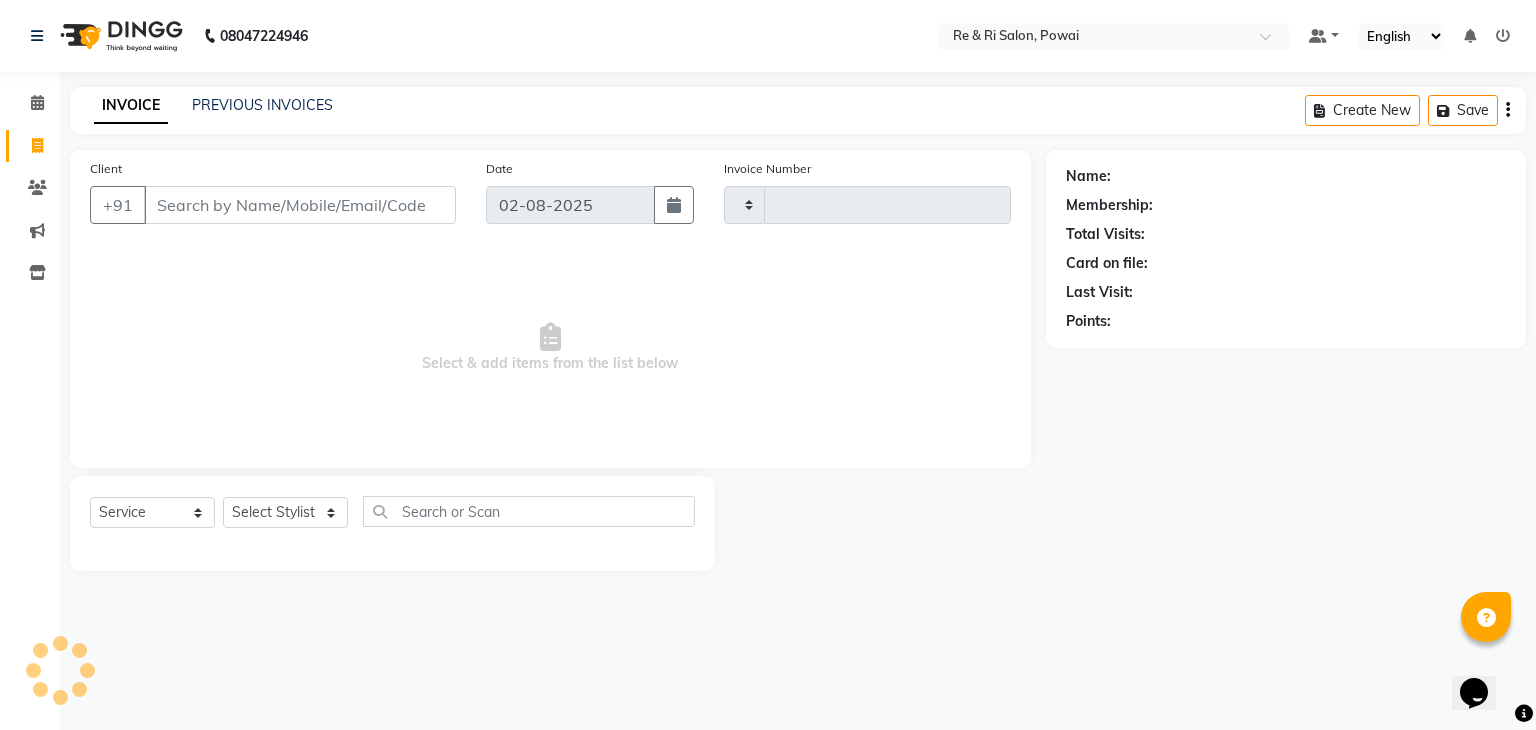 type on "1674" 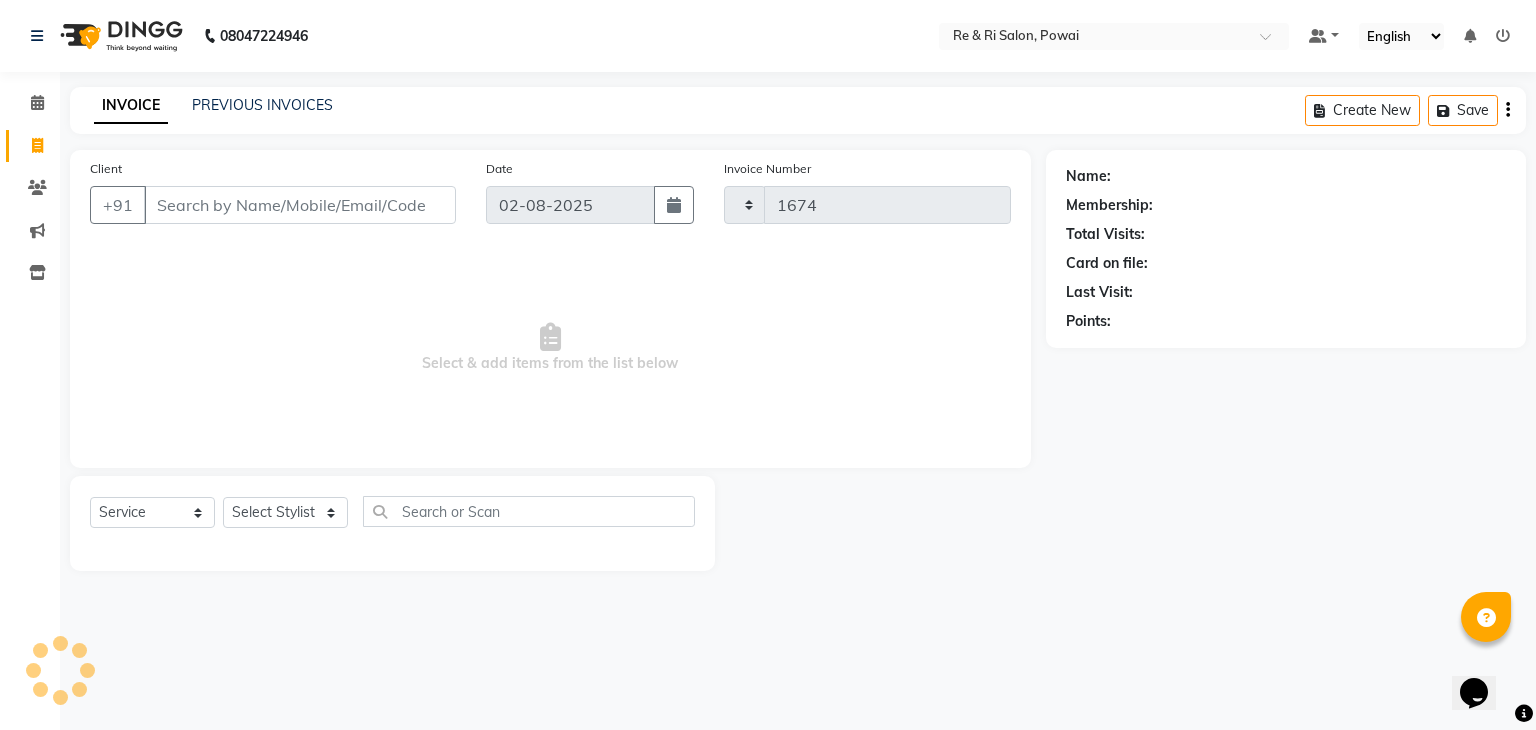 select on "5364" 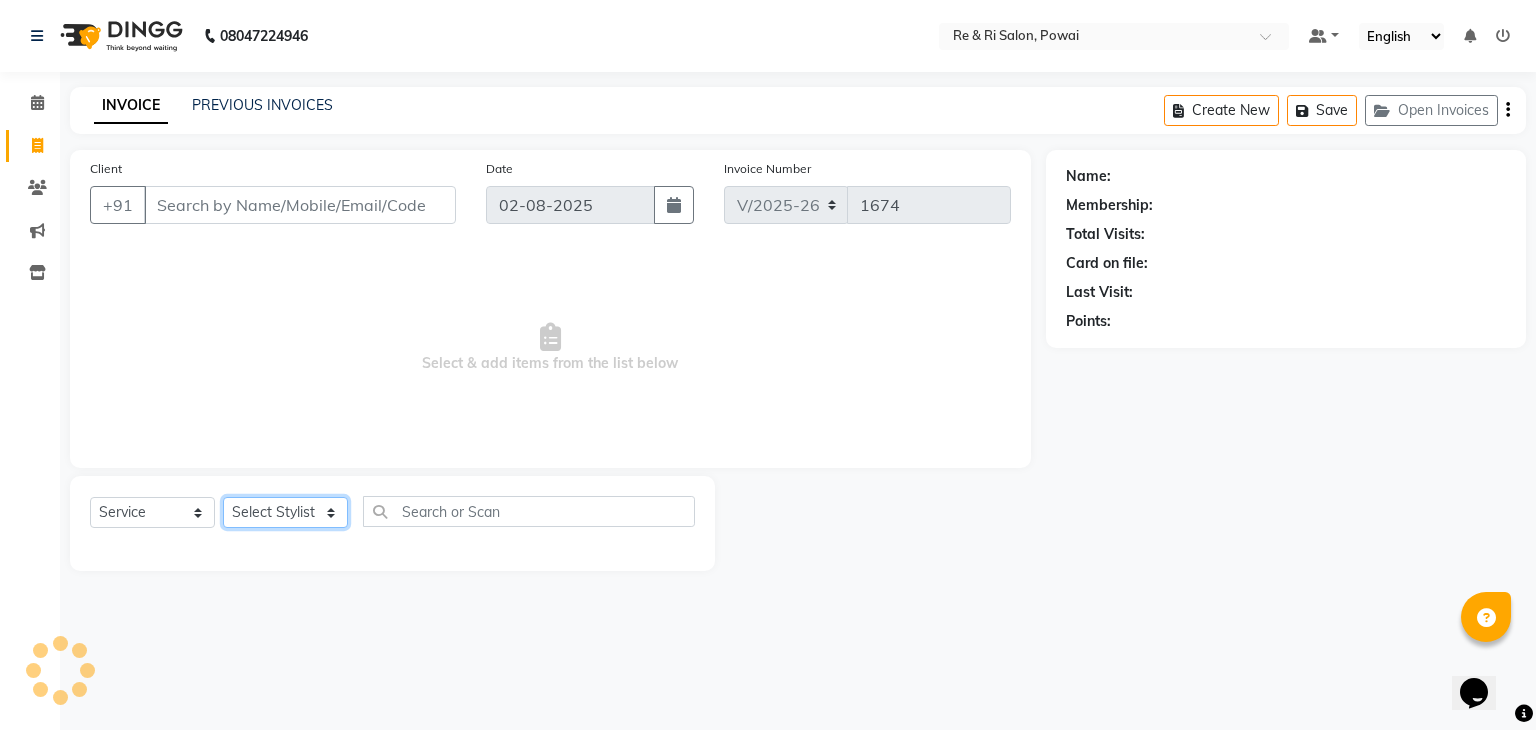 click on "Select Stylist ana Arbaaz  Danish  [FIRST] Rehaan  Salman  Sandy" 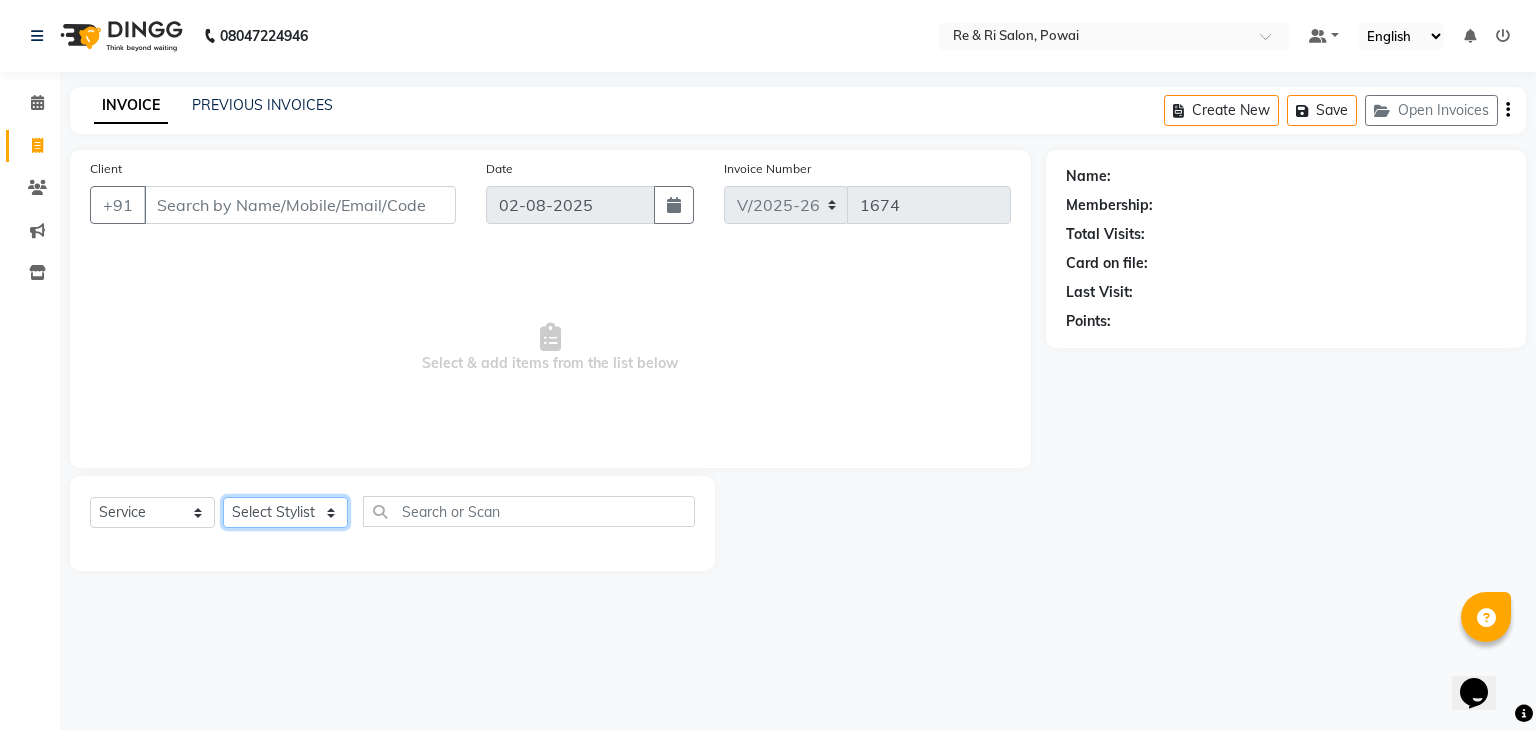 select on "63988" 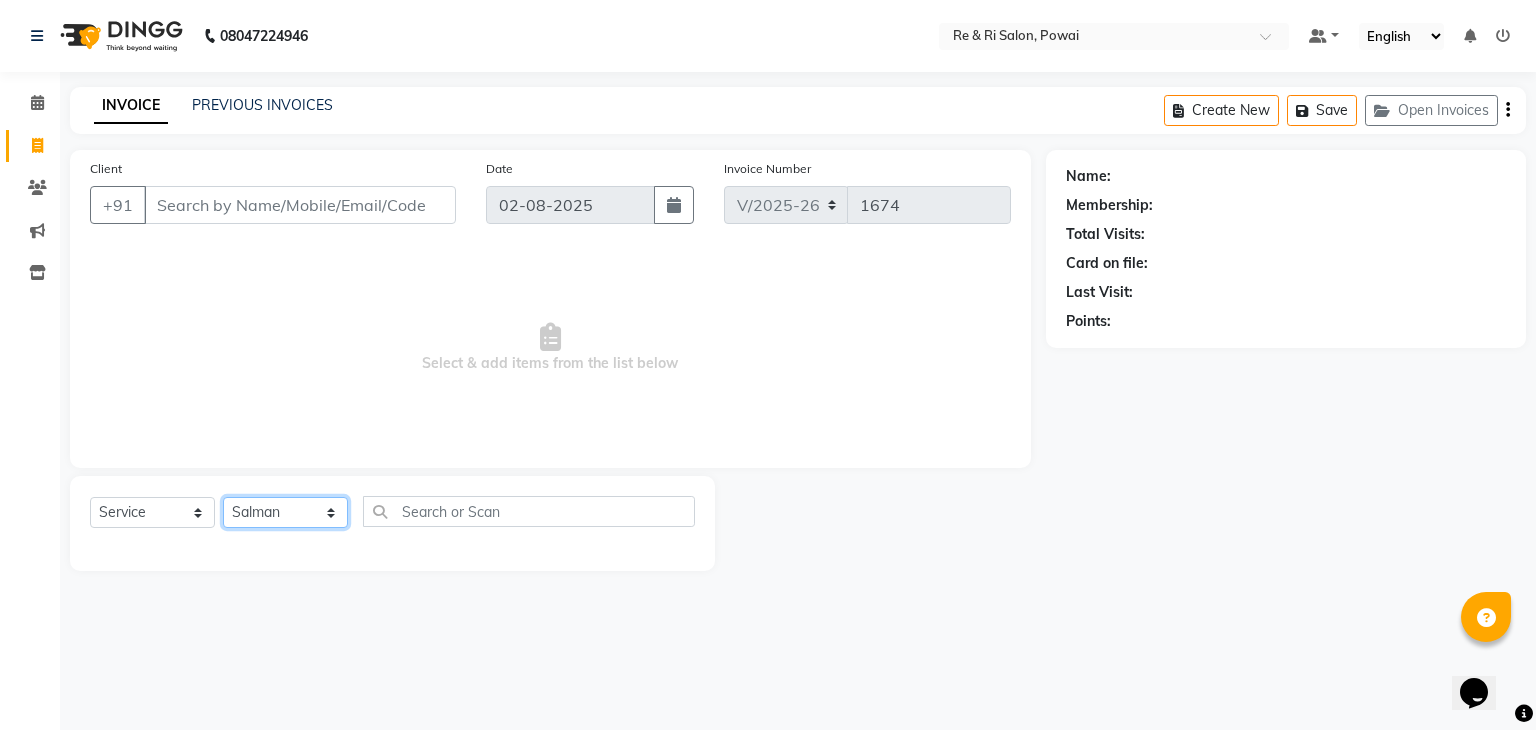 click on "Select Stylist ana Arbaaz  Danish  [FIRST] Rehaan  Salman  Sandy" 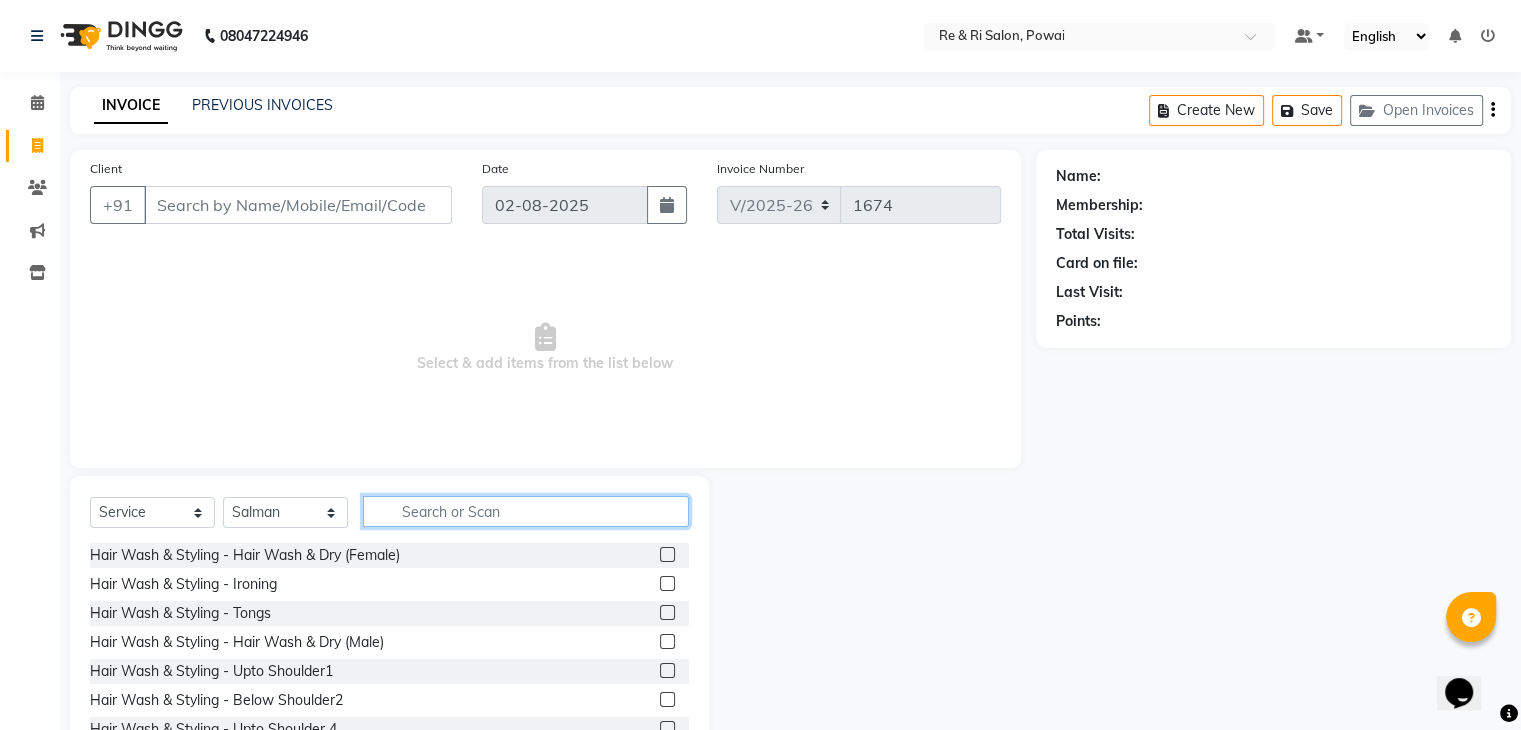 click 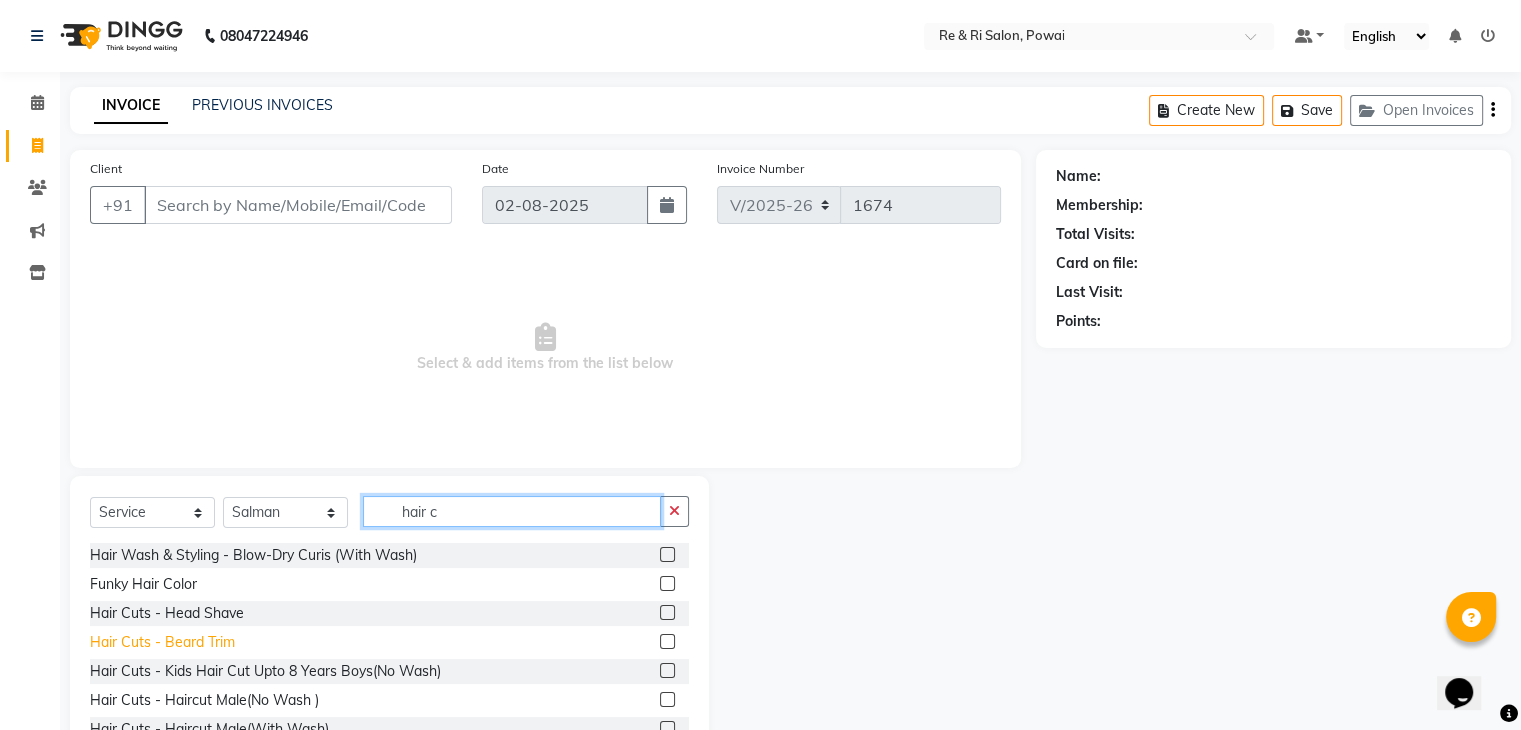 type on "hair c" 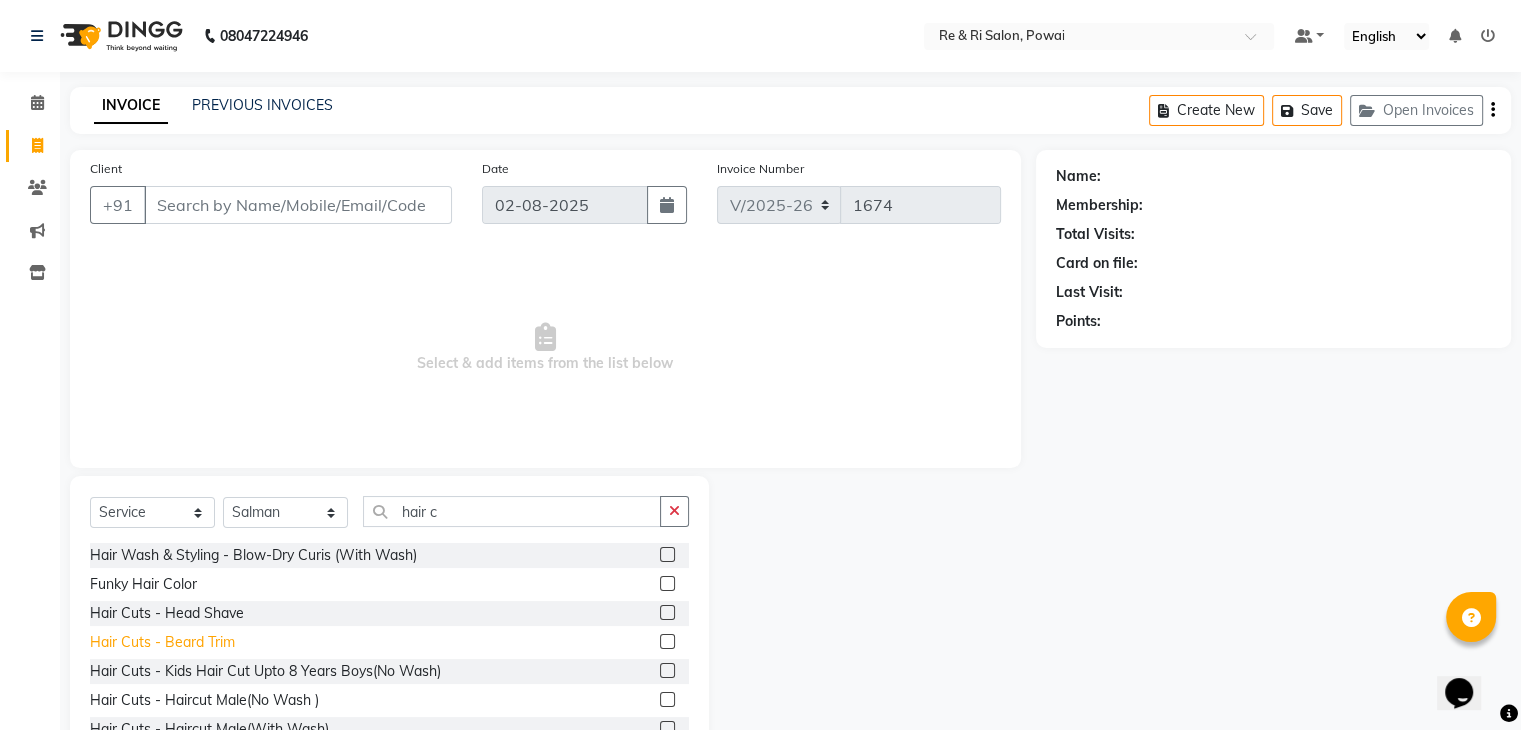 click on "Hair Cuts - Beard Trim" 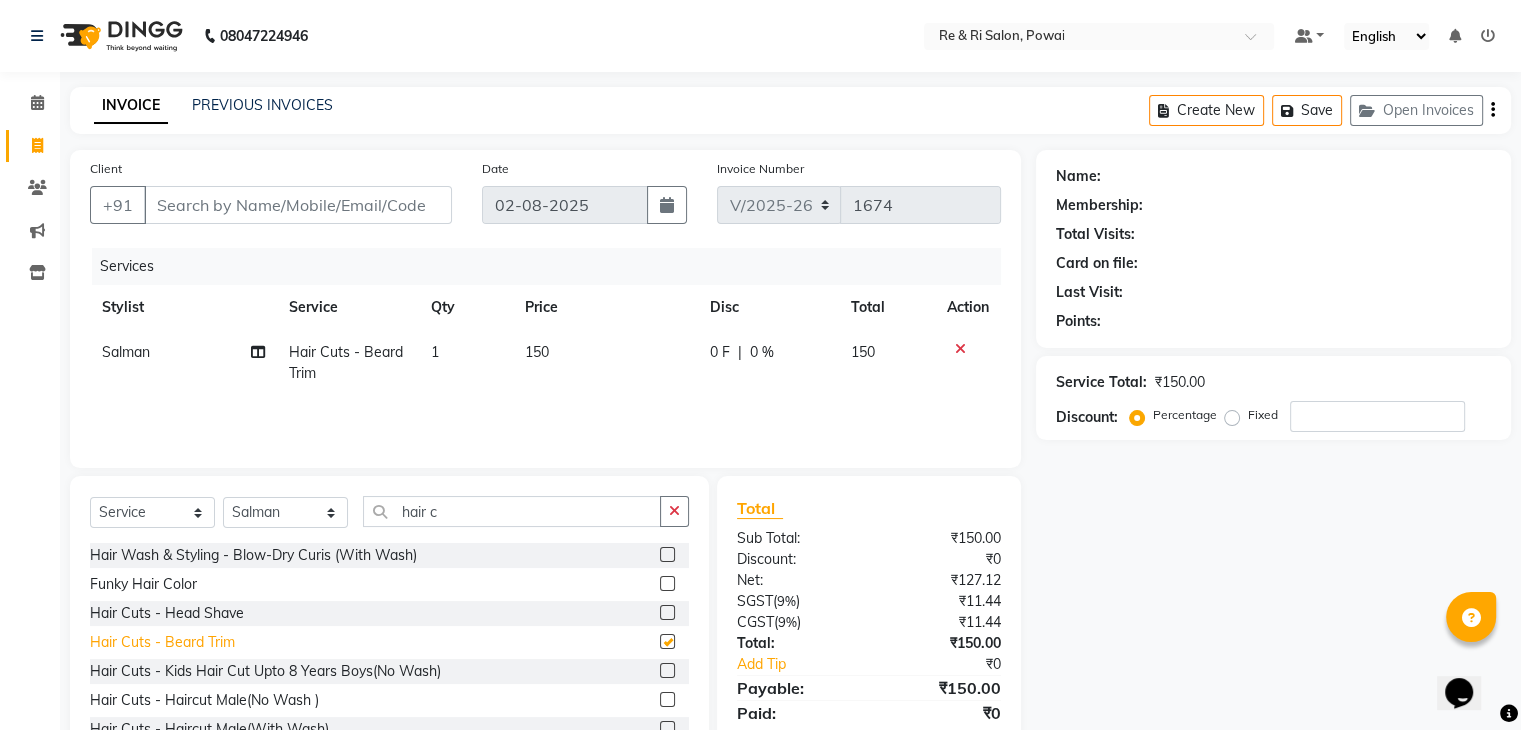 checkbox on "false" 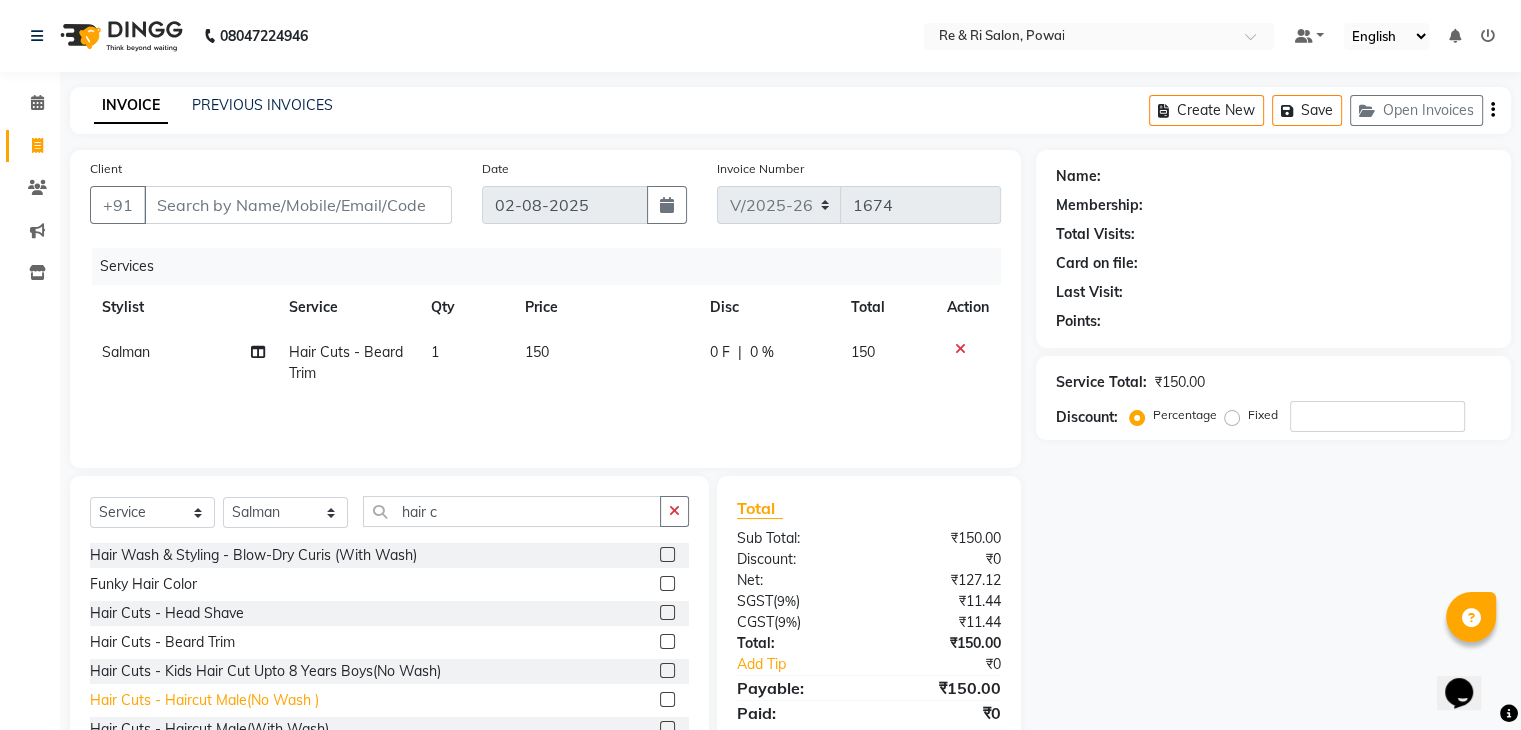 click on "Hair Cuts - Haircut Male(No Wash )" 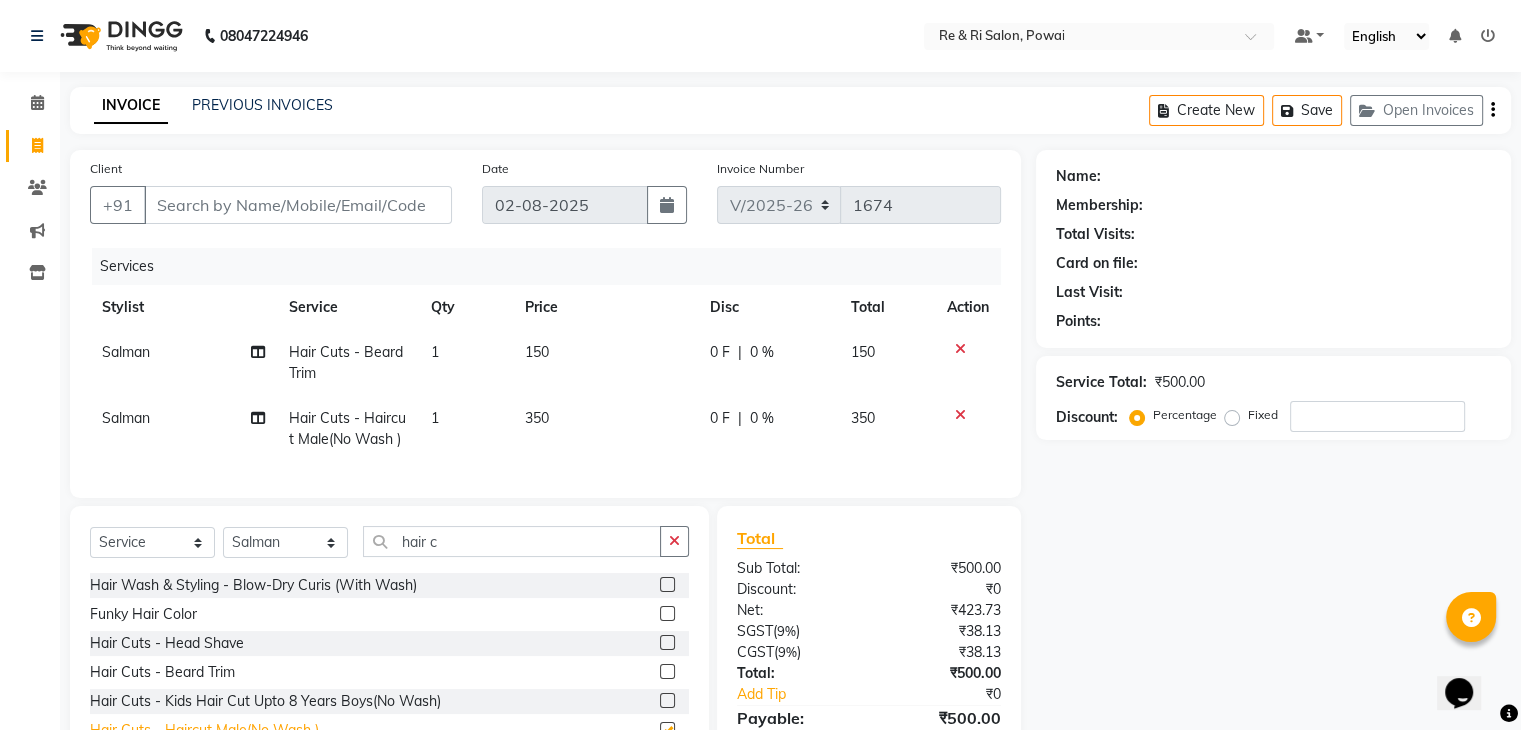 checkbox on "false" 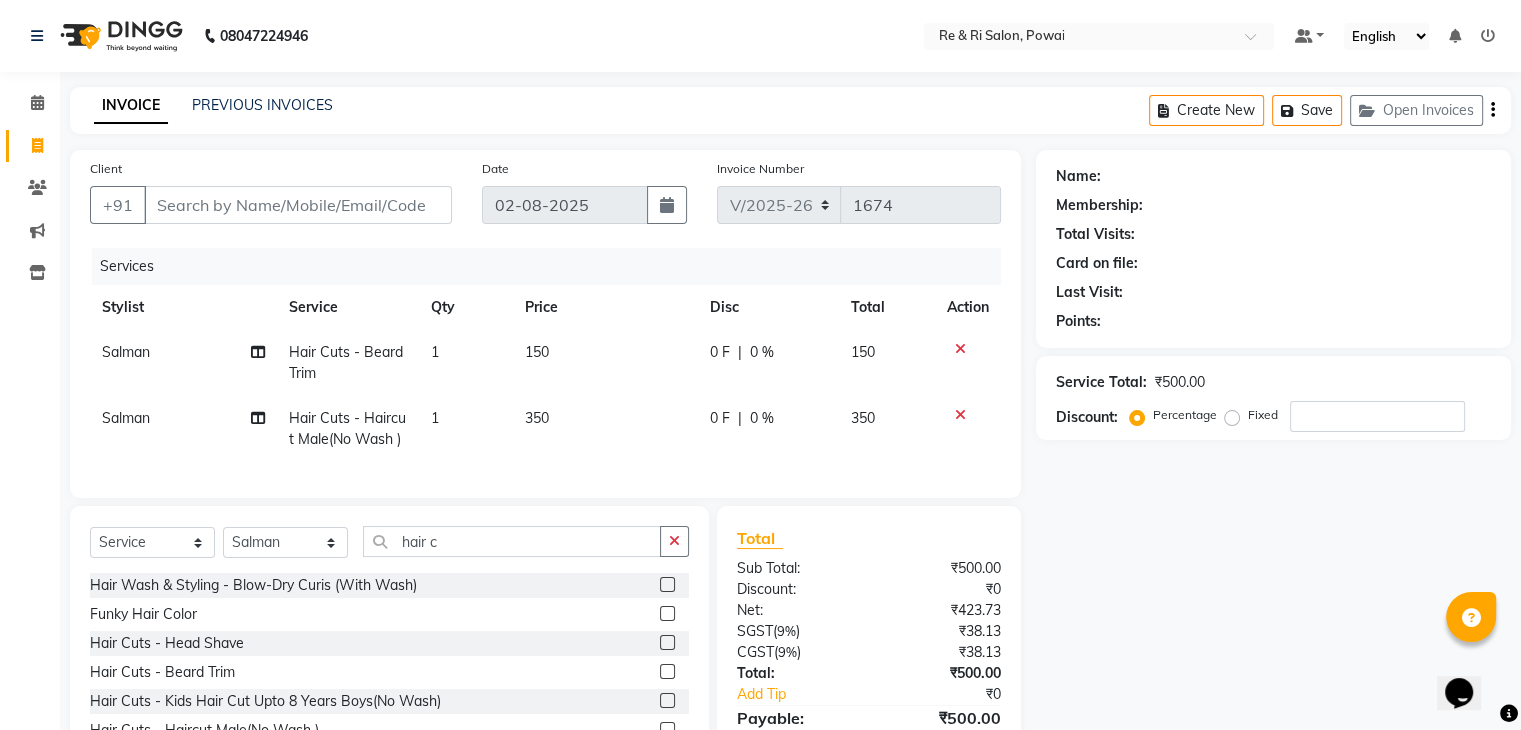 click on "[PHONE] Select Location × Re & Ri Salon, Powai Default Panel My Panel English ENGLISH Español العربية मराठी हिंदी ગુજરાતી தமிழ் 中文 Notifications nothing to show" 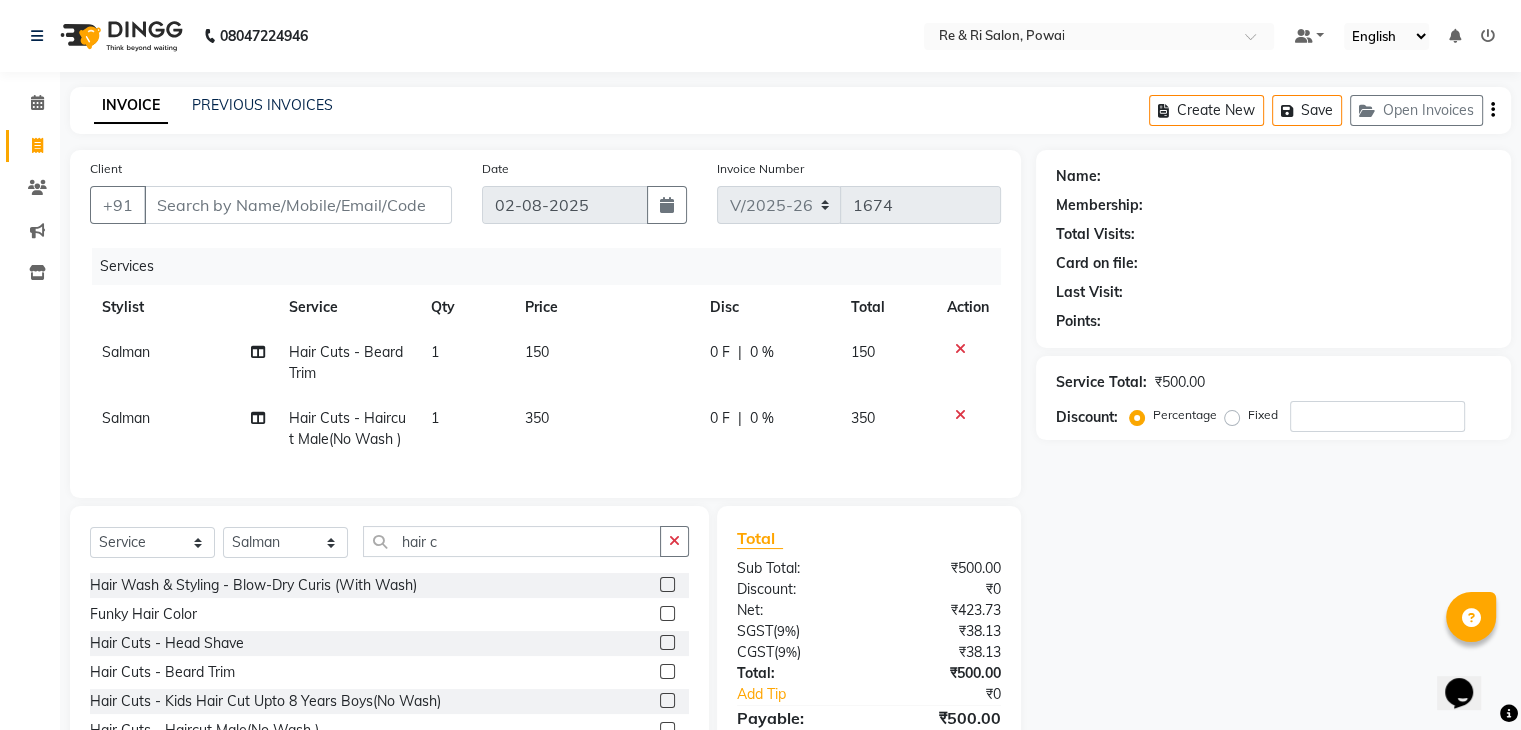 scroll, scrollTop: 117, scrollLeft: 0, axis: vertical 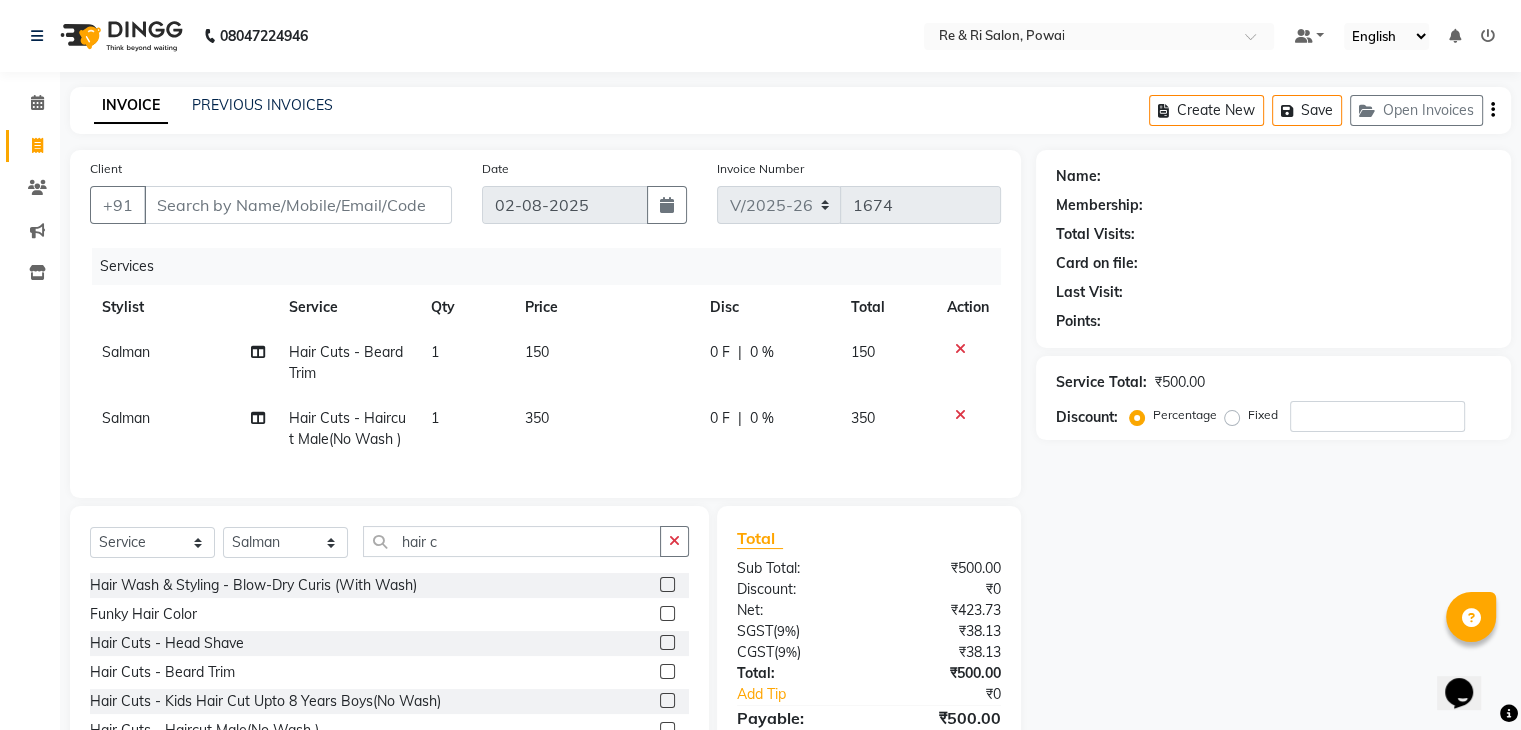 click on "INVOICE PREVIOUS INVOICES Create New   Save   Open Invoices" 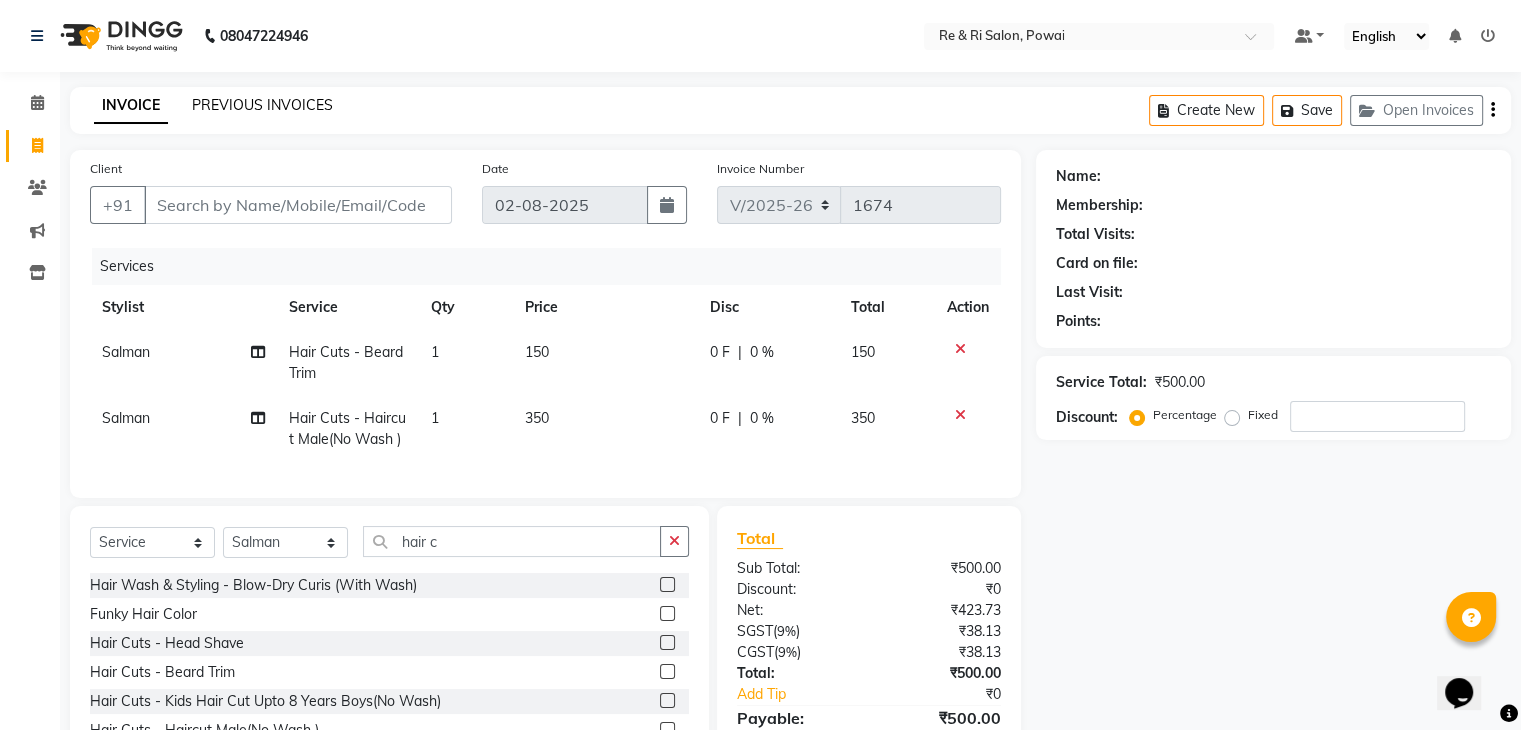 click on "PREVIOUS INVOICES" 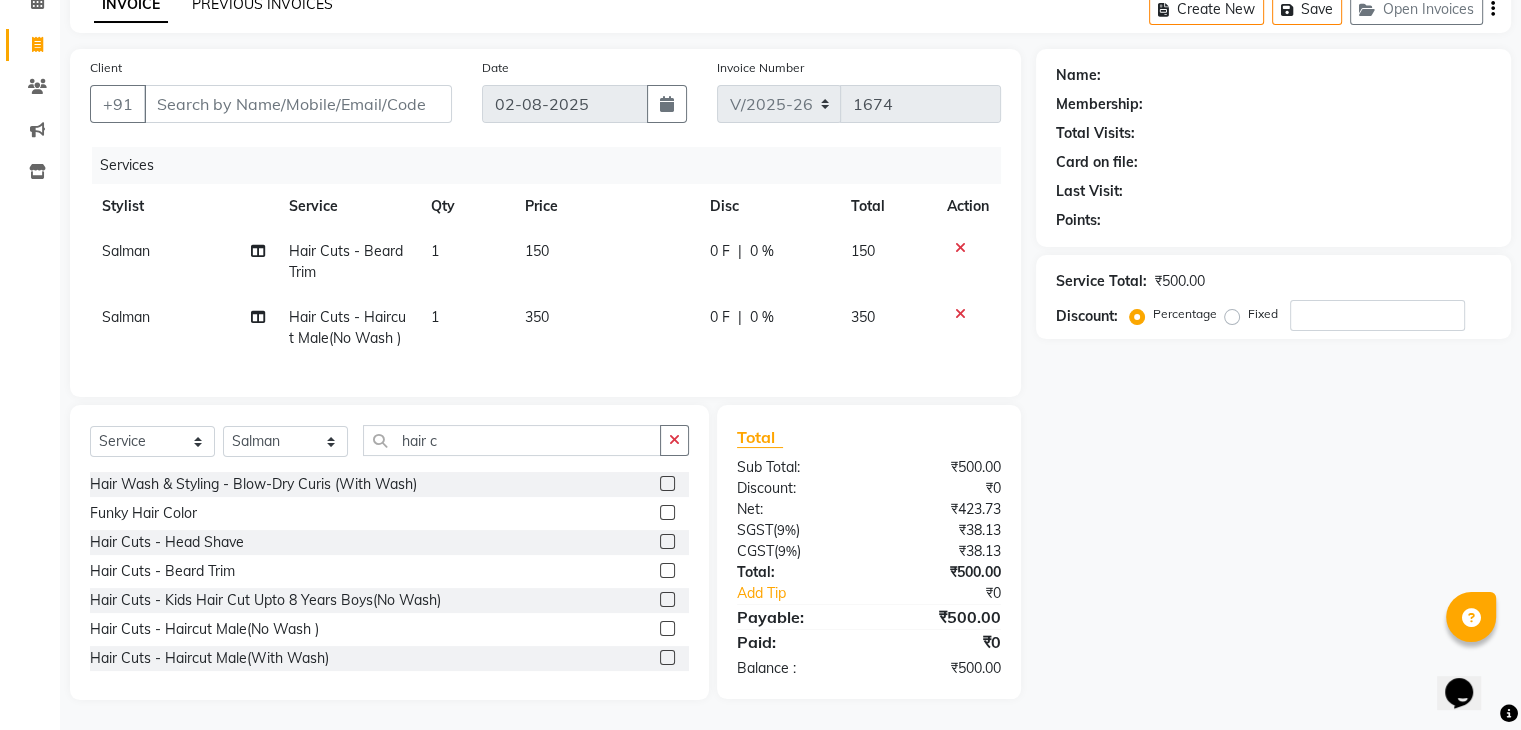 scroll, scrollTop: 0, scrollLeft: 0, axis: both 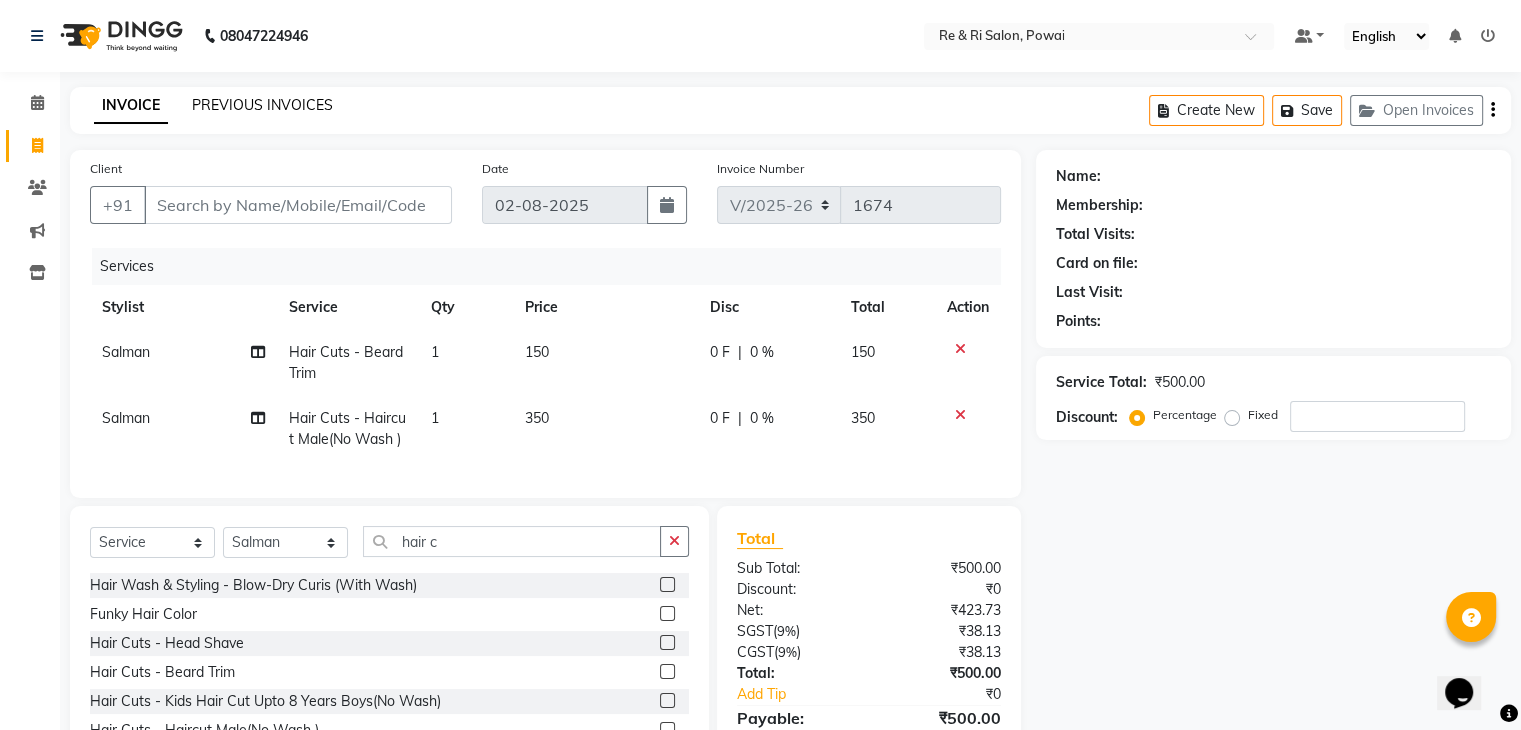 click on "PREVIOUS INVOICES" 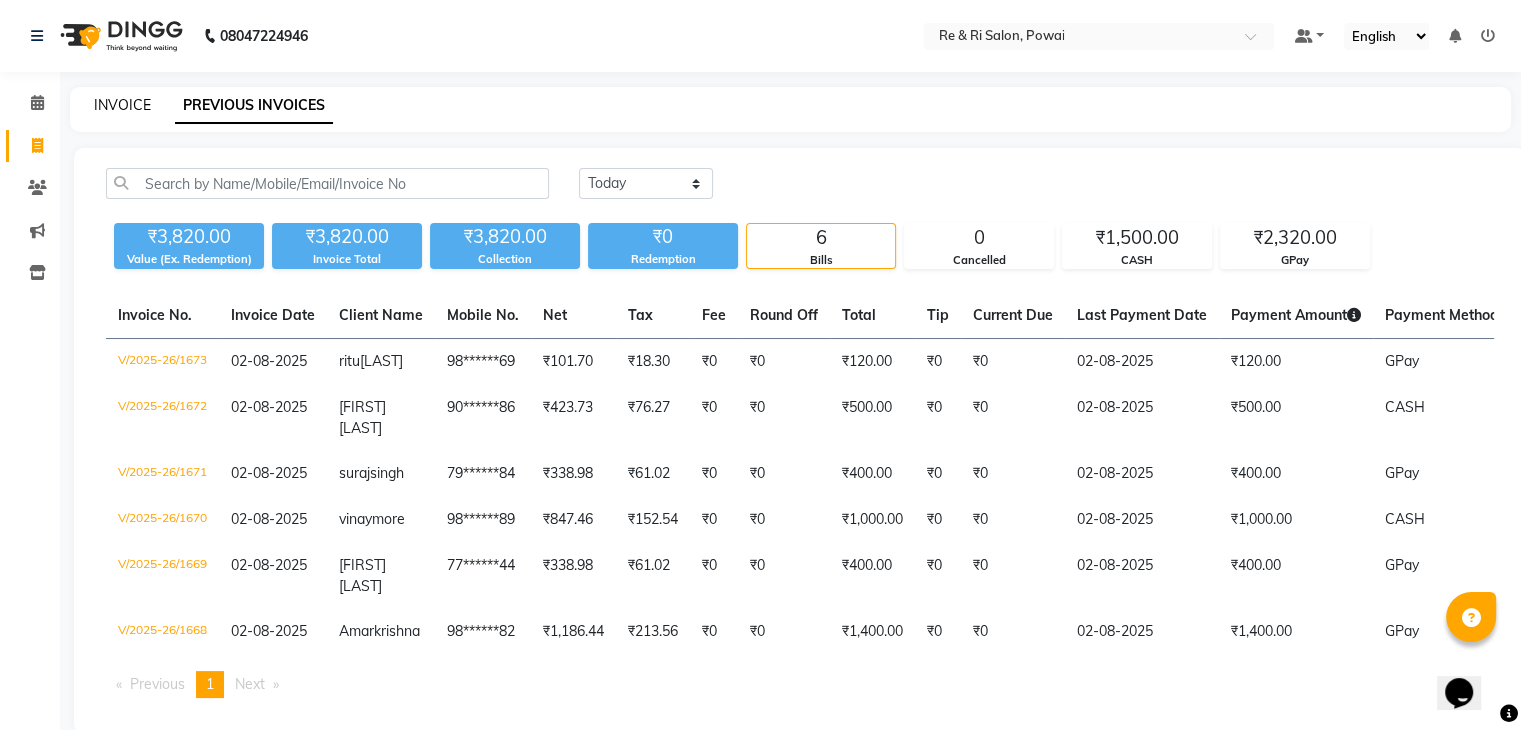 click on "INVOICE" 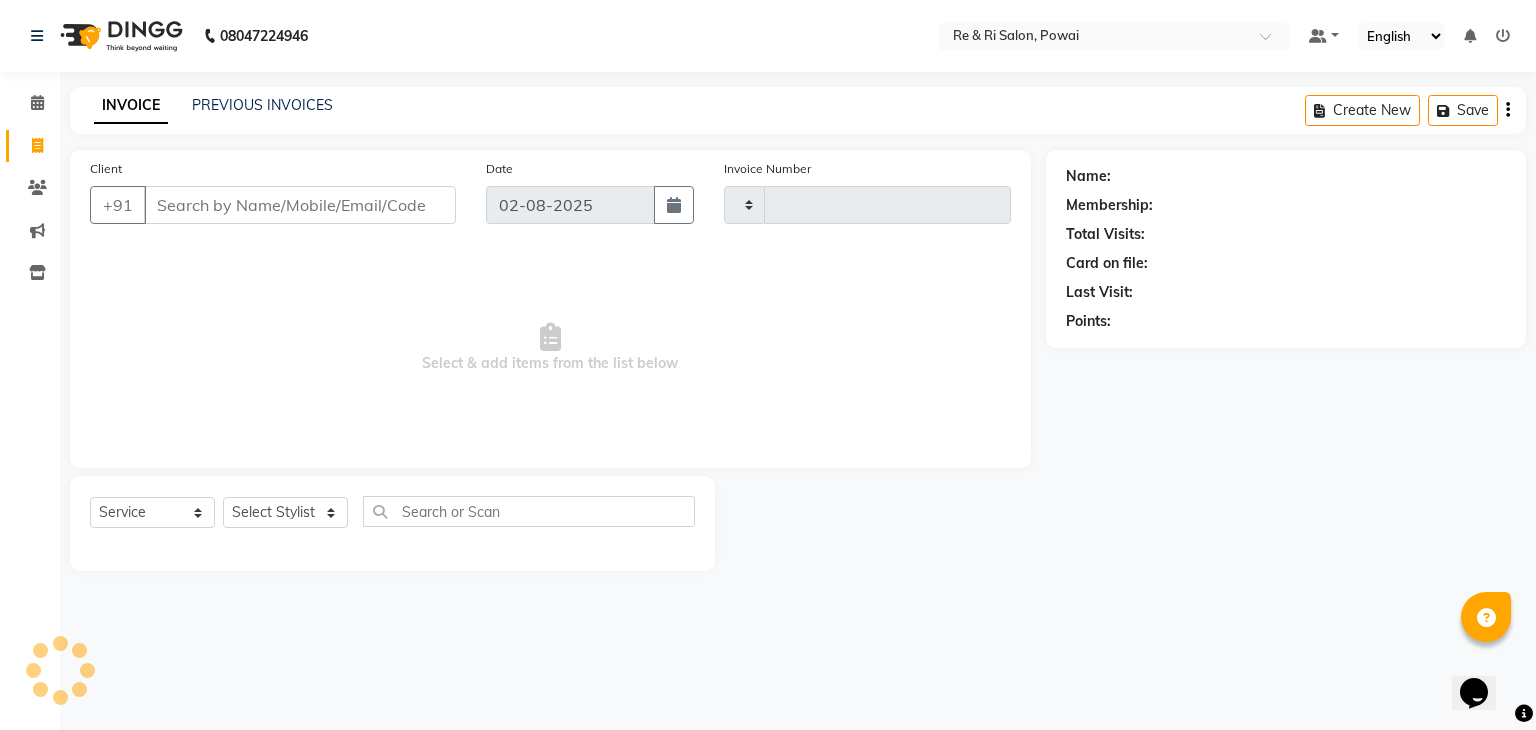 type on "1674" 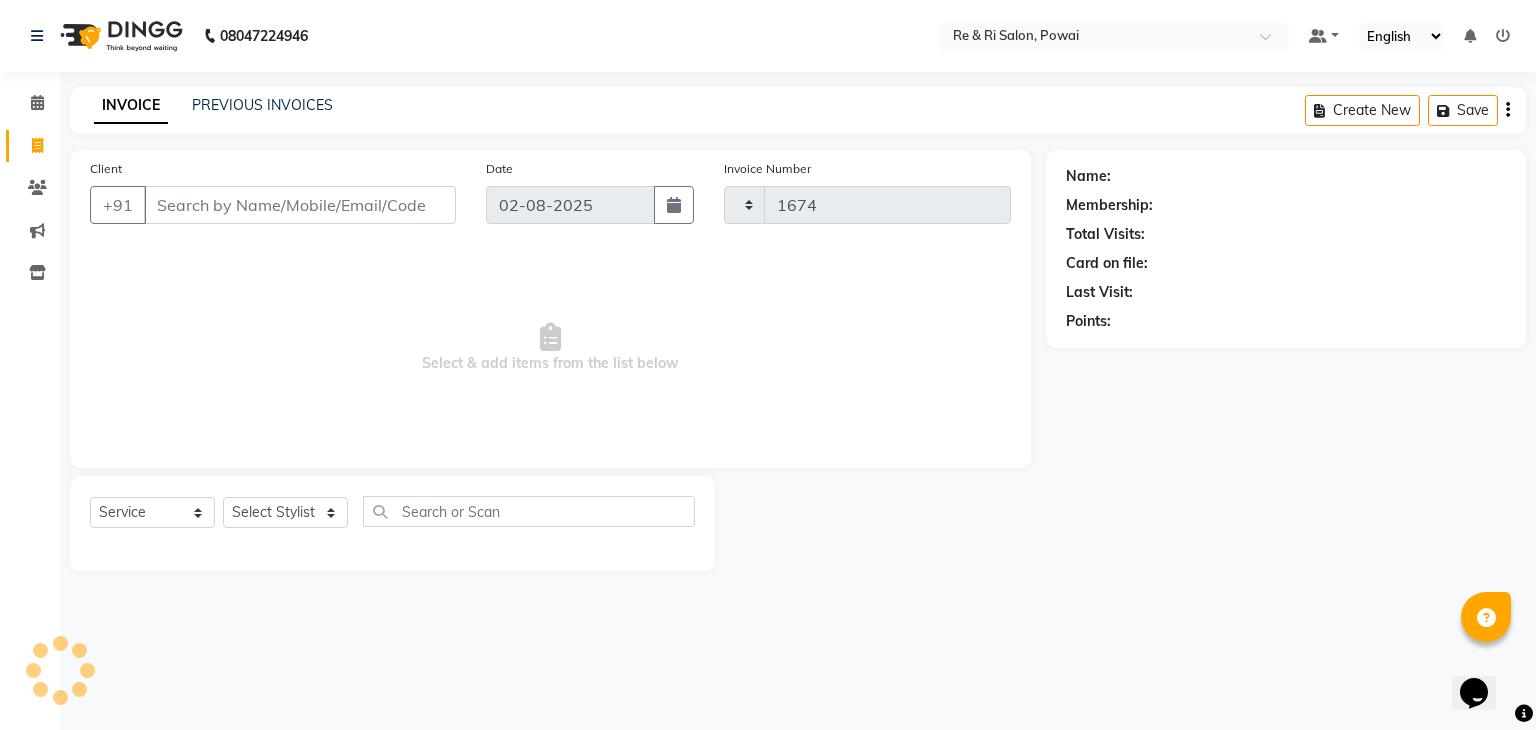 select on "5364" 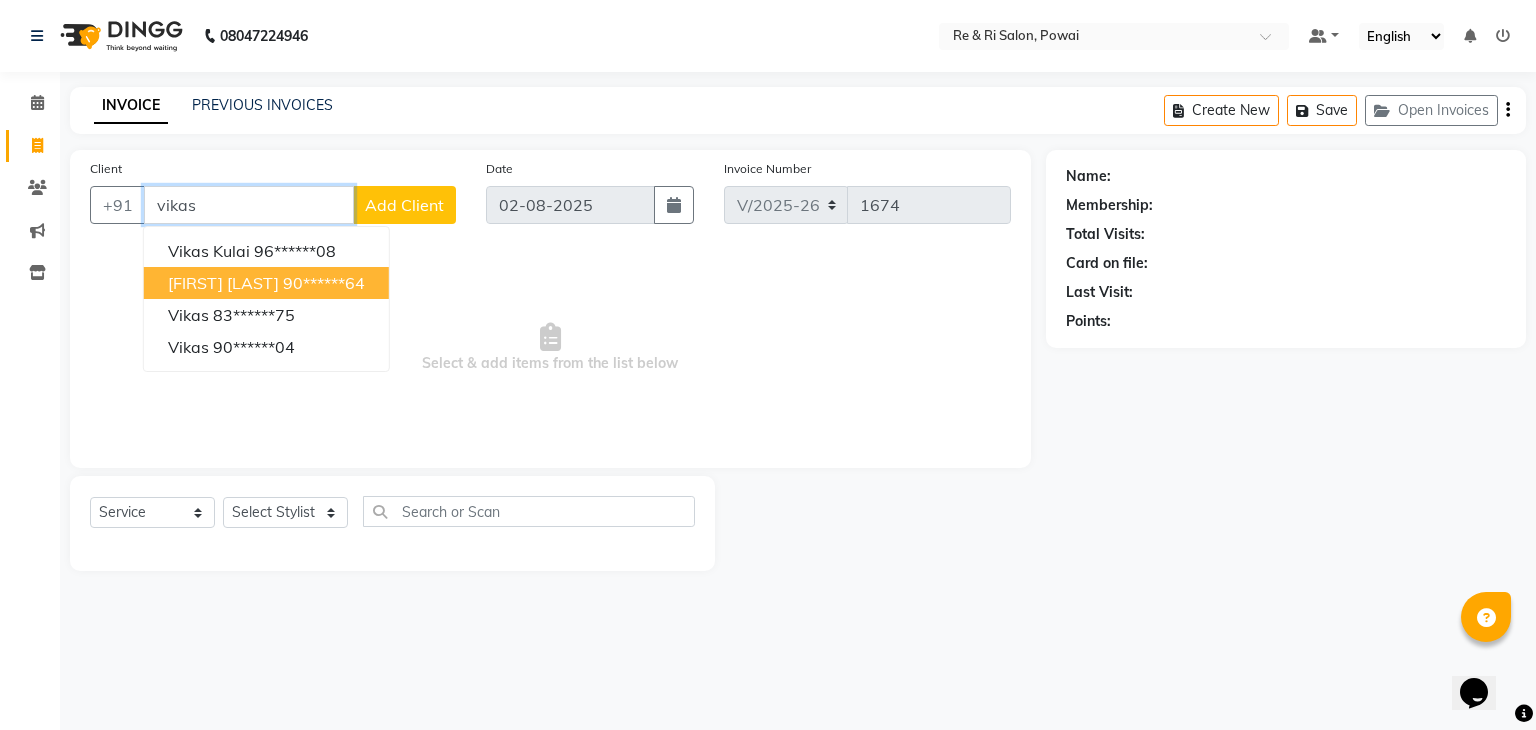 click on "[FIRST] [LAST]" at bounding box center (223, 283) 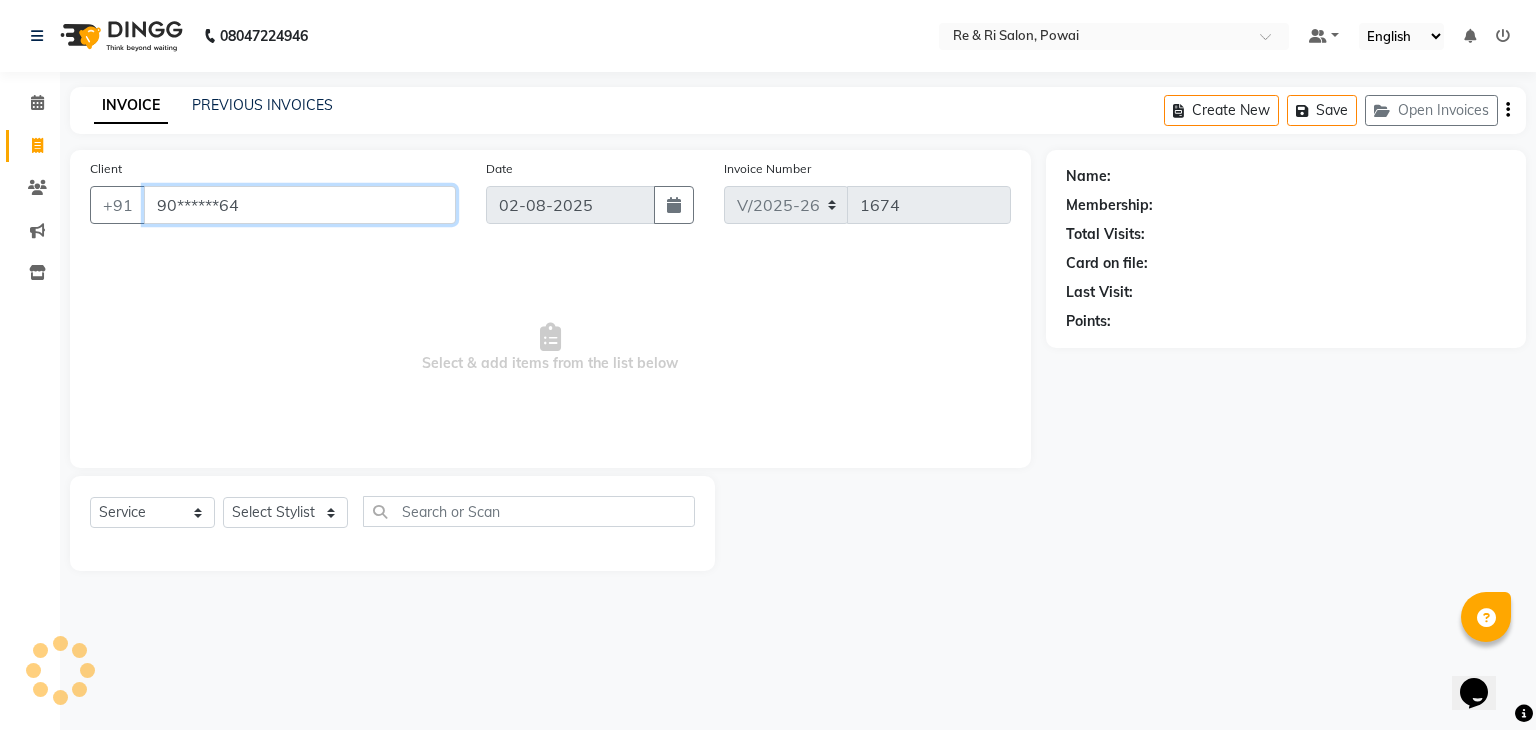 type on "90******64" 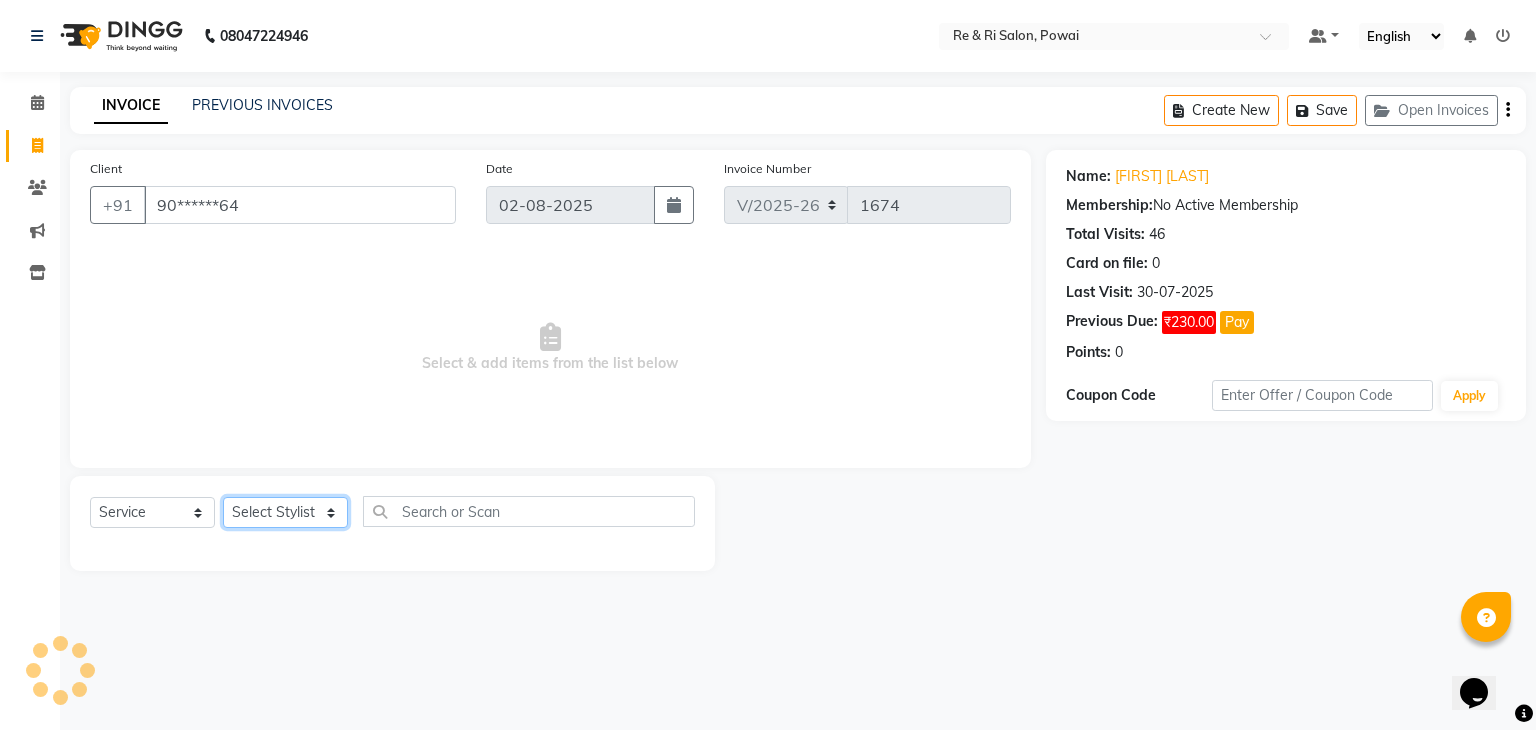 click on "Select Stylist ana Arbaaz  Danish  [FIRST] Rehaan  Salman  Sandy" 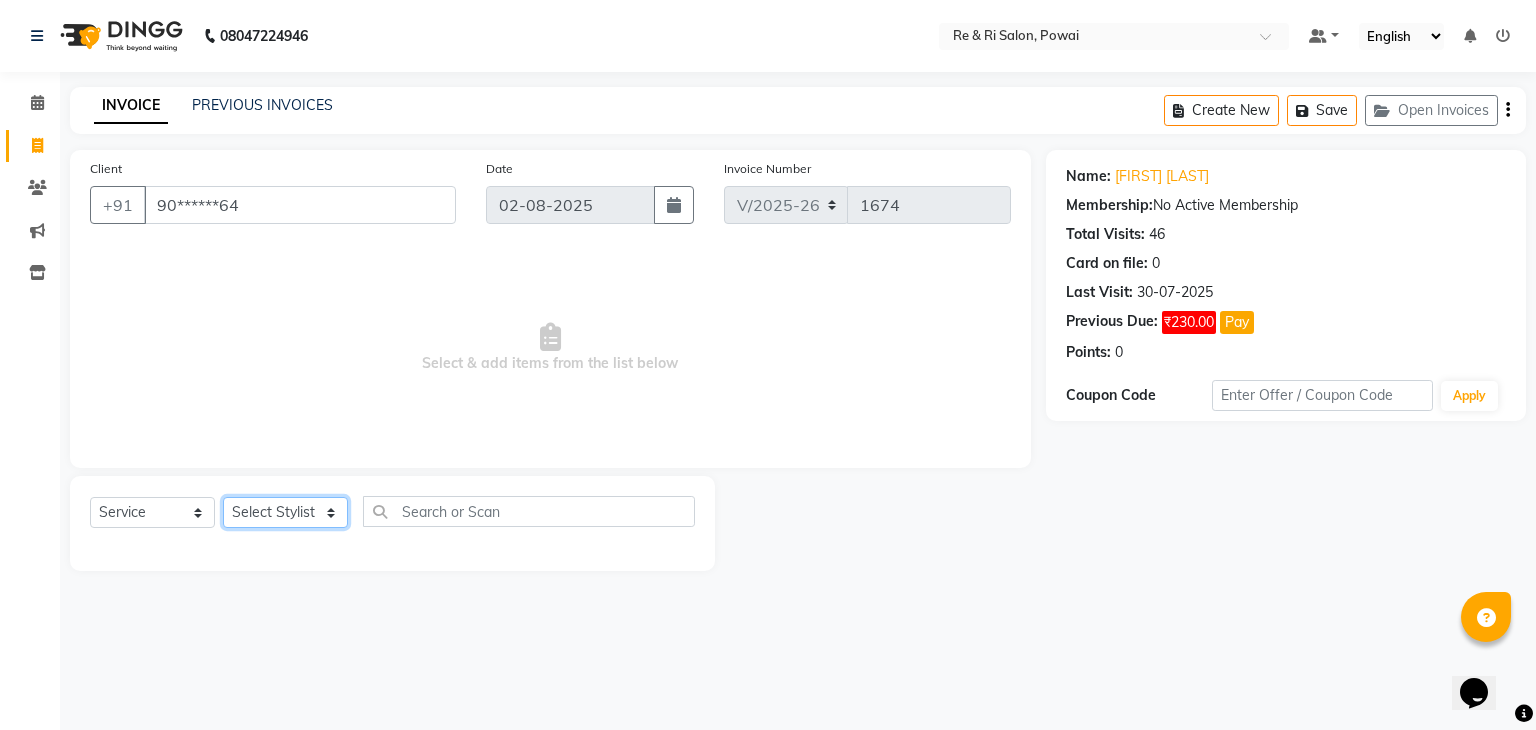 select on "36184" 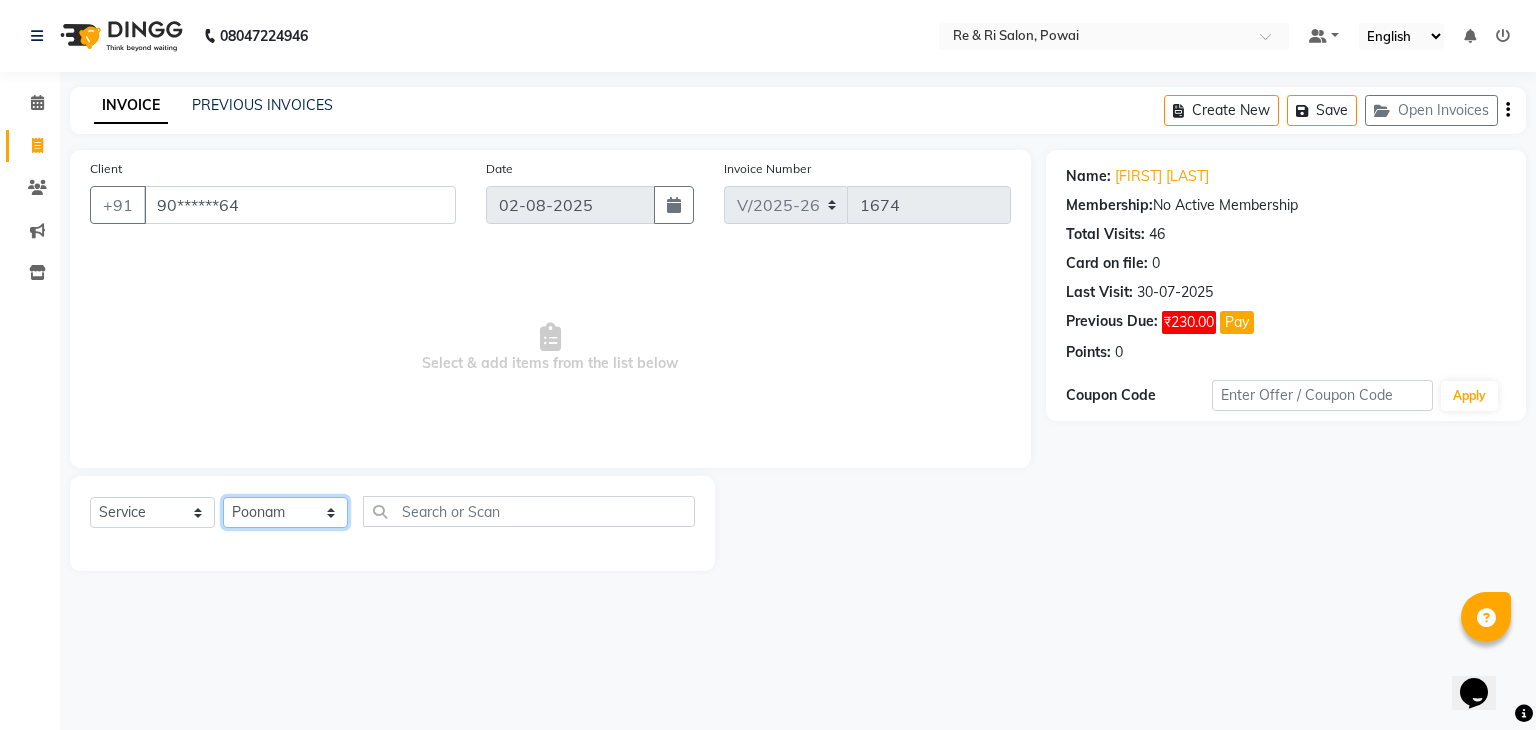 click on "Select Stylist ana Arbaaz  Danish  [FIRST] Rehaan  Salman  Sandy" 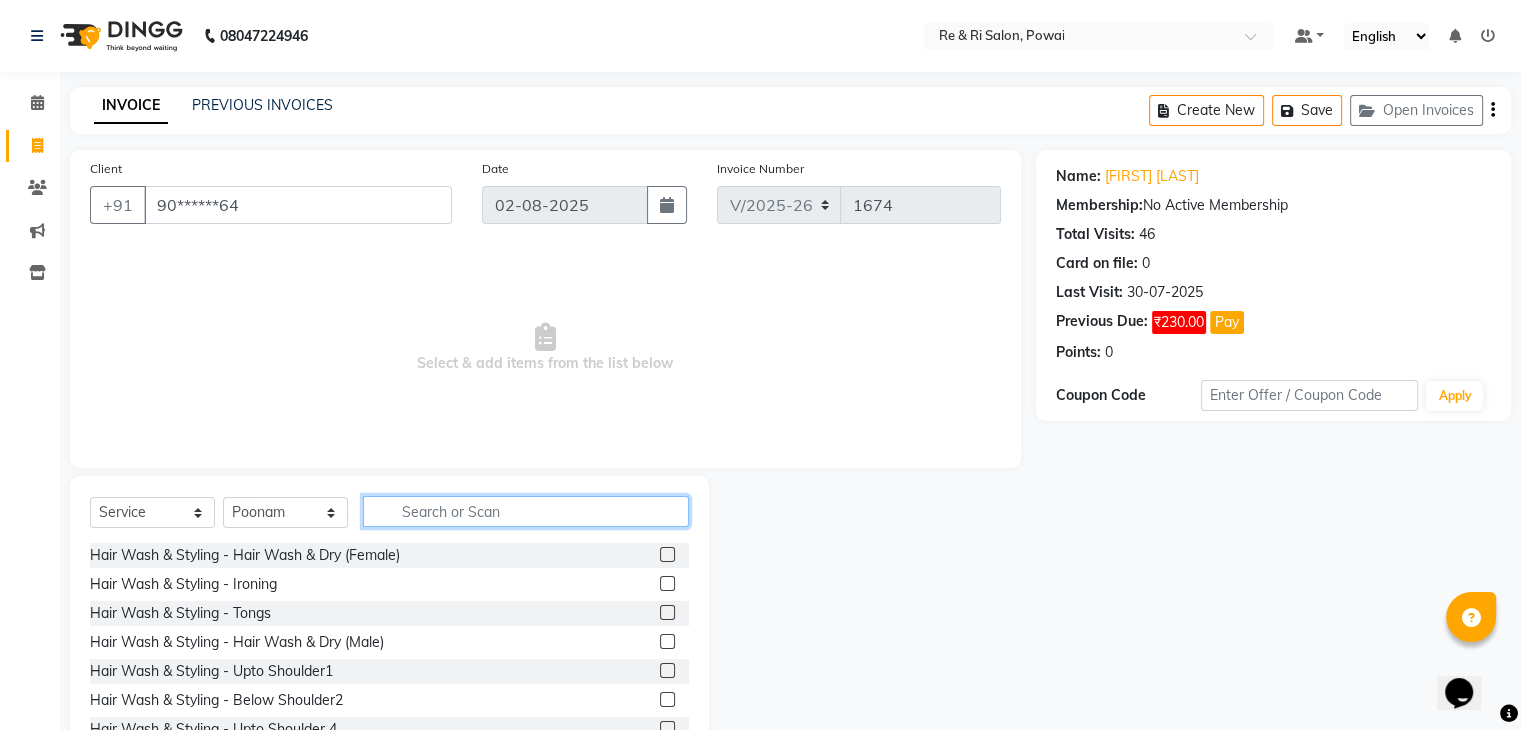 click 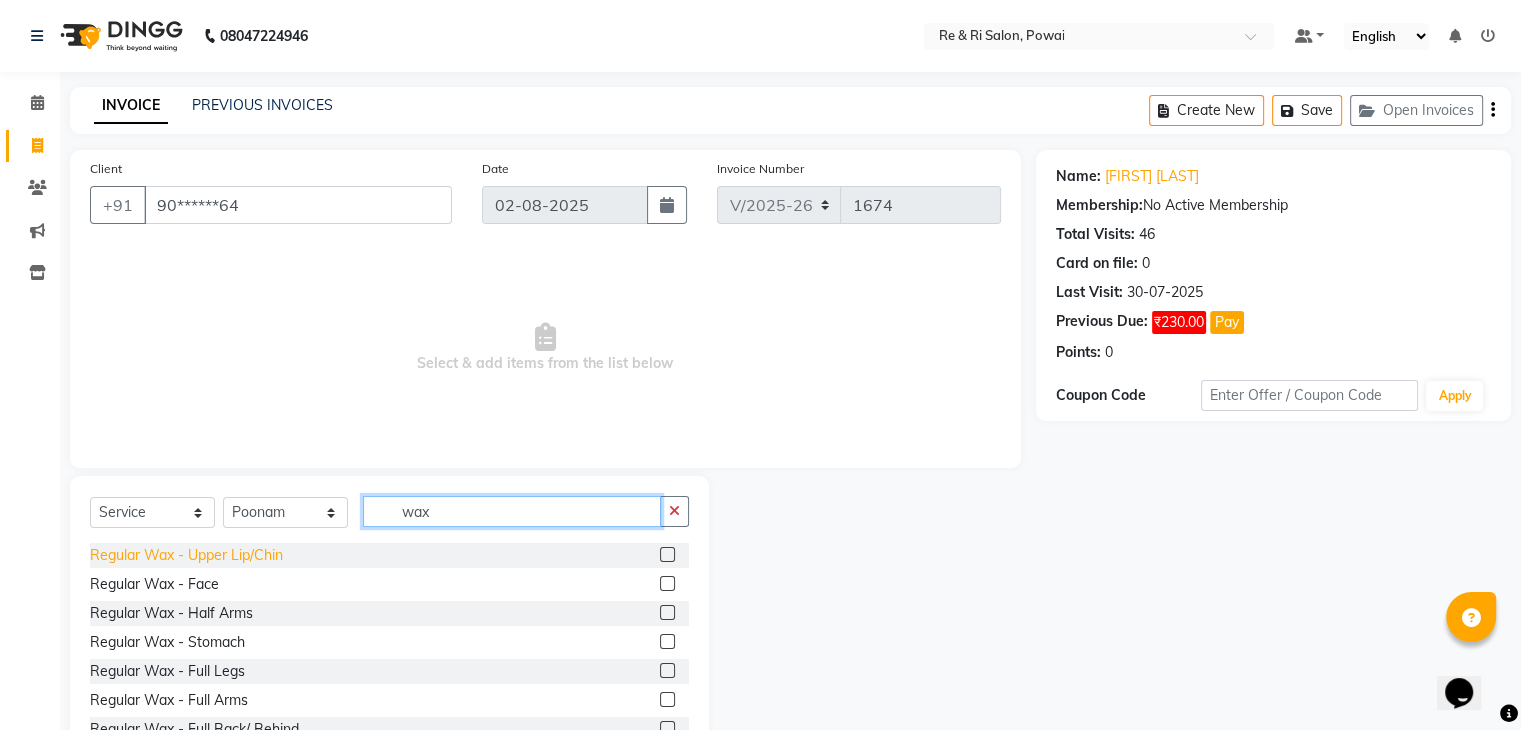 type on "wax" 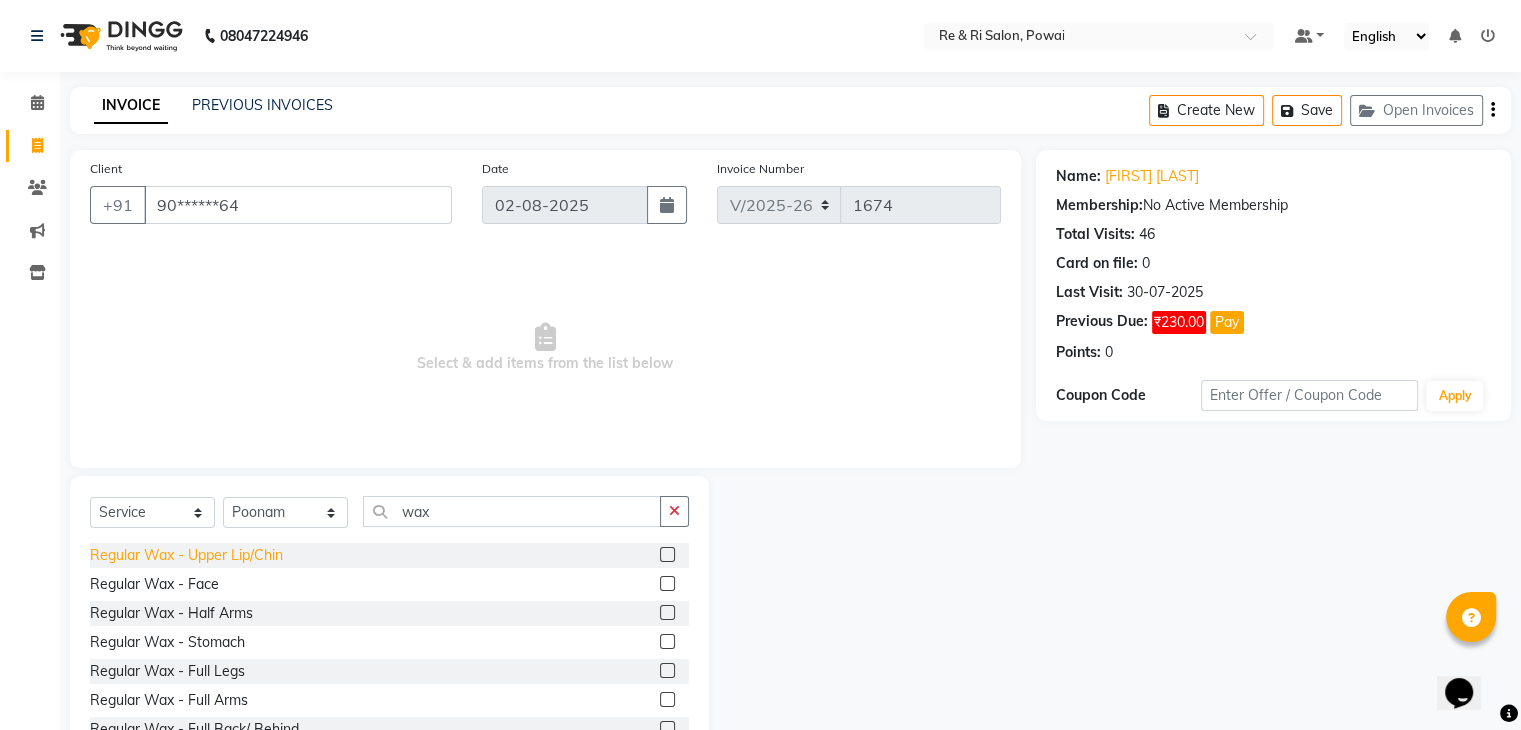 click on "Regular Wax - Upper Lip/Chin" 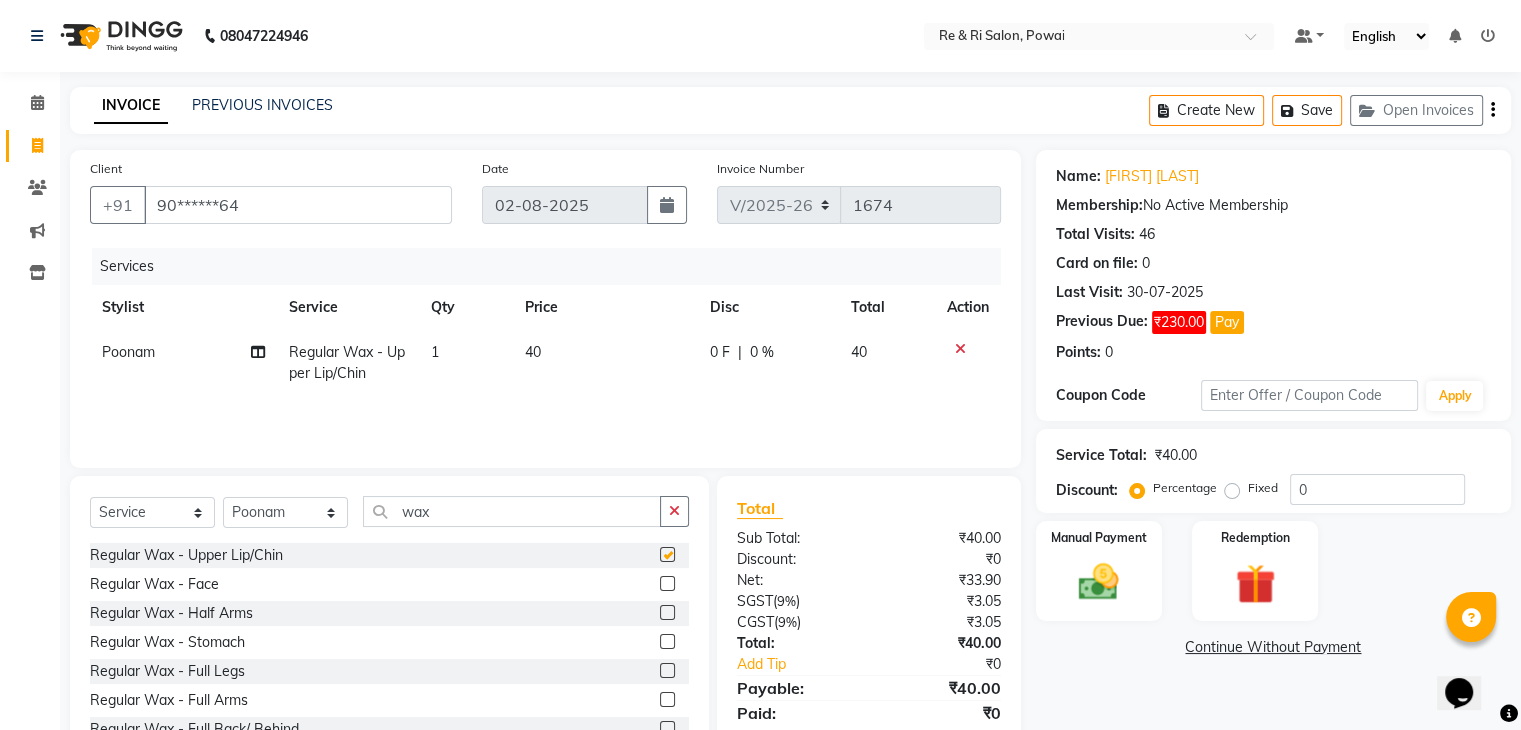 checkbox on "false" 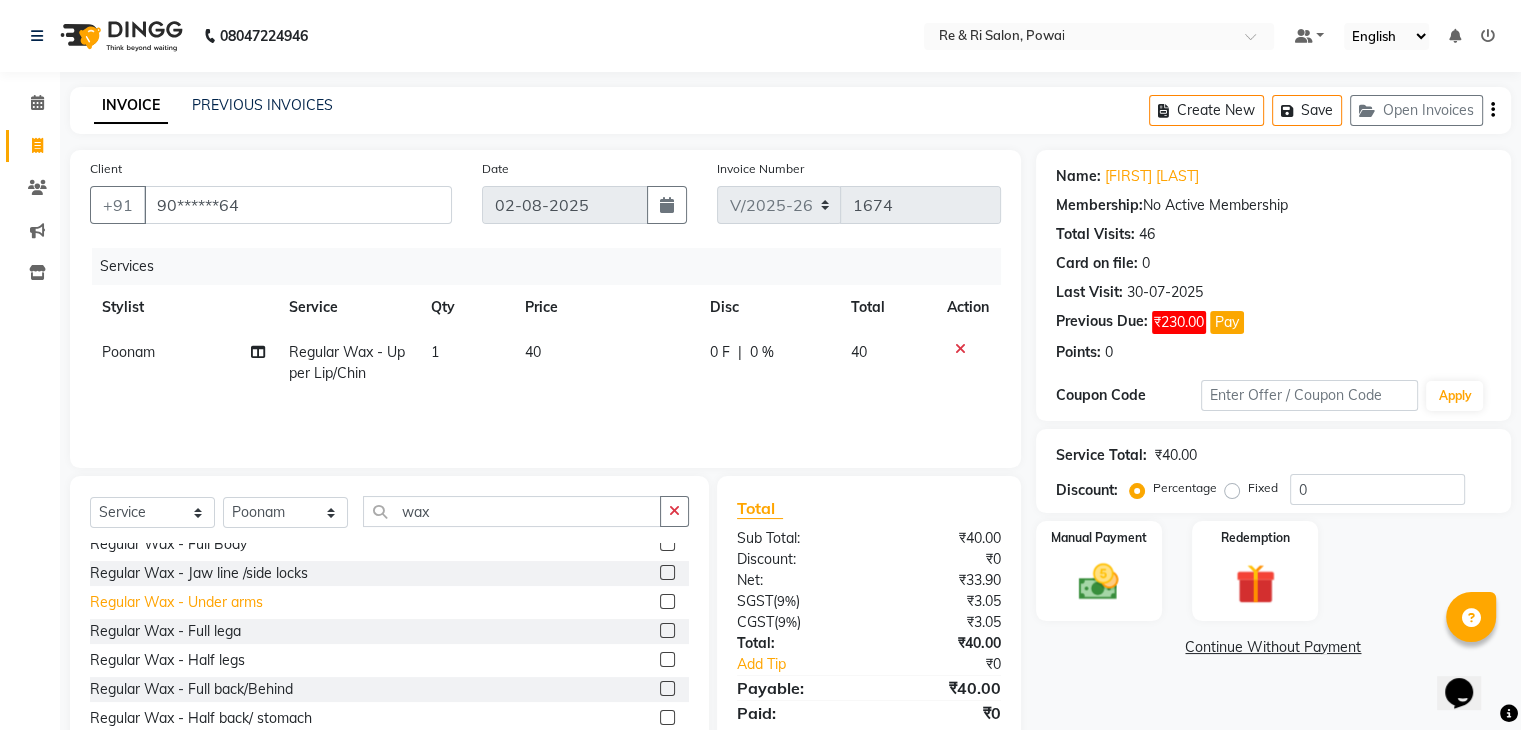 scroll, scrollTop: 272, scrollLeft: 0, axis: vertical 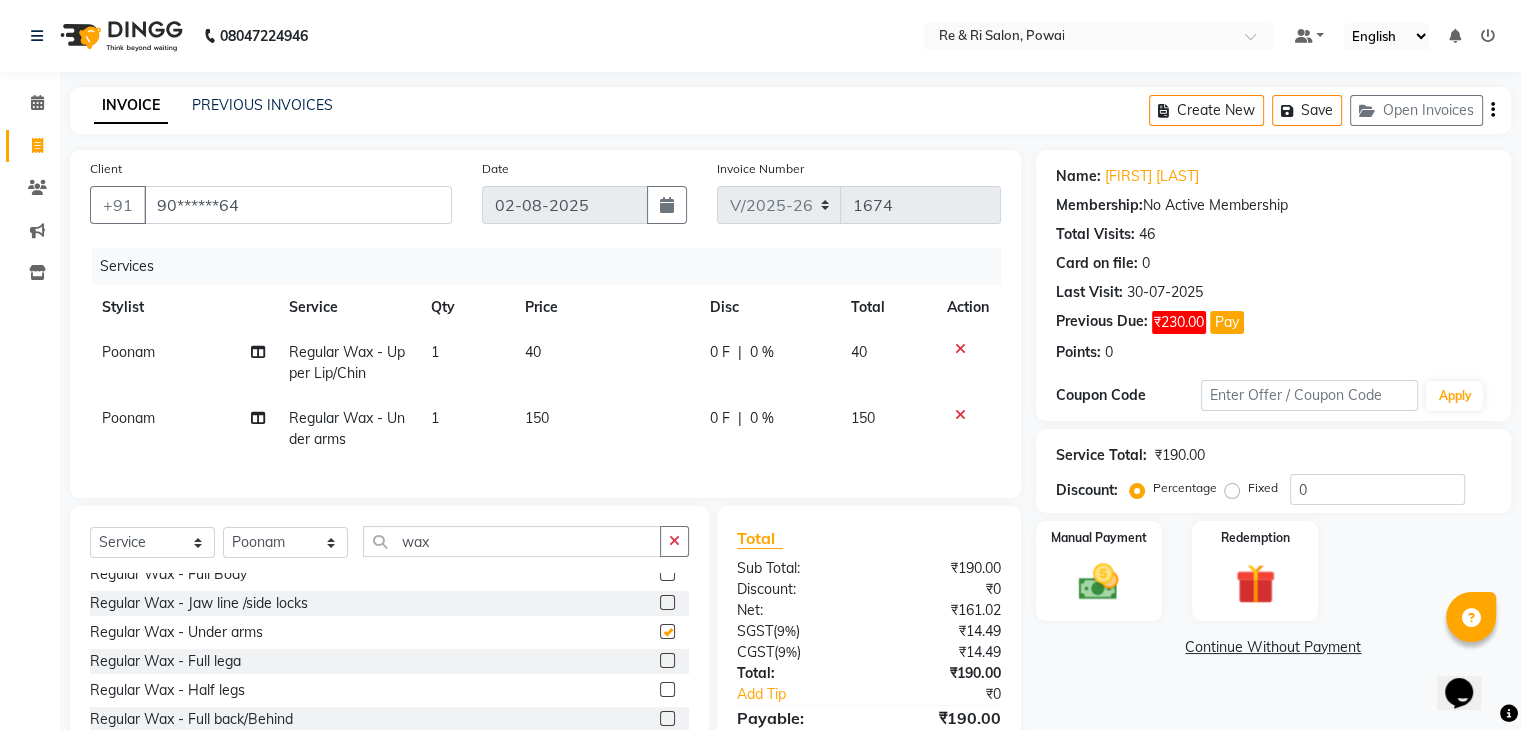 checkbox on "false" 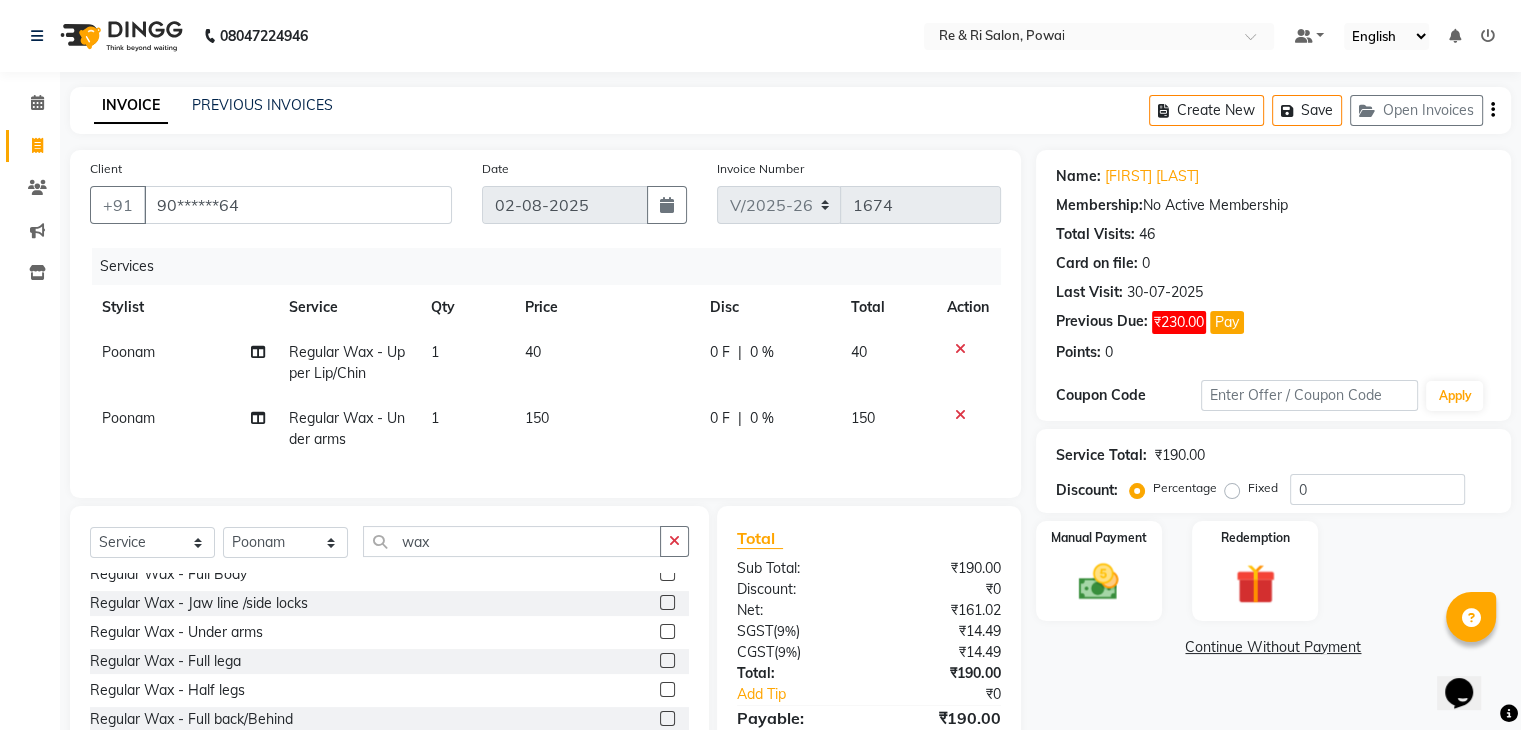 click on "1" 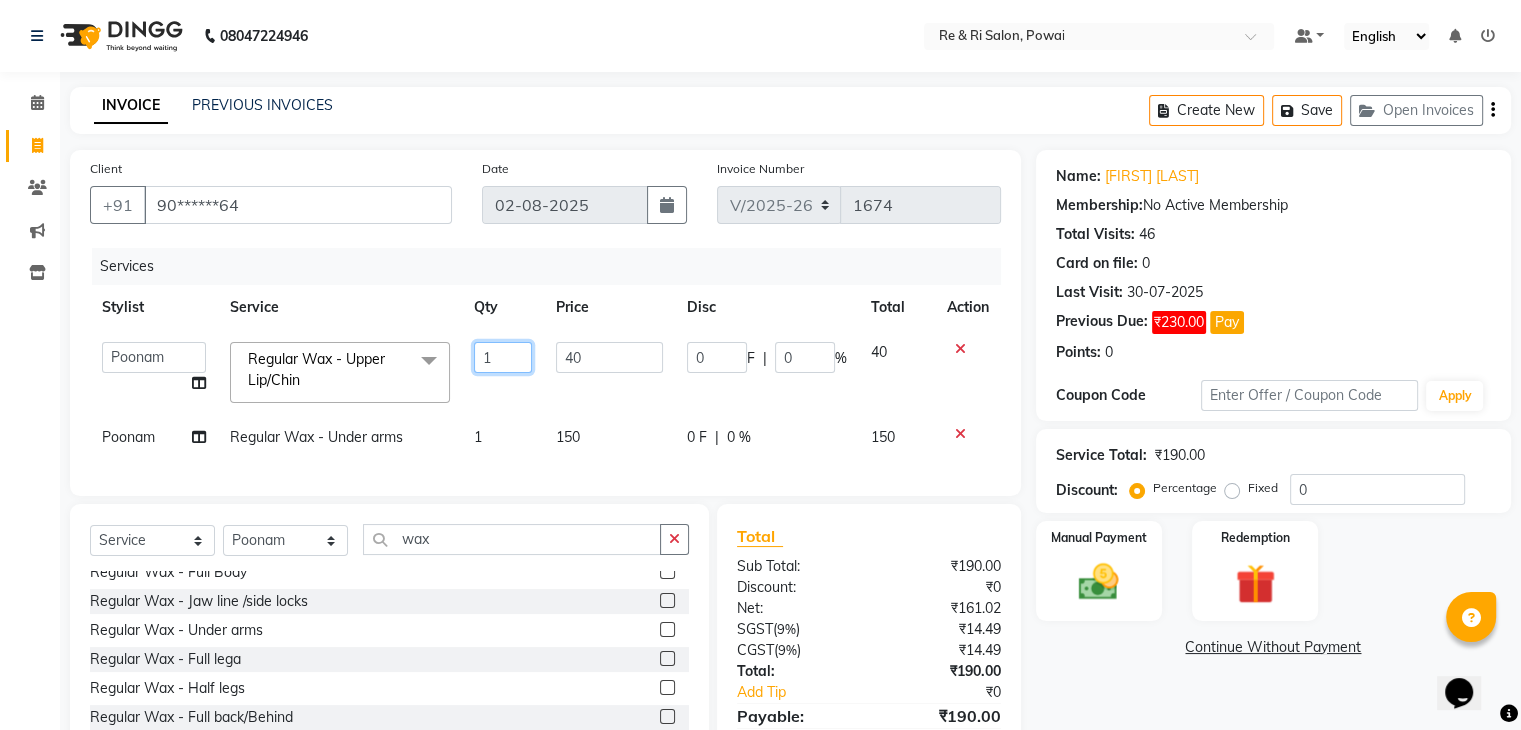 click on "1" 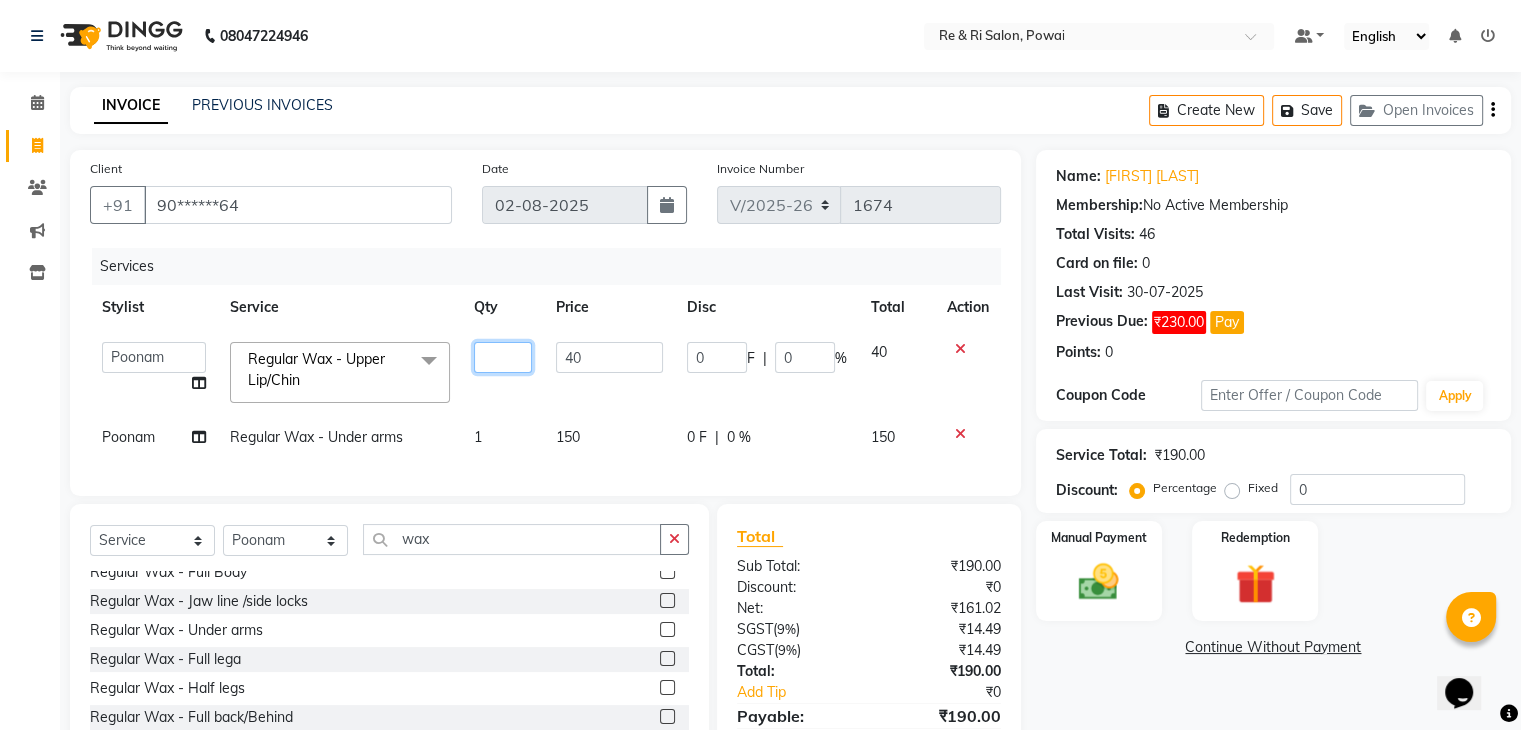 type on "2" 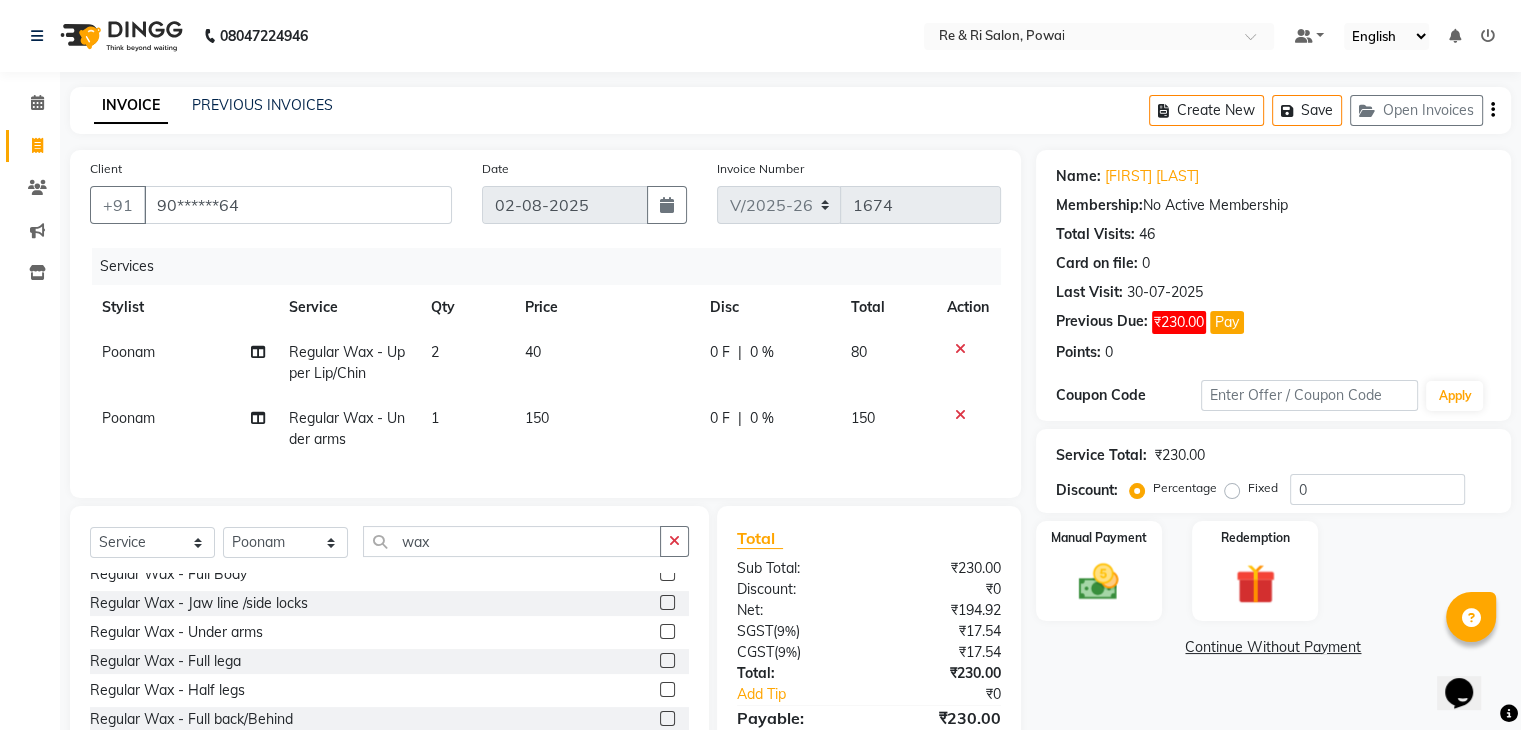 click on "[FIRST] Regular Wax - Upper Lip/Chin 2 40 0 F | 0 % 80" 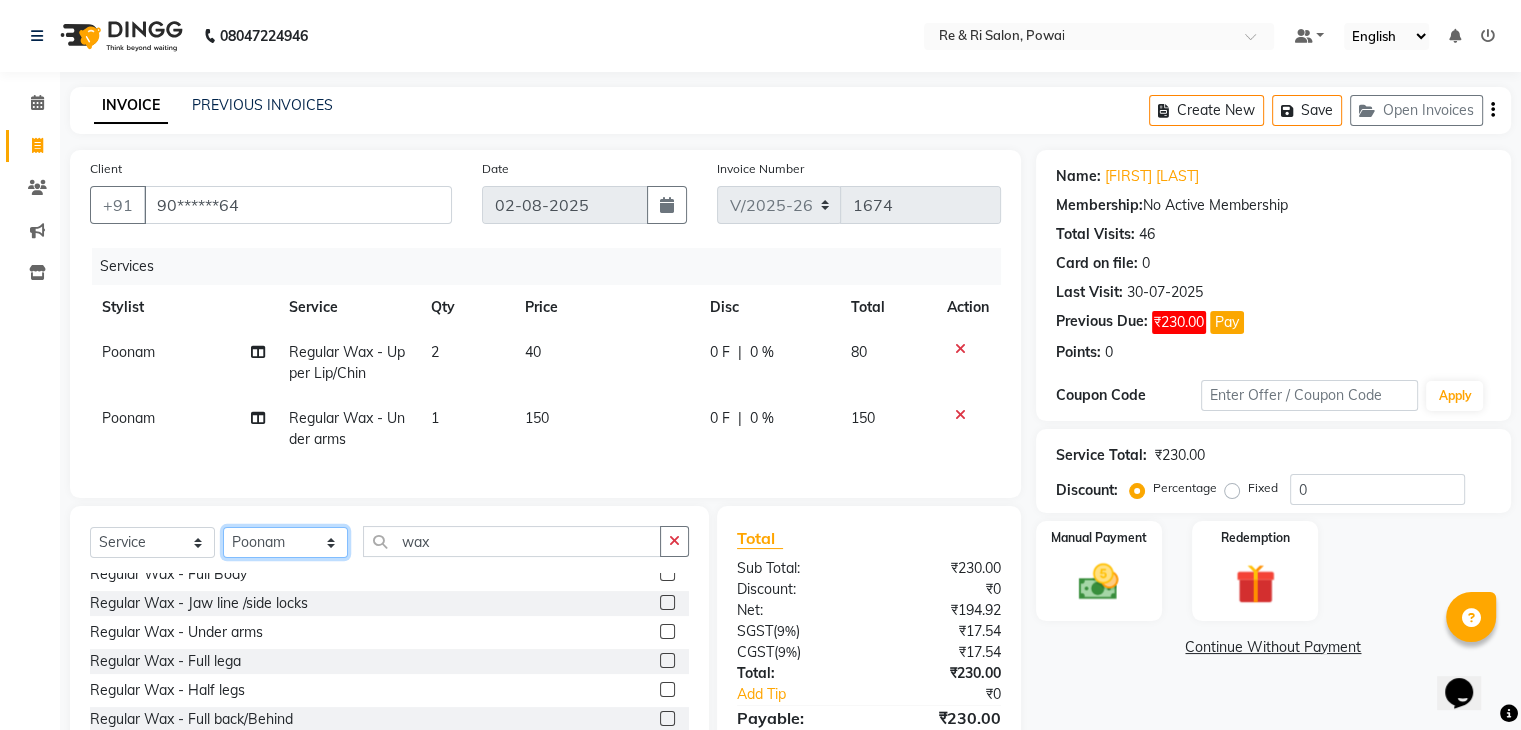 click on "Select Stylist ana Arbaaz  Danish  [FIRST] Rehaan  Salman  Sandy" 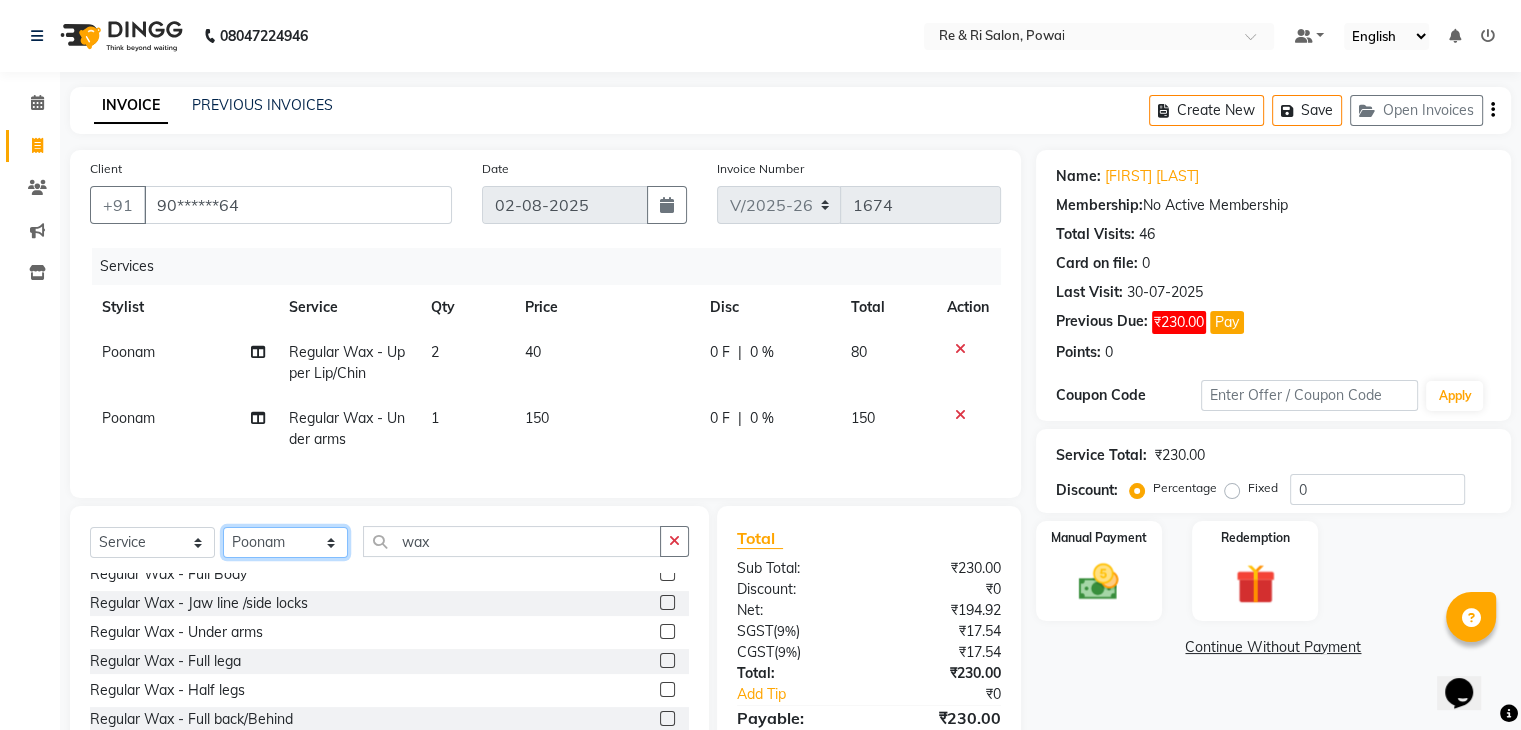 select on "87747" 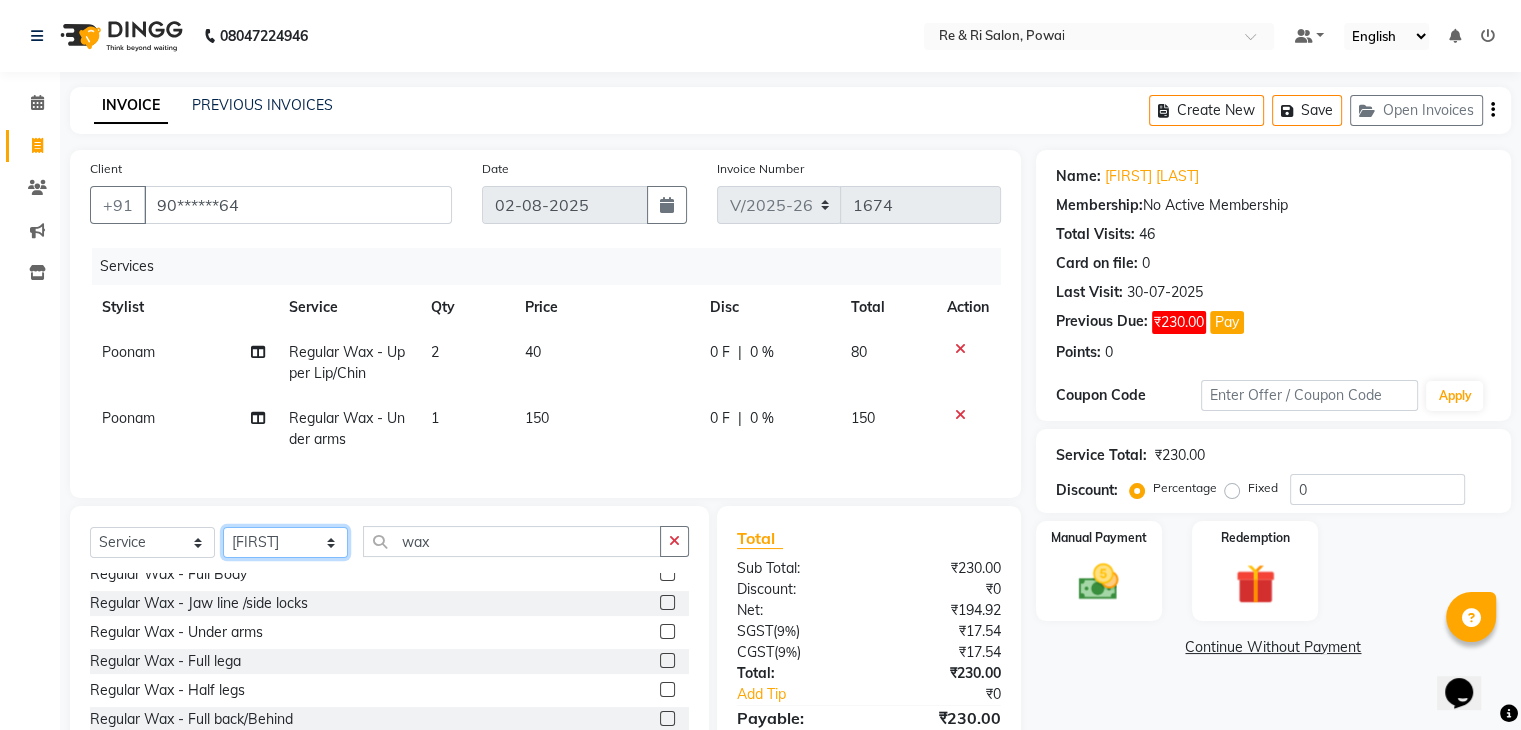 click on "Select Stylist ana Arbaaz  Danish  [FIRST] Rehaan  Salman  Sandy" 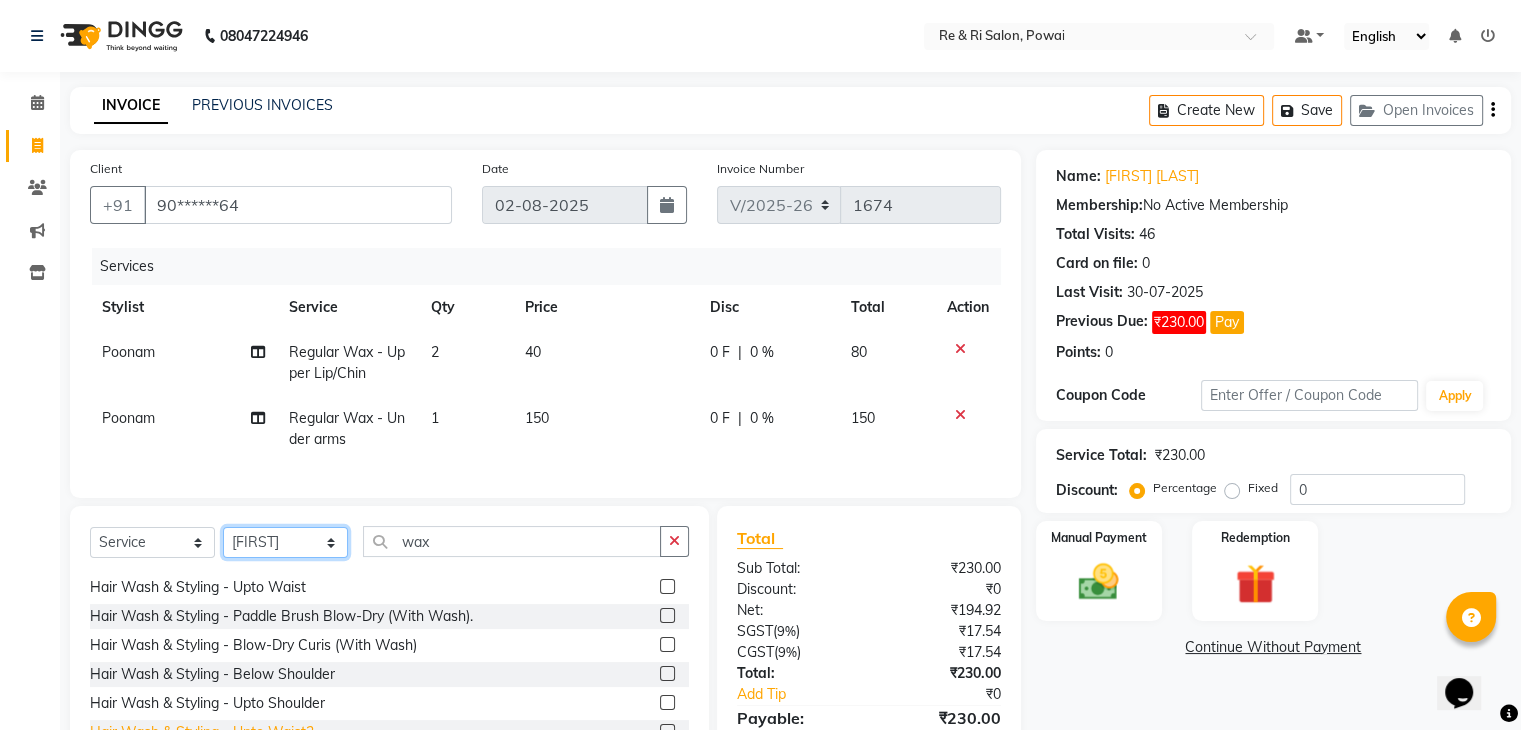 scroll, scrollTop: 201, scrollLeft: 0, axis: vertical 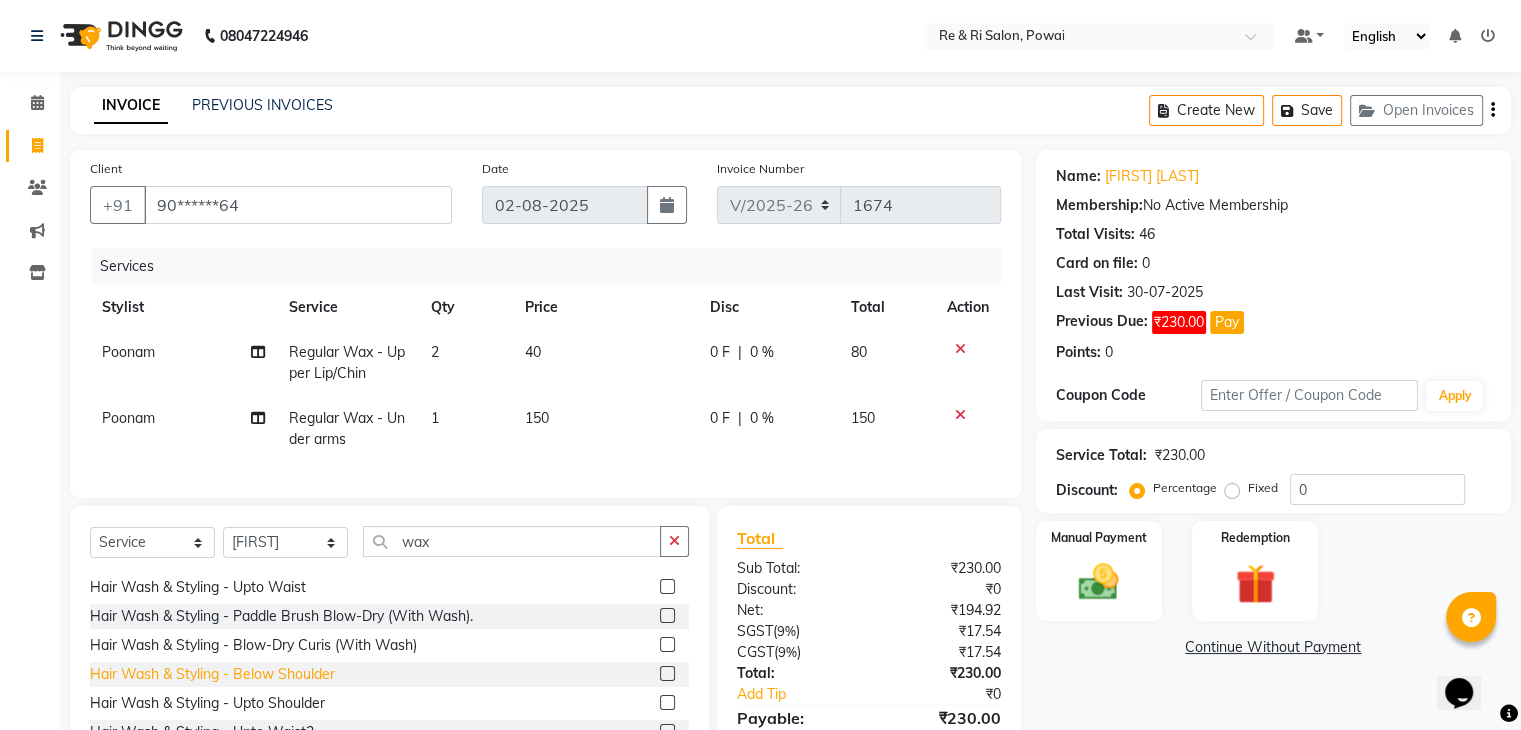 click on "Hair Wash & Styling - Below Shoulder" 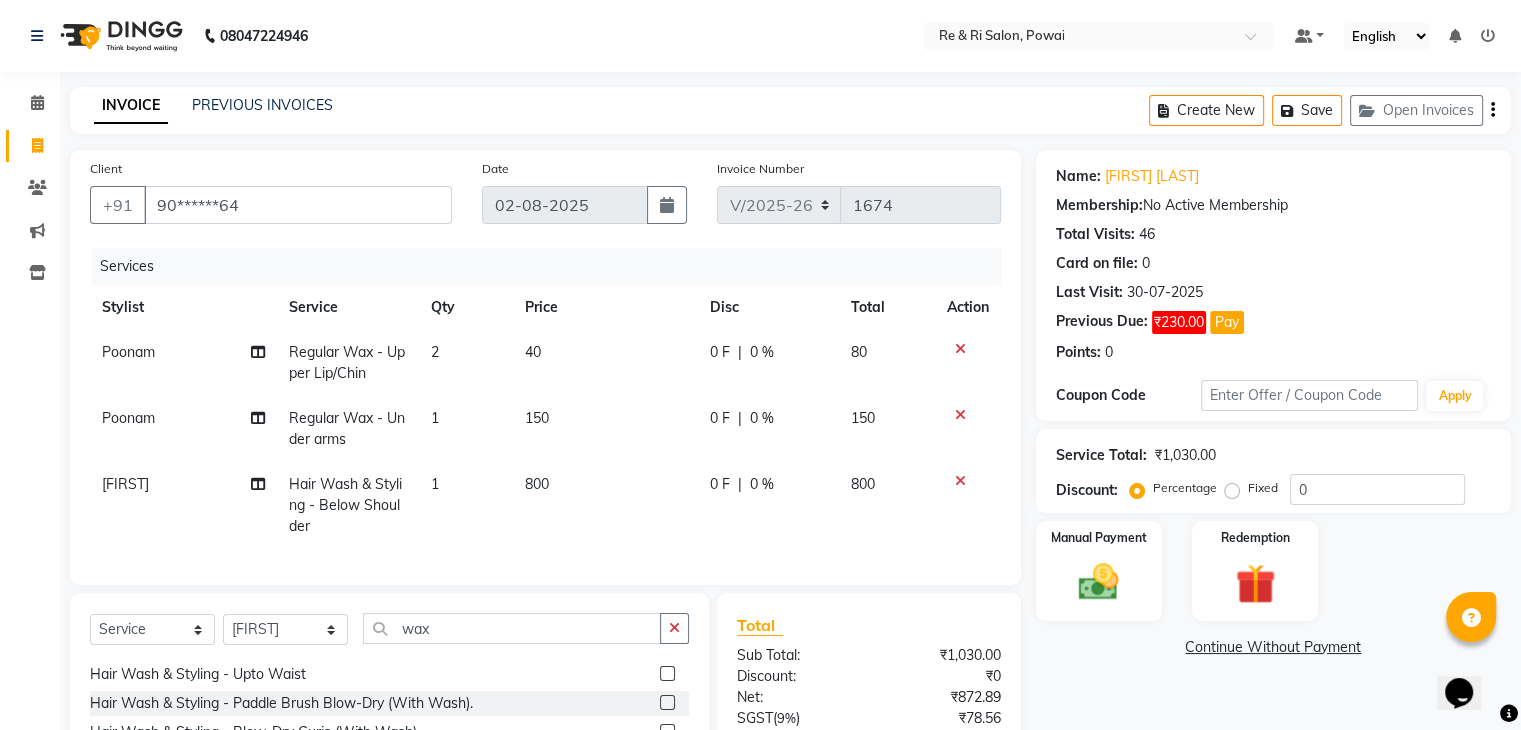 checkbox on "false" 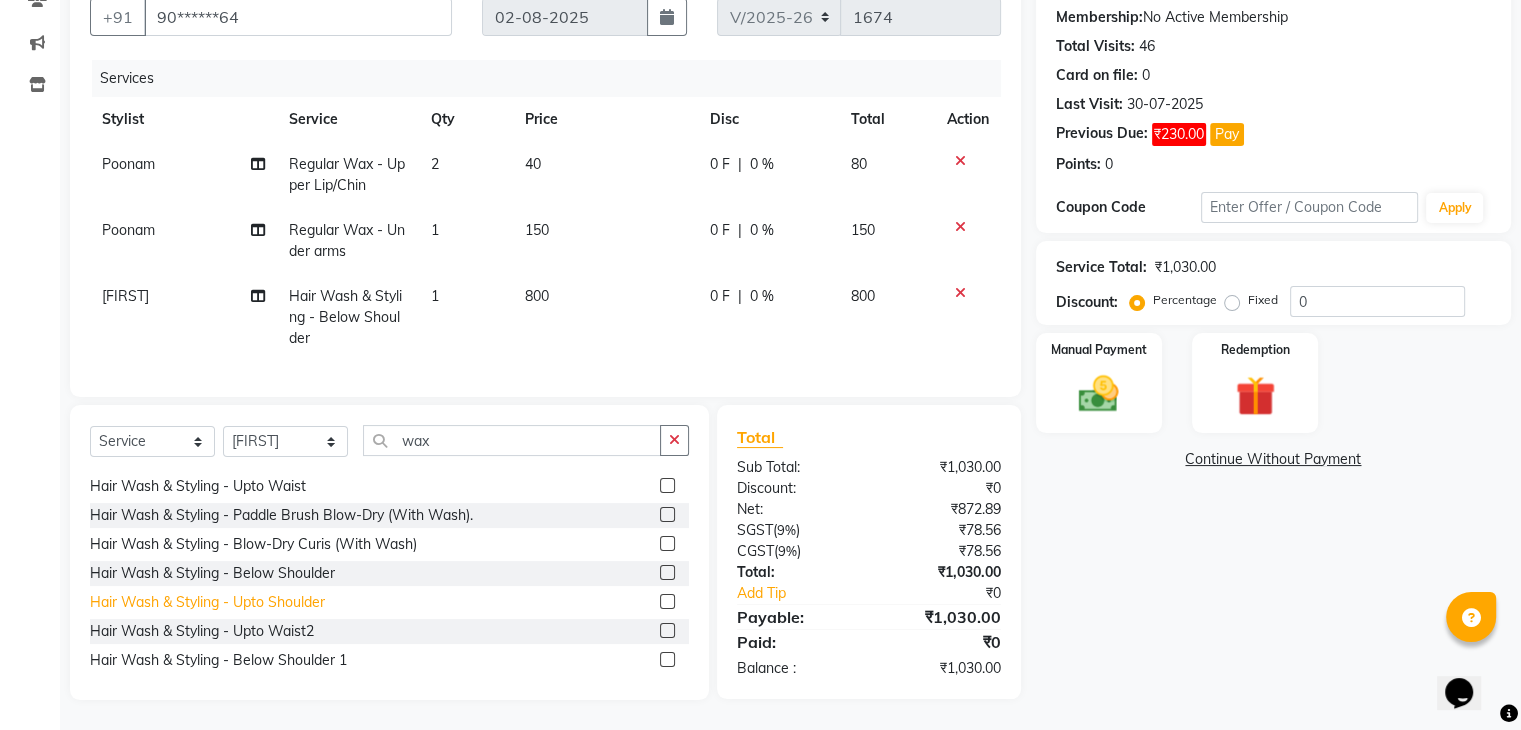 scroll, scrollTop: 0, scrollLeft: 0, axis: both 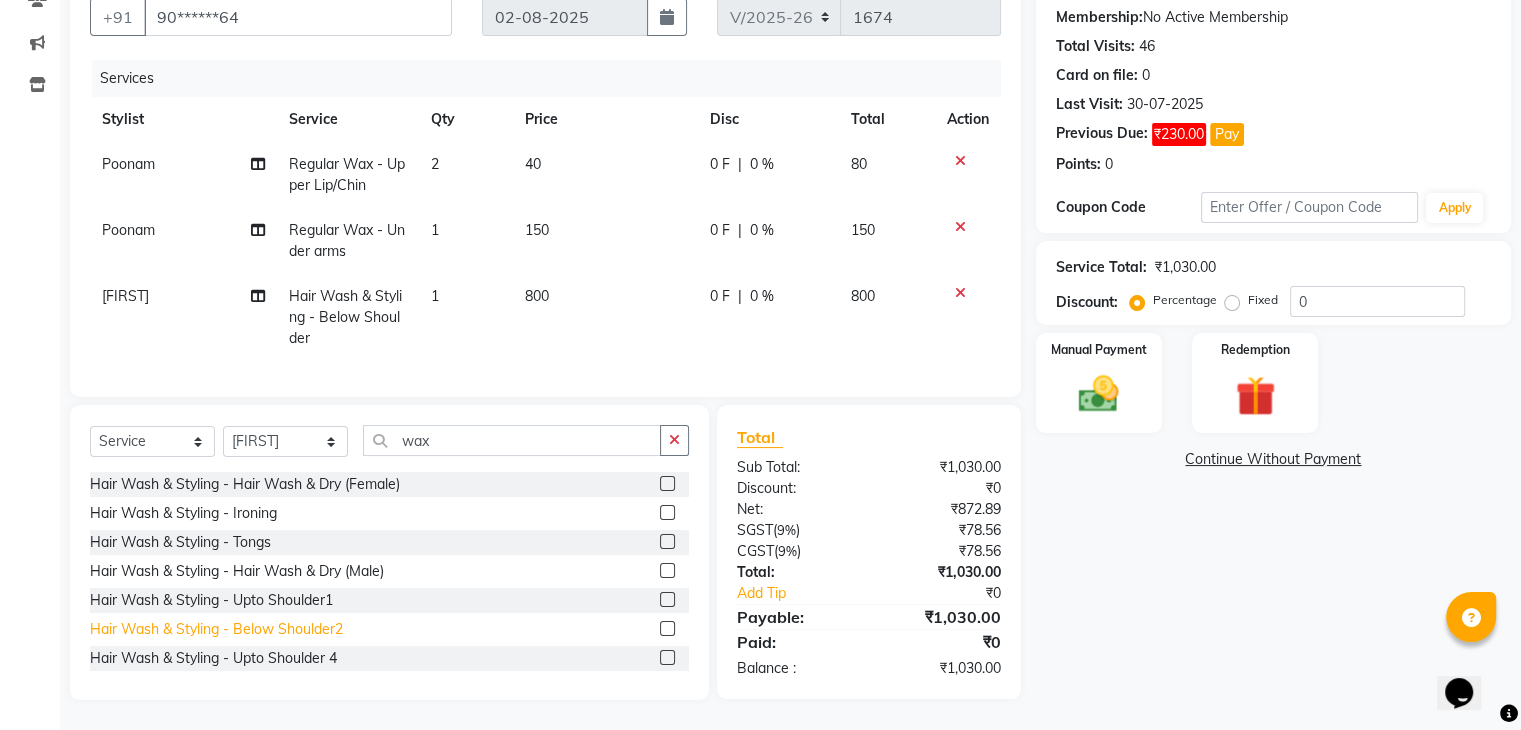 click on "Hair Wash & Styling - Below Shoulder2" 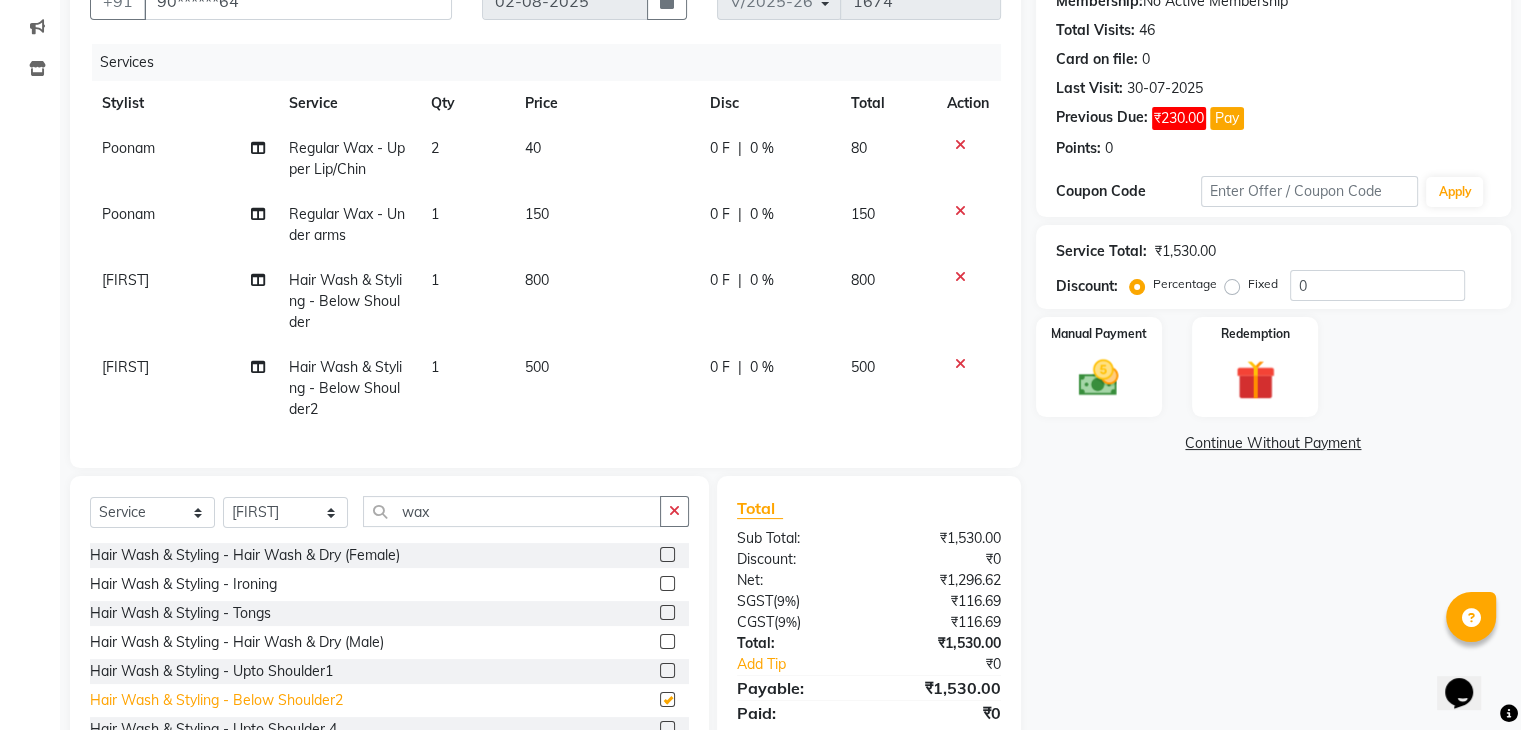 checkbox on "false" 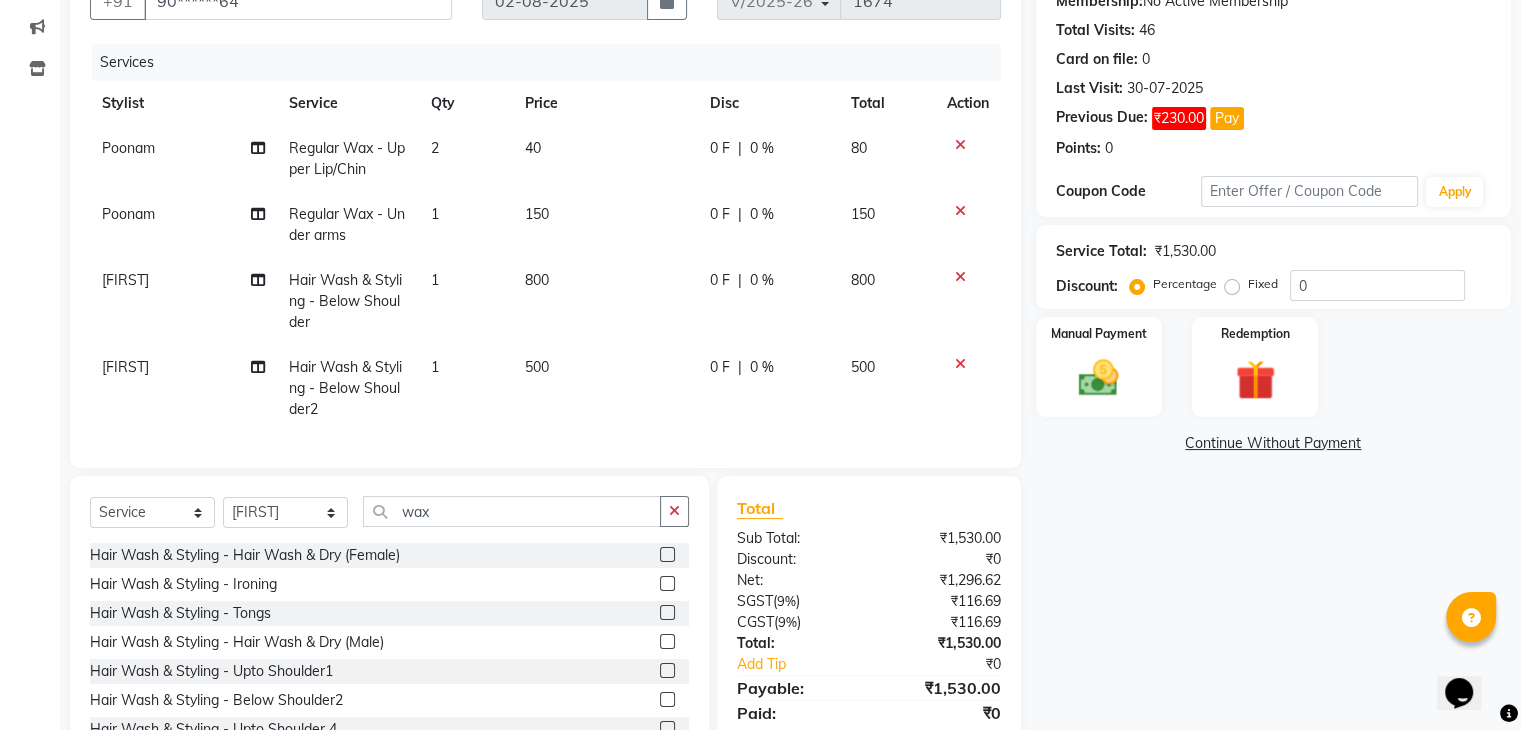 click 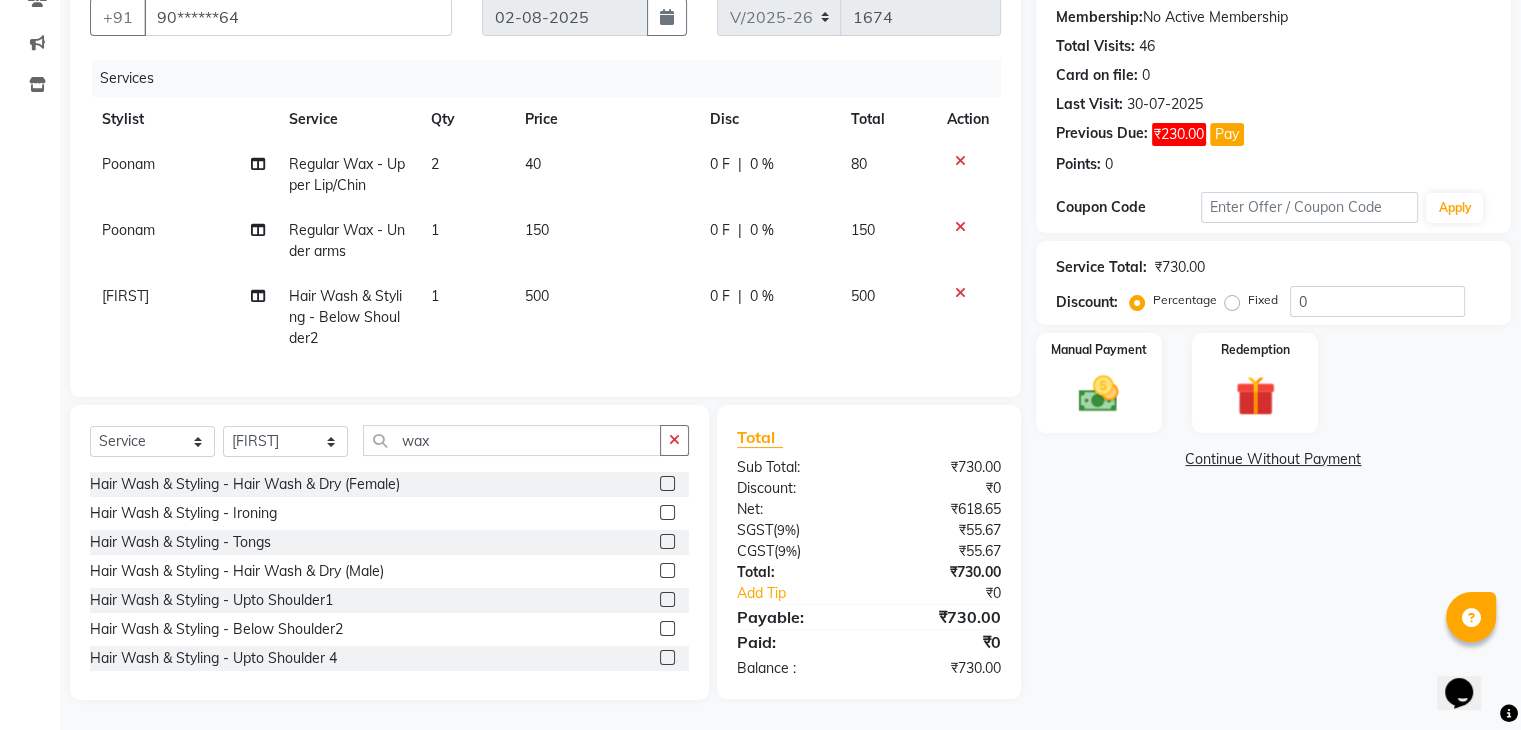click on "0 F | 0 %" 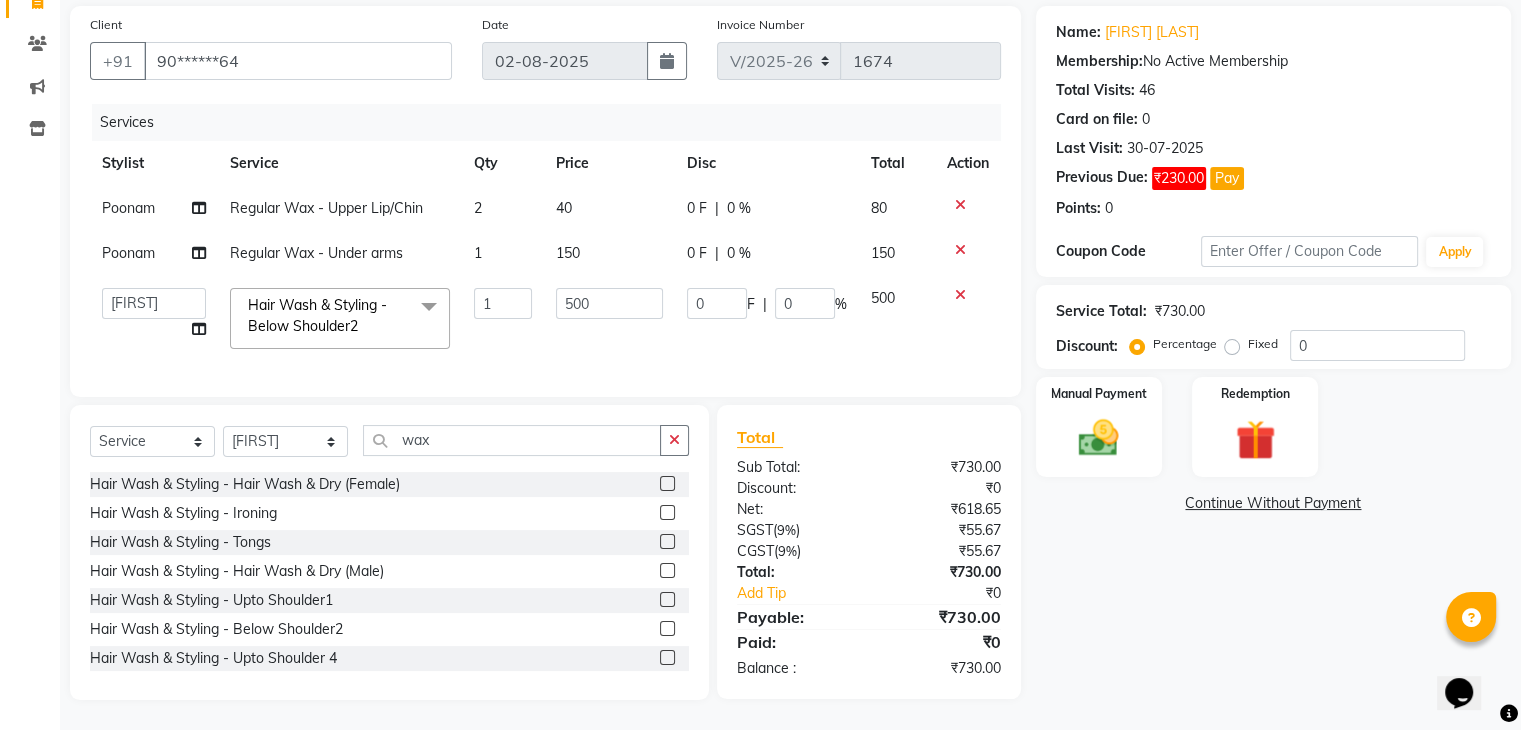 scroll, scrollTop: 160, scrollLeft: 0, axis: vertical 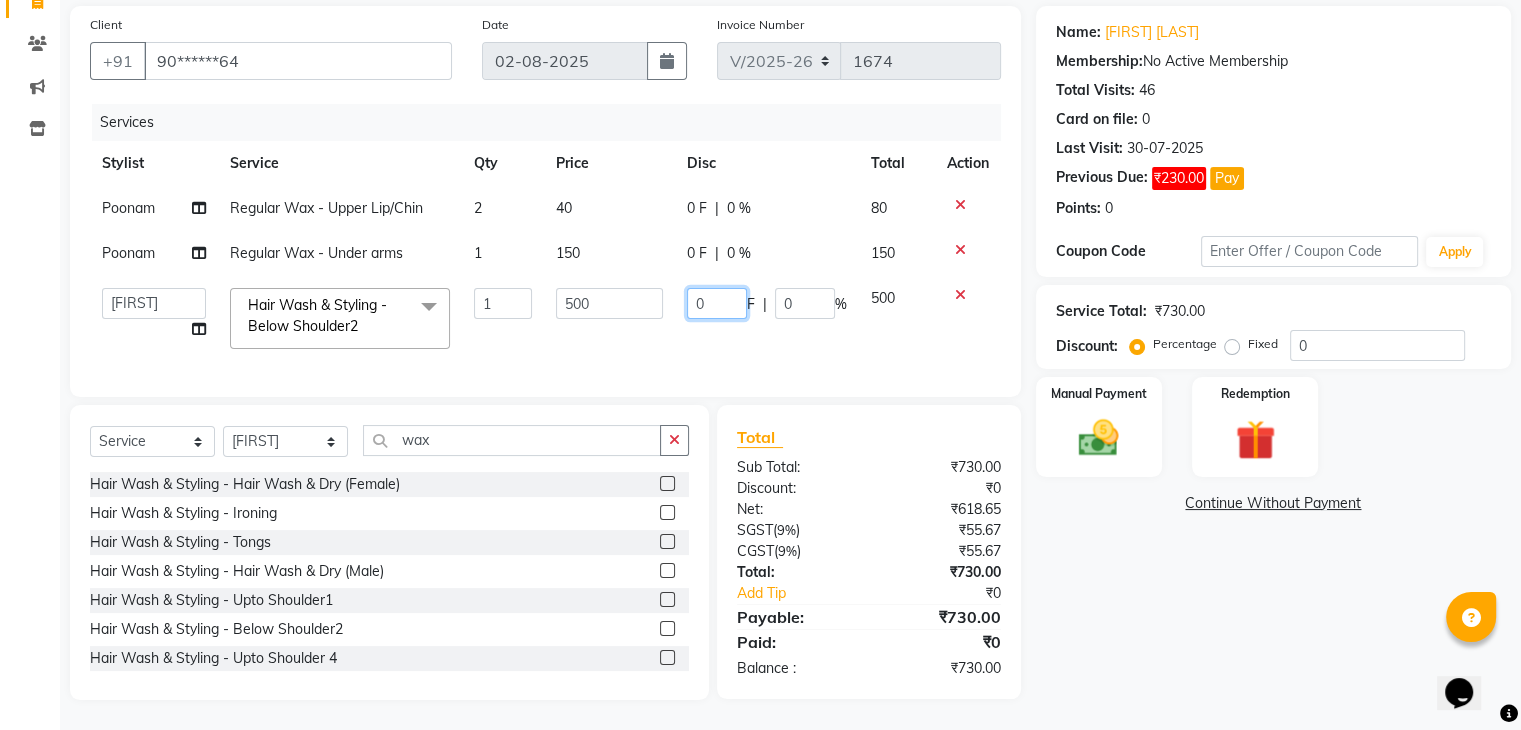 click on "0" 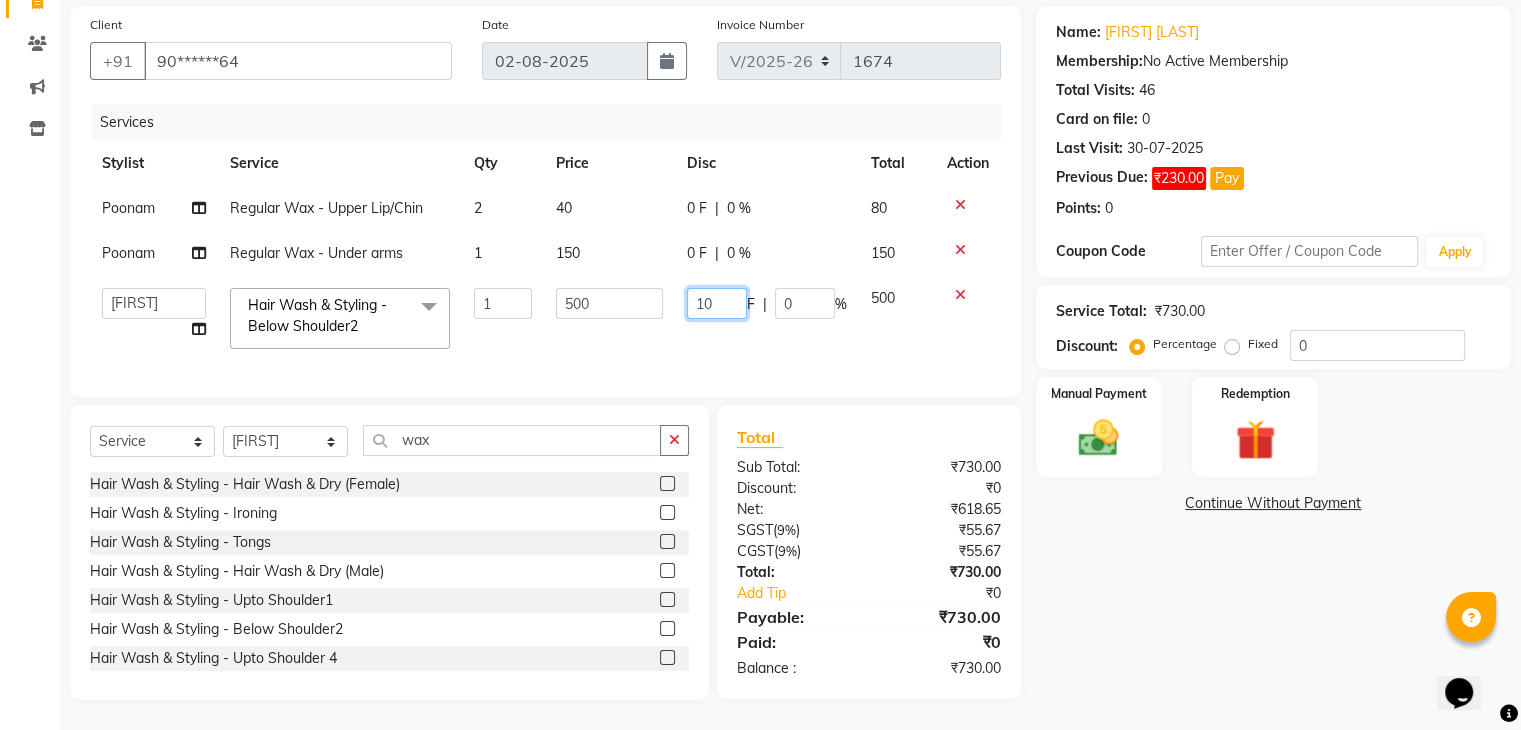 type on "150" 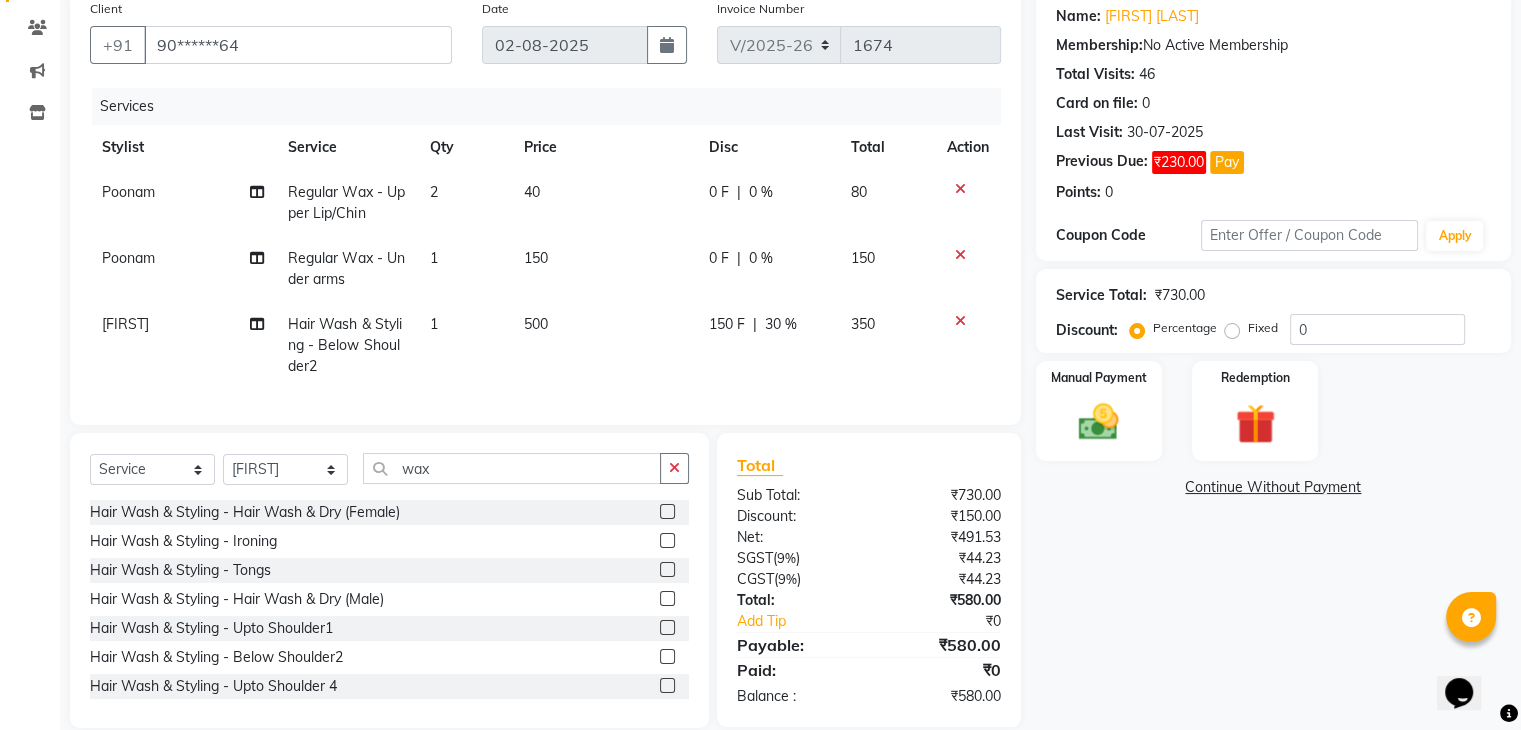 click on "150 F | 30 %" 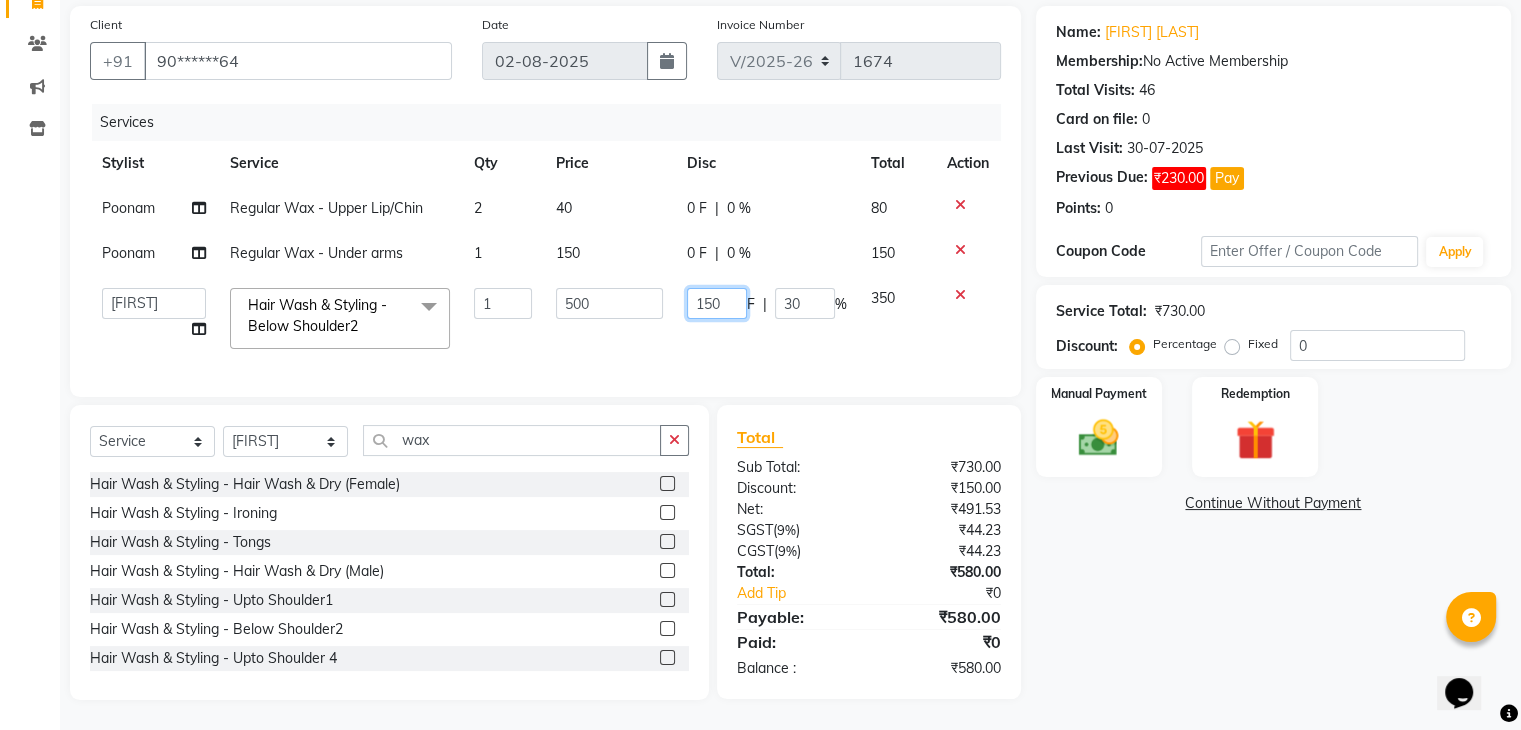 click on "150" 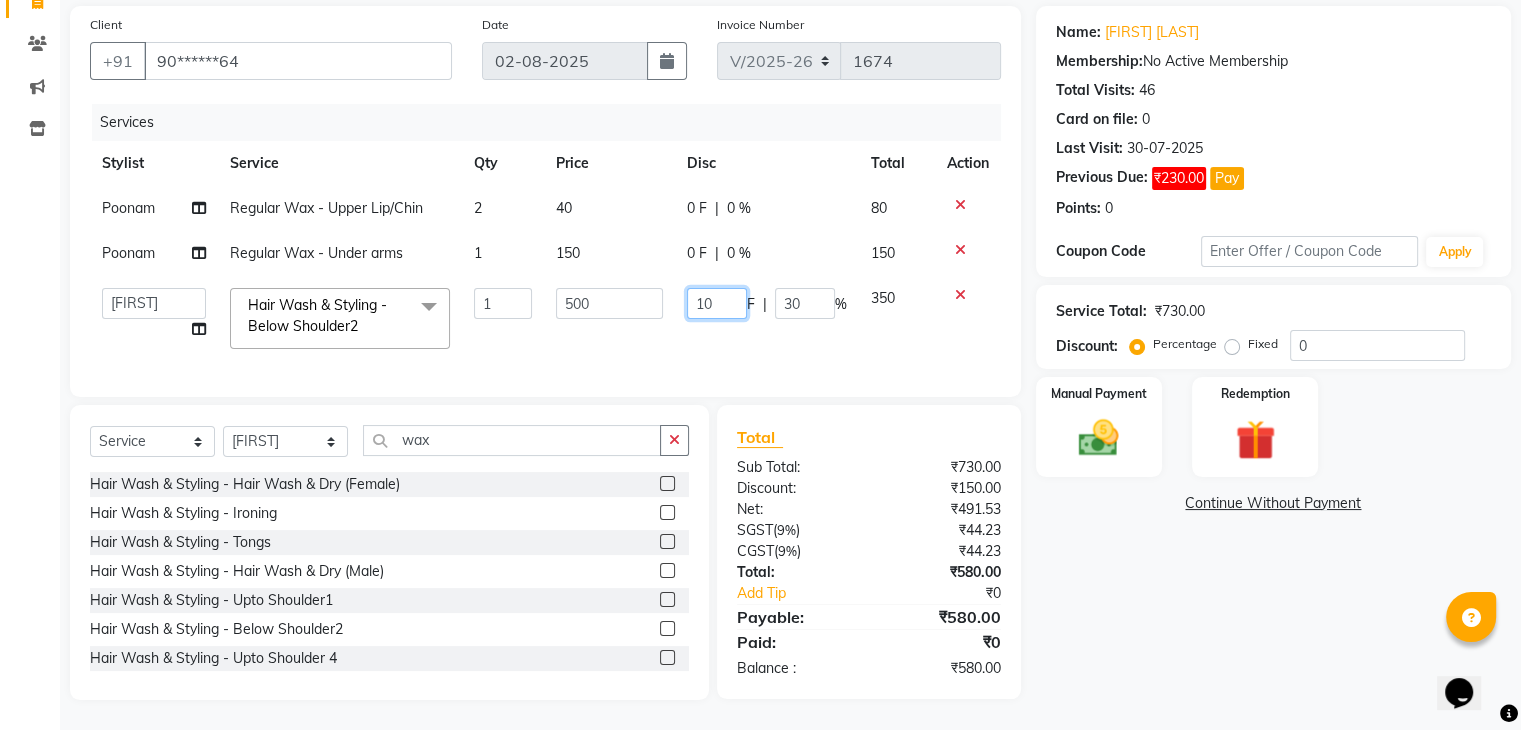 type on "100" 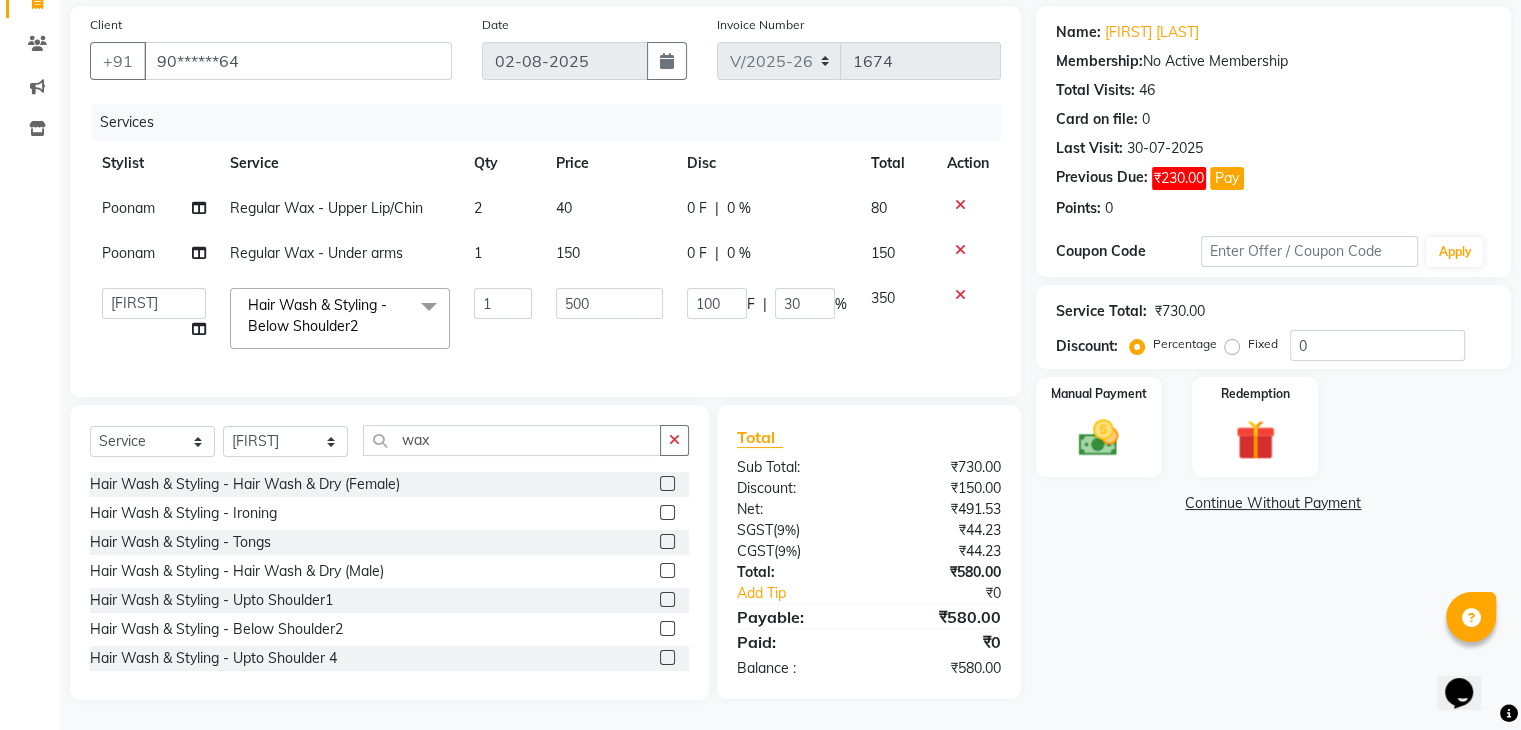 click on "100 F | 30 %" 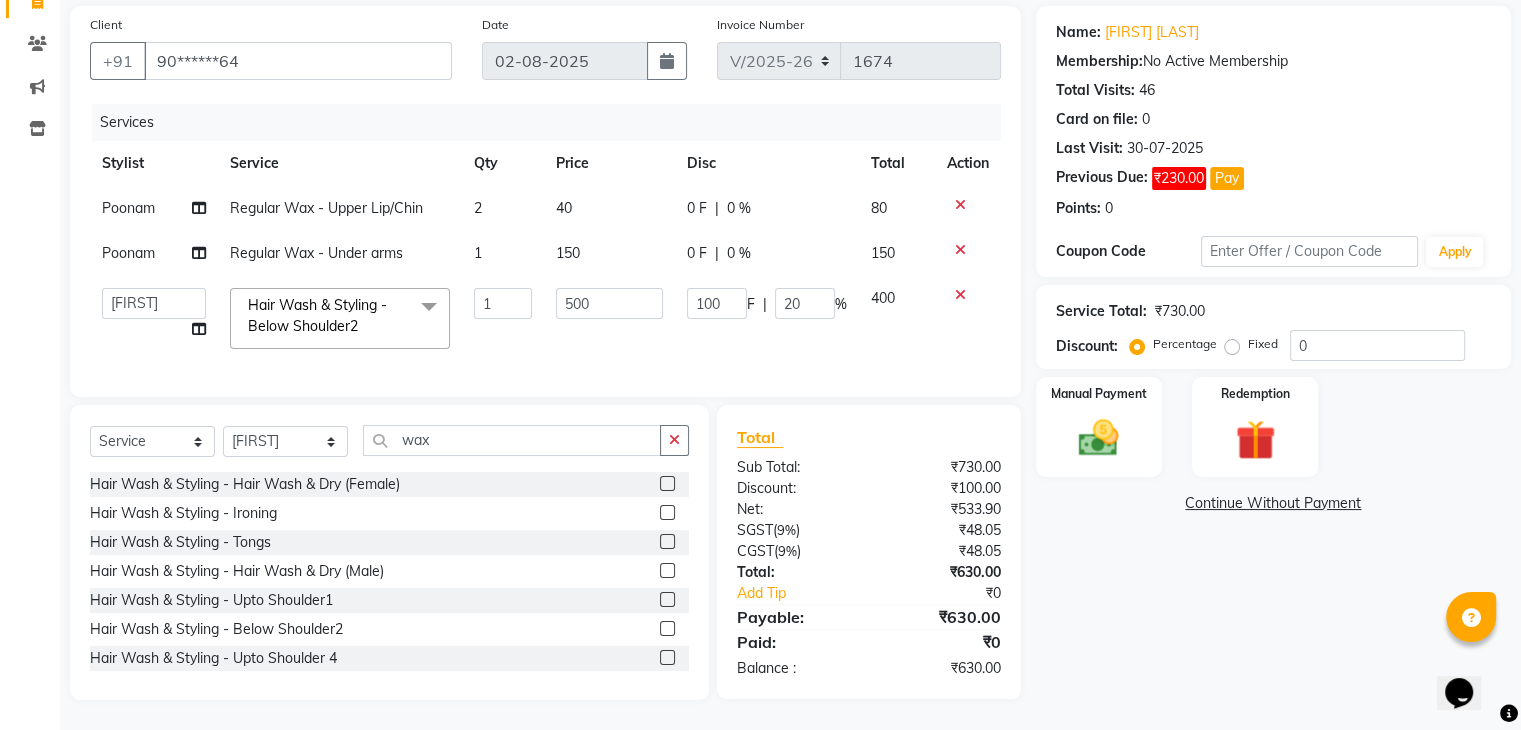 click on "40" 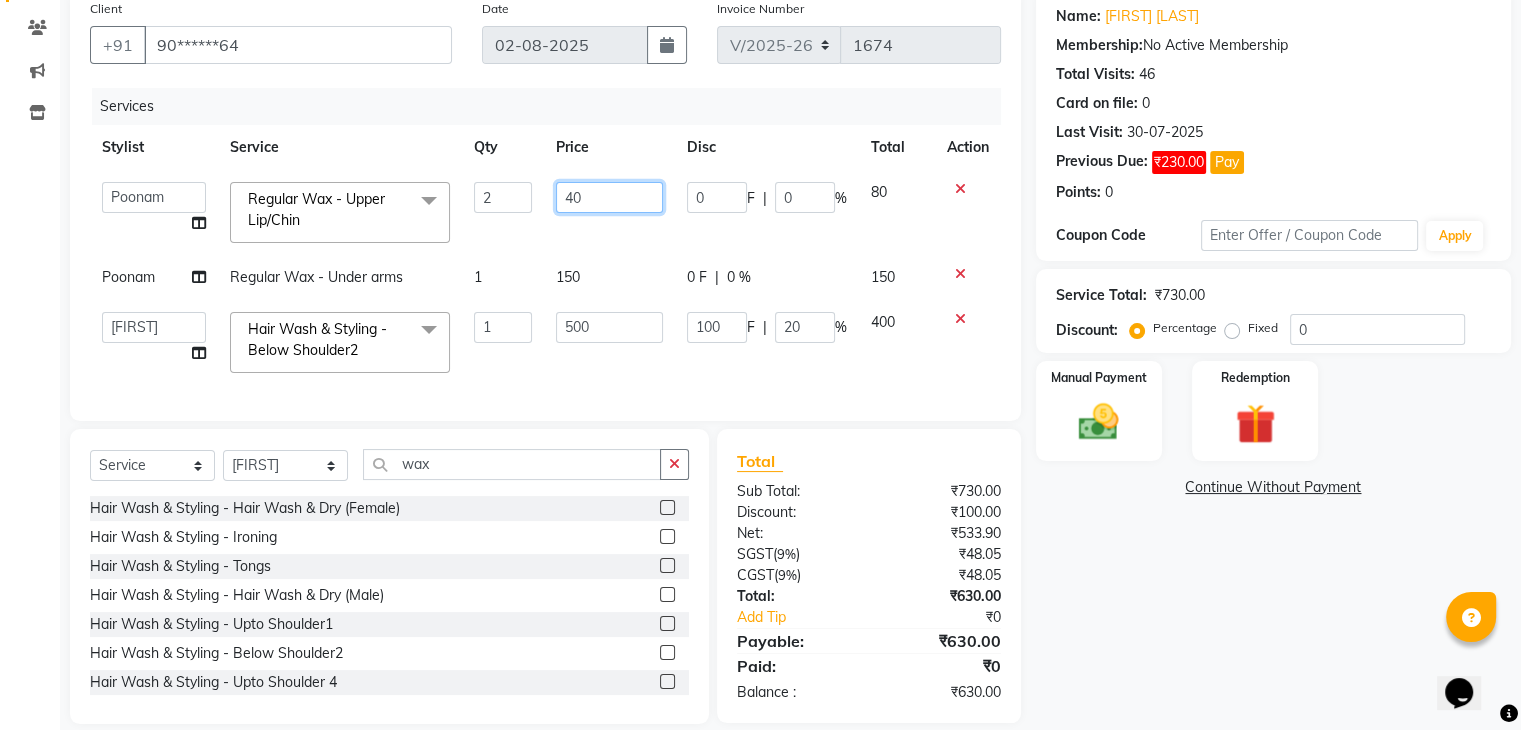 click on "40" 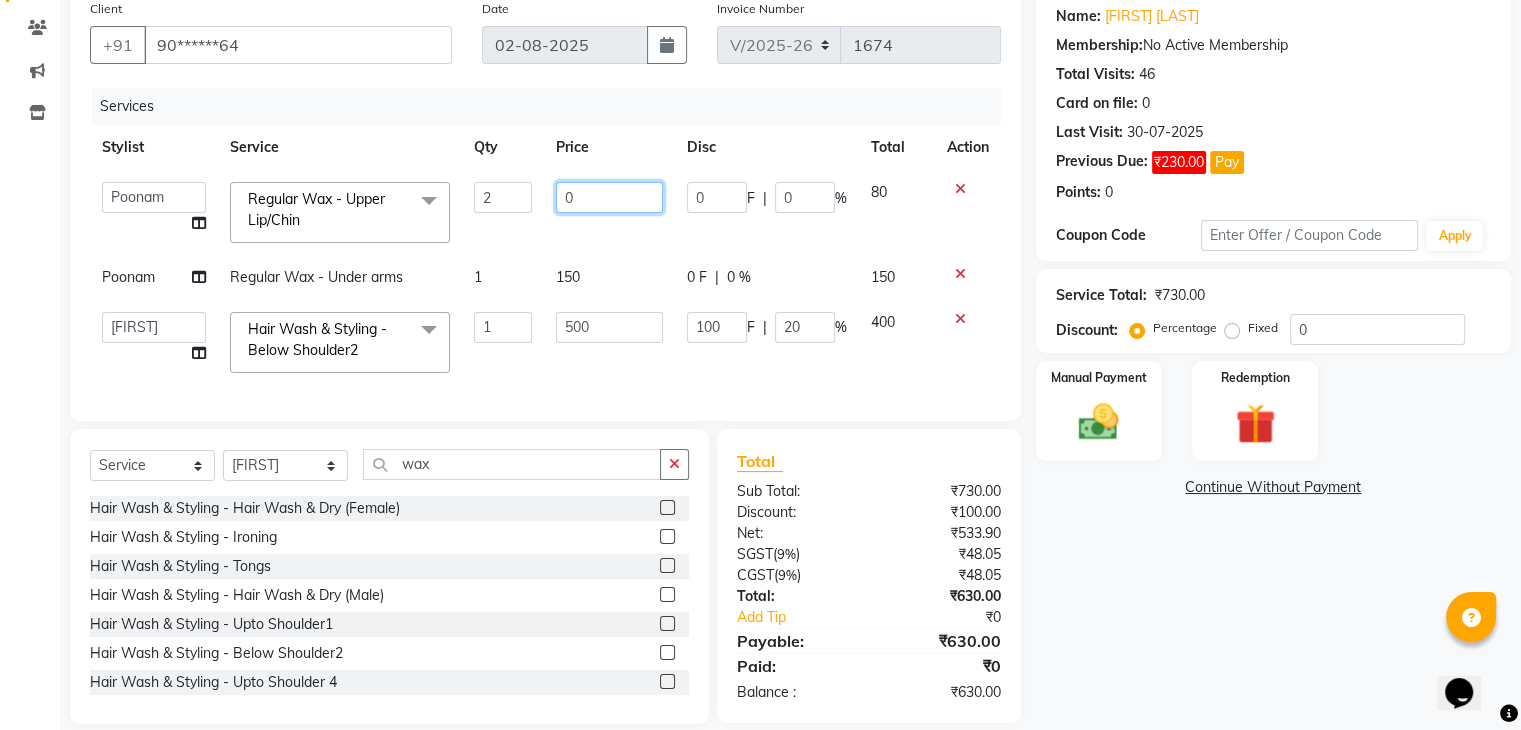 type on "50" 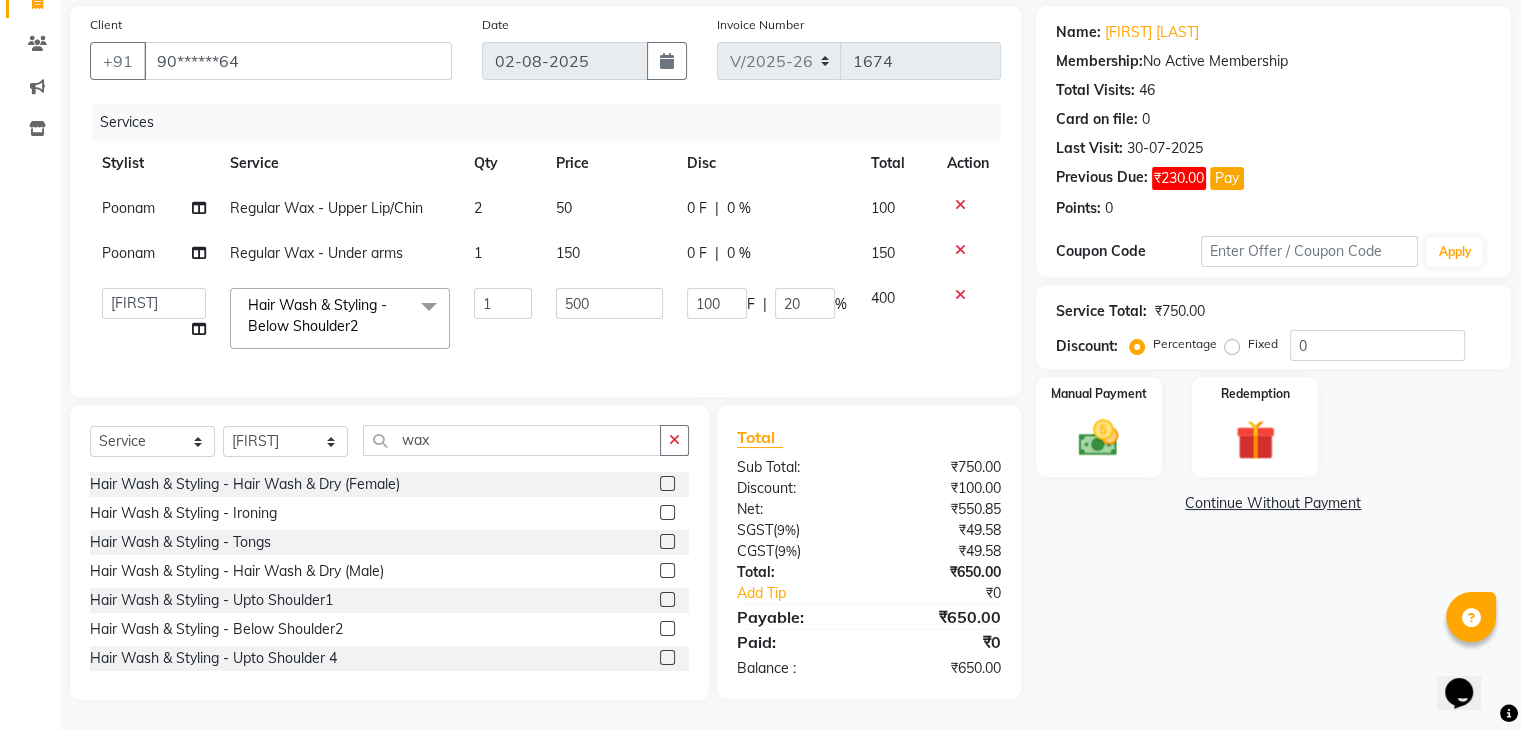 click on "[FIRST] Regular Wax - Upper Lip/Chin 2 50 0 F | 0 % 100 [FIRST] Regular Wax - Under arms 1 150 0 F | 0 % 150  ana   Arbaaz    Danish    [FIRST]   [FIRST]    [FIRST]    [FIRST]    Hair Wash & Styling - Below Shoulder2  x Hair Wash & Styling - Hair Wash & Dry (Female) Hair Wash & Styling - Ironing Hair Wash & Styling - Tongs Hair Wash & Styling - Hair Wash & Dry (Male) Hair Wash & Styling - Upto Shoulder1 Hair Wash & Styling - Below Shoulder2 Hair Wash & Styling - Upto Shoulder 4 Hair Wash & Styling - Upto Waist Hair Wash & Styling - Paddle Brush Blow-Dry (With Wash). Hair Wash & Styling - Blow-Dry Curis (With Wash) Hair Wash & Styling - Below Shoulder Hair Wash & Styling - Upto Shoulder Hair Wash & Styling - Upto Waist2 Hair Wash & Styling - Below Shoulder 1 Hair Wash & Styling - Upto Waist 1 Hair Triming Women chest trimming Colour Women - Global Colour Women - High-Light Colour Women-Balayage Colour Women - Root Touch Up (1 Inch) Colour Women - Root Touch Up (No Ammonia) 1 Inch Colour Women - Upto Neck 1 nose wax" 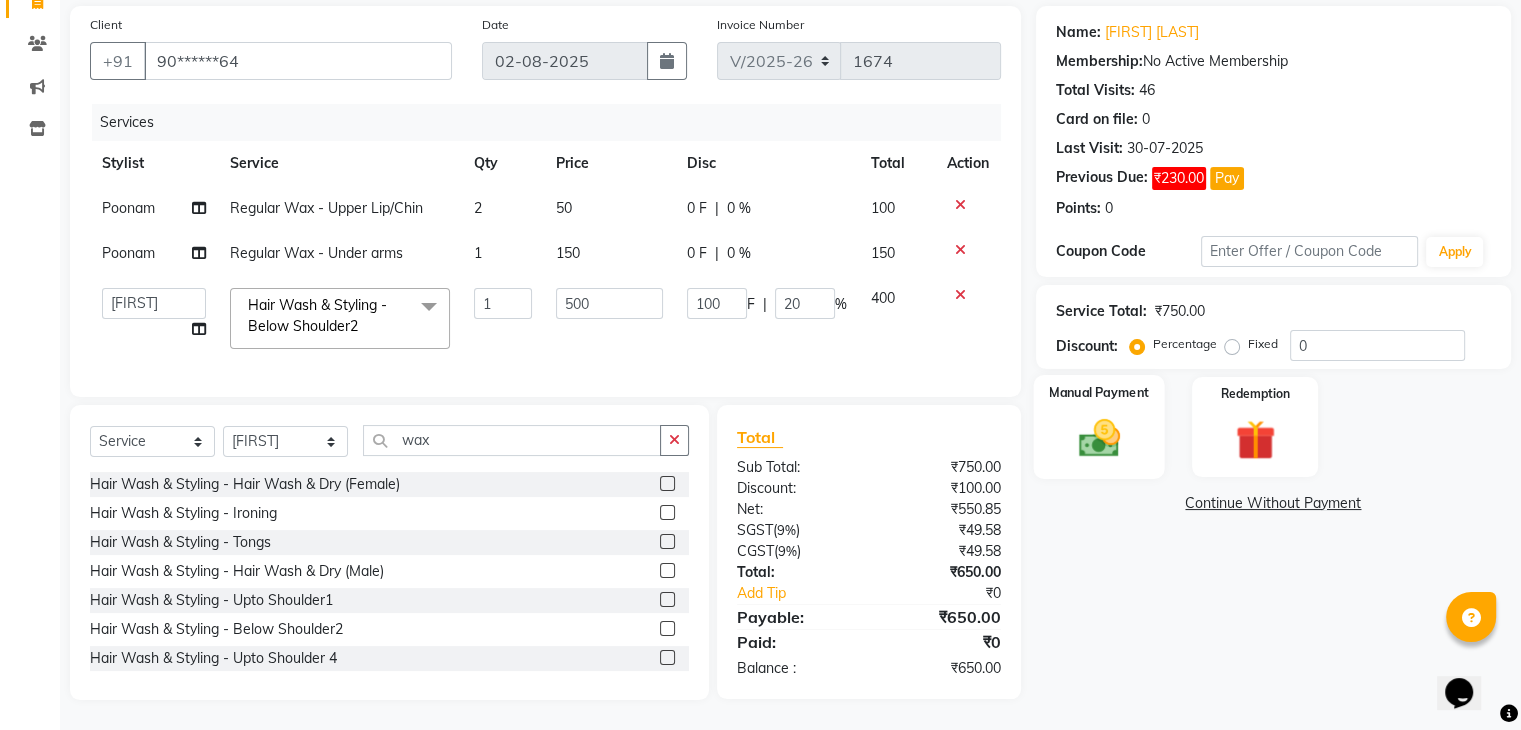 click 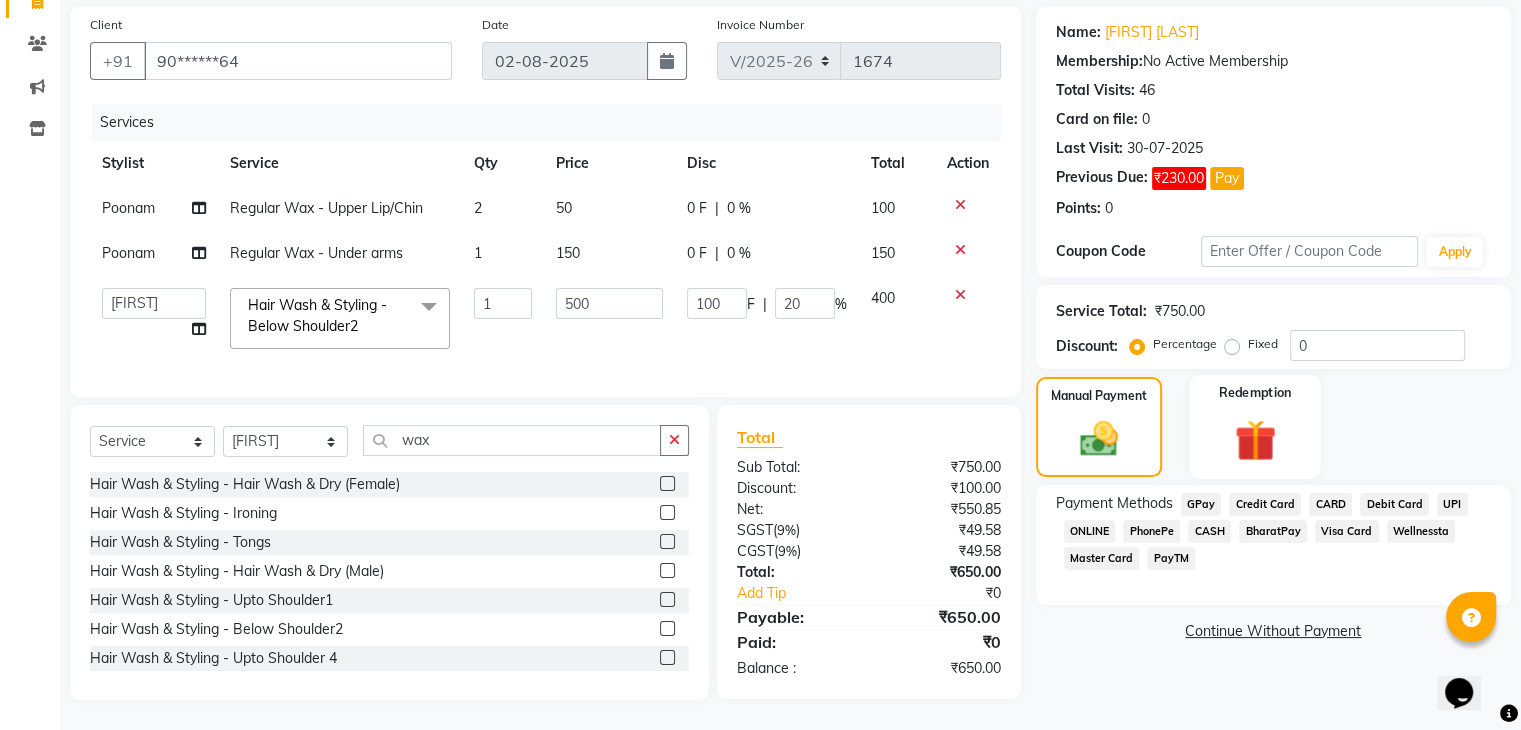 scroll, scrollTop: 159, scrollLeft: 0, axis: vertical 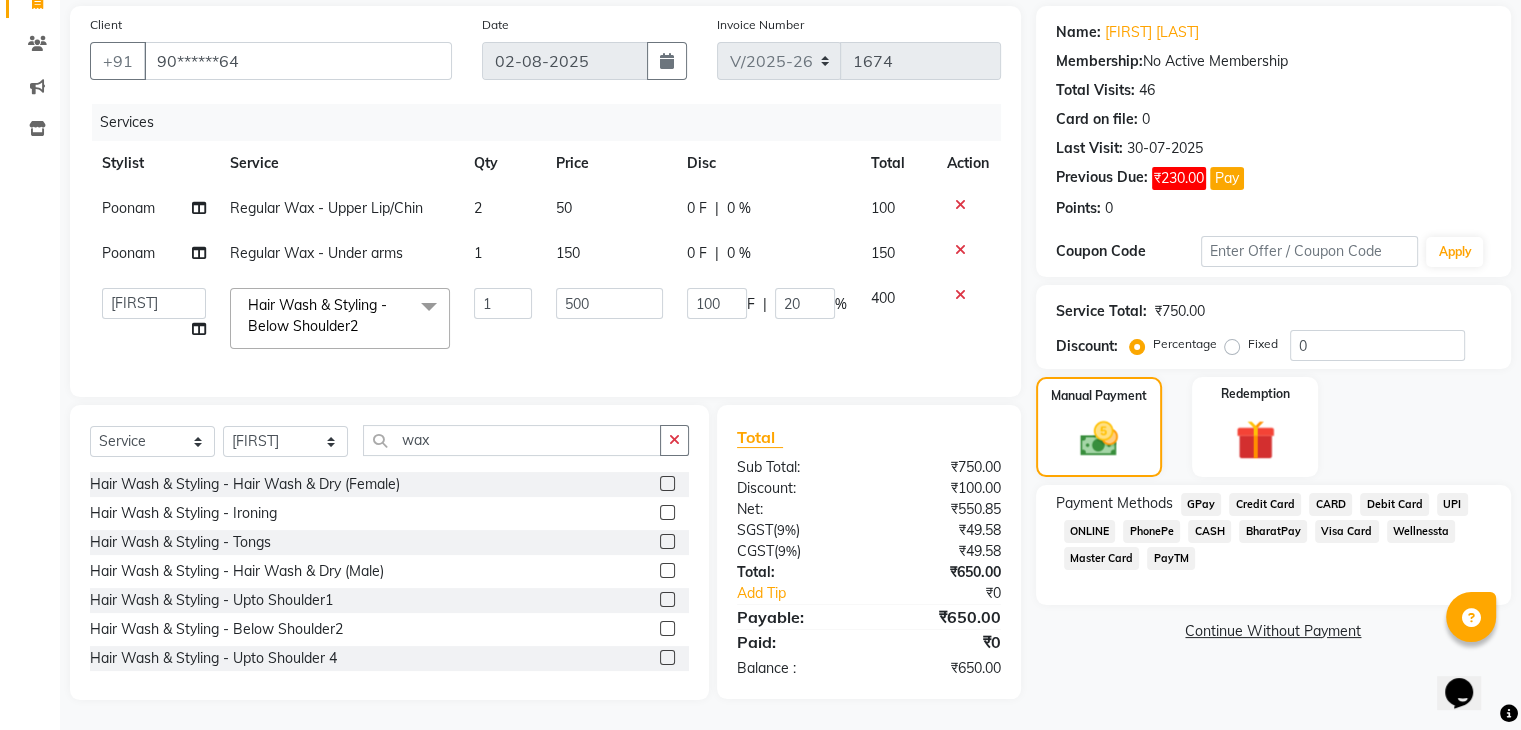 click on "GPay" 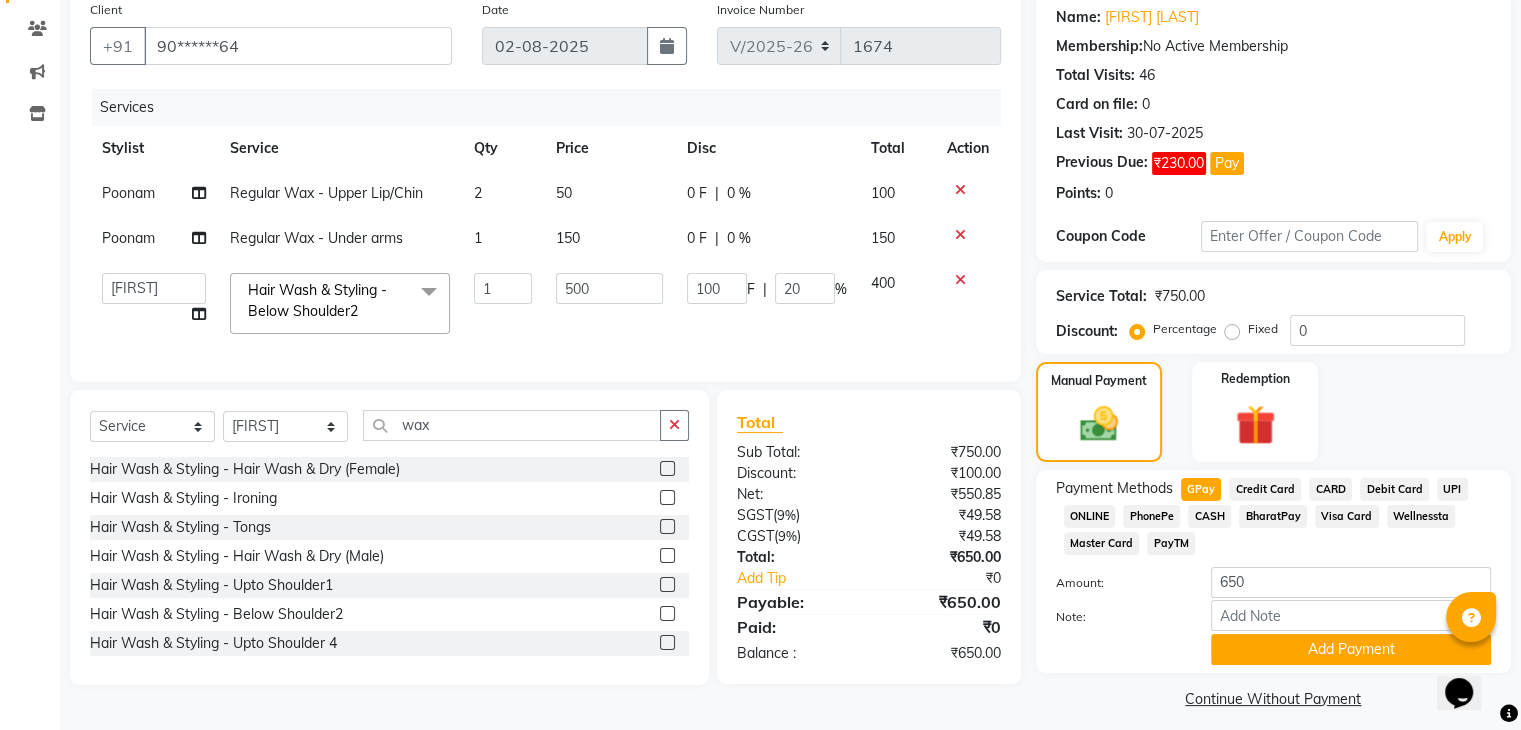 scroll, scrollTop: 176, scrollLeft: 0, axis: vertical 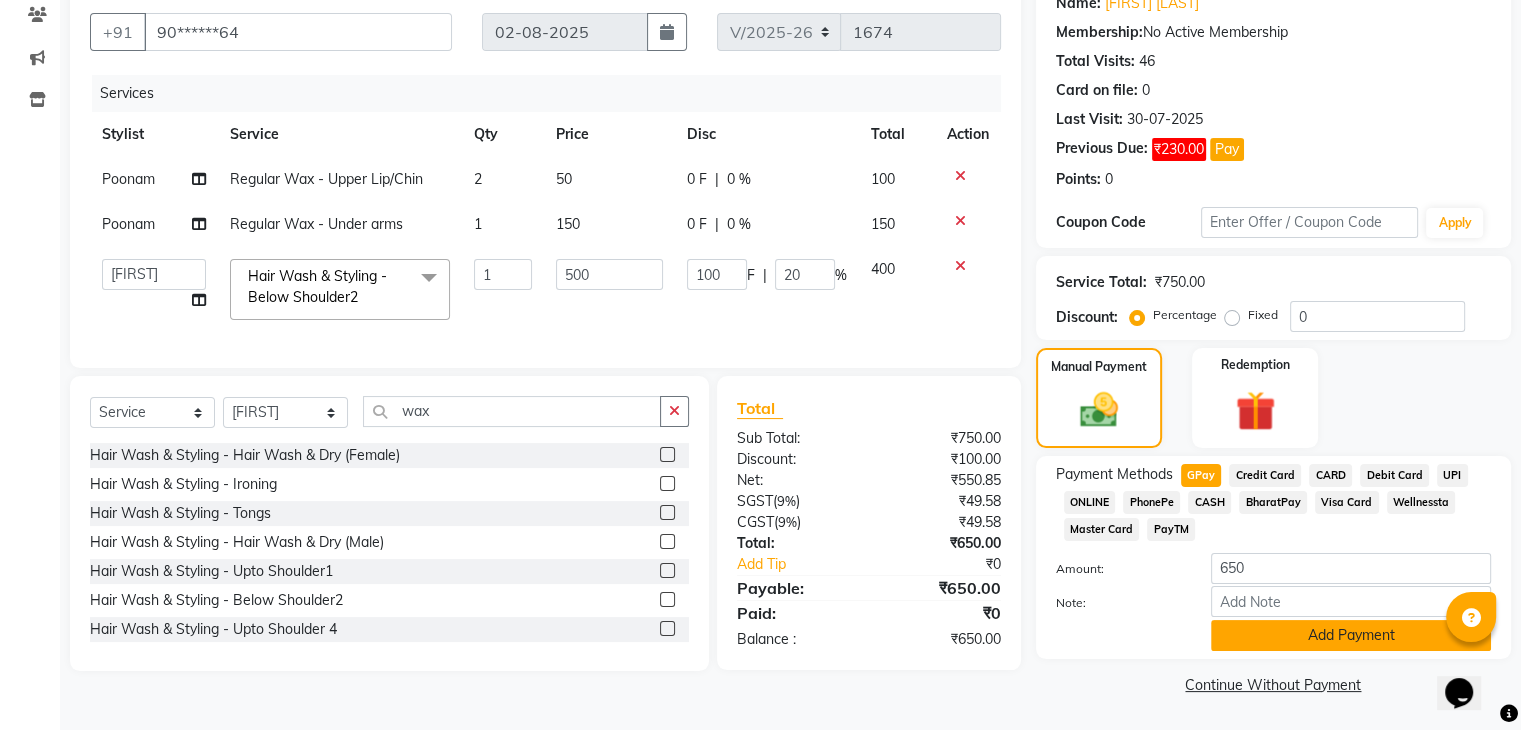 click on "Add Payment" 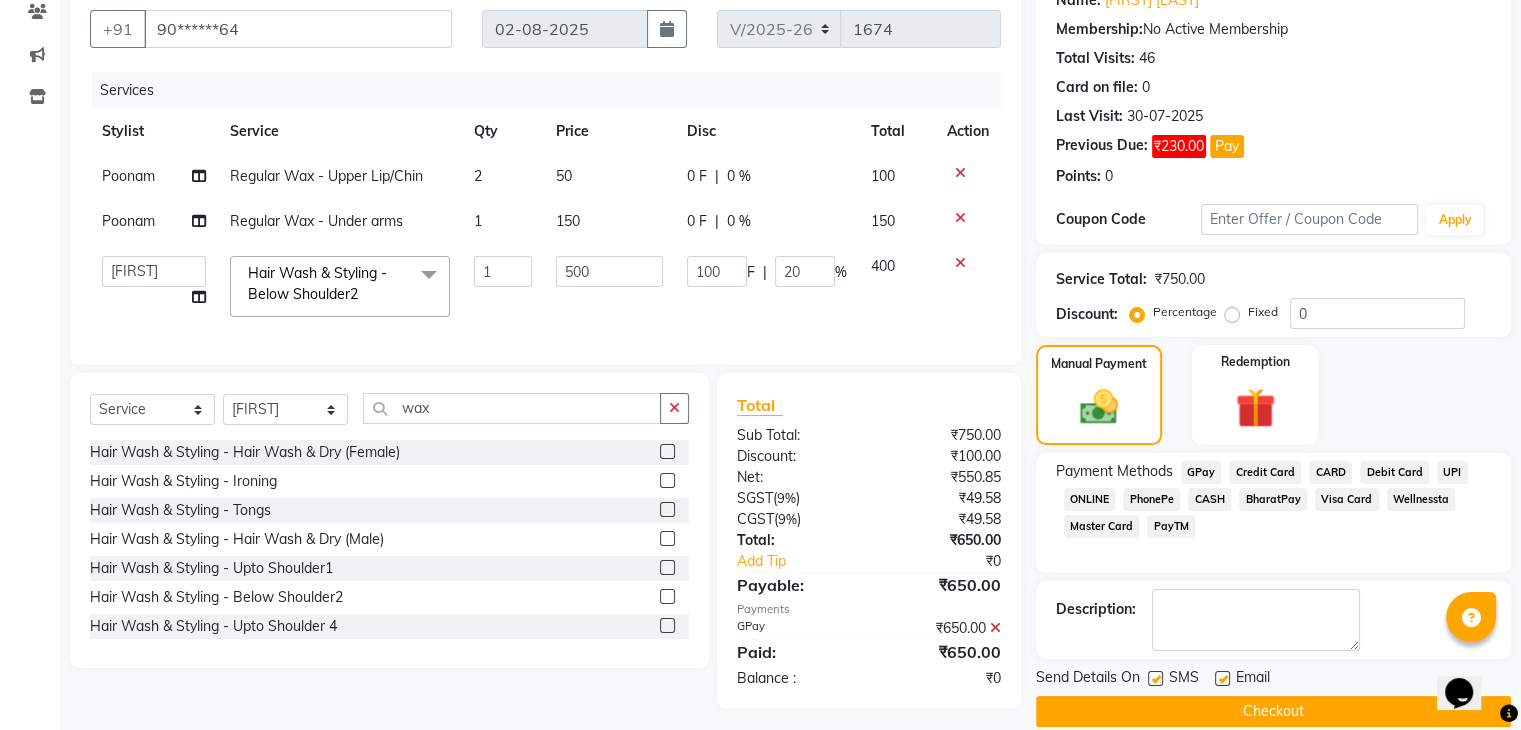 scroll, scrollTop: 201, scrollLeft: 0, axis: vertical 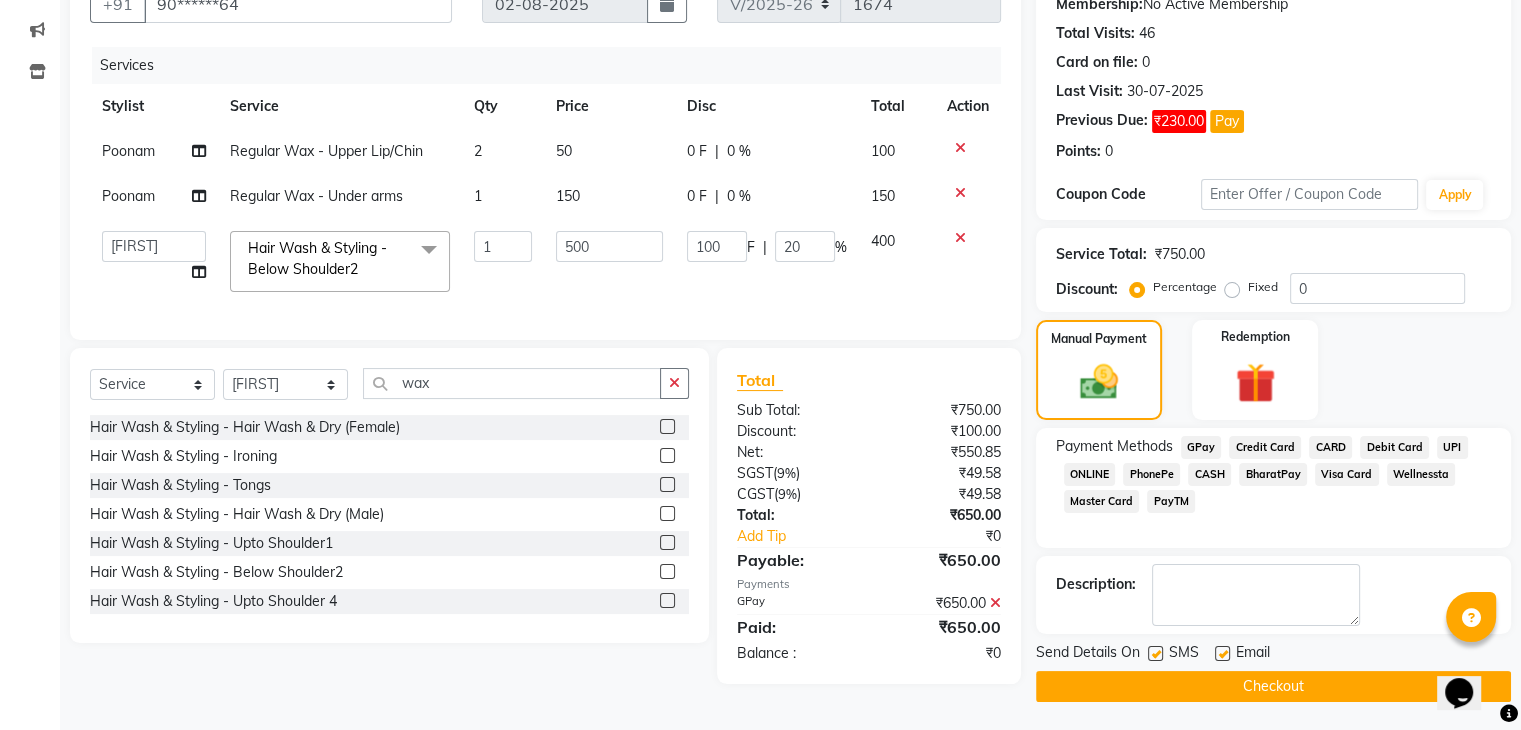click 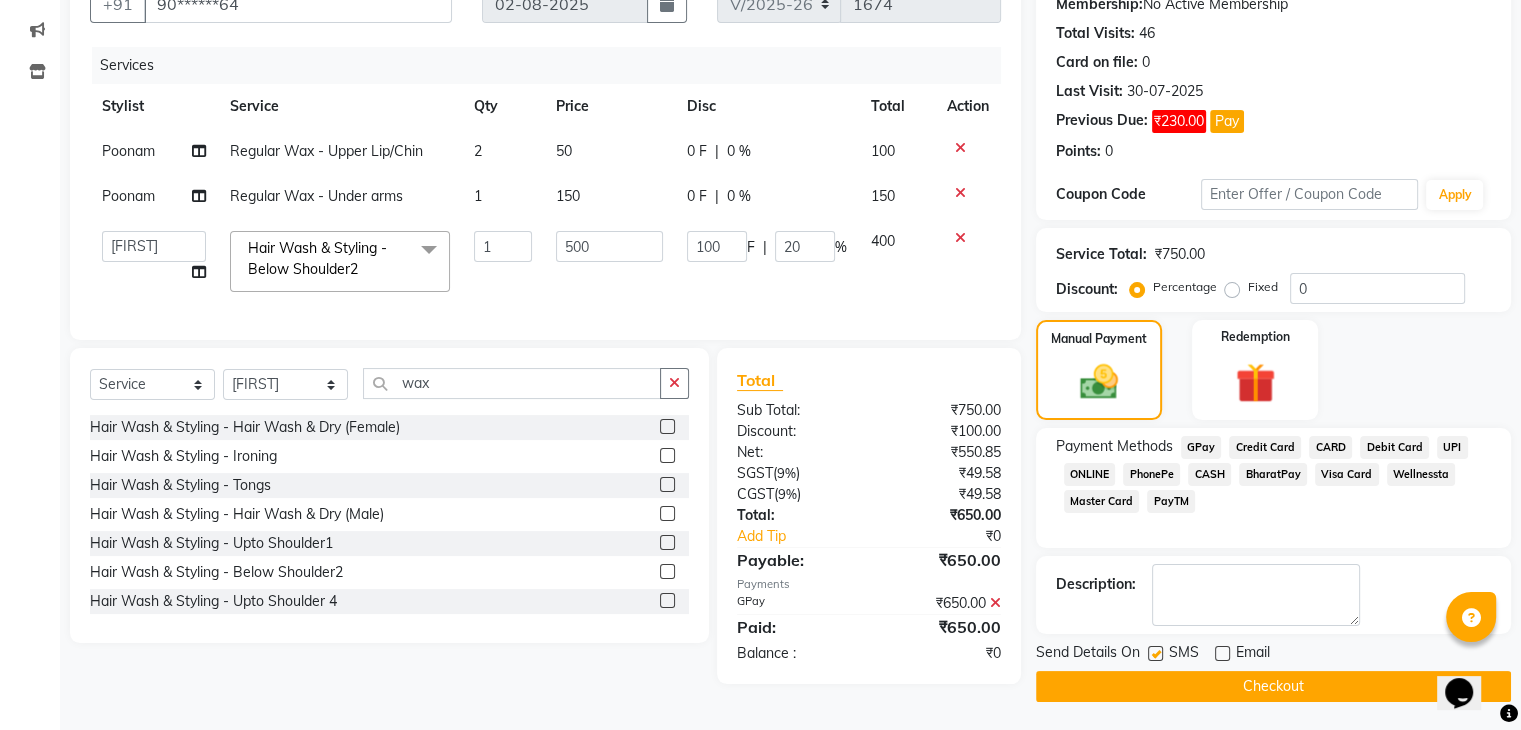 click 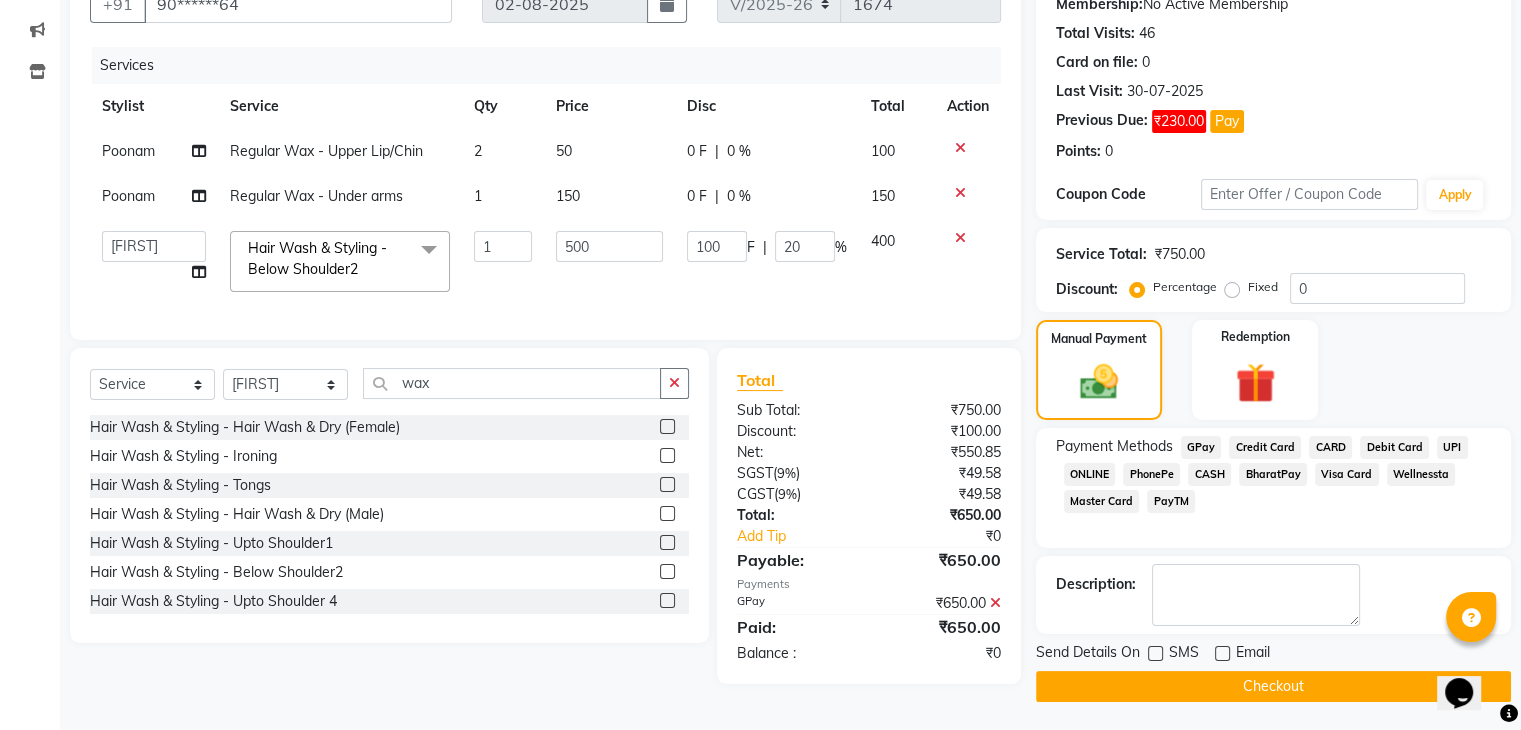 click on "Checkout" 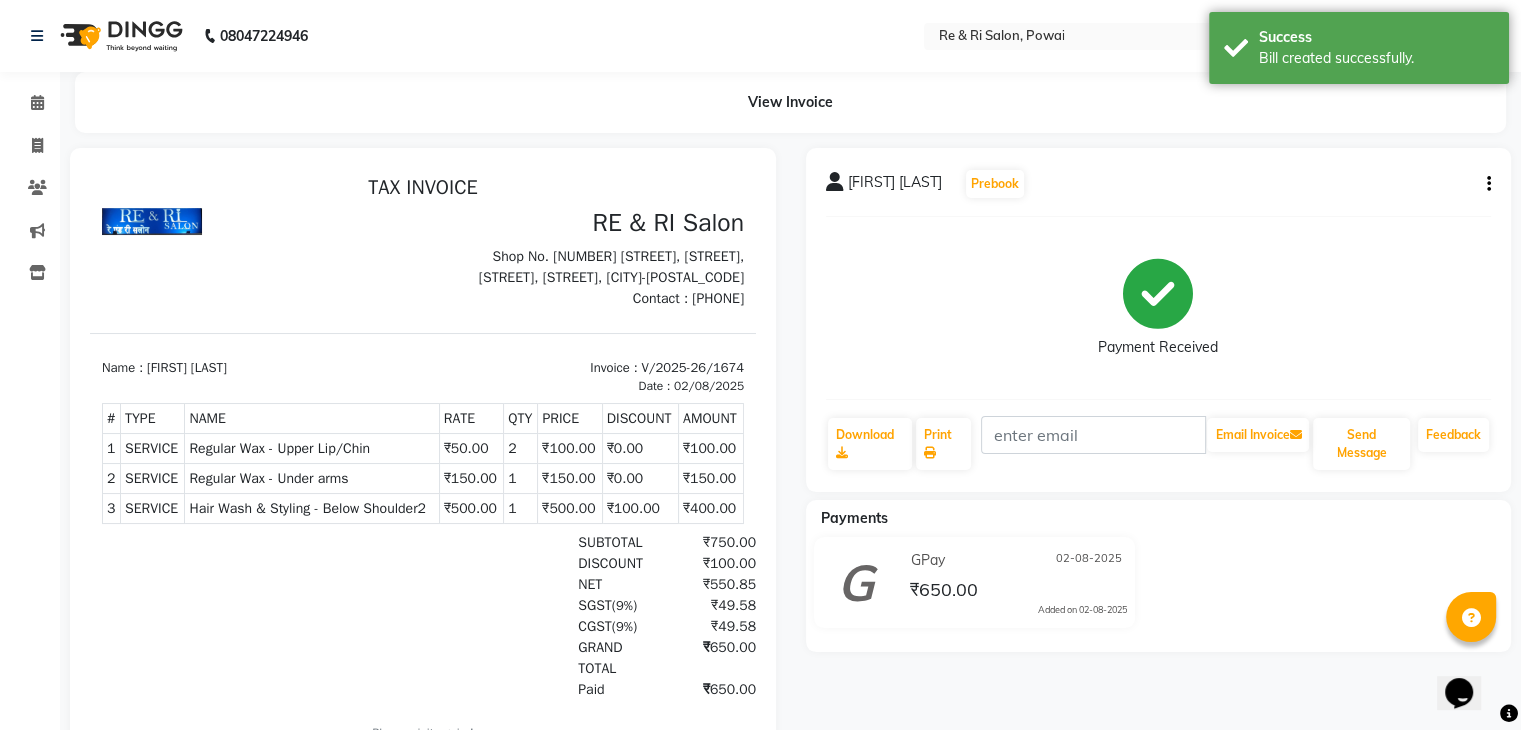 scroll, scrollTop: 0, scrollLeft: 0, axis: both 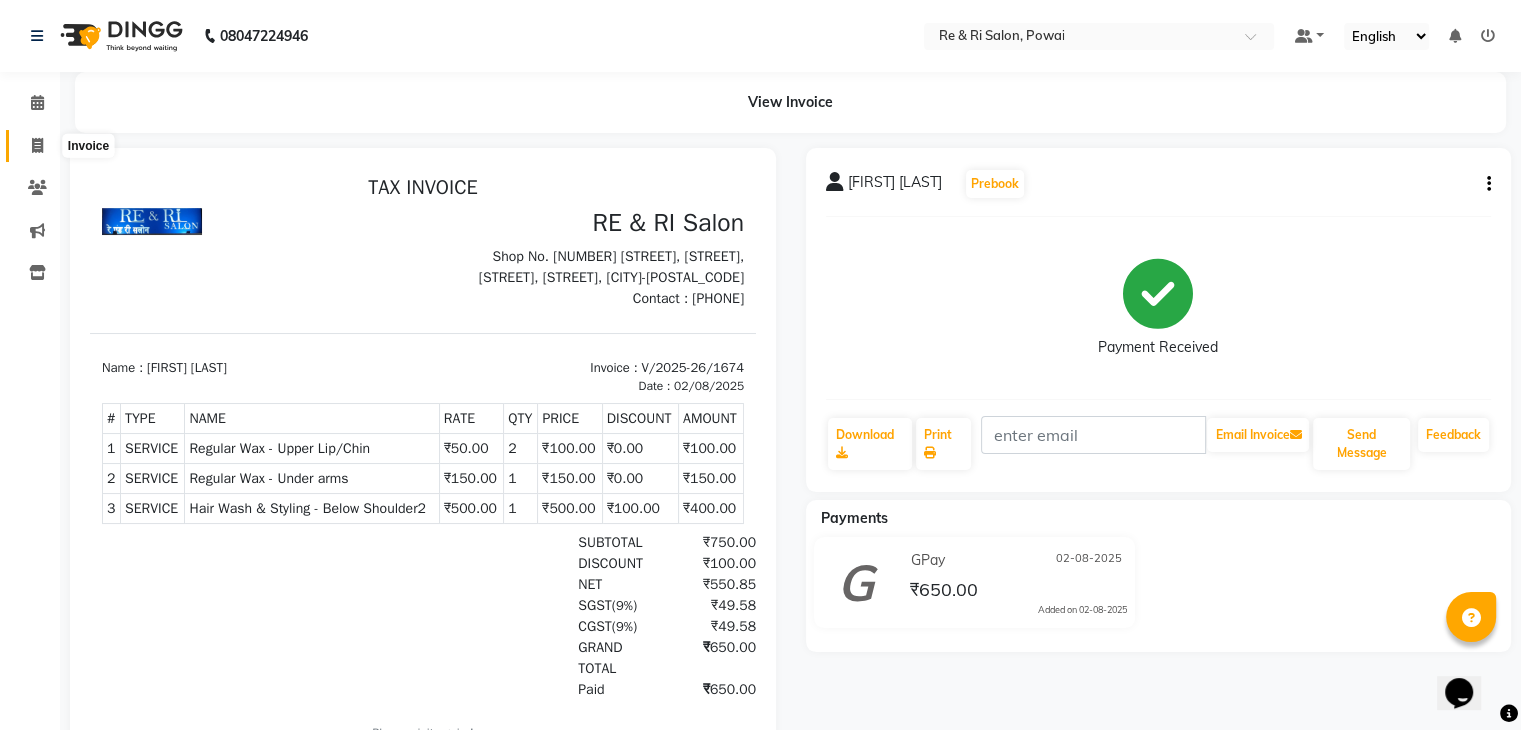 click 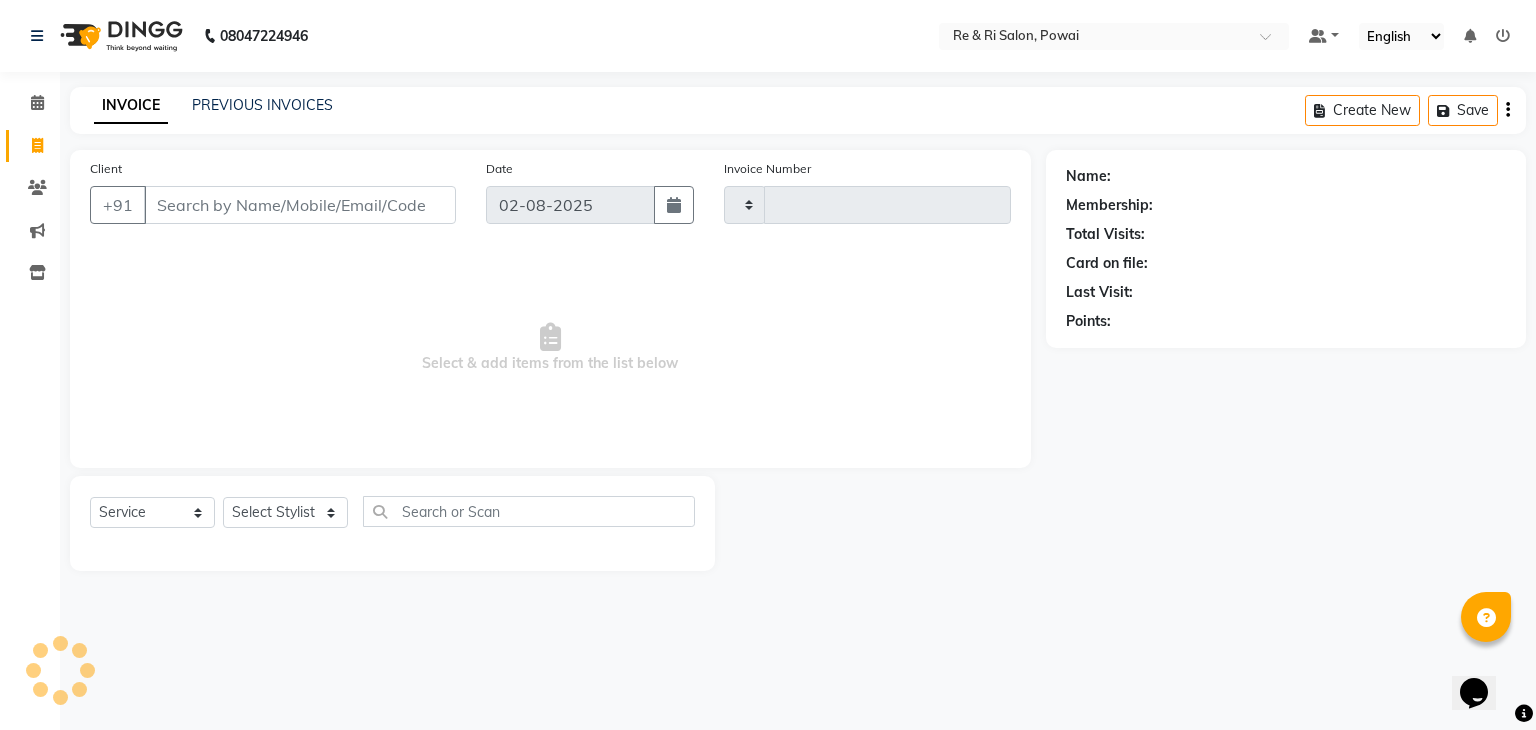 type on "1675" 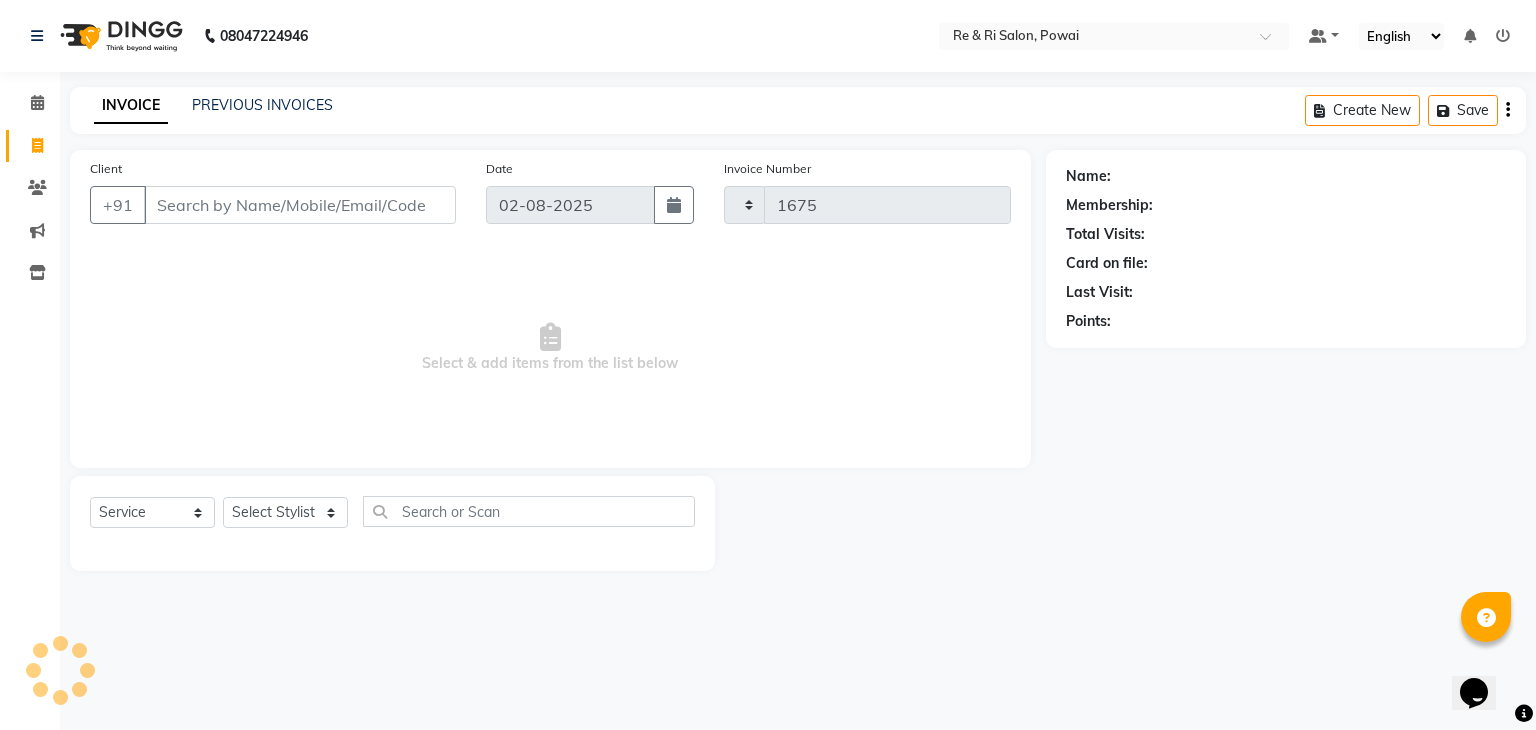 select on "5364" 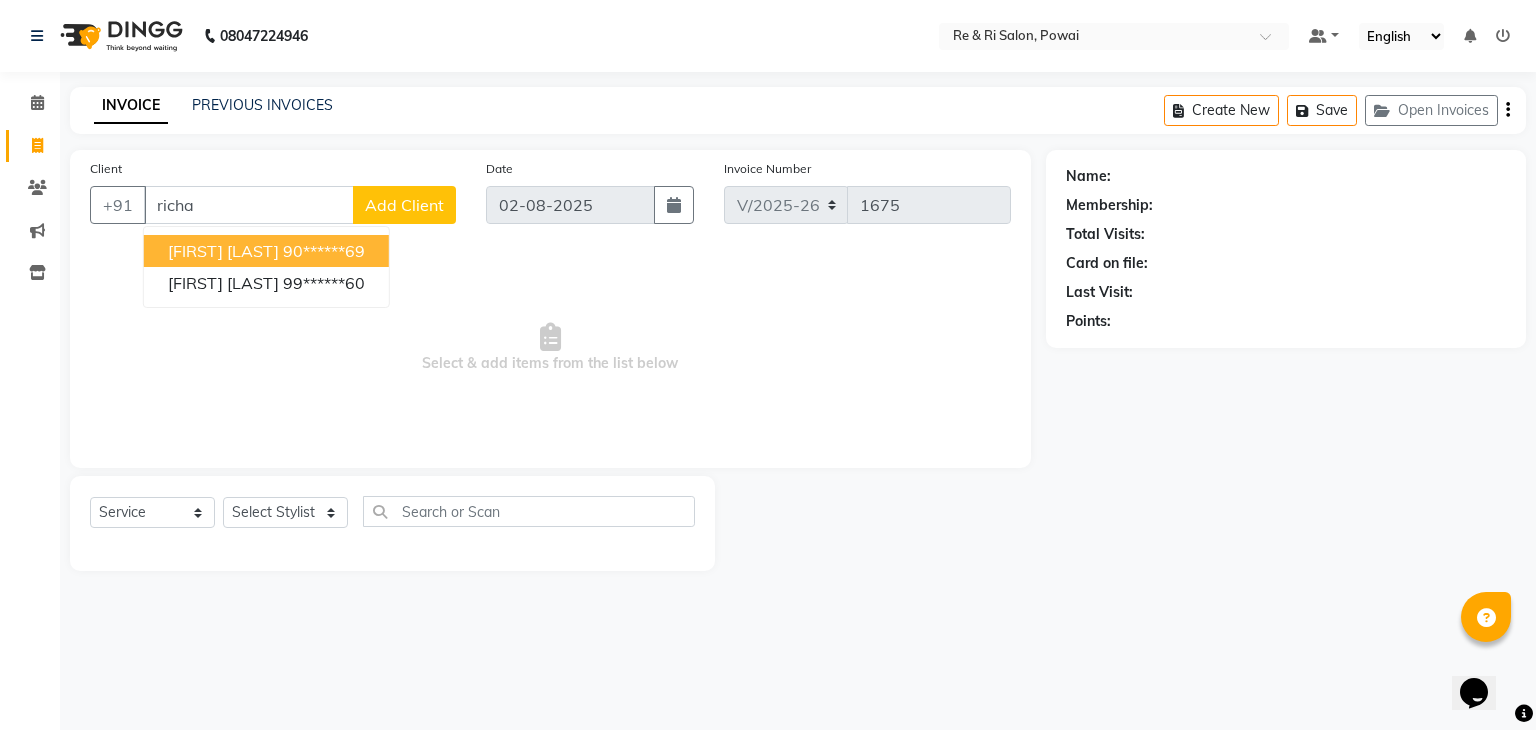 click on "[FIRST] [LAST], 90******69" at bounding box center (266, 251) 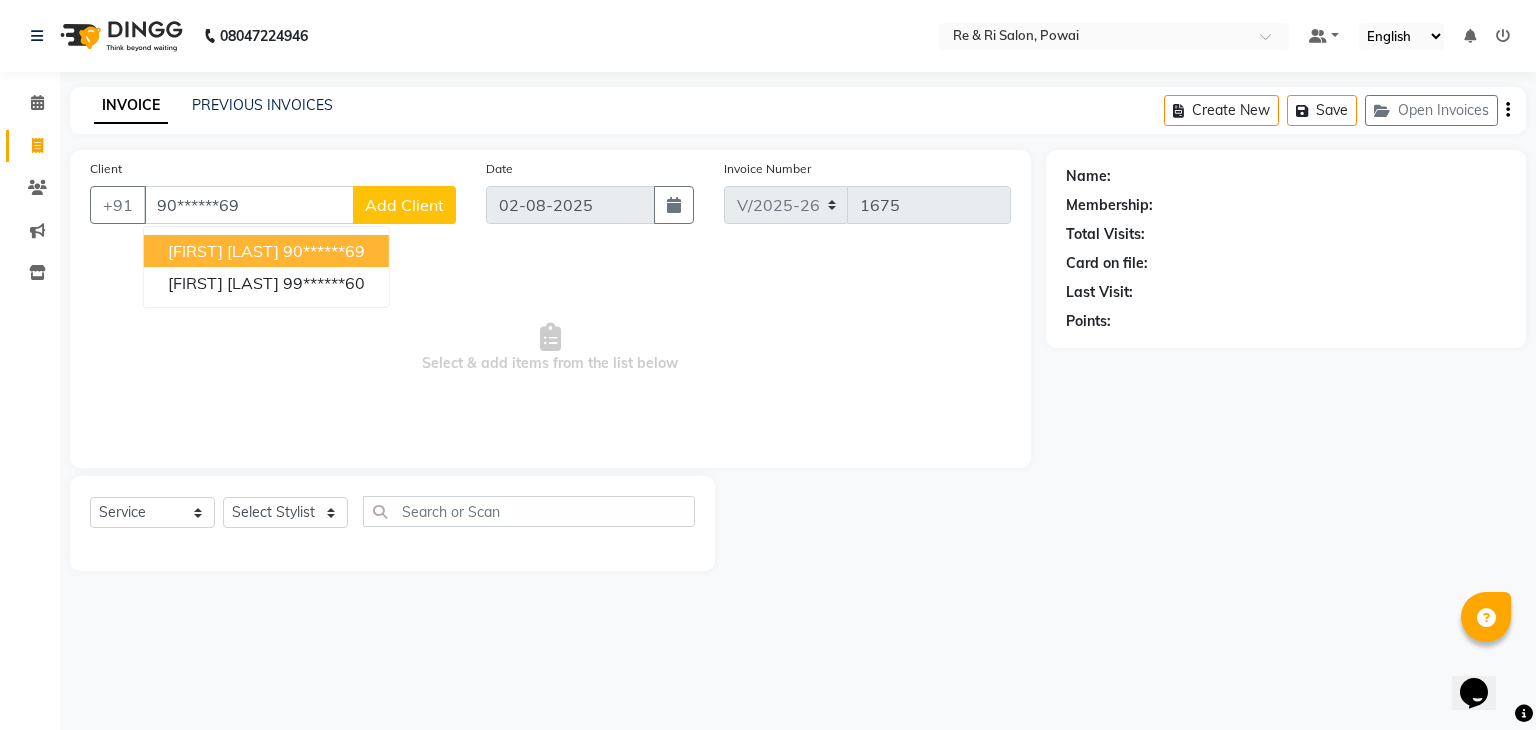 type on "90******69" 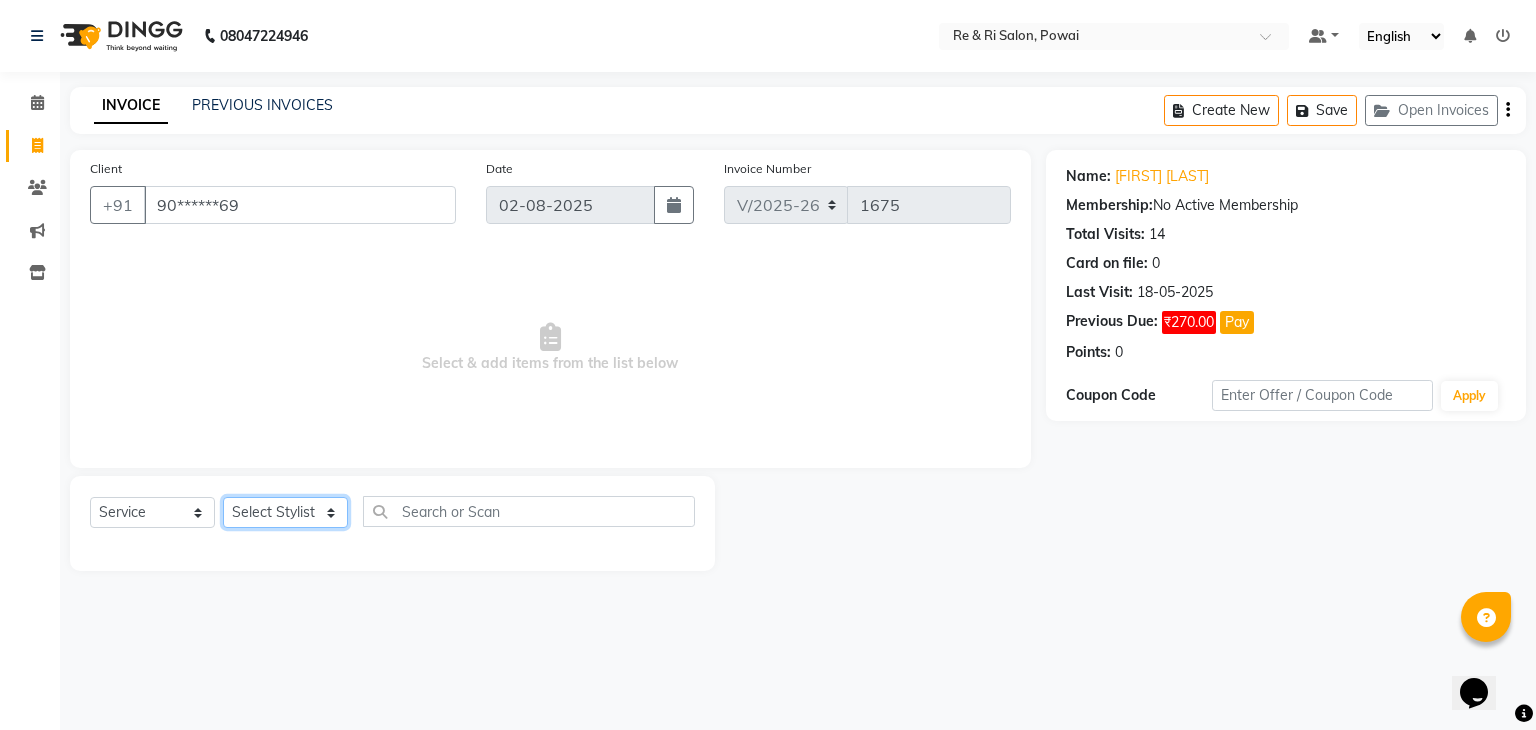 click on "Select Stylist ana Arbaaz  Danish  [FIRST] Rehaan  Salman  Sandy" 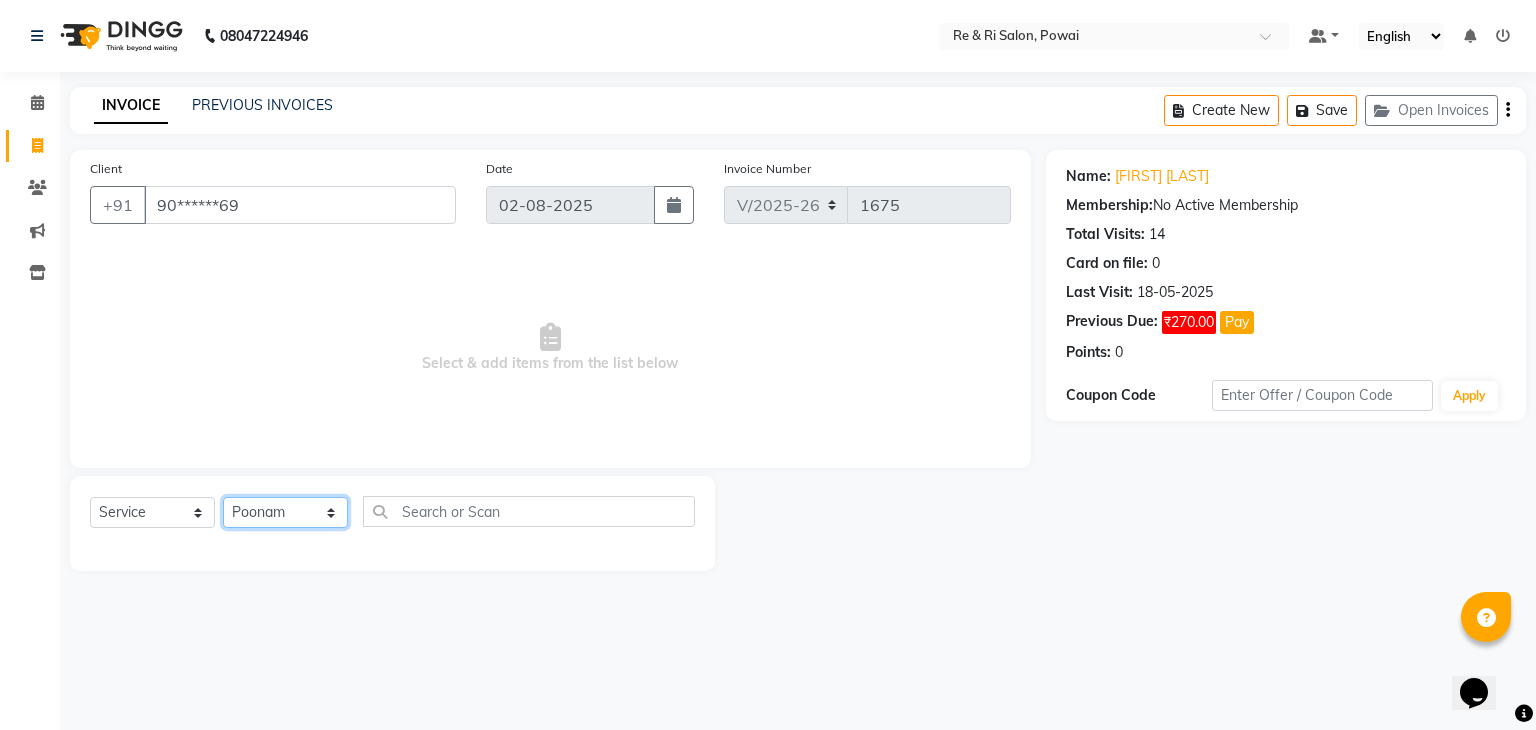 click on "Select Stylist ana Arbaaz  Danish  [FIRST] Rehaan  Salman  Sandy" 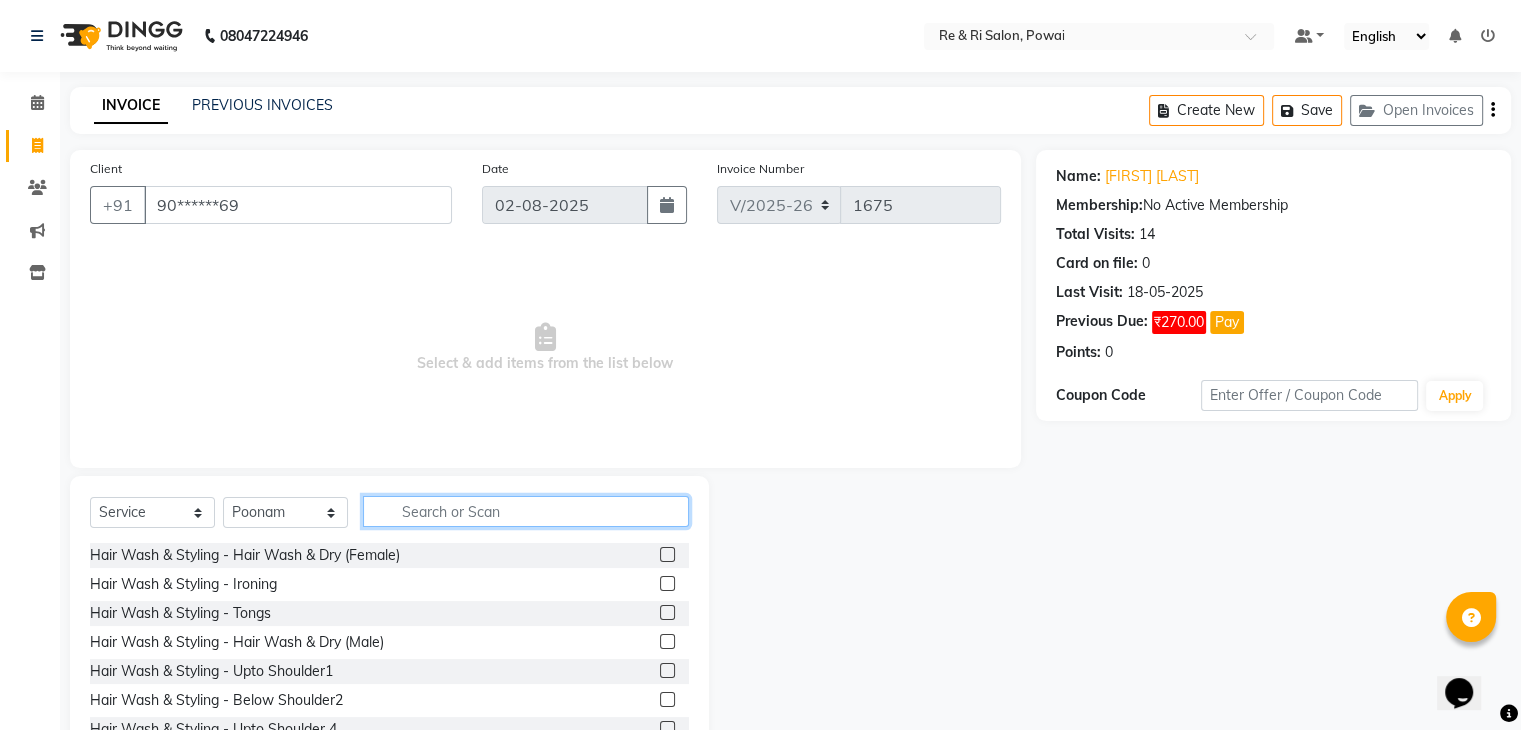 click 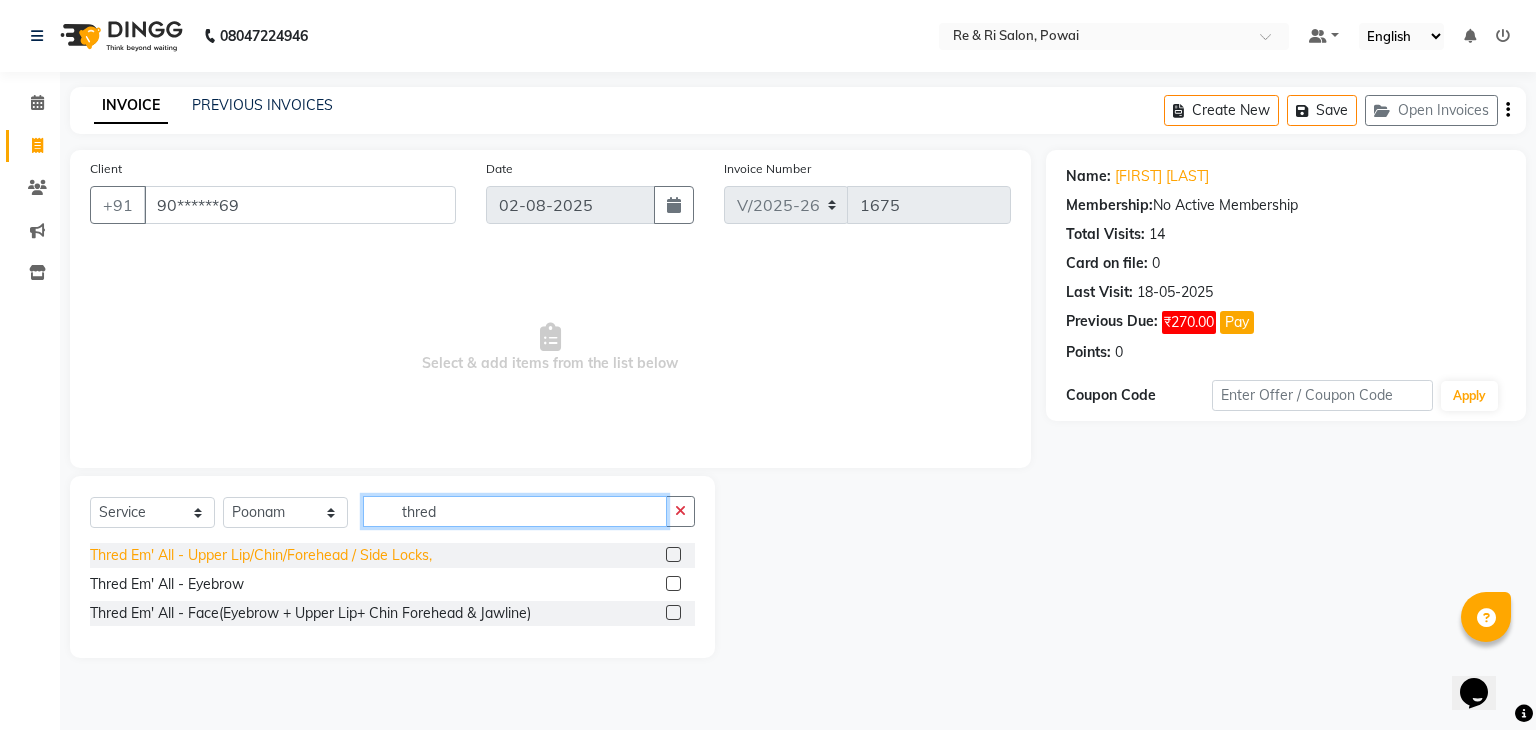 type on "thred" 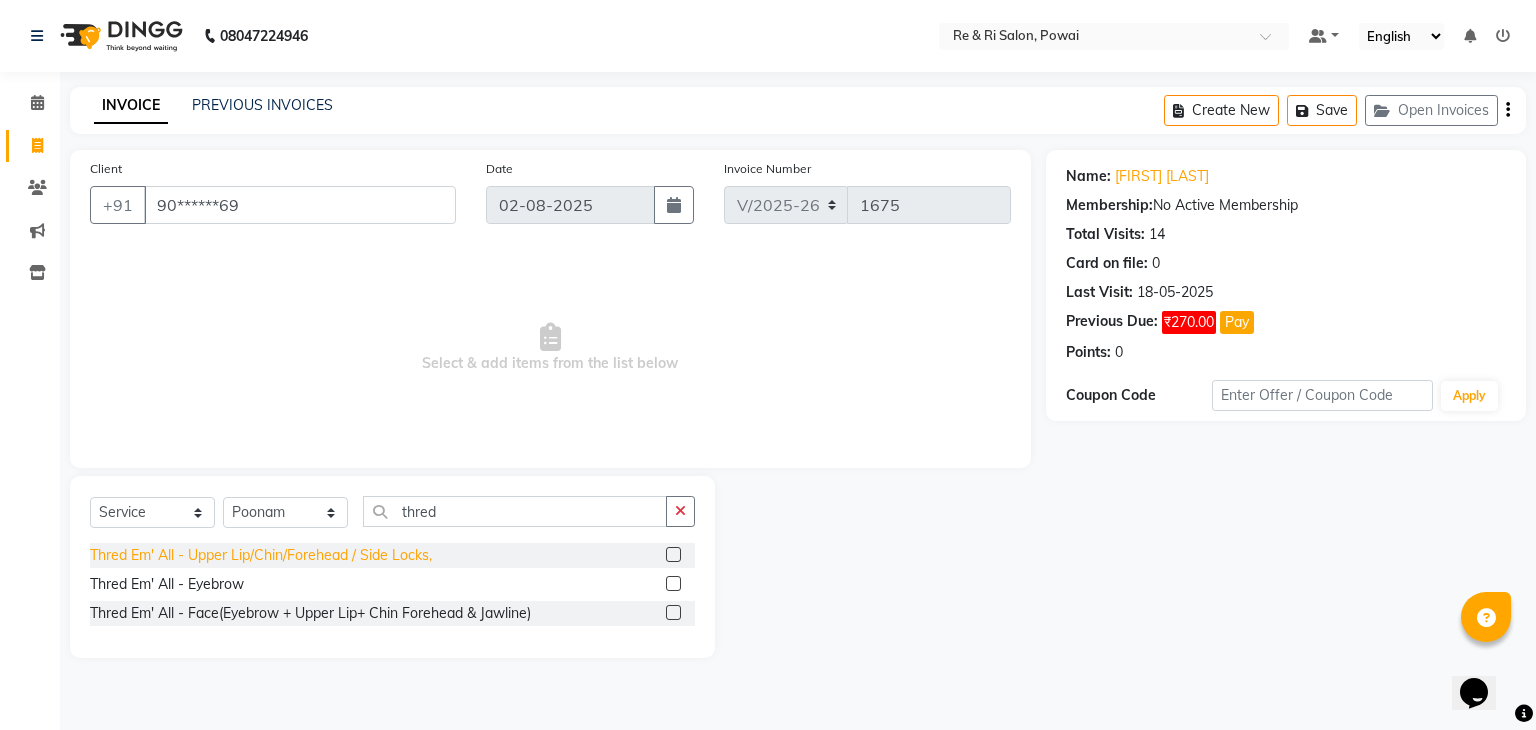 click on "Thred Em' All - Upper Lip/Chin/Forehead / Side Locks," 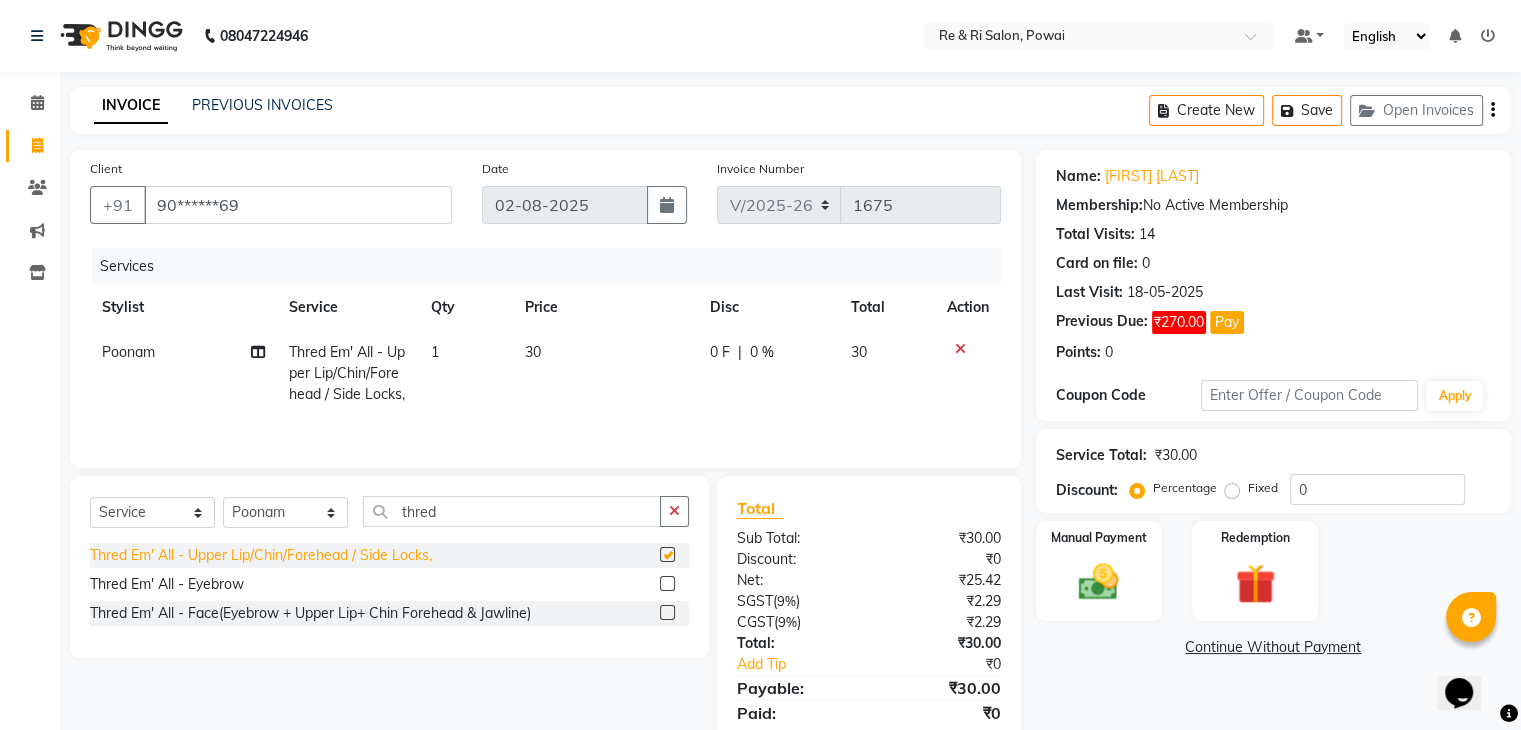 checkbox on "false" 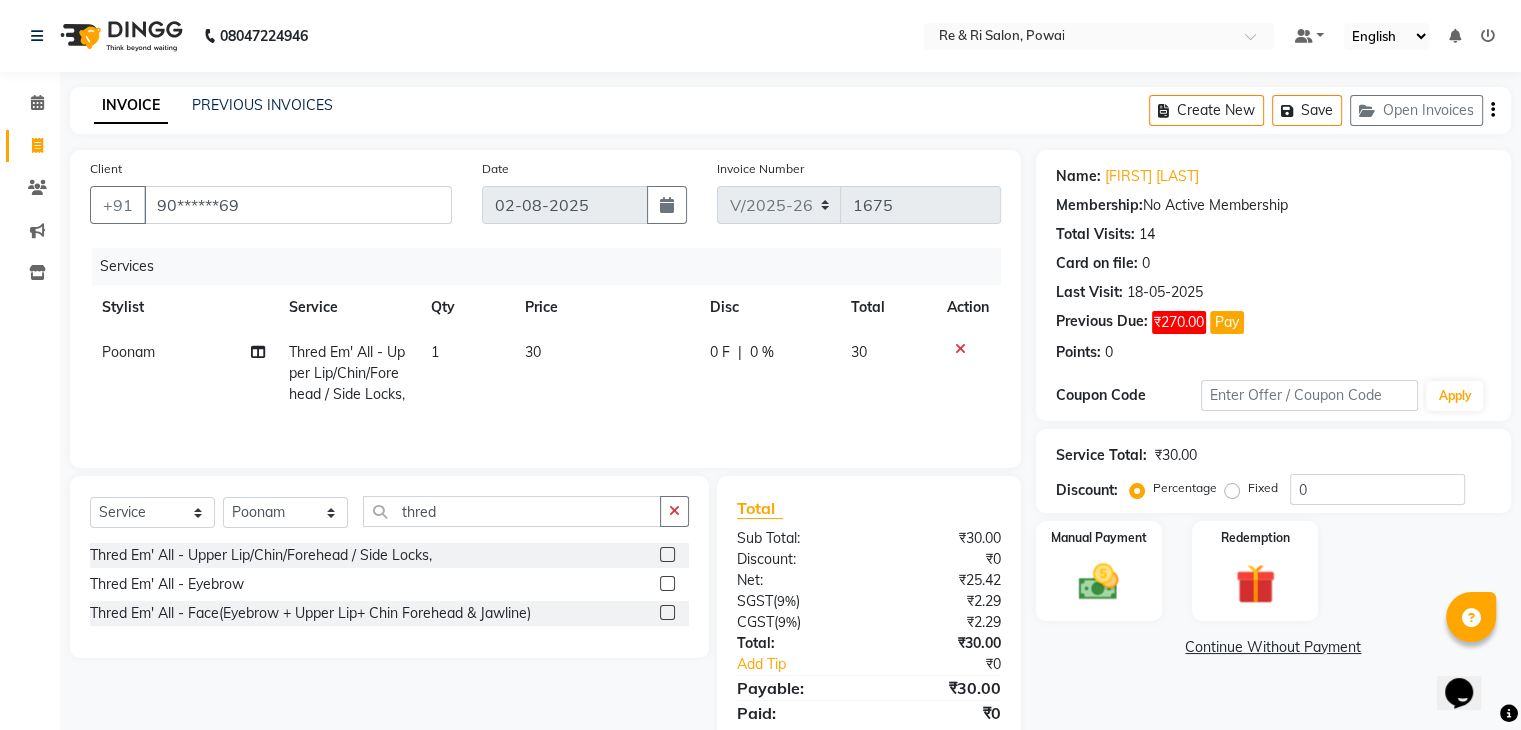 click on "1" 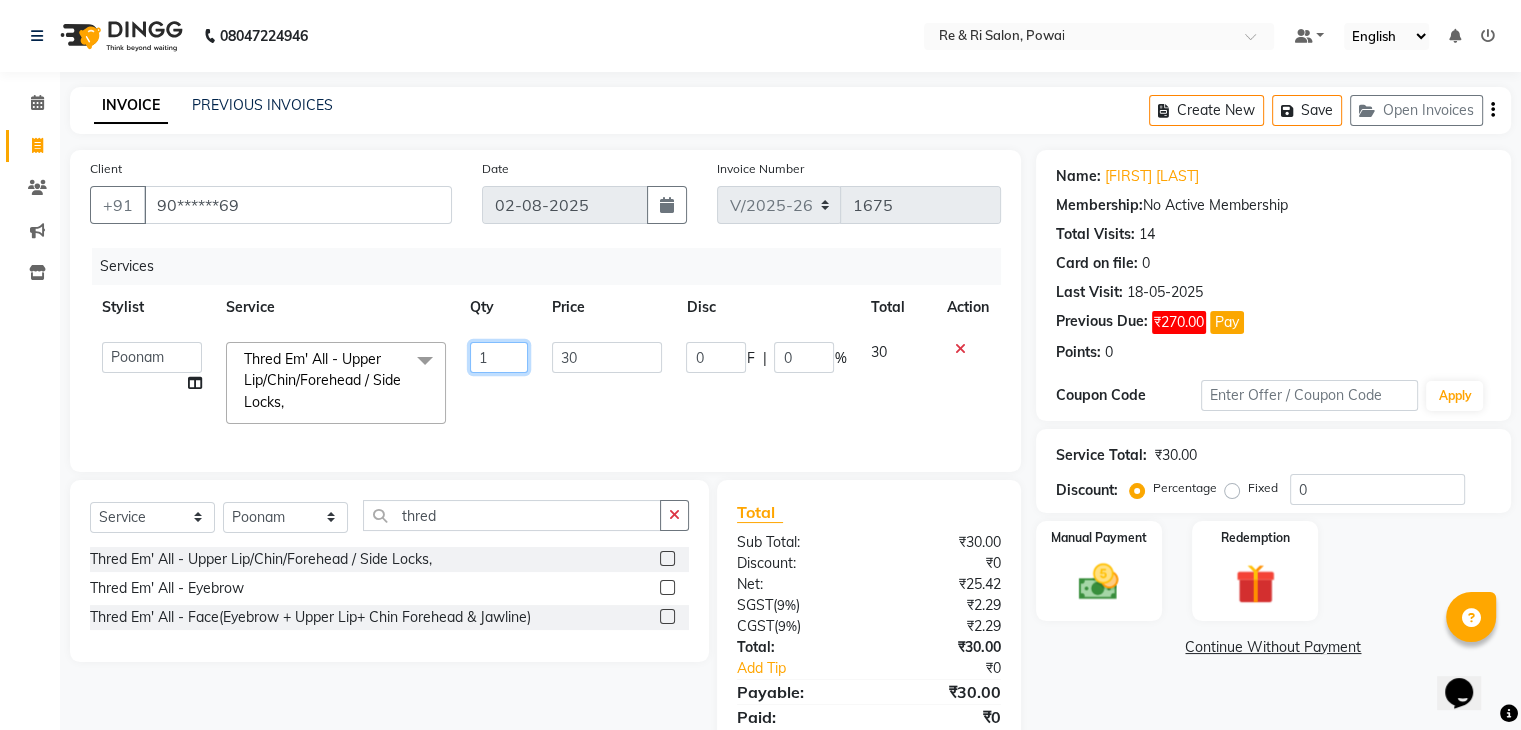 click on "1" 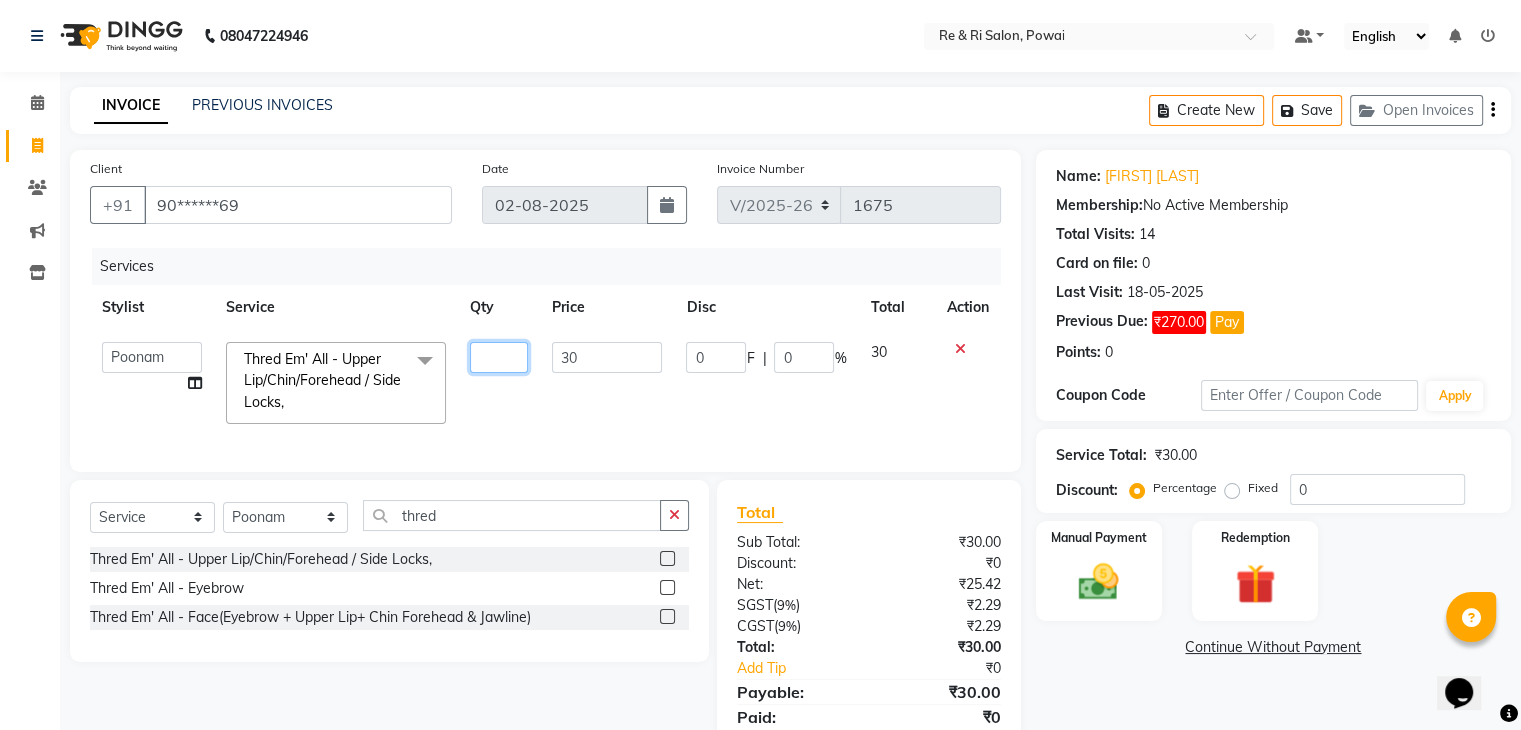 type on "3" 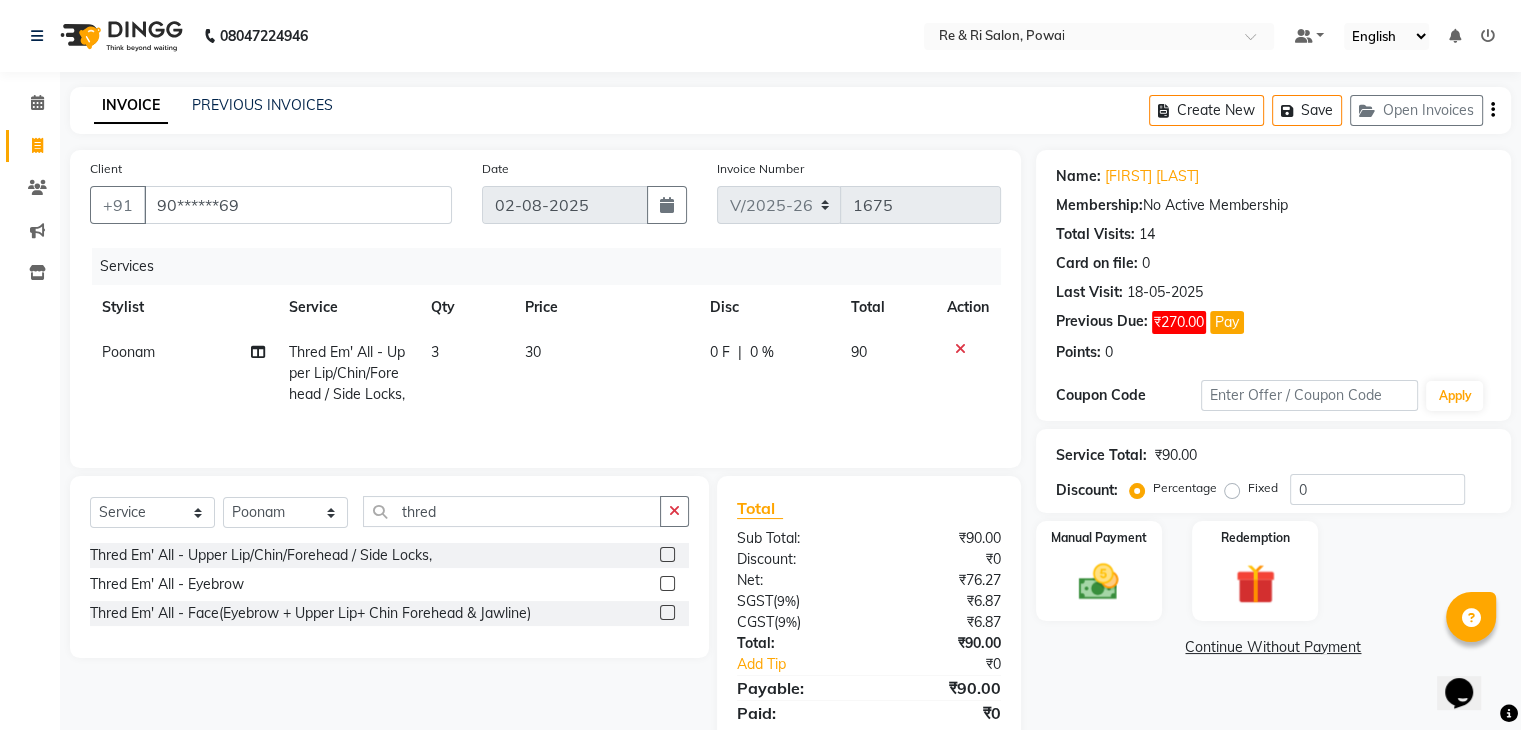 click on "Services Stylist Service Qty Price Disc Total Action [FIRST] Thred Em' All - Upper Lip/Chin/Forehead / Side Locks, 3 30 0 F | 0 % 90" 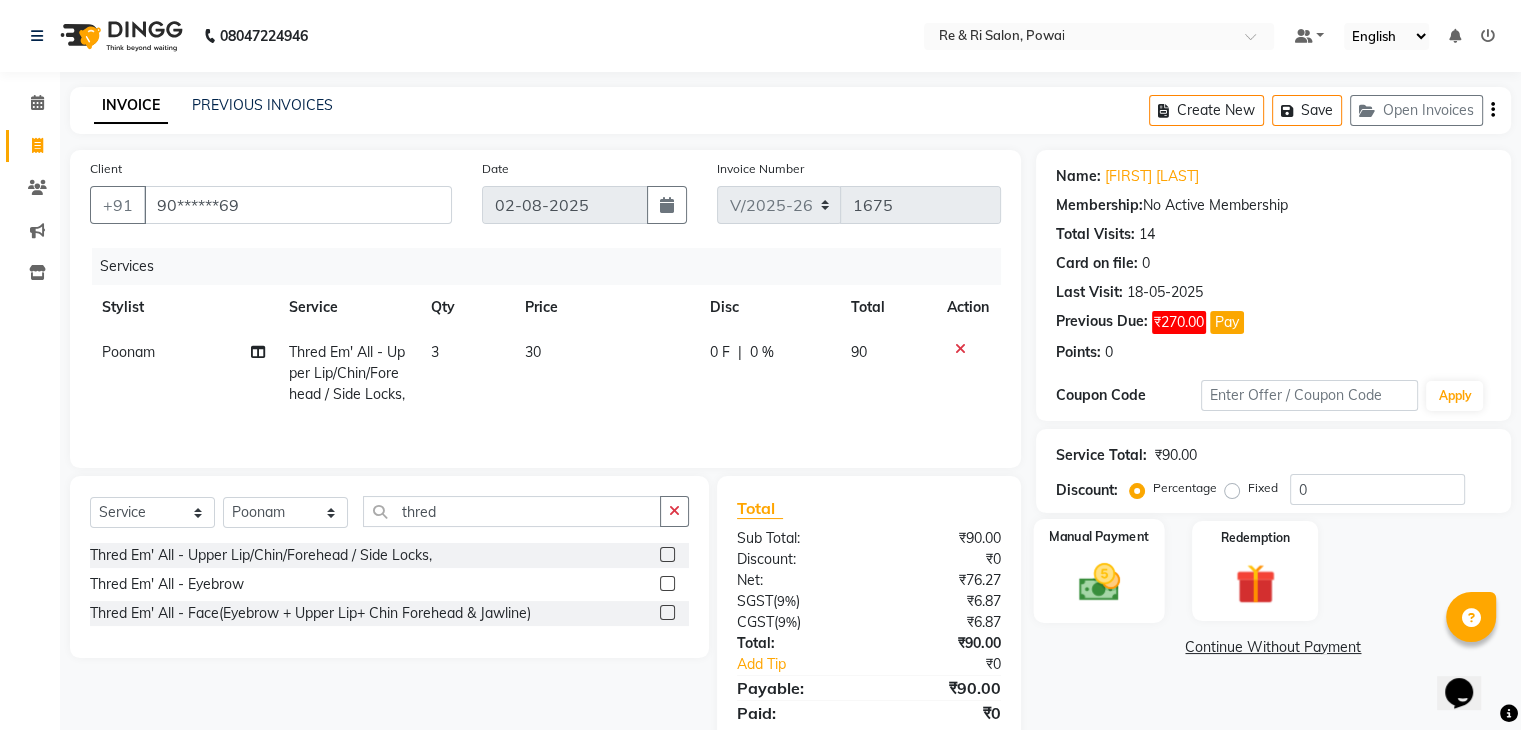 click 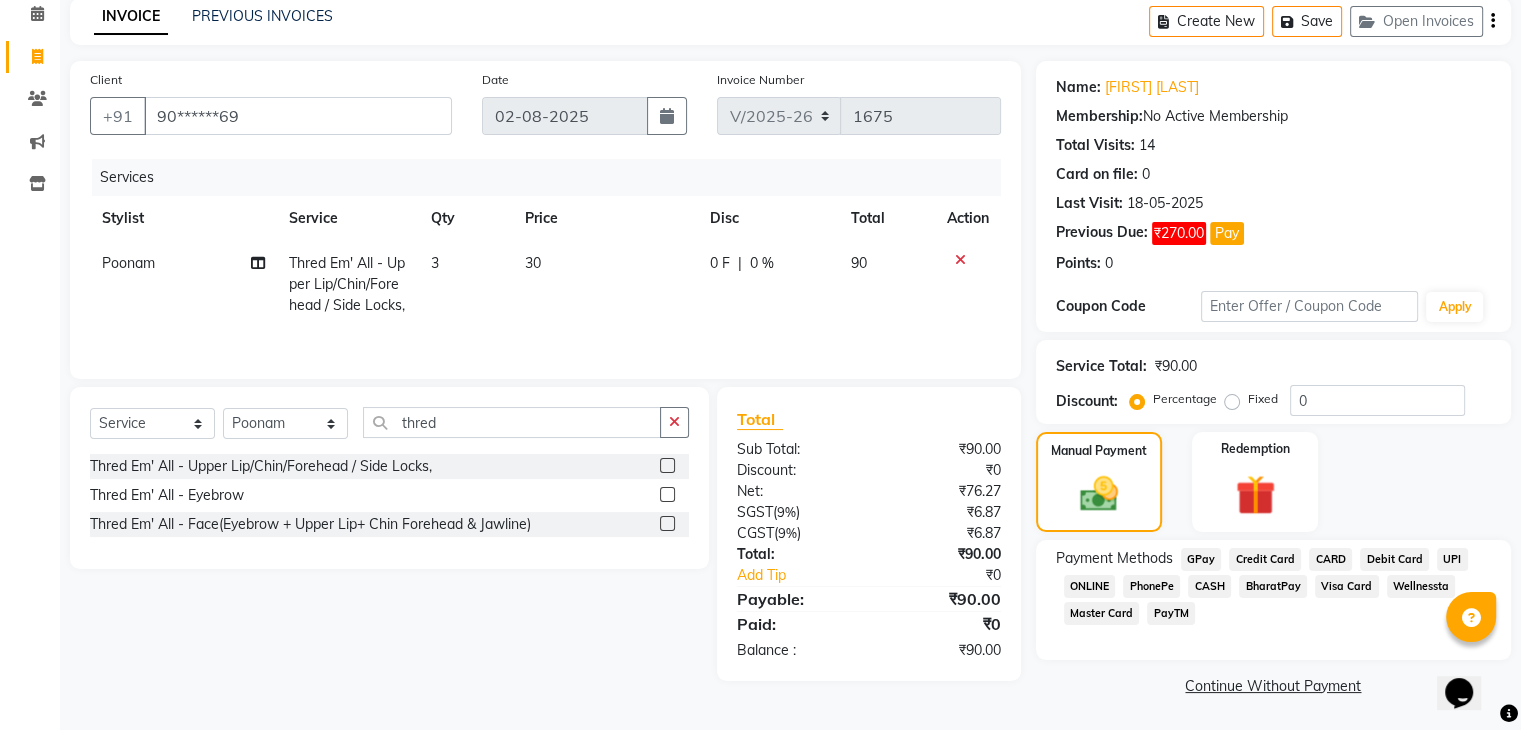click on "CASH" 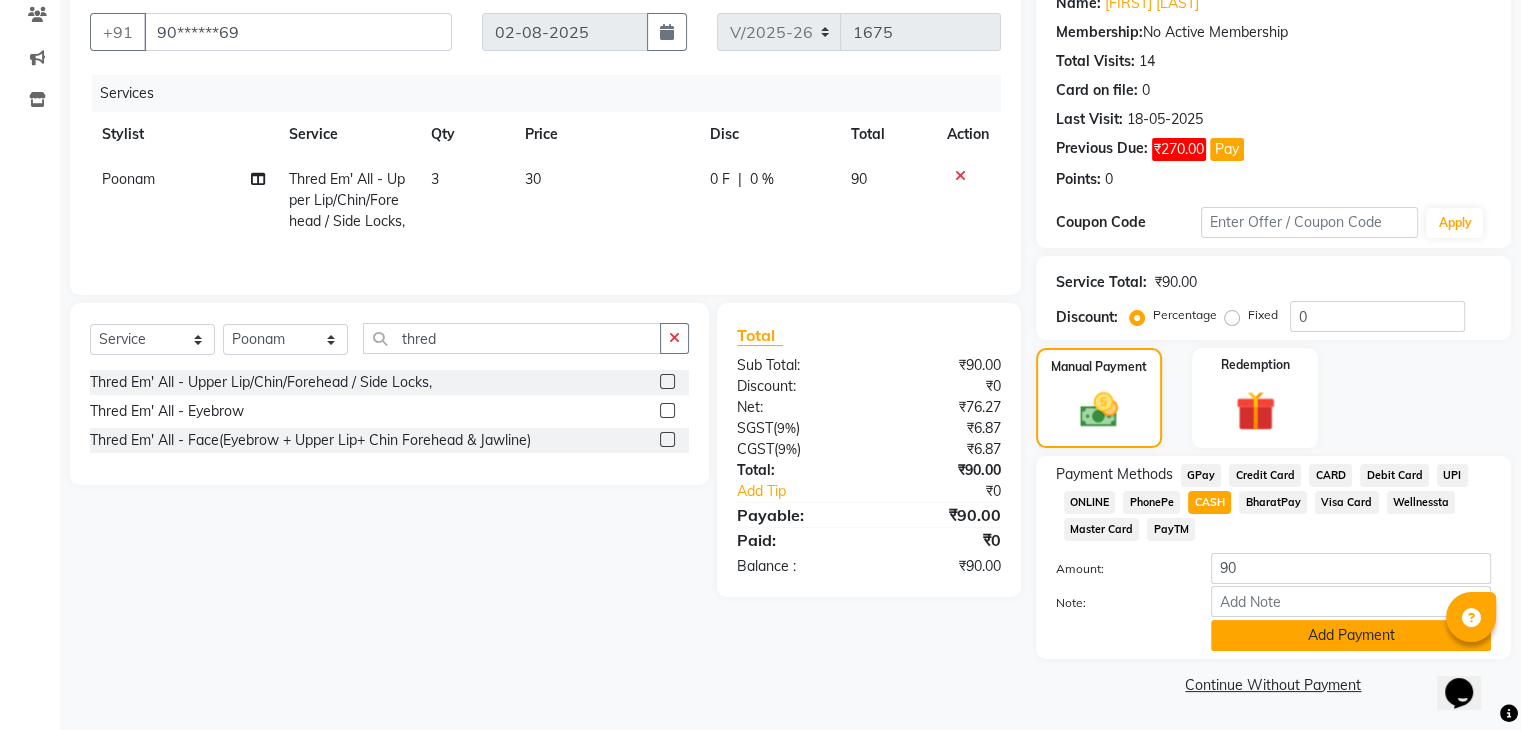 click on "Add Payment" 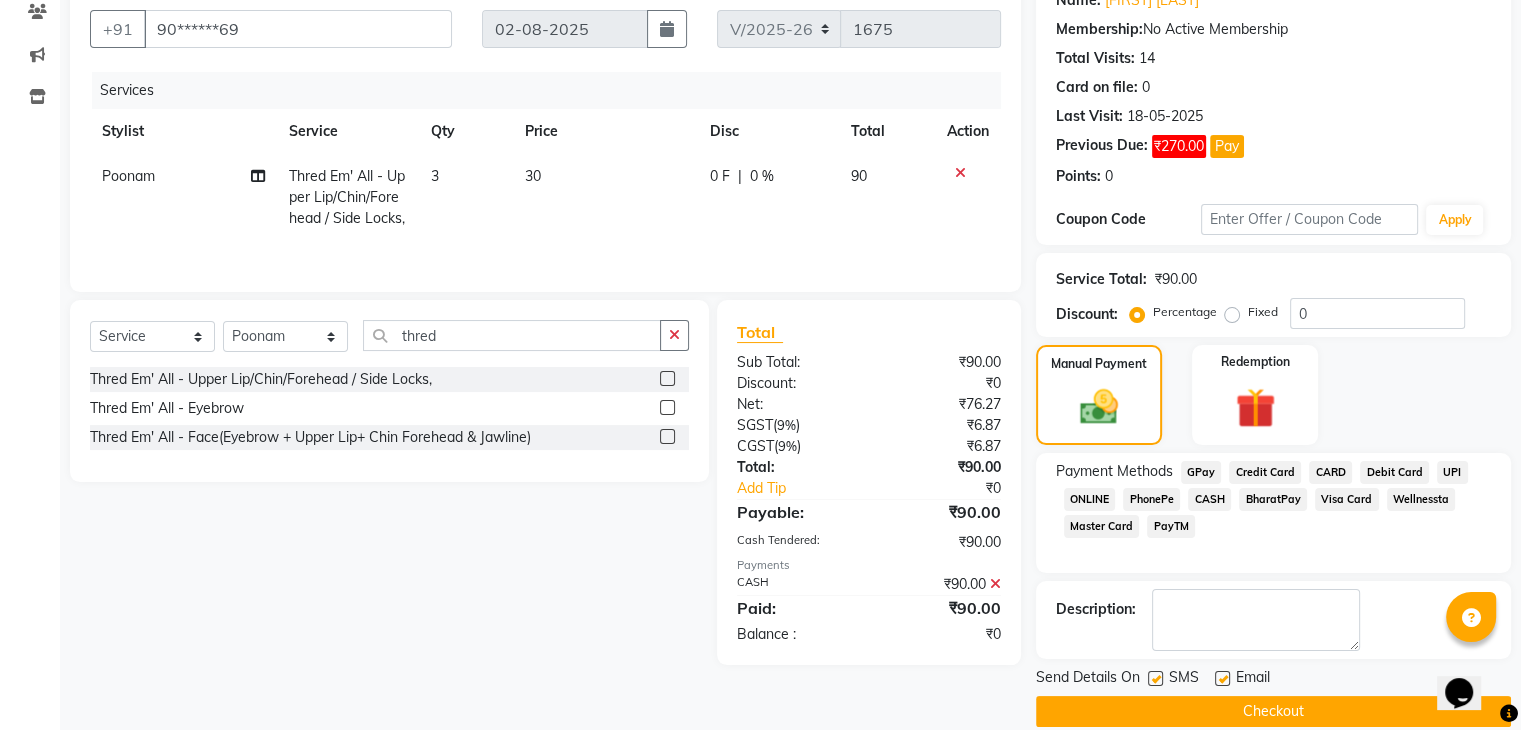scroll, scrollTop: 201, scrollLeft: 0, axis: vertical 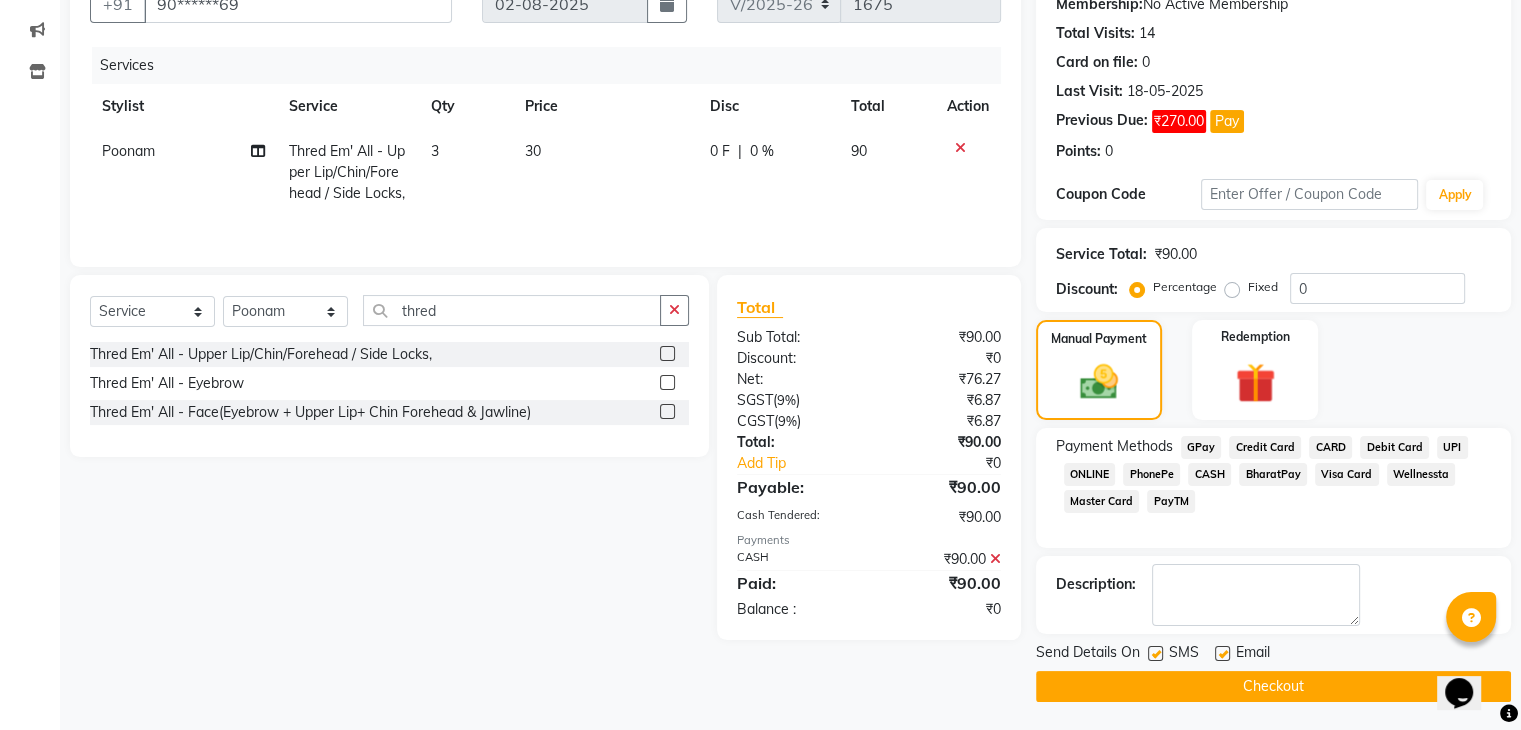 click 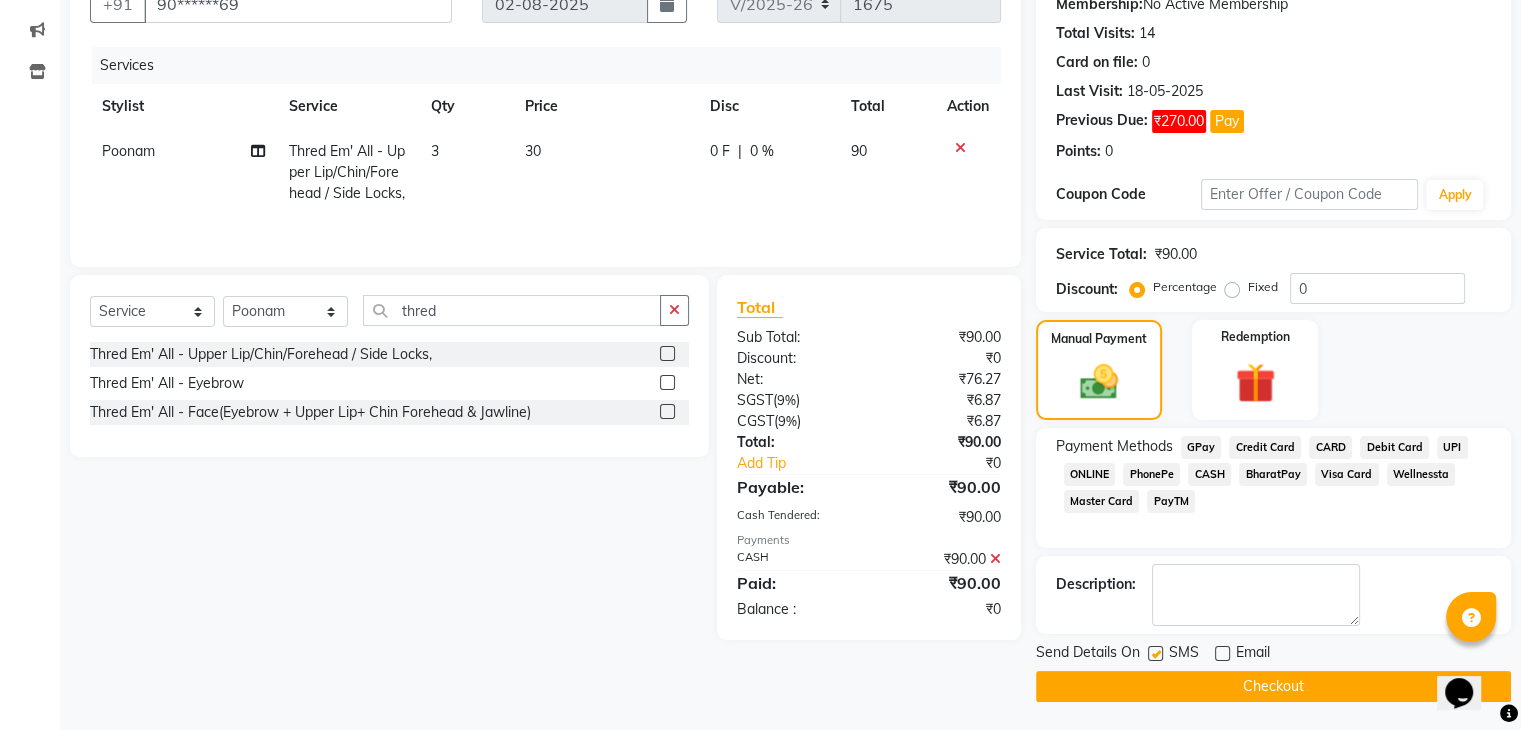 click 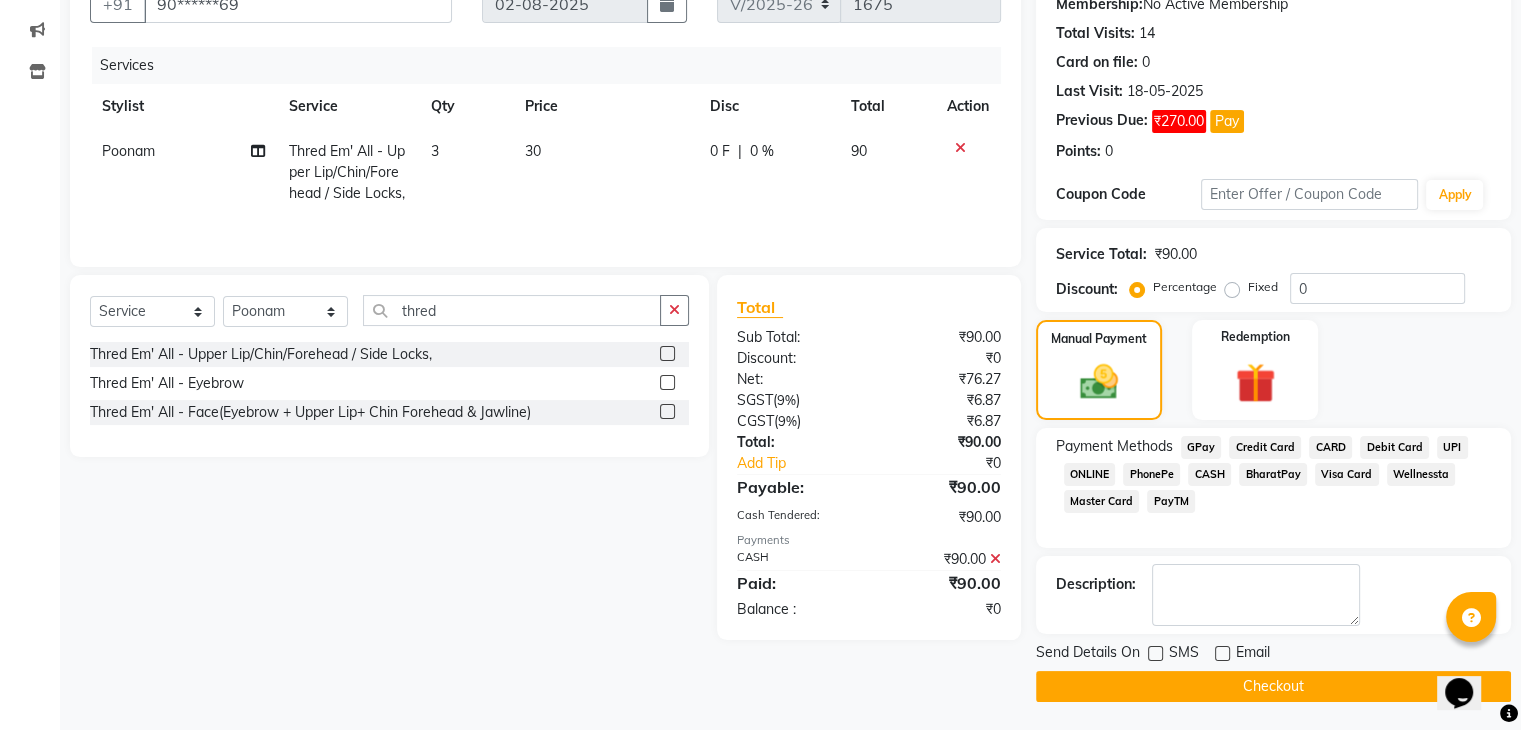 click on "Checkout" 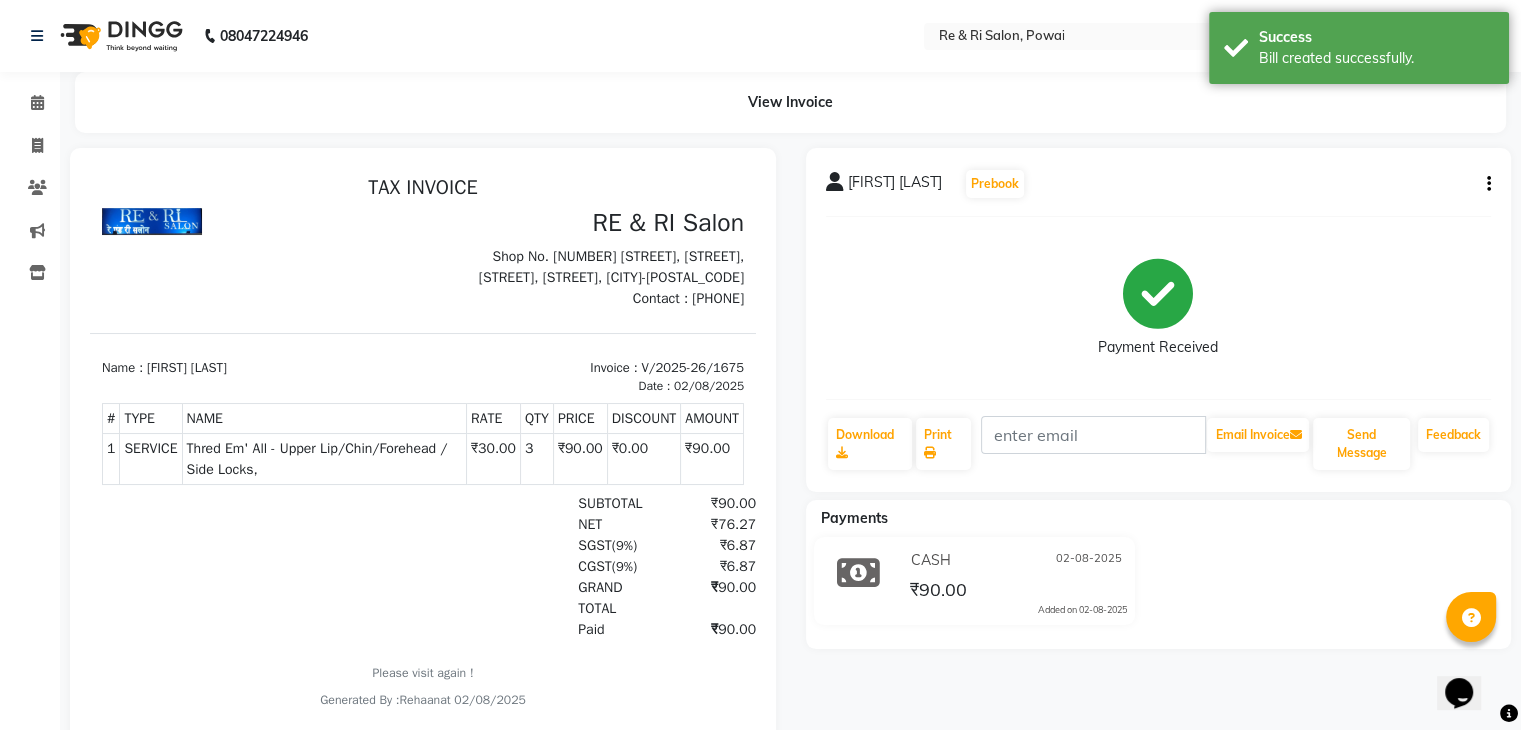 scroll, scrollTop: 0, scrollLeft: 0, axis: both 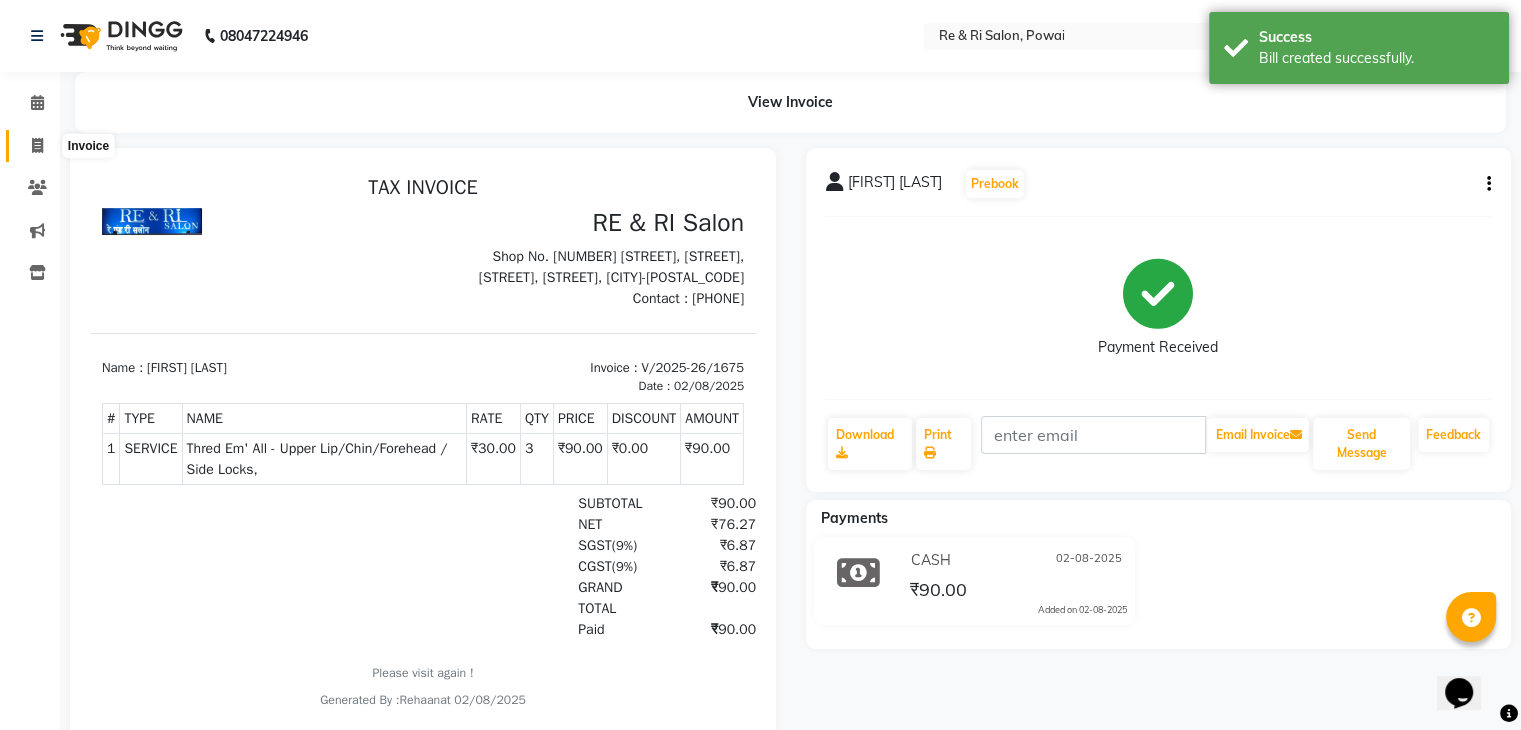 click 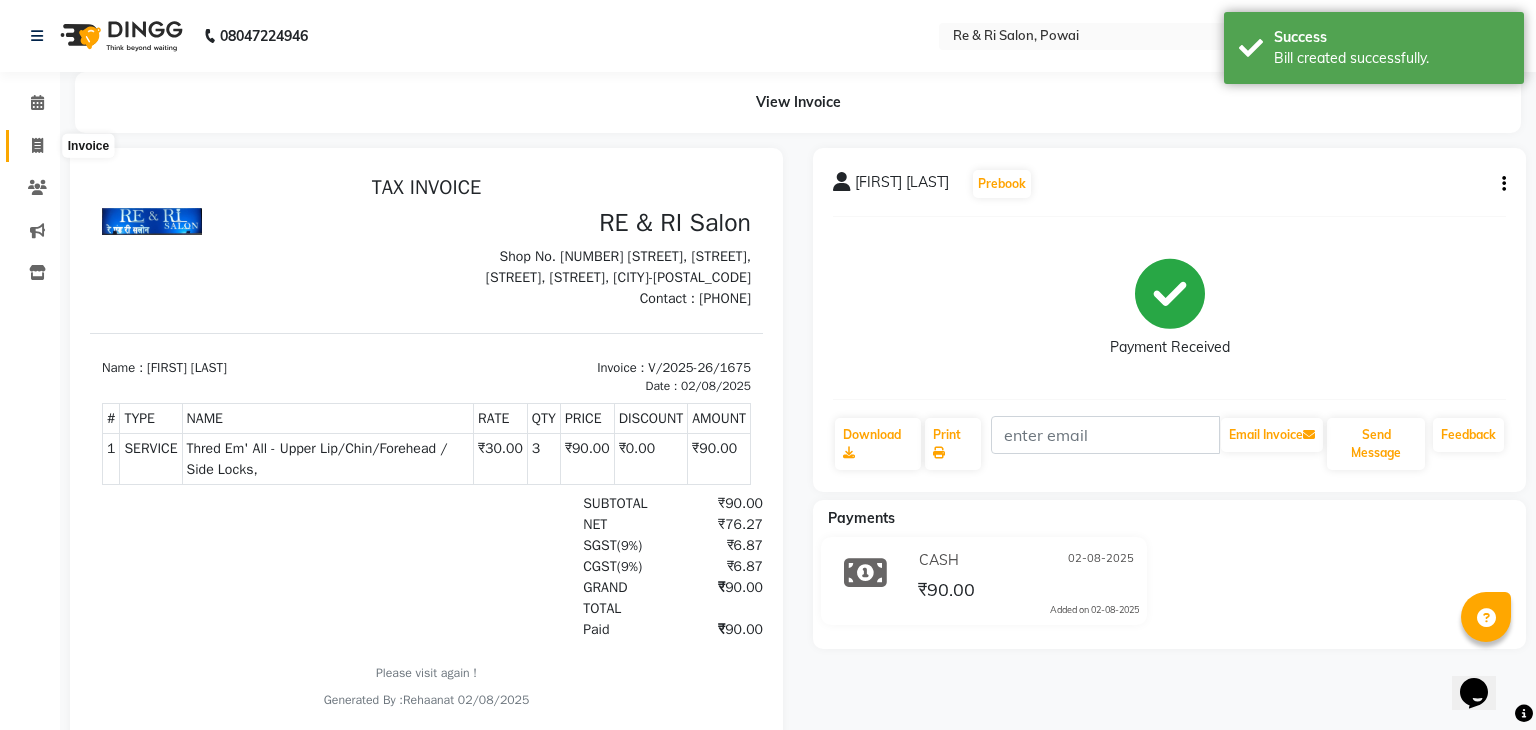 select on "service" 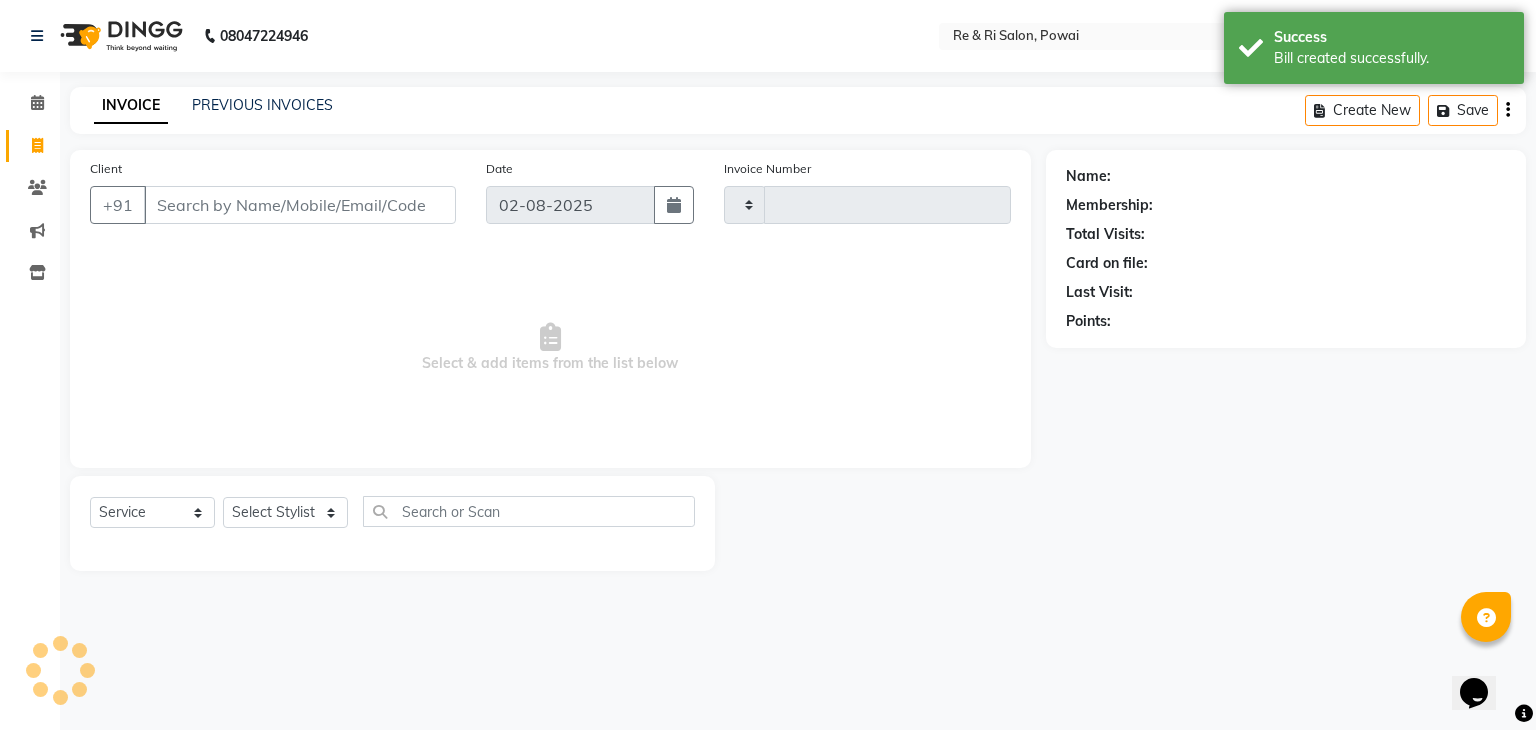 type on "1676" 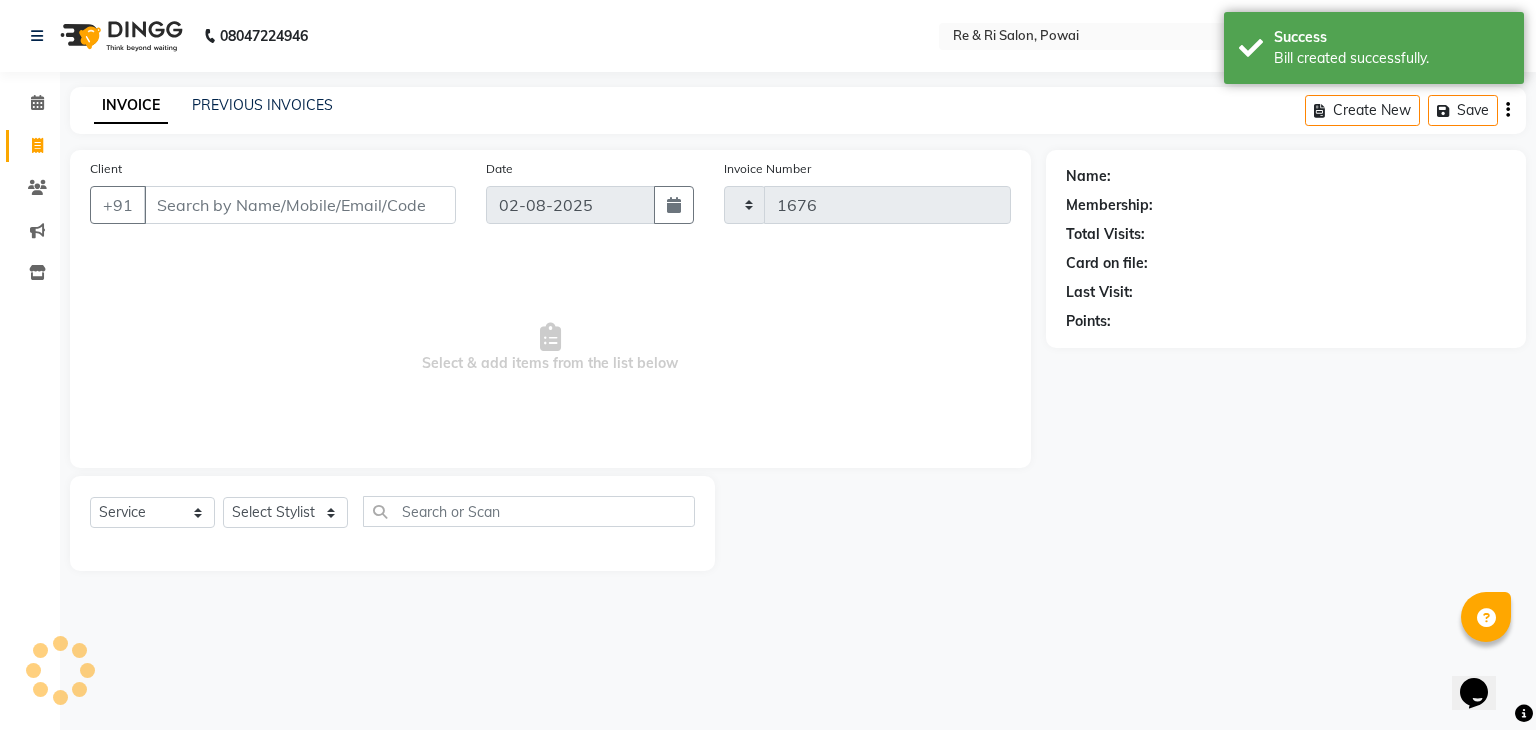 select on "5364" 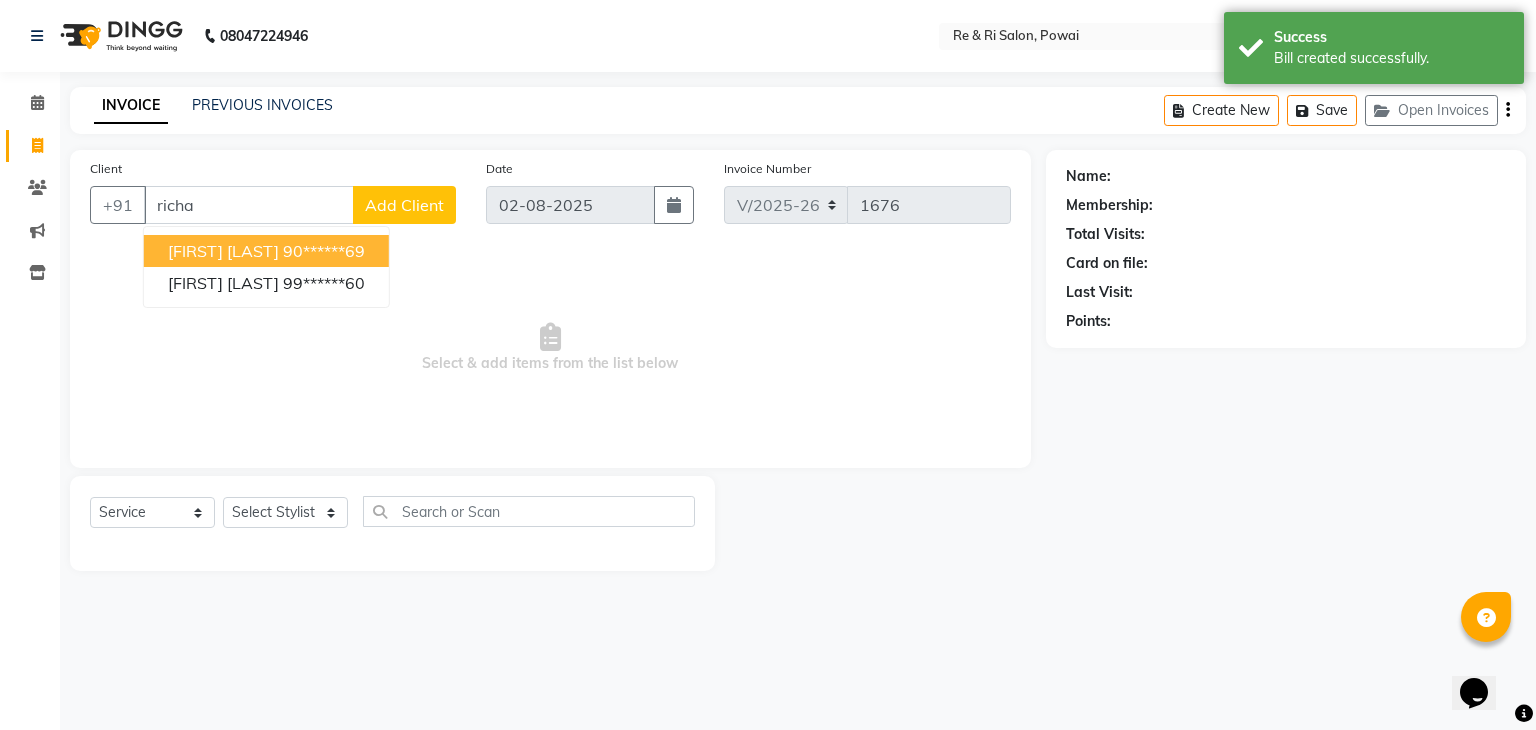 click on "[FIRST] [LAST]" at bounding box center (223, 251) 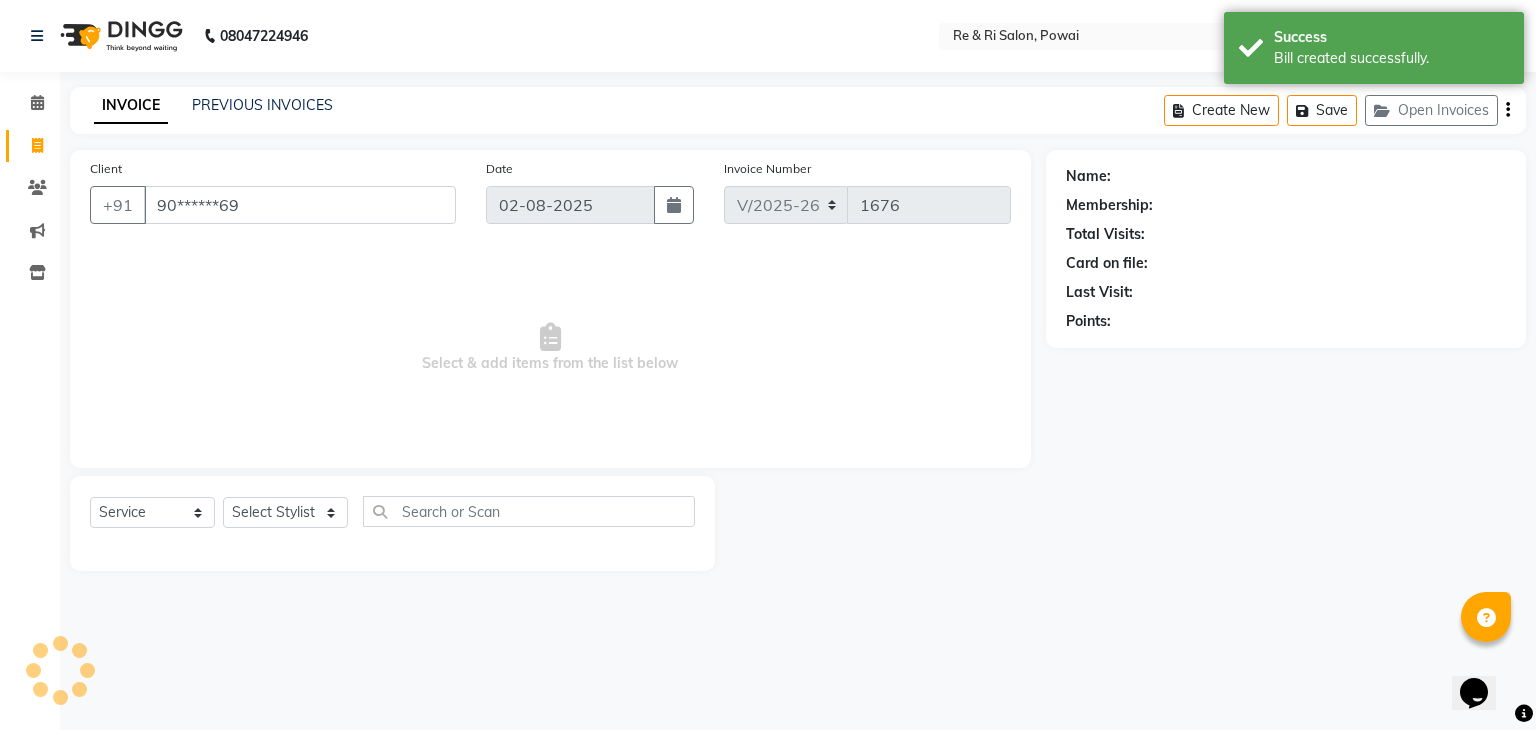 type on "90******69" 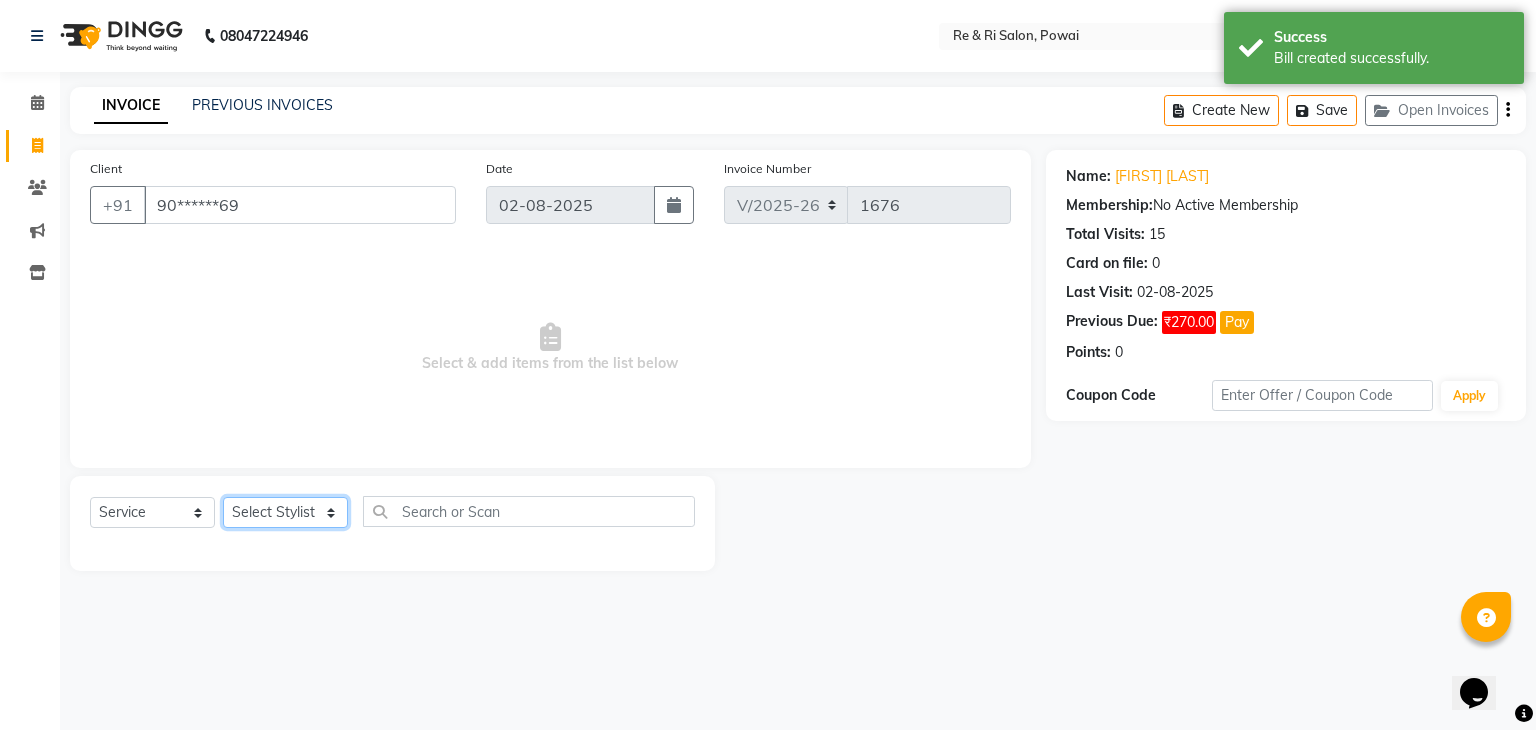 click on "Select Stylist ana Arbaaz  Danish  [FIRST] Rehaan  Salman  Sandy" 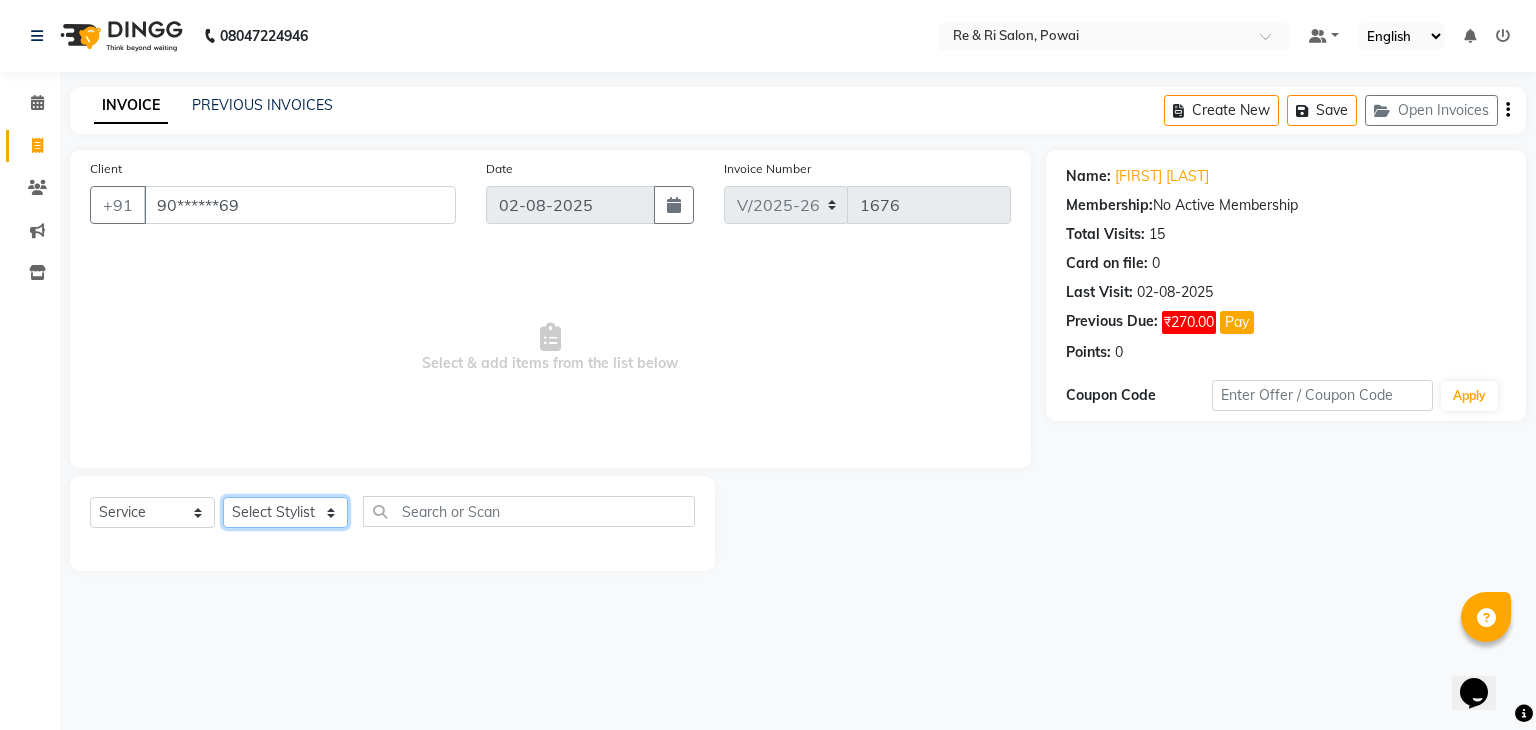 select on "36184" 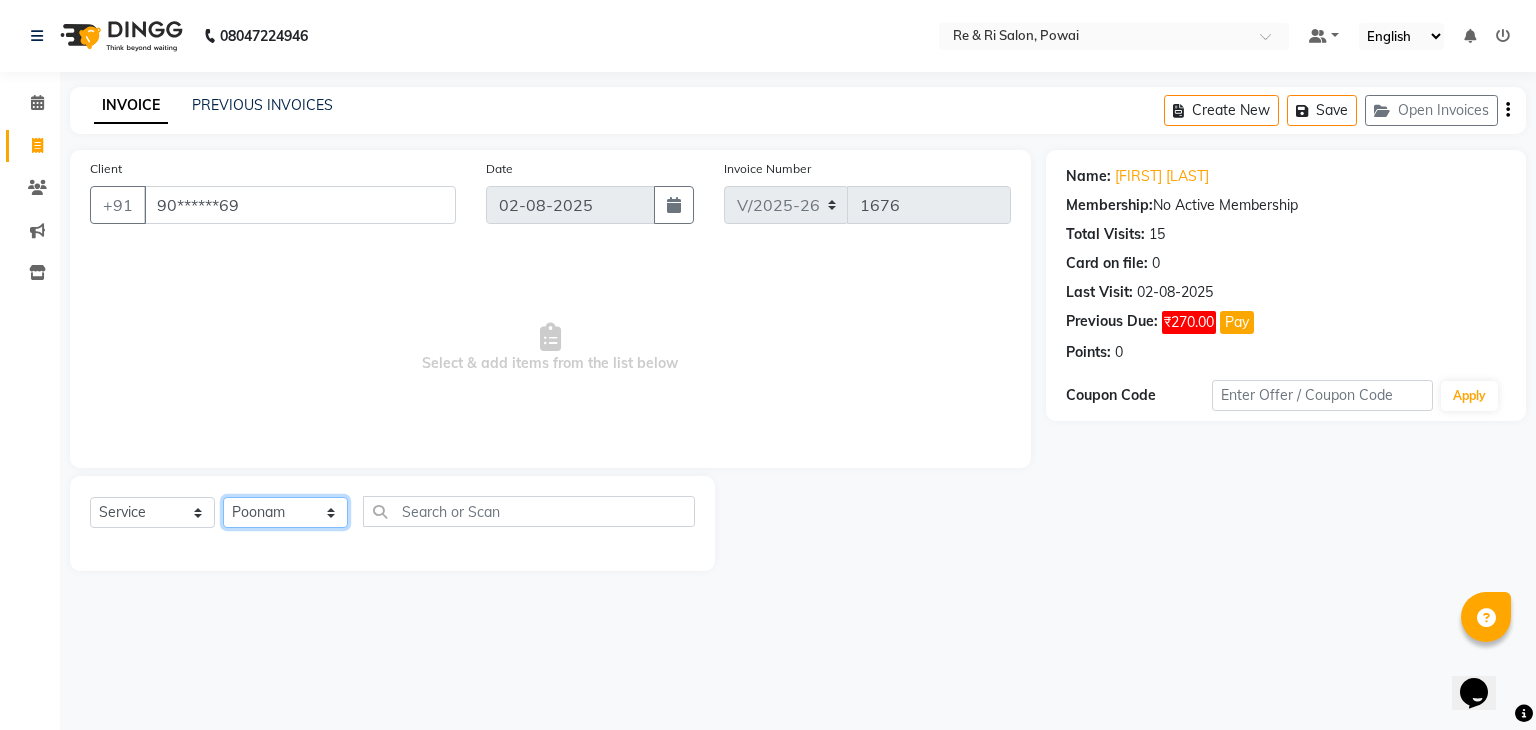 click on "Select Stylist ana Arbaaz  Danish  [FIRST] Rehaan  Salman  Sandy" 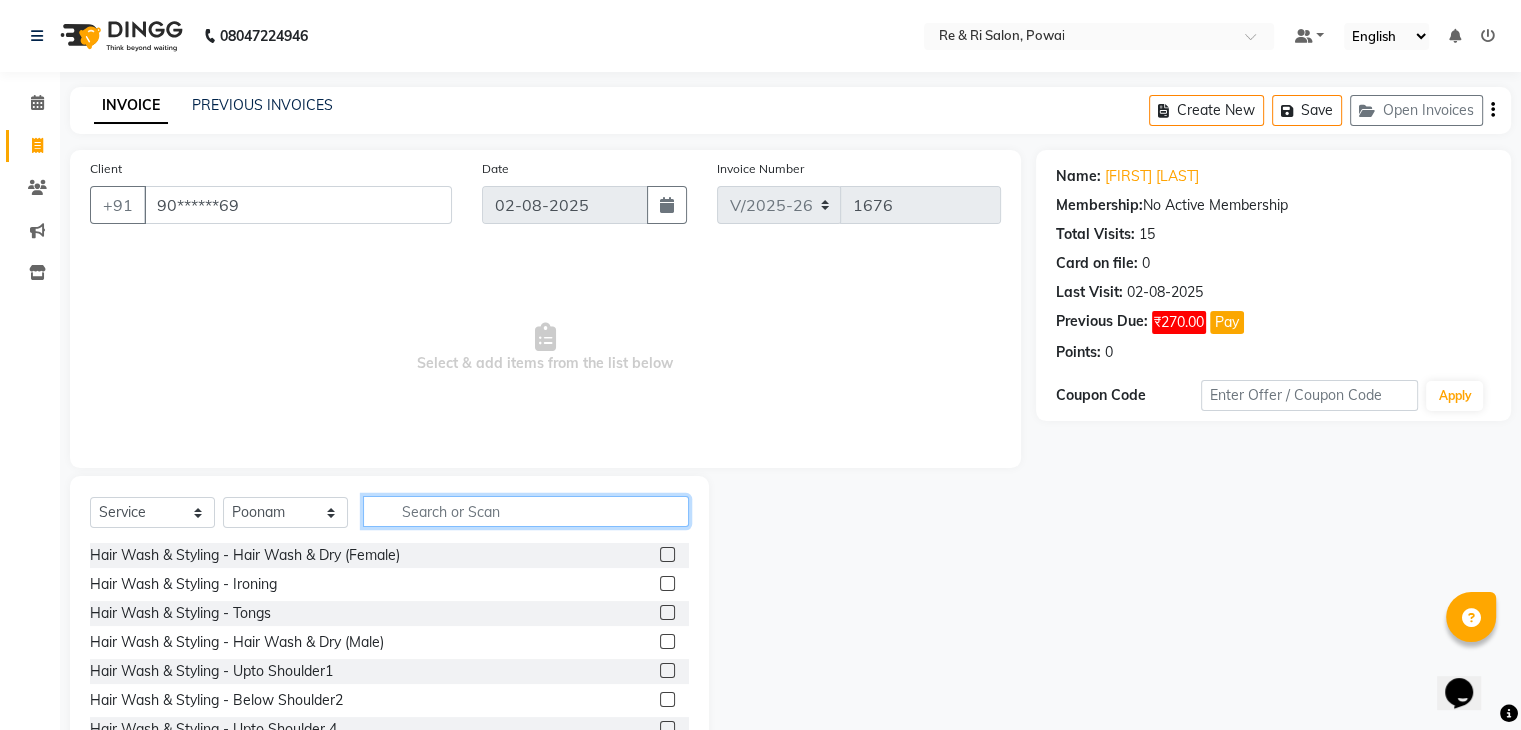 click 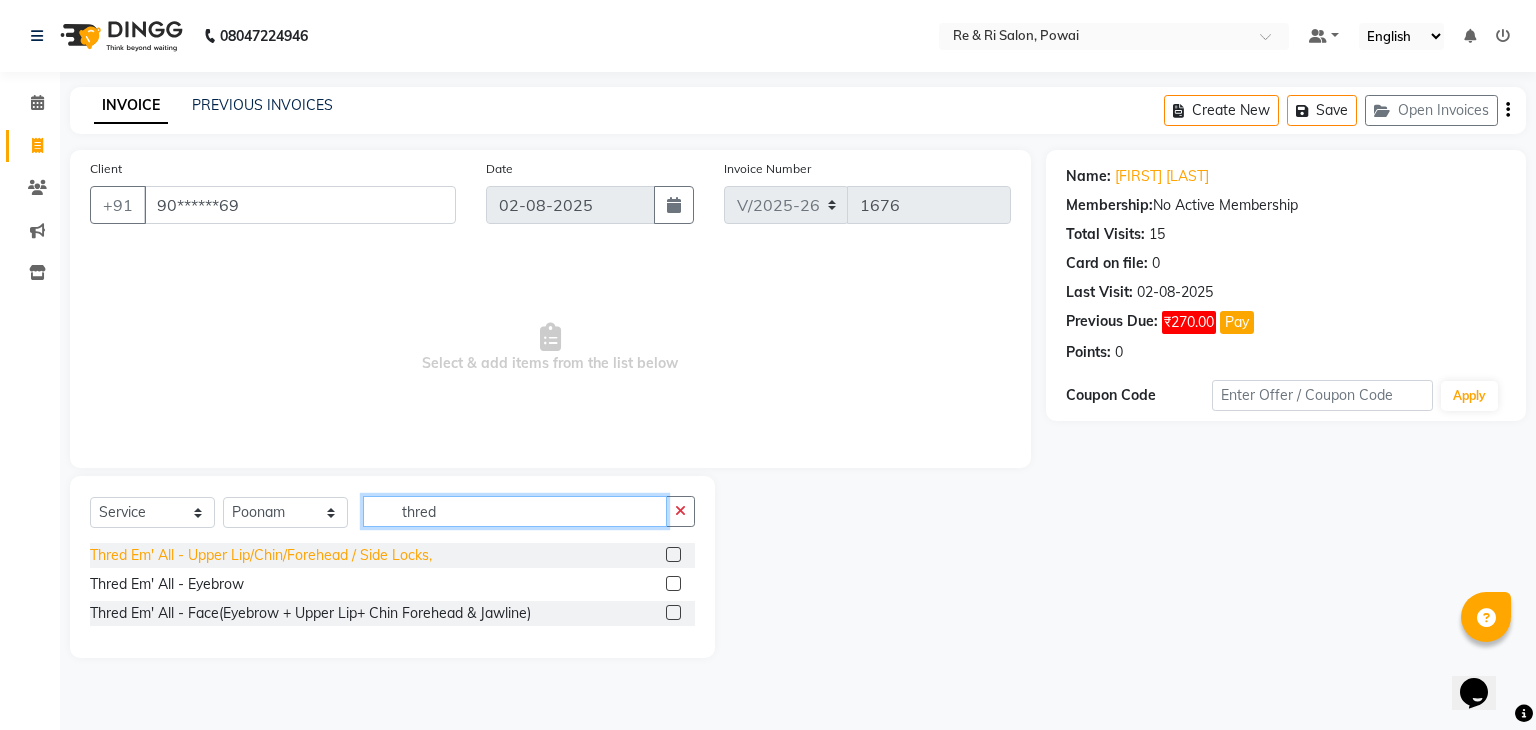 type on "thred" 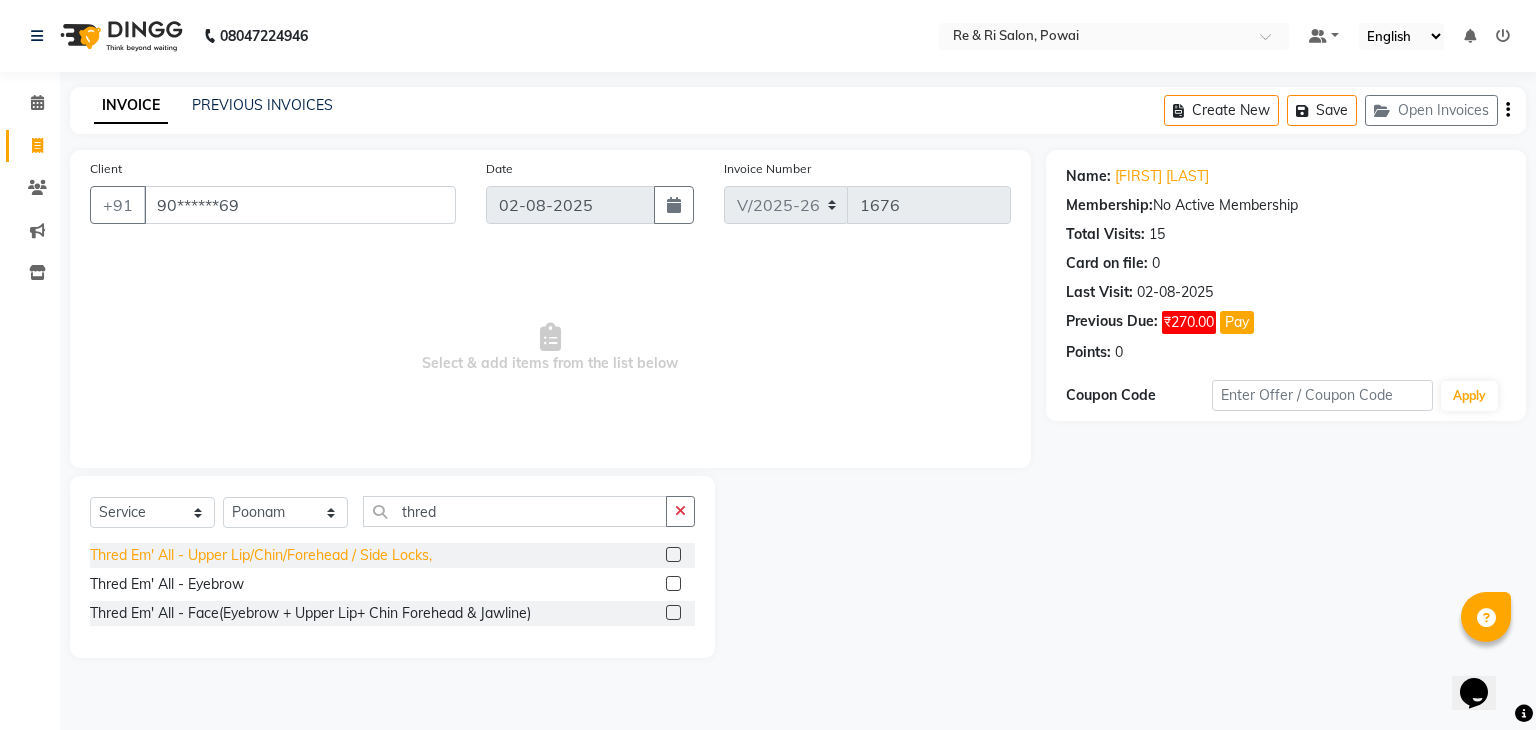 click on "Thred Em' All - Upper Lip/Chin/Forehead / Side Locks," 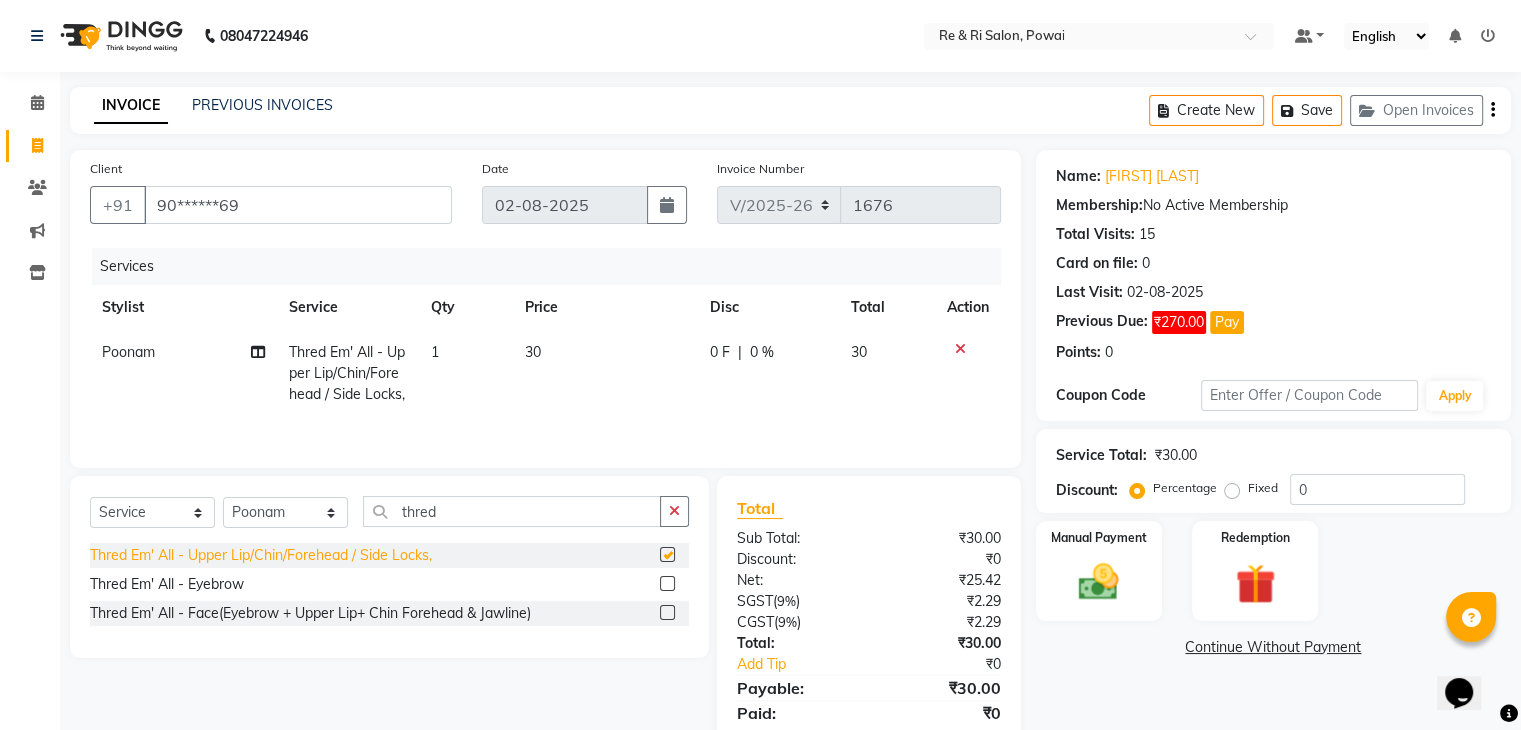 checkbox on "false" 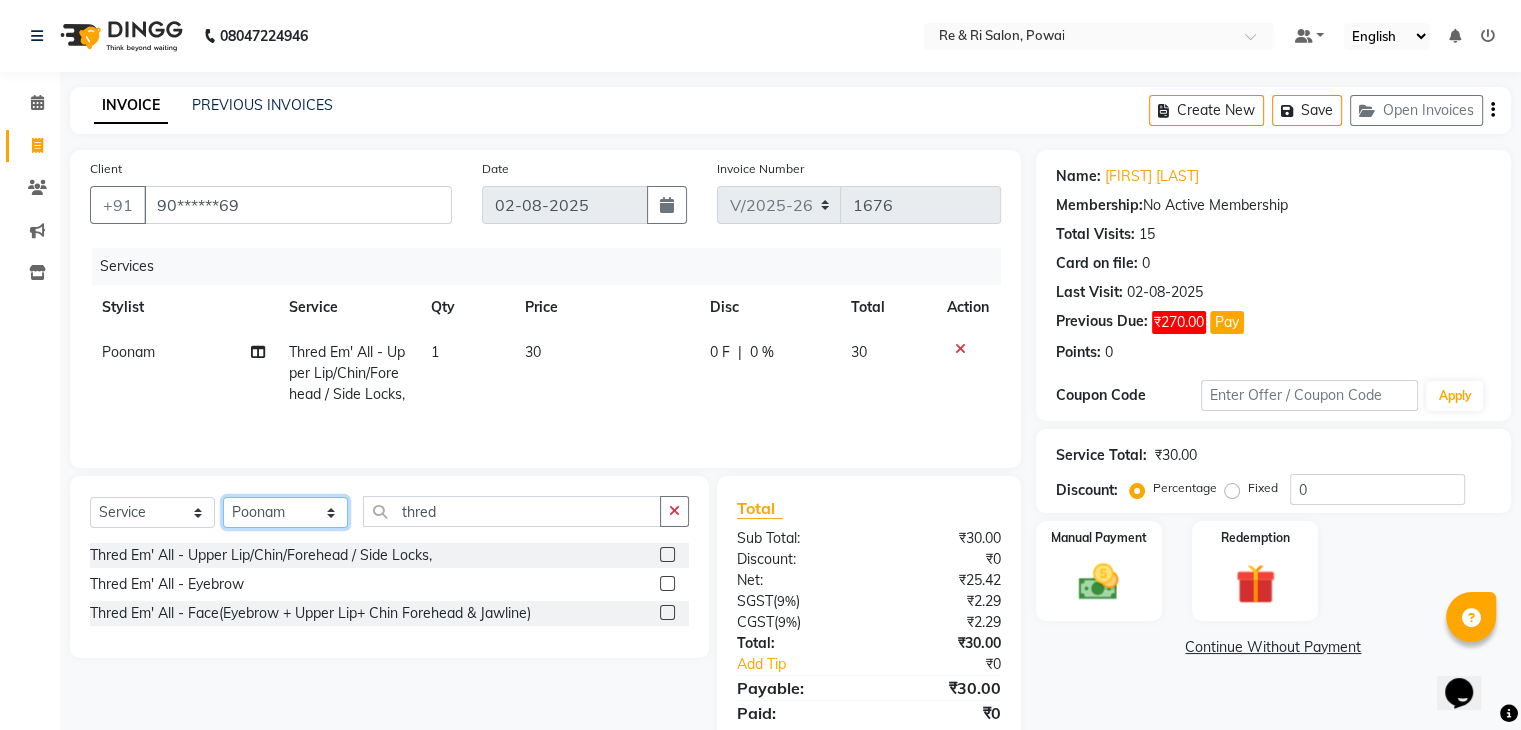 click on "Select Stylist ana Arbaaz  Danish  [FIRST] Rehaan  Salman  Sandy" 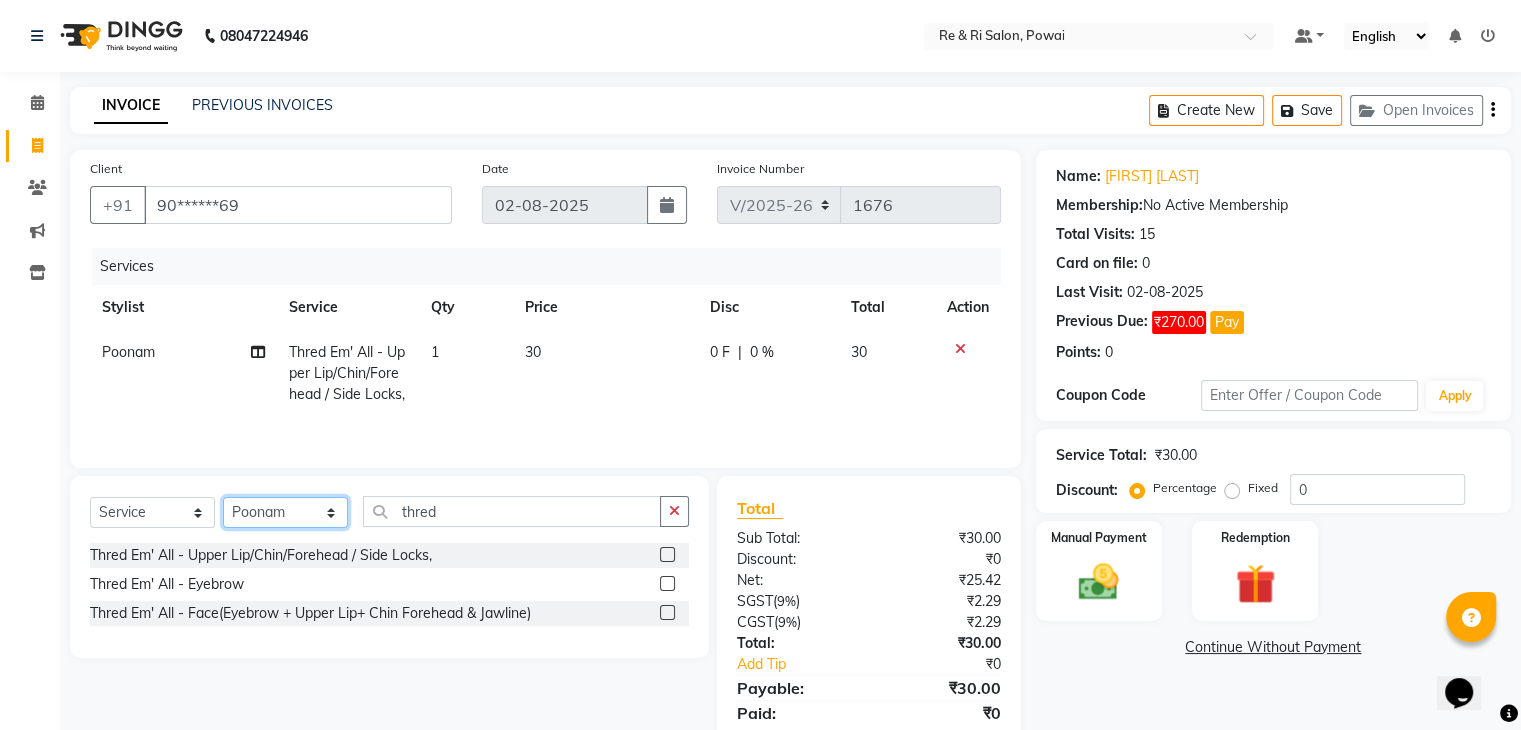 select on "35434" 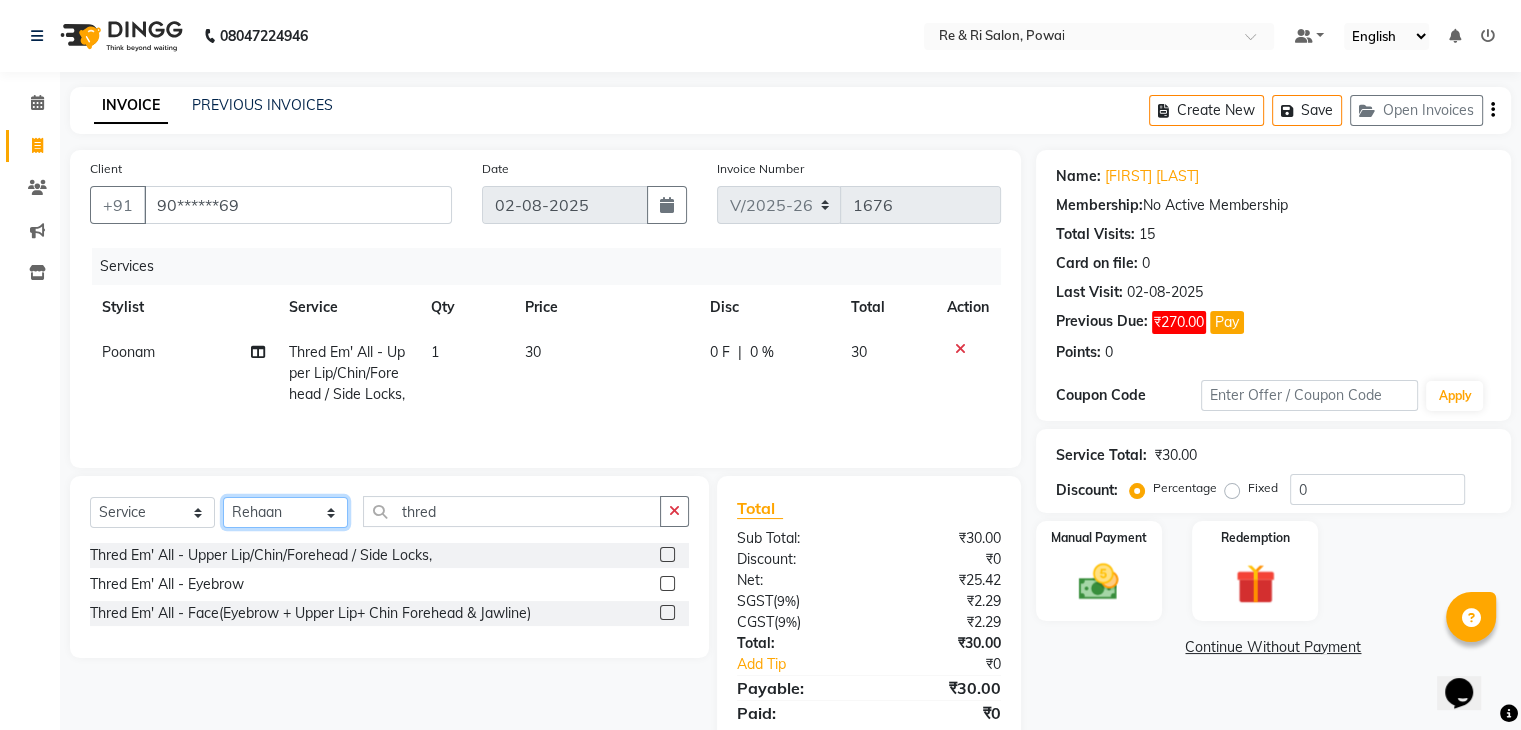click on "Select Stylist ana Arbaaz  Danish  [FIRST] Rehaan  Salman  Sandy" 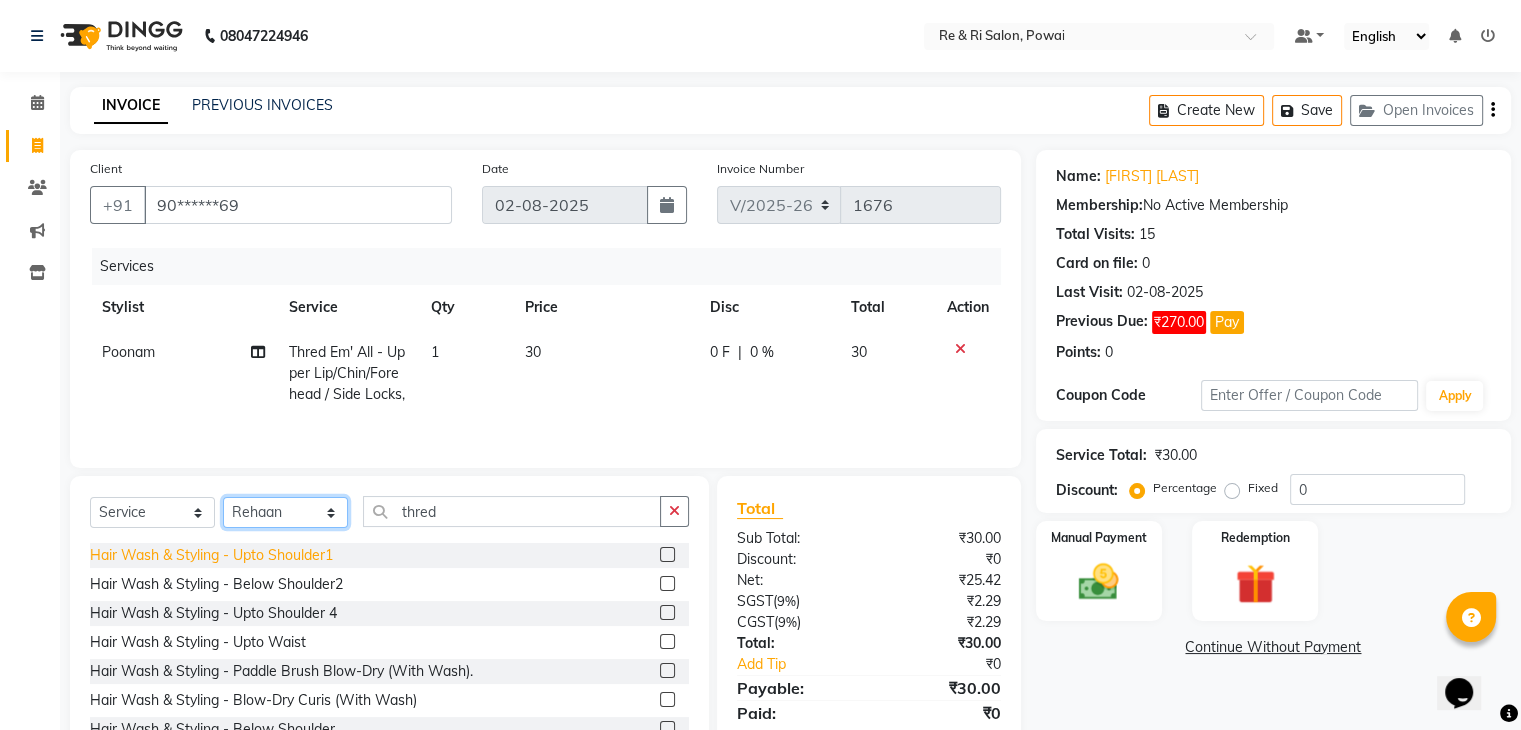 scroll, scrollTop: 118, scrollLeft: 0, axis: vertical 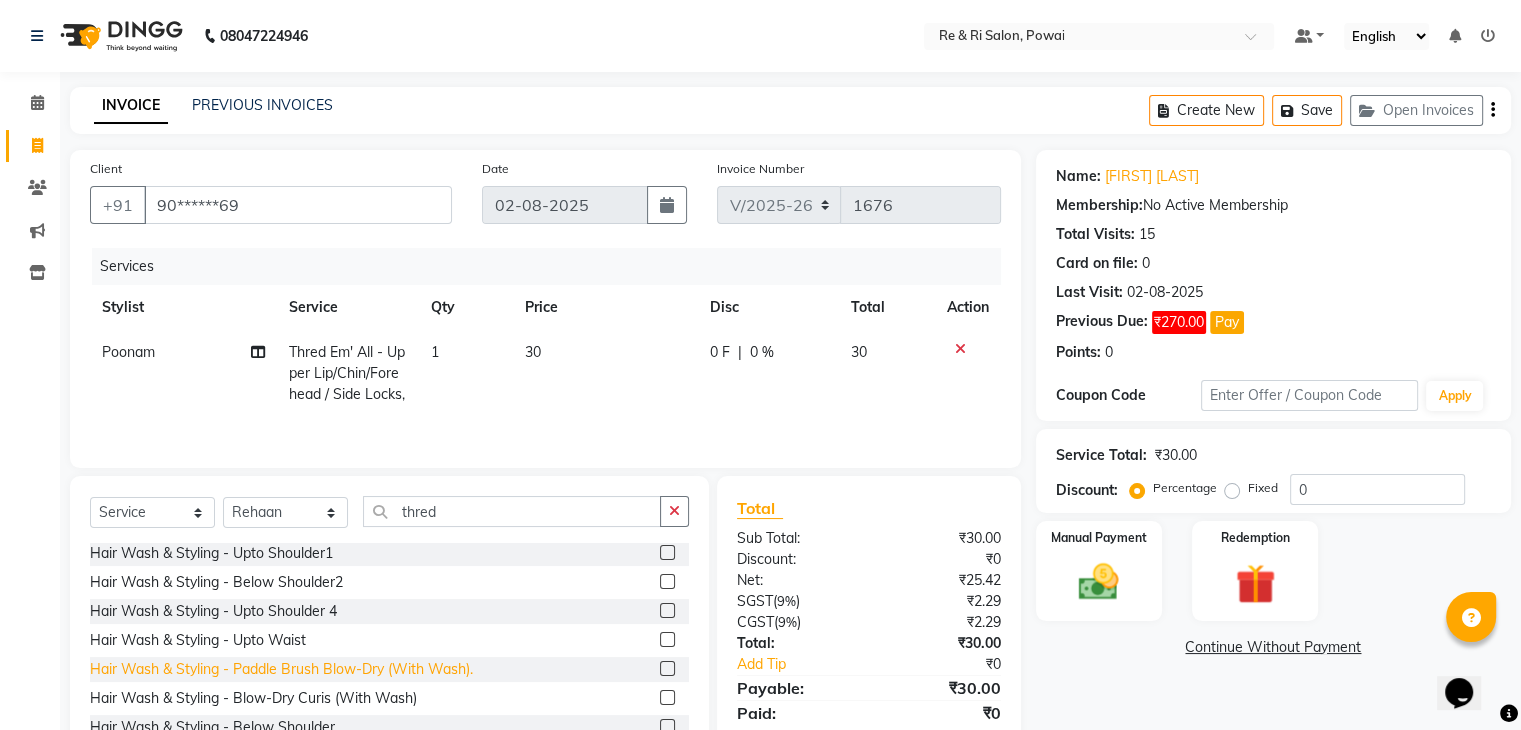 click on "Hair Wash & Styling - Paddle Brush Blow-Dry (With Wash)." 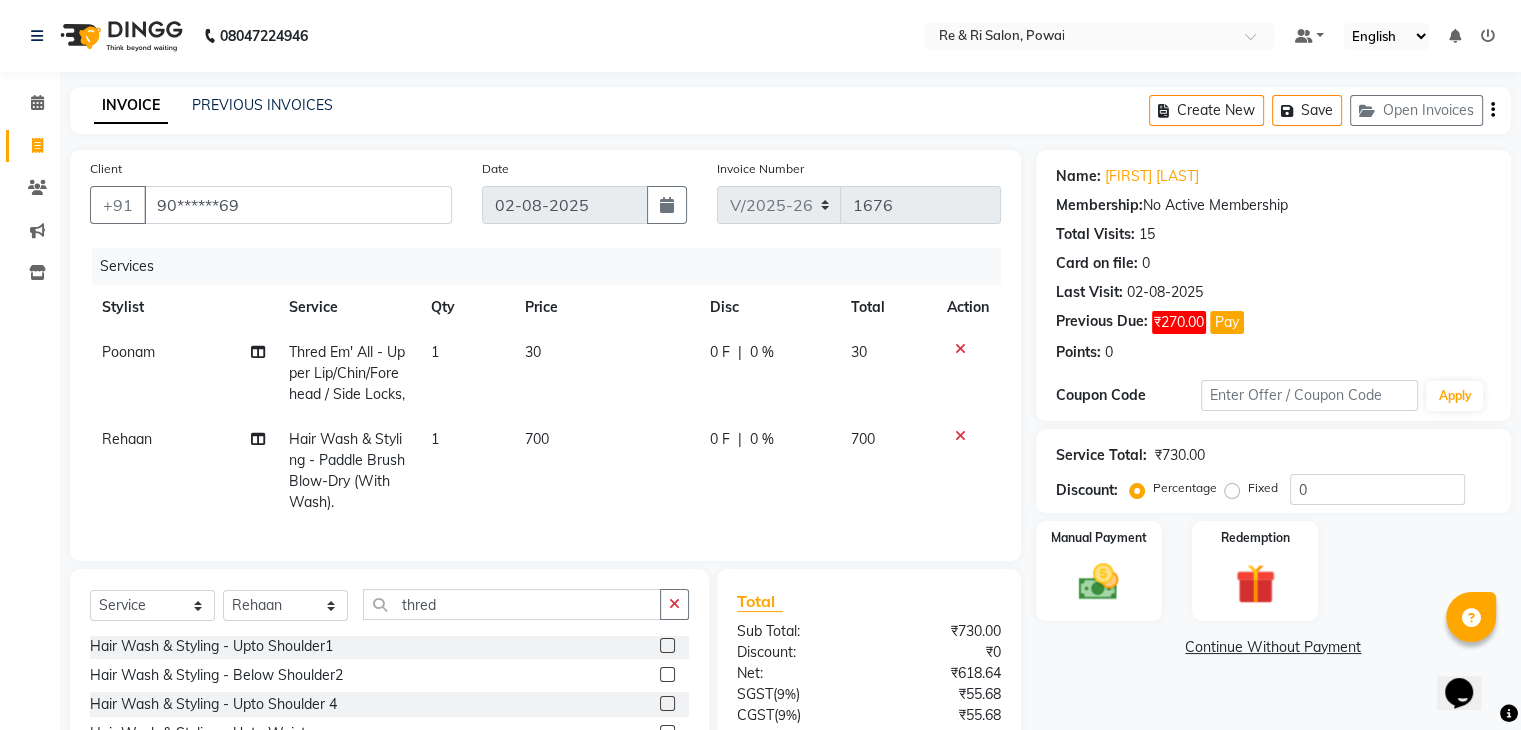 checkbox on "false" 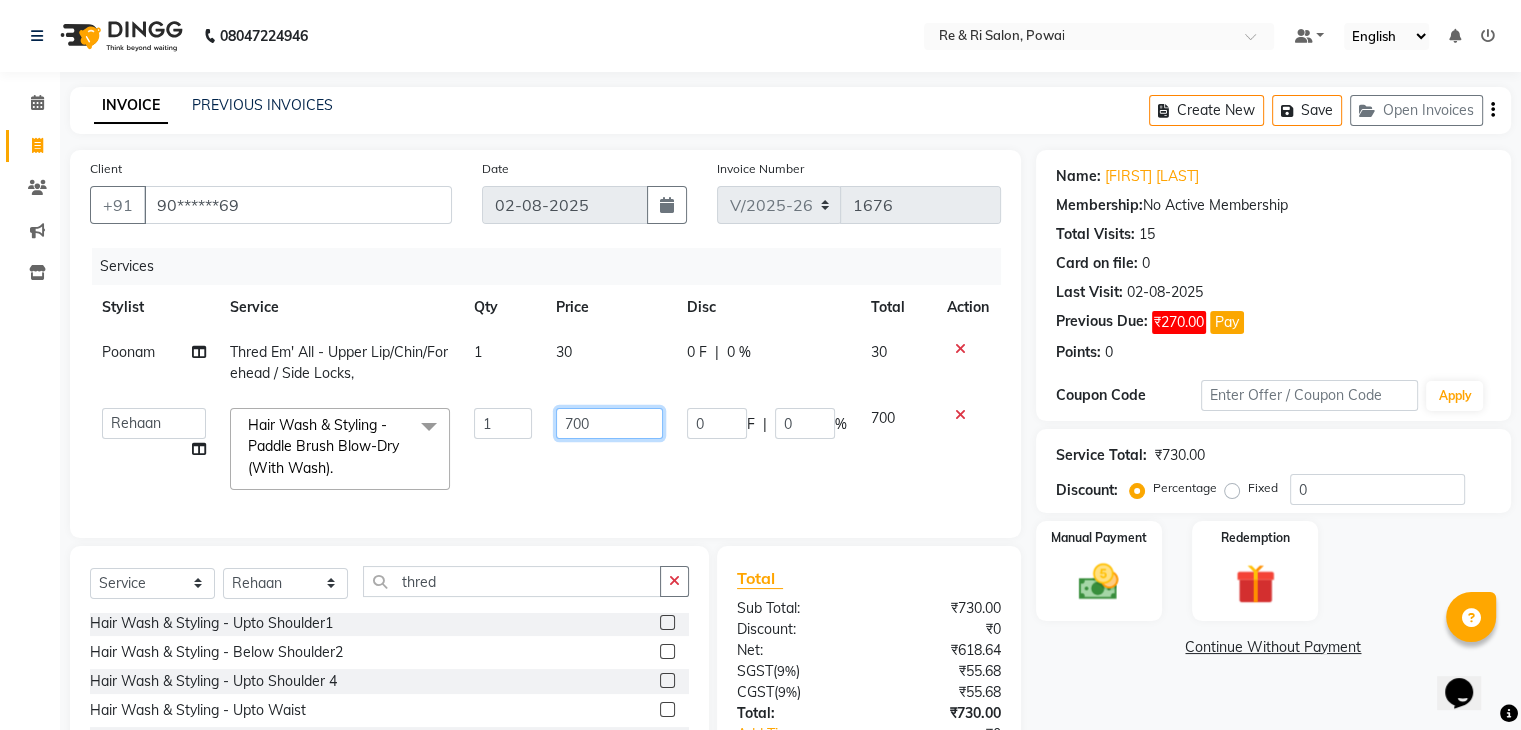 click on "700" 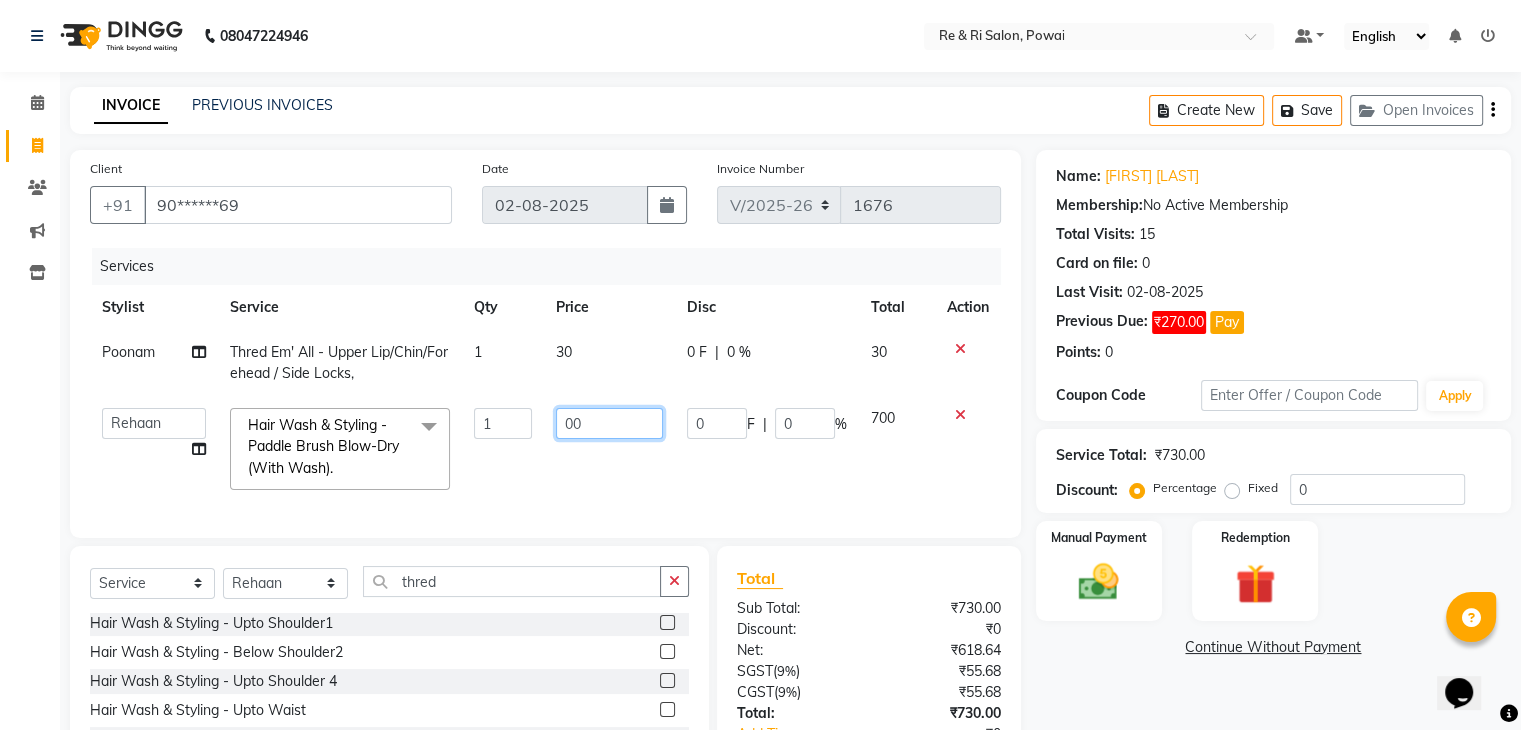 type on "800" 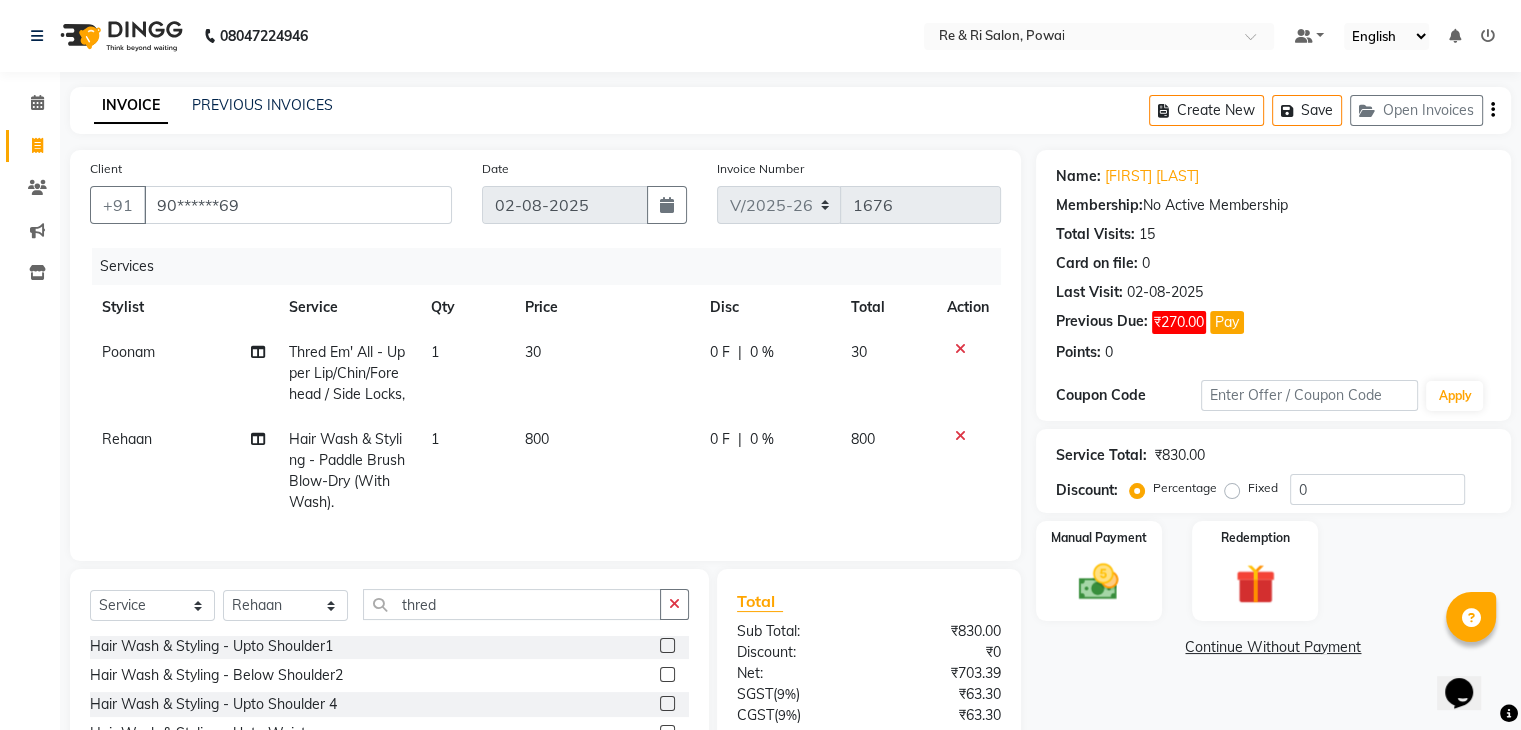 click on "800" 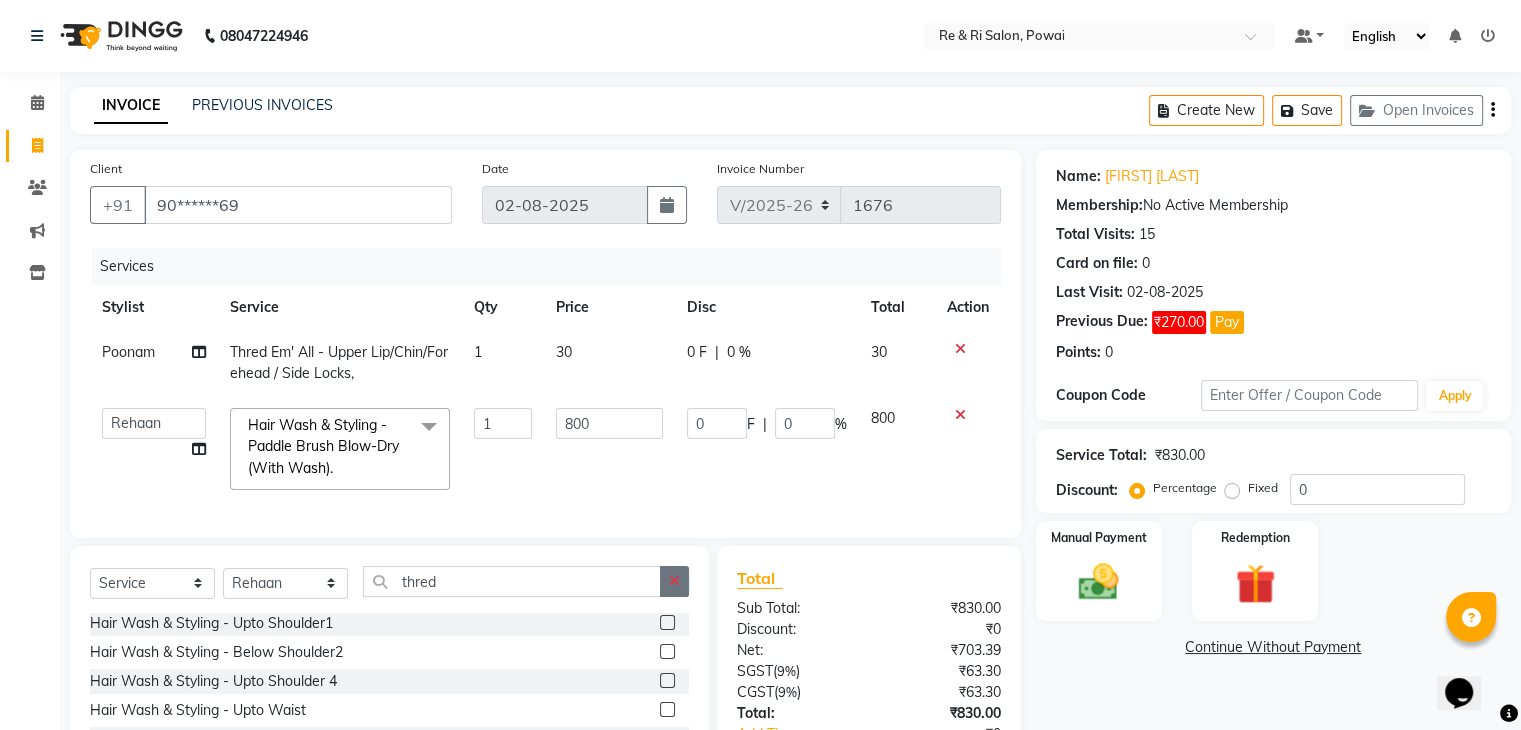 click 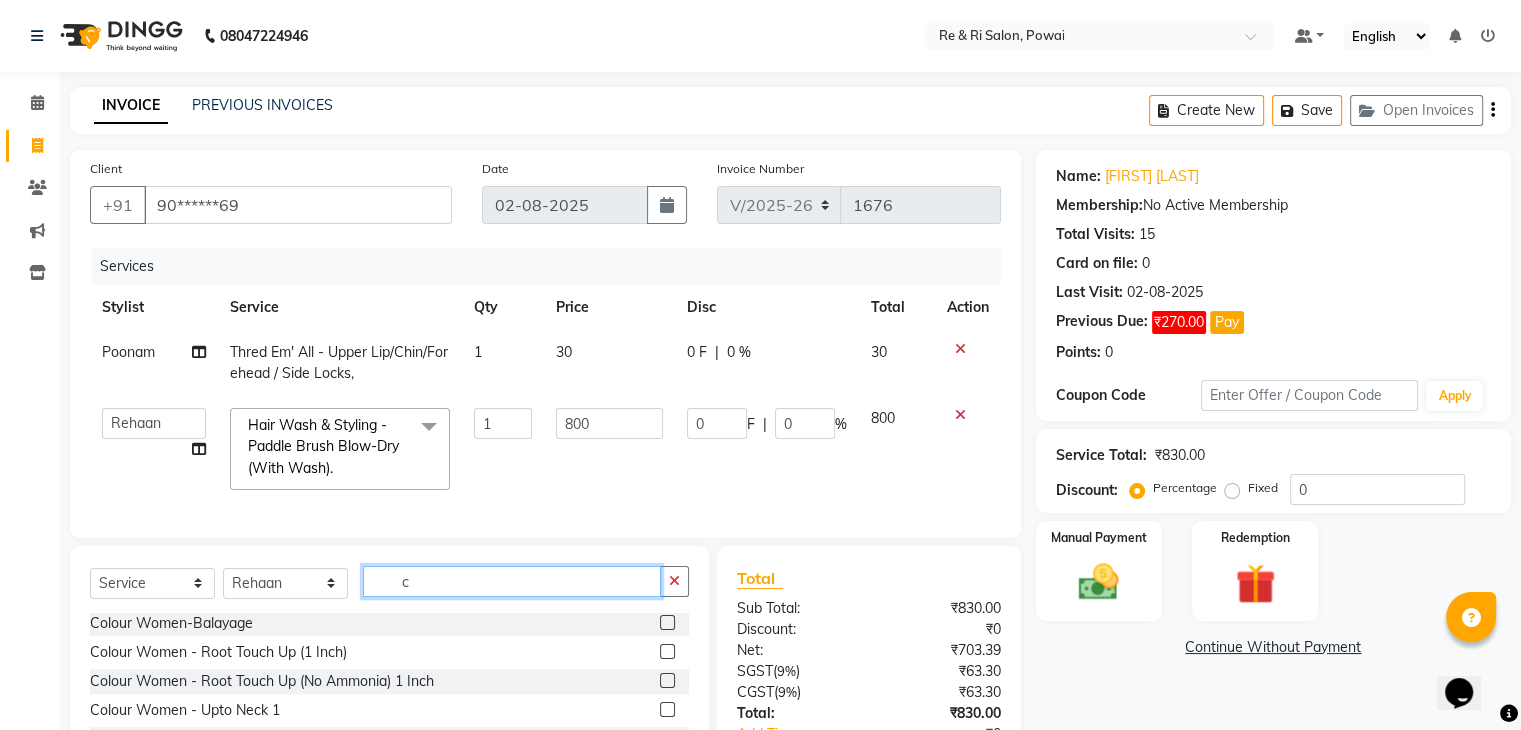 scroll, scrollTop: 0, scrollLeft: 0, axis: both 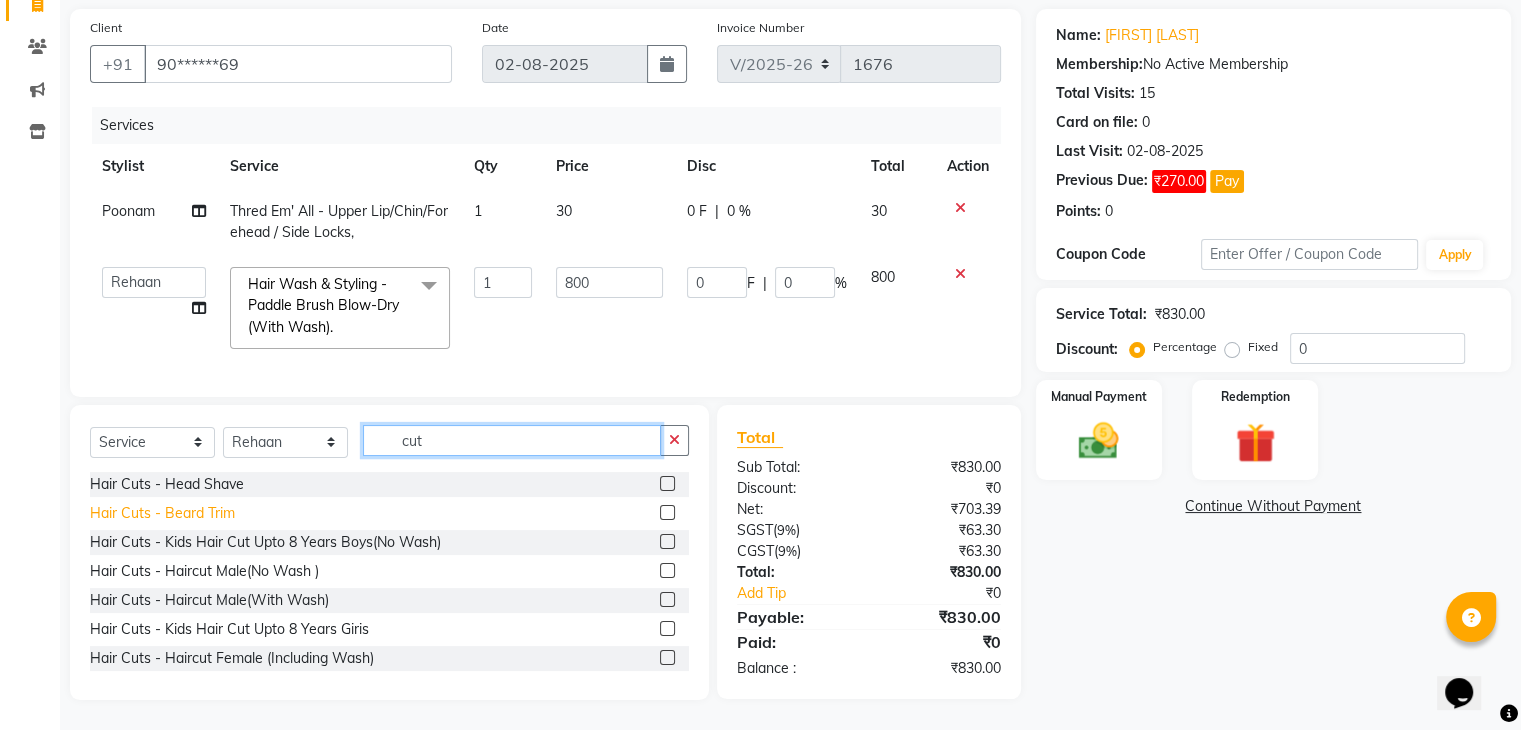 type on "cut" 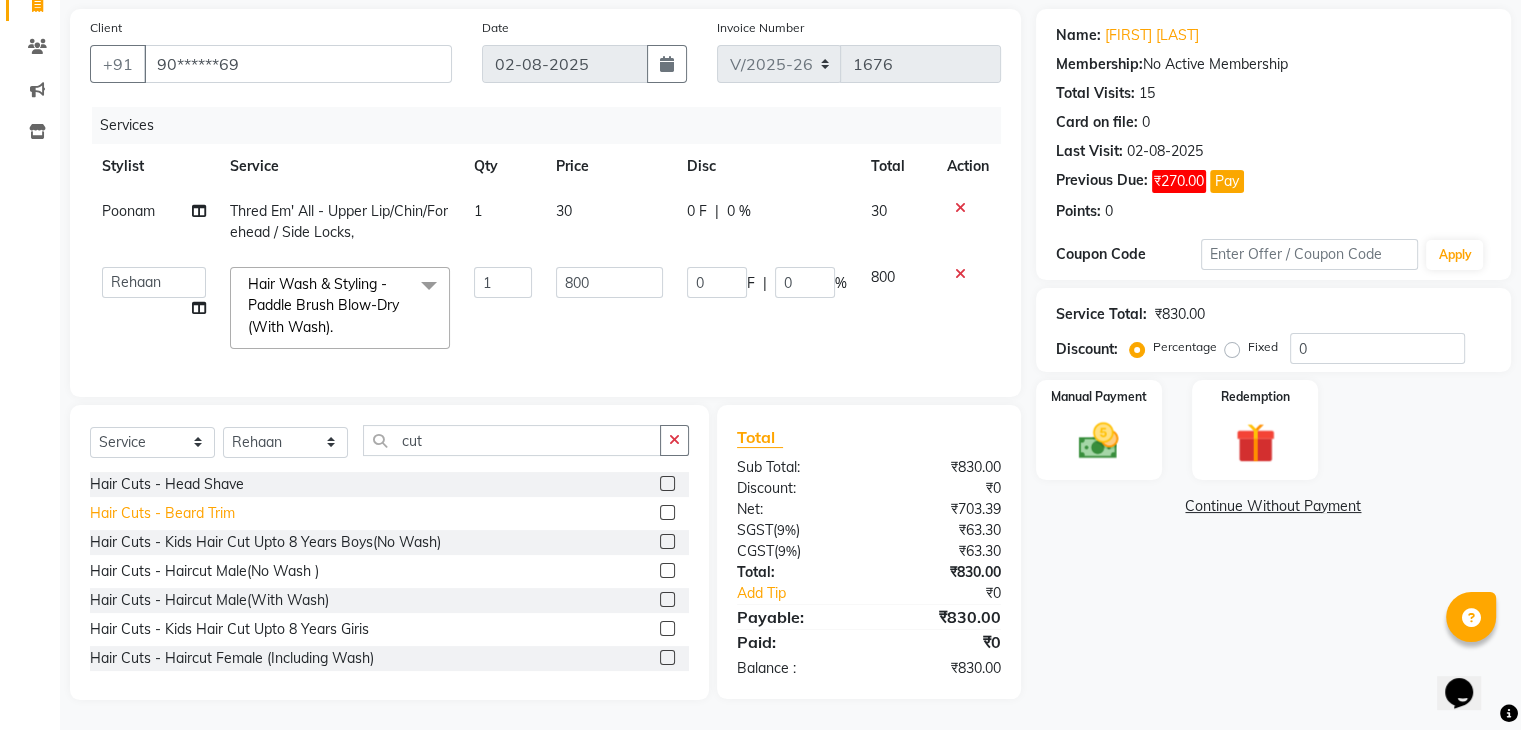 click on "Hair Cuts - Beard Trim" 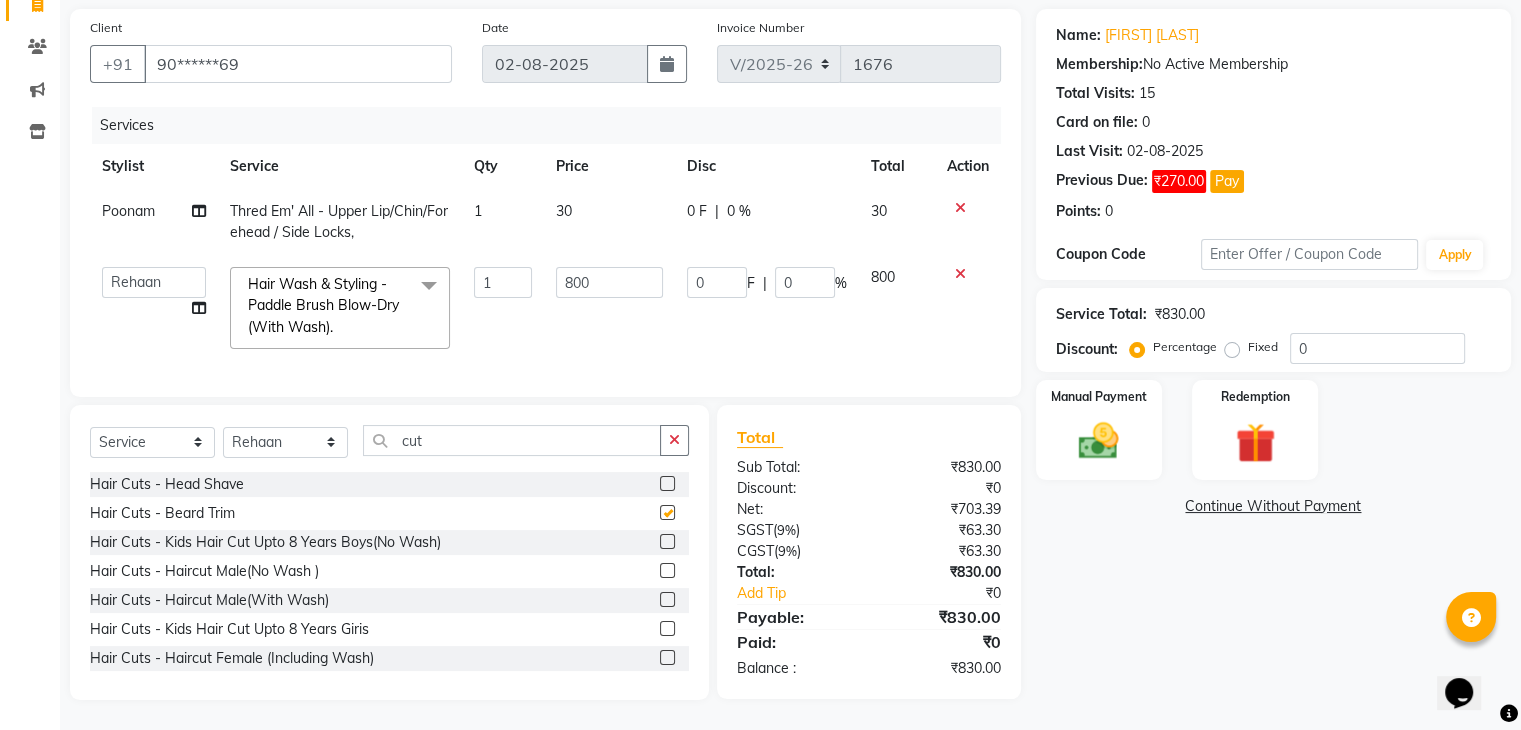 checkbox on "false" 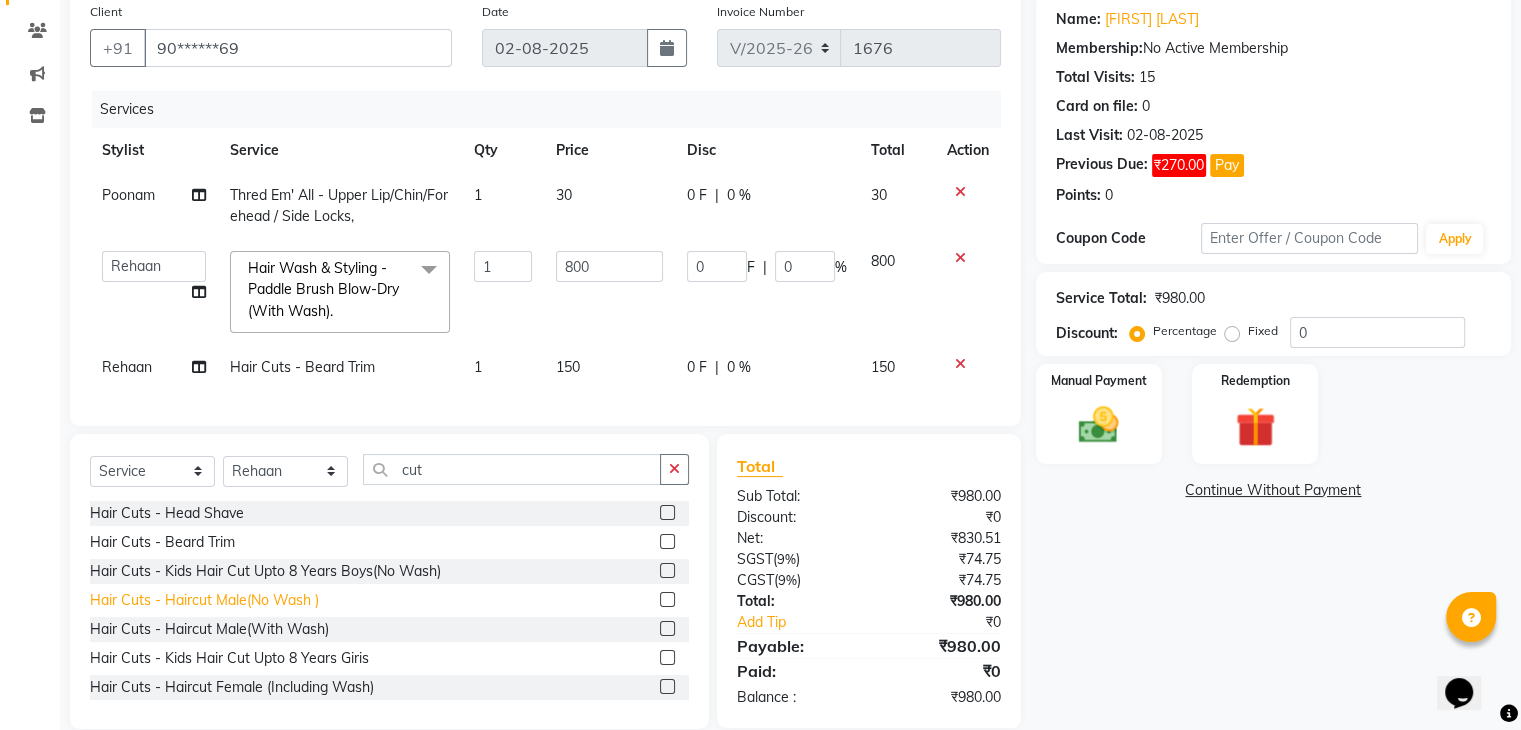 click on "Hair Cuts - Haircut Male(No Wash )" 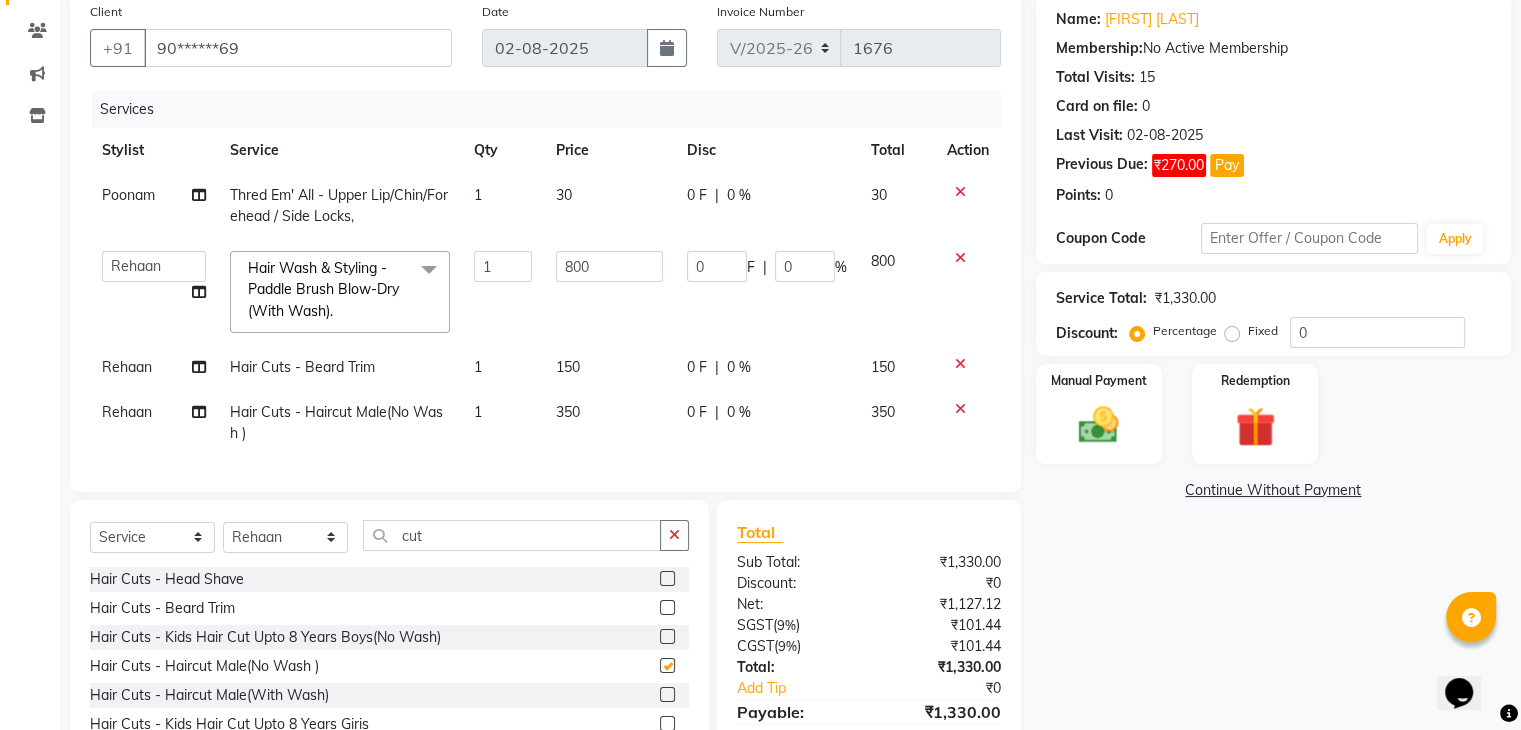 checkbox on "false" 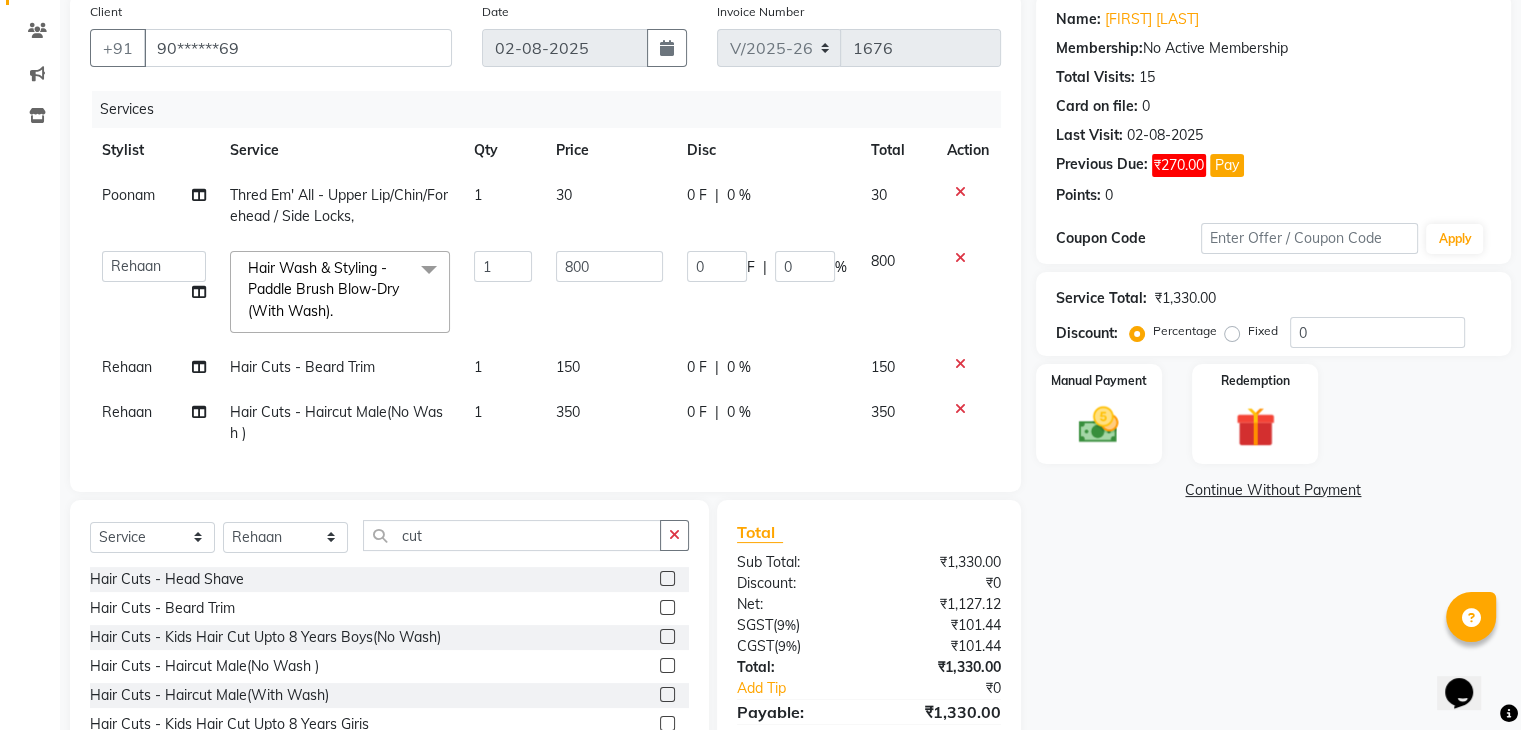 scroll, scrollTop: 268, scrollLeft: 0, axis: vertical 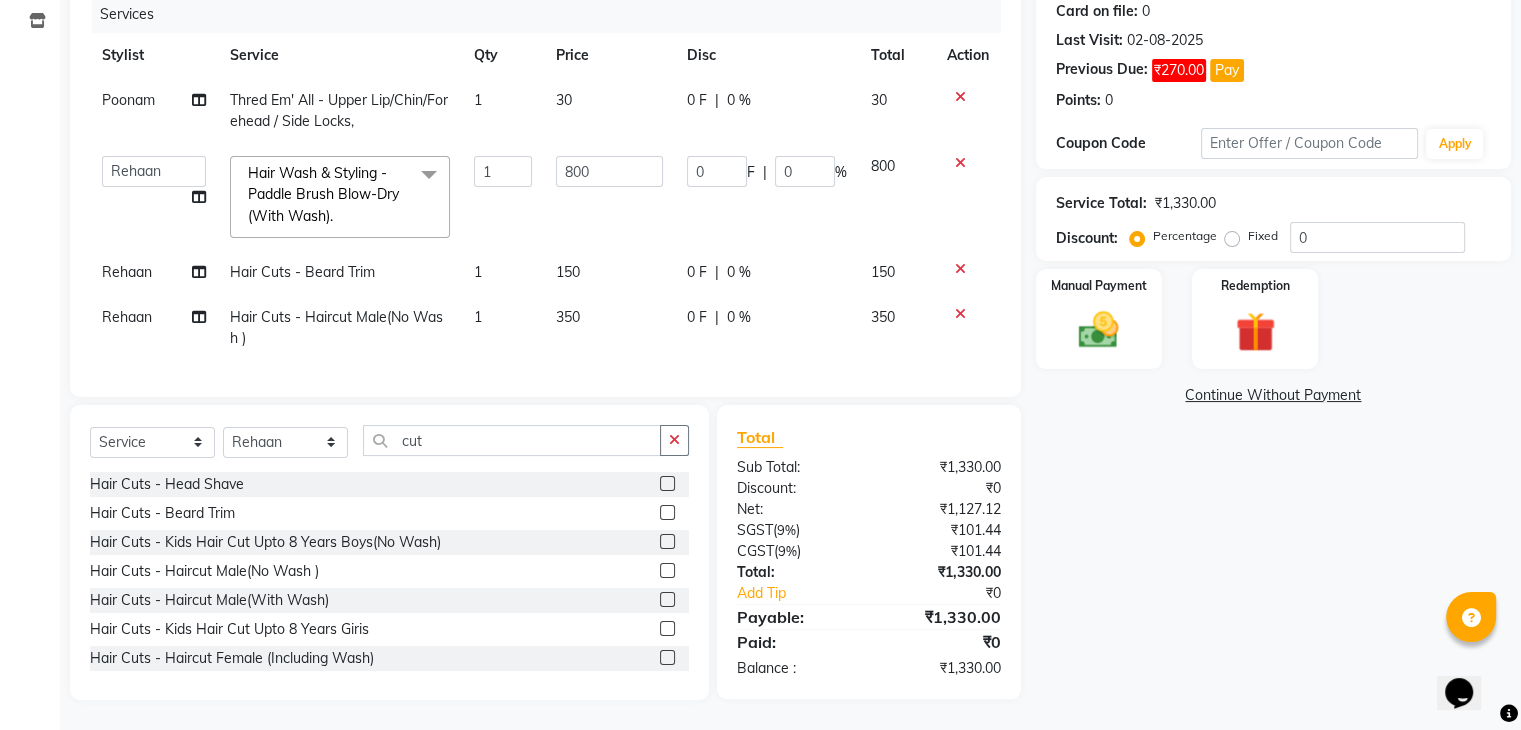 click on "150" 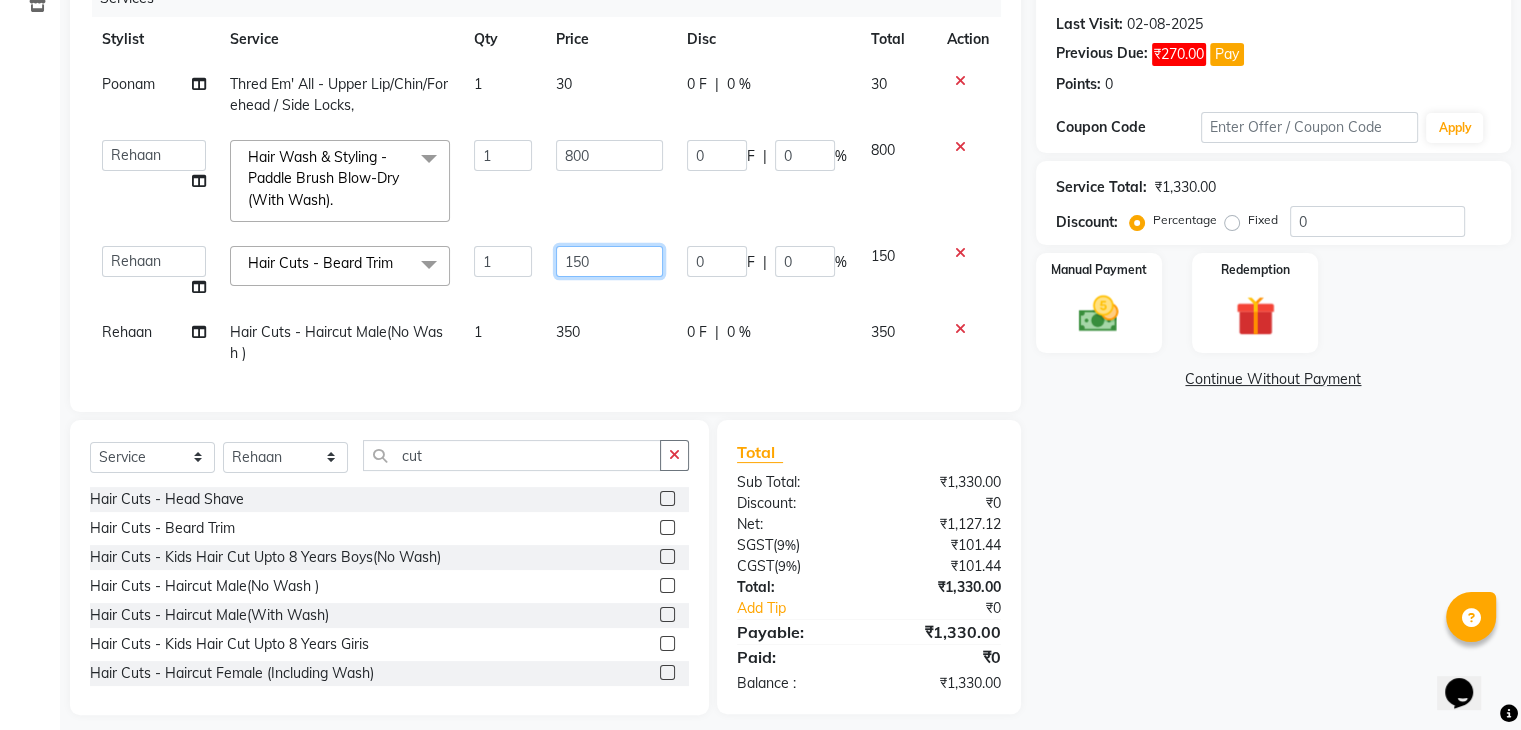 click on "150" 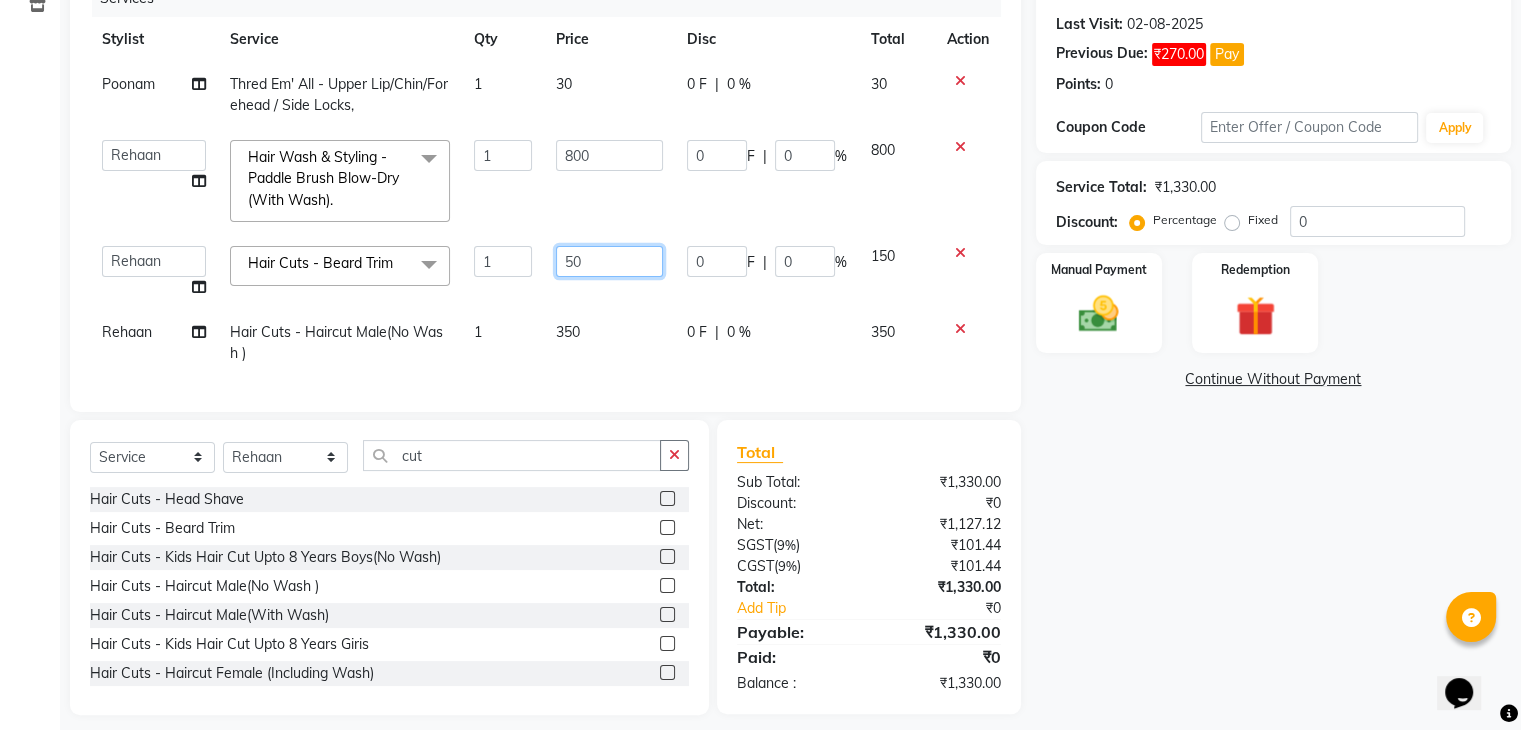 type on "250" 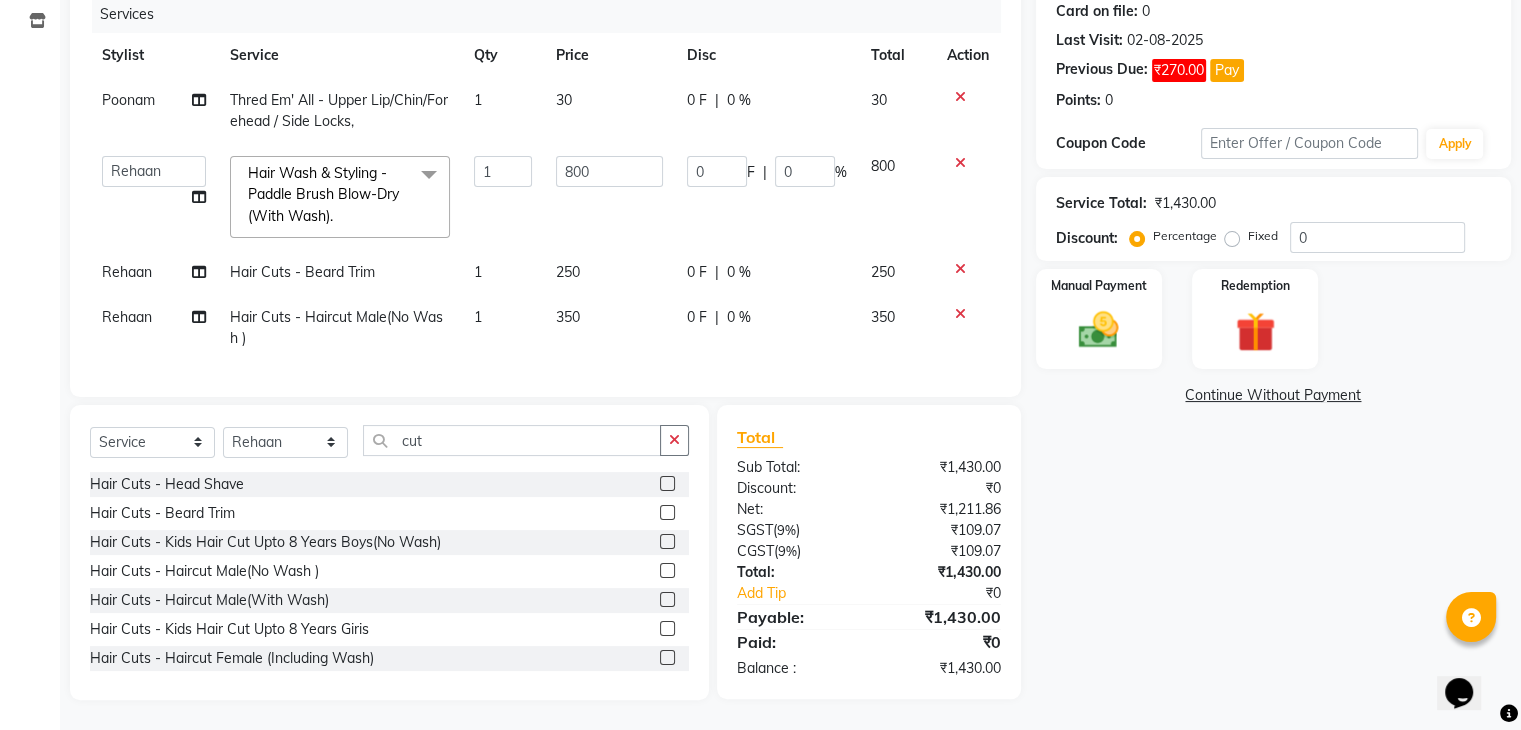 click on "[FIRST] Thred Em' All - Upper Lip/Chin/Forehead / Side Locks, 1 30 0 F | 0 % 30  ana   Arbaaz    Danish    [FIRST]   [FIRST]    [FIRST]    [FIRST]    Hair Wash & Styling - Paddle Brush Blow-Dry (With Wash).  x Hair Wash & Styling - Hair Wash & Dry (Female) Hair Wash & Styling - Ironing Hair Wash & Styling - Tongs Hair Wash & Styling - Hair Wash & Dry (Male) Hair Wash & Styling - Upto Shoulder1 Hair Wash & Styling - Below Shoulder2 Hair Wash & Styling - Upto Shoulder 4 Hair Wash & Styling - Upto Waist Hair Wash & Styling - Paddle Brush Blow-Dry (With Wash). Hair Wash & Styling - Blow-Dry Curis (With Wash) Hair Wash & Styling - Below Shoulder Hair Wash & Styling - Upto Shoulder Hair Wash & Styling - Upto Waist2 Hair Wash & Styling - Below Shoulder 1 Hair Wash & Styling - Upto Waist 1 Hair Triming Women chest trimming Colour Women - Global Colour Women - High-Light Colour Women-Balayage Colour Women - Root Touch Up (1 Inch) Colour Women - Root Touch Up (No Ammonia) 1 Inch Colour Women - Upto Neck 1 colour application" 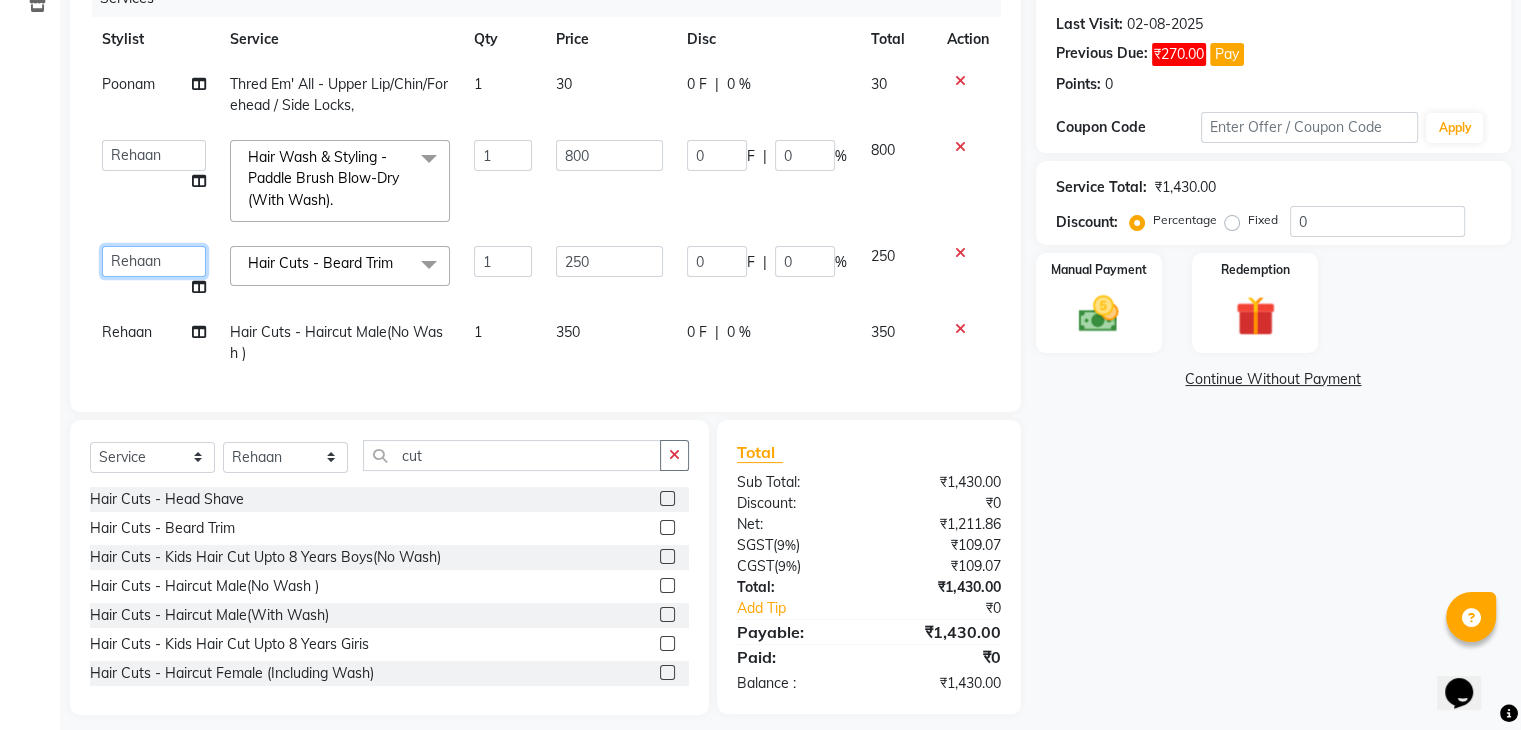 click on "ana   Arbaaz    Danish    [FIRST]   [FIRST]    [FIRST]    [FIRST]" 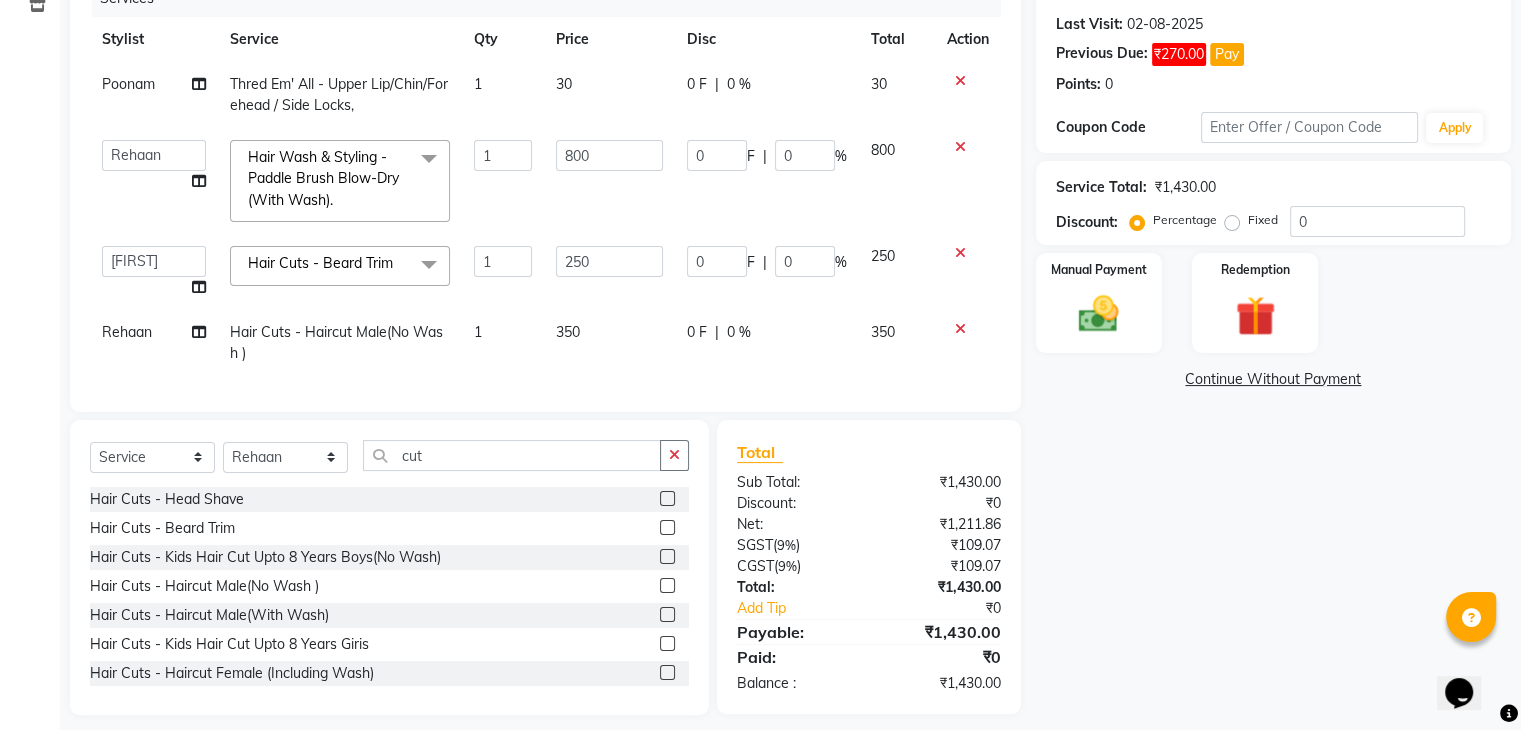 select on "87747" 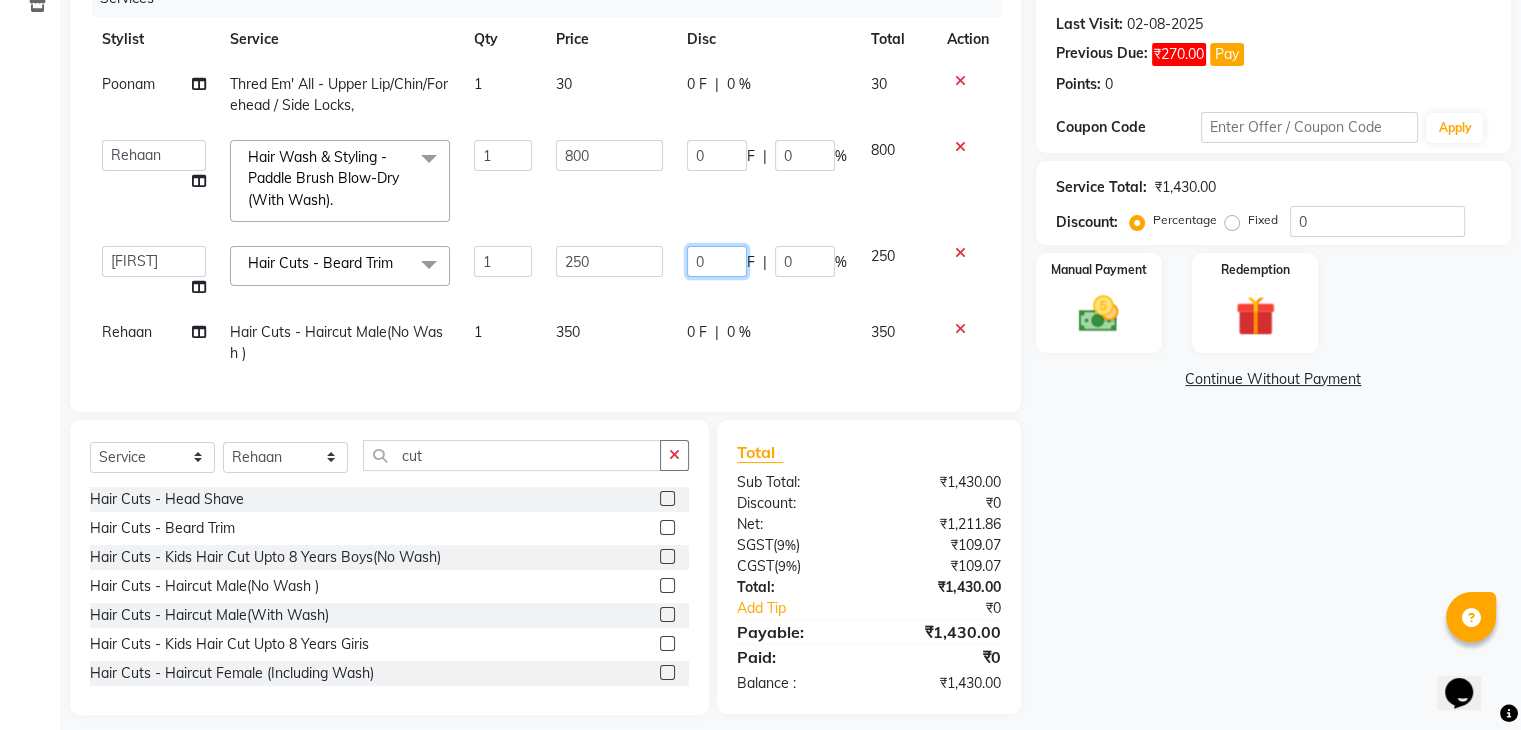 click on "0" 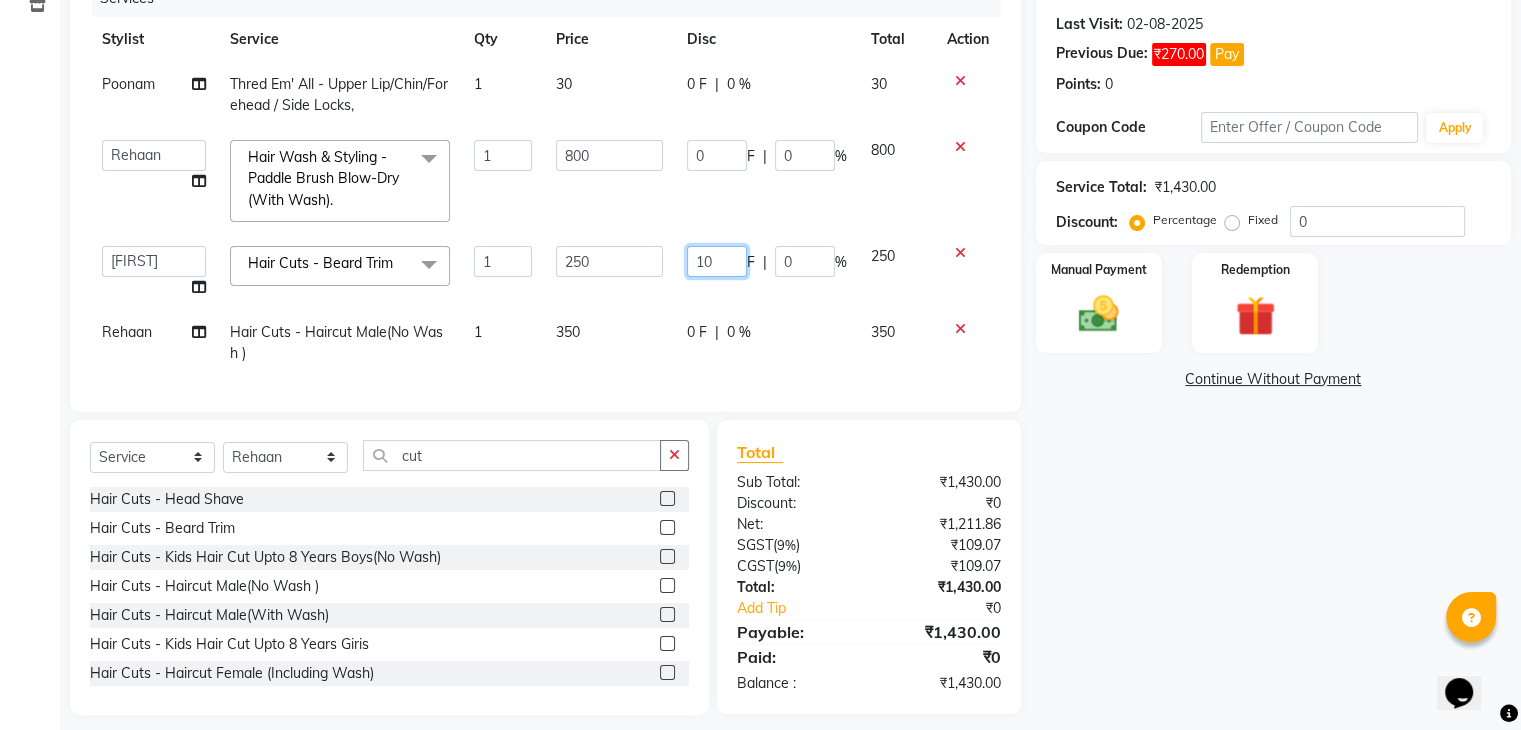 type on "100" 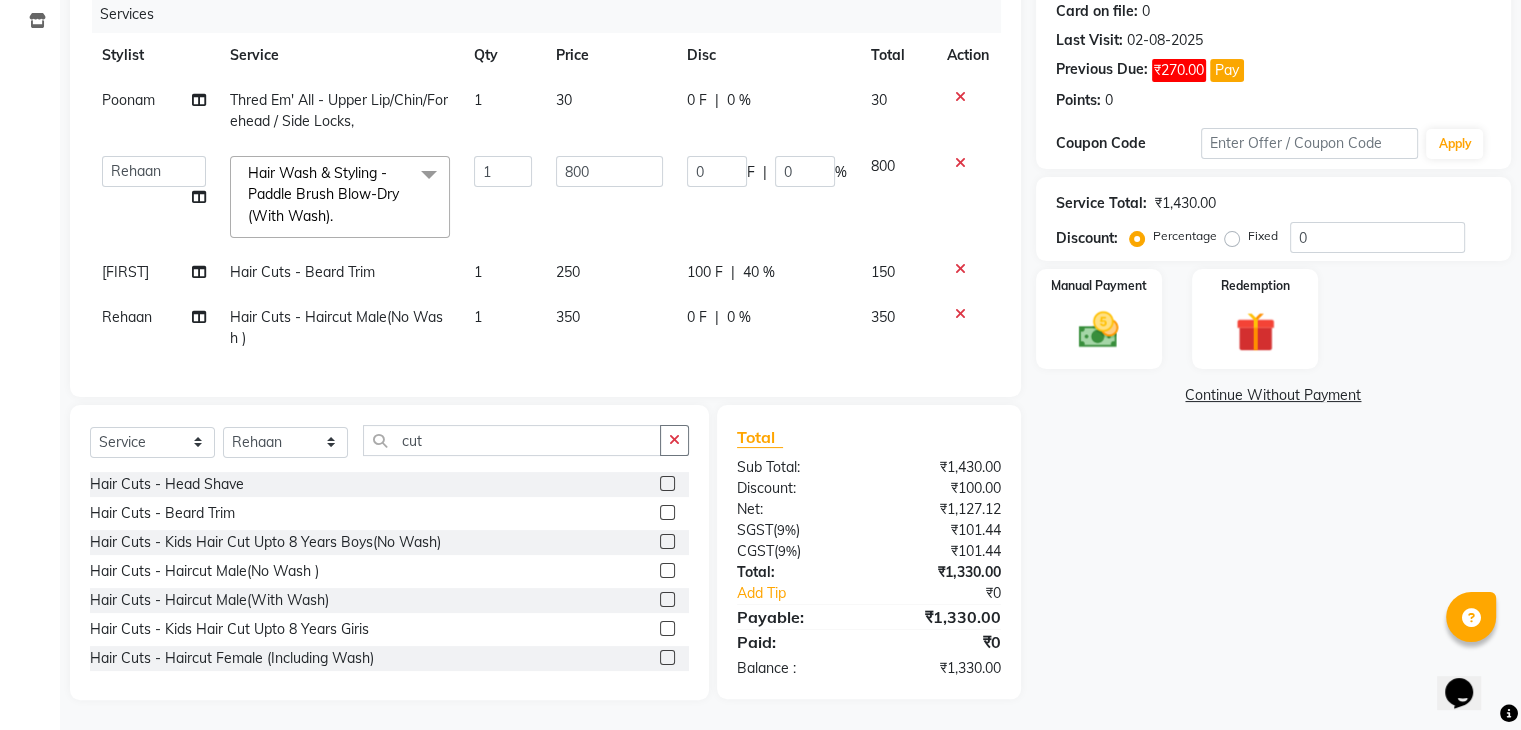 click on "[FIRST] Thred Em' All - Upper Lip/Chin/Forehead / Side Locks, 1 30 0 F | 0 % 30  ana   Arbaaz    Danish    [FIRST]   [FIRST]    [FIRST]    [FIRST]    Hair Wash & Styling - Paddle Brush Blow-Dry (With Wash).  x Hair Wash & Styling - Hair Wash & Dry (Female) Hair Wash & Styling - Ironing Hair Wash & Styling - Tongs Hair Wash & Styling - Hair Wash & Dry (Male) Hair Wash & Styling - Upto Shoulder1 Hair Wash & Styling - Below Shoulder2 Hair Wash & Styling - Upto Shoulder 4 Hair Wash & Styling - Upto Waist Hair Wash & Styling - Paddle Brush Blow-Dry (With Wash). Hair Wash & Styling - Blow-Dry Curis (With Wash) Hair Wash & Styling - Below Shoulder Hair Wash & Styling - Upto Shoulder Hair Wash & Styling - Upto Waist2 Hair Wash & Styling - Below Shoulder 1 Hair Wash & Styling - Upto Waist 1 Hair Triming Women chest trimming Colour Women - Global Colour Women - High-Light Colour Women-Balayage Colour Women - Root Touch Up (1 Inch) Colour Women - Root Touch Up (No Ammonia) 1 Inch Colour Women - Upto Neck 1 colour application" 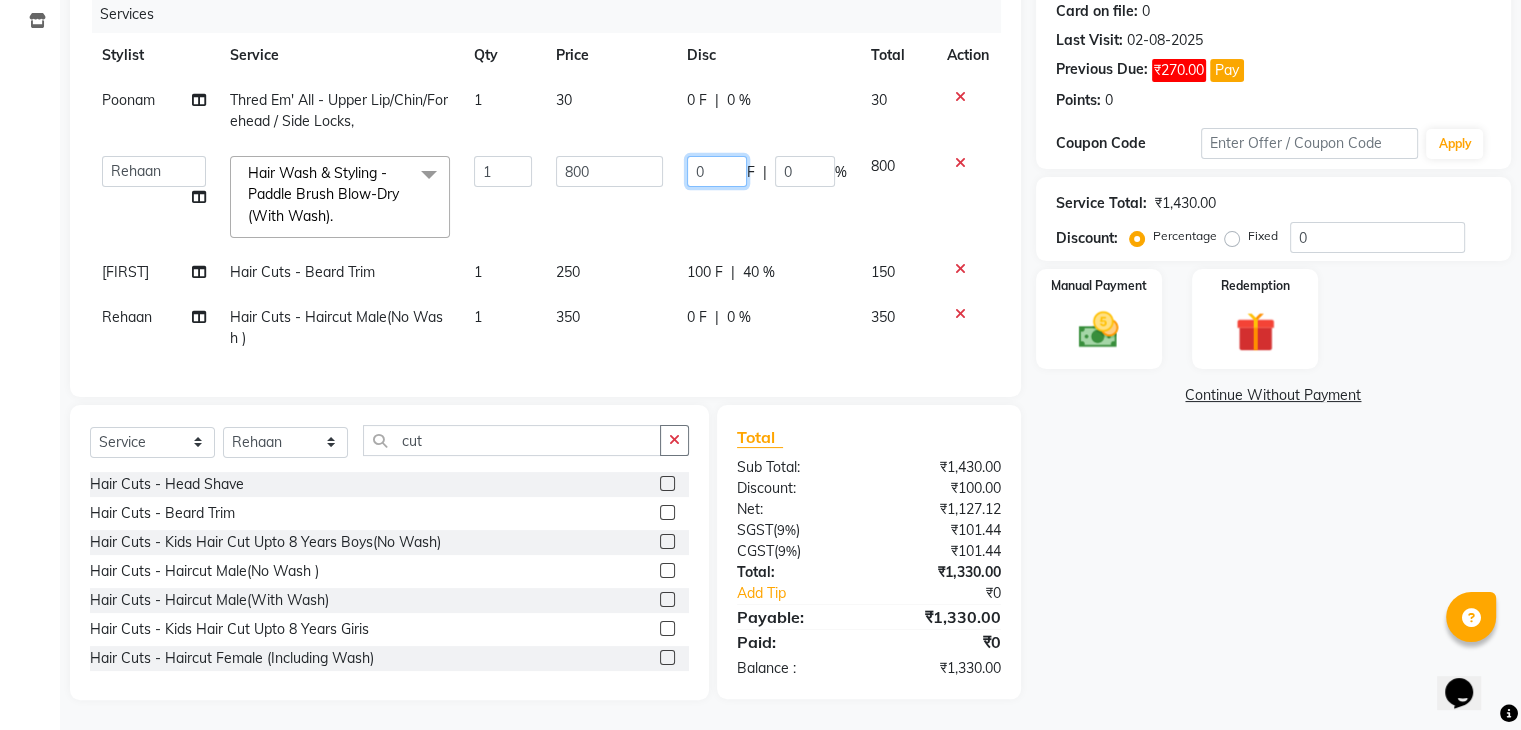 click on "0" 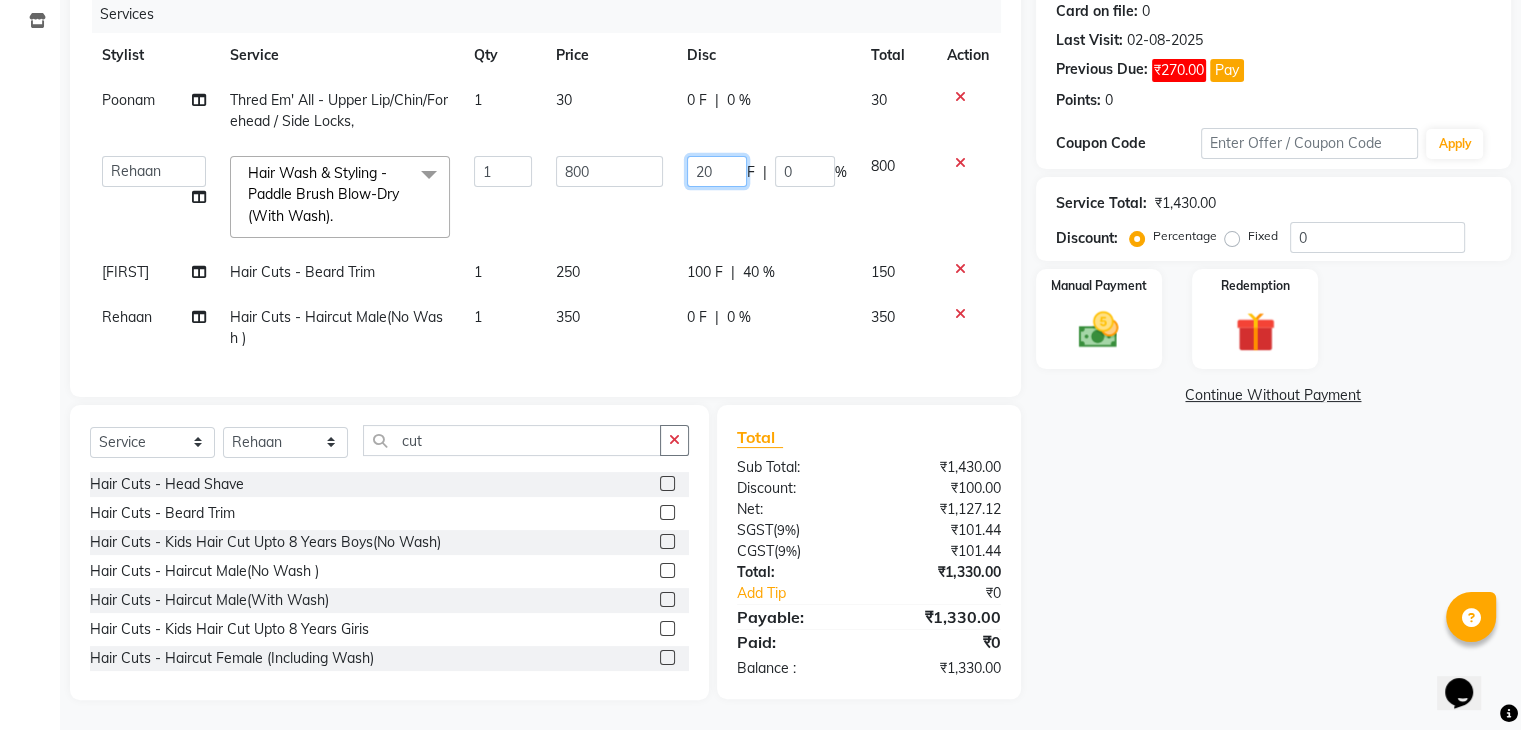 type on "200" 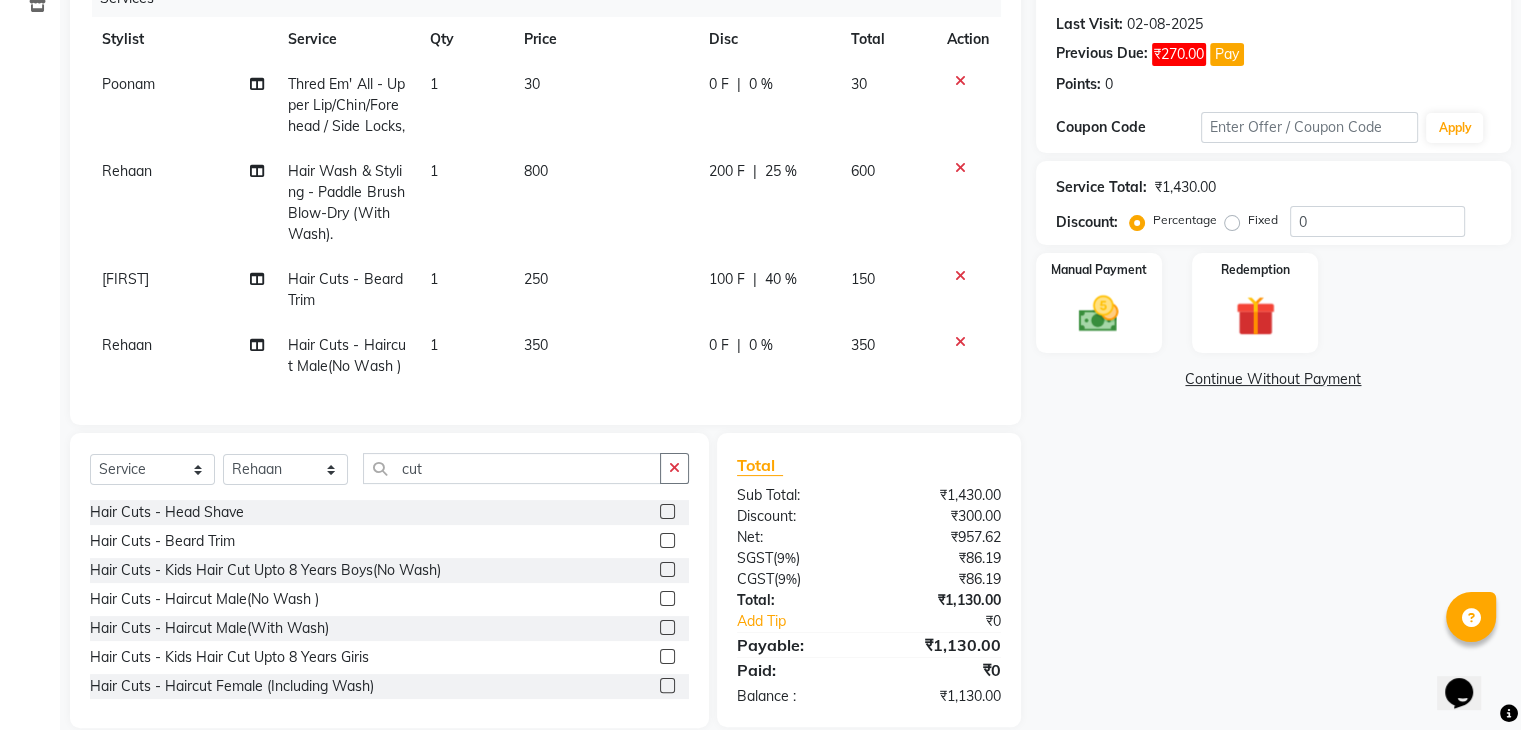 click on "200 F | 25 %" 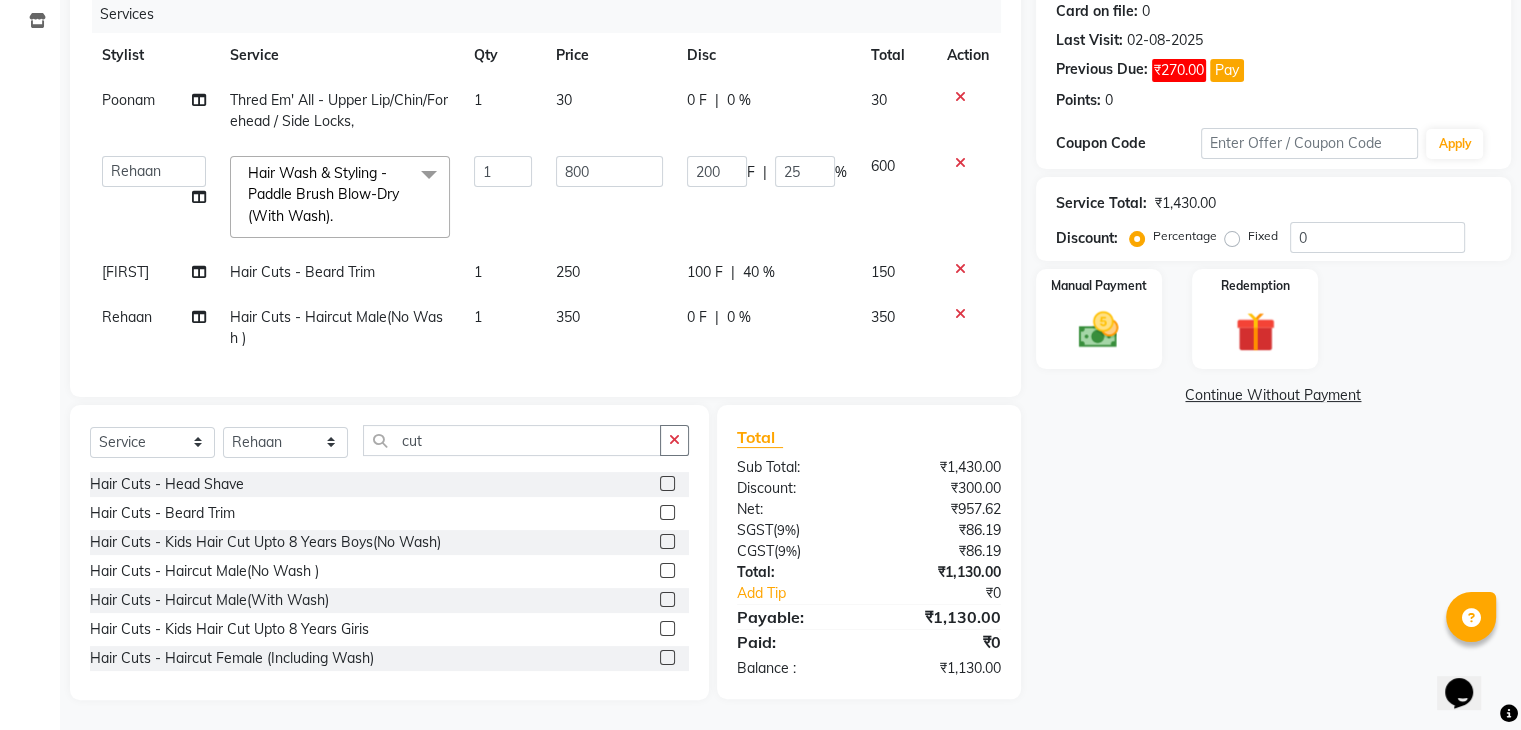 click on "200 F | 25 %" 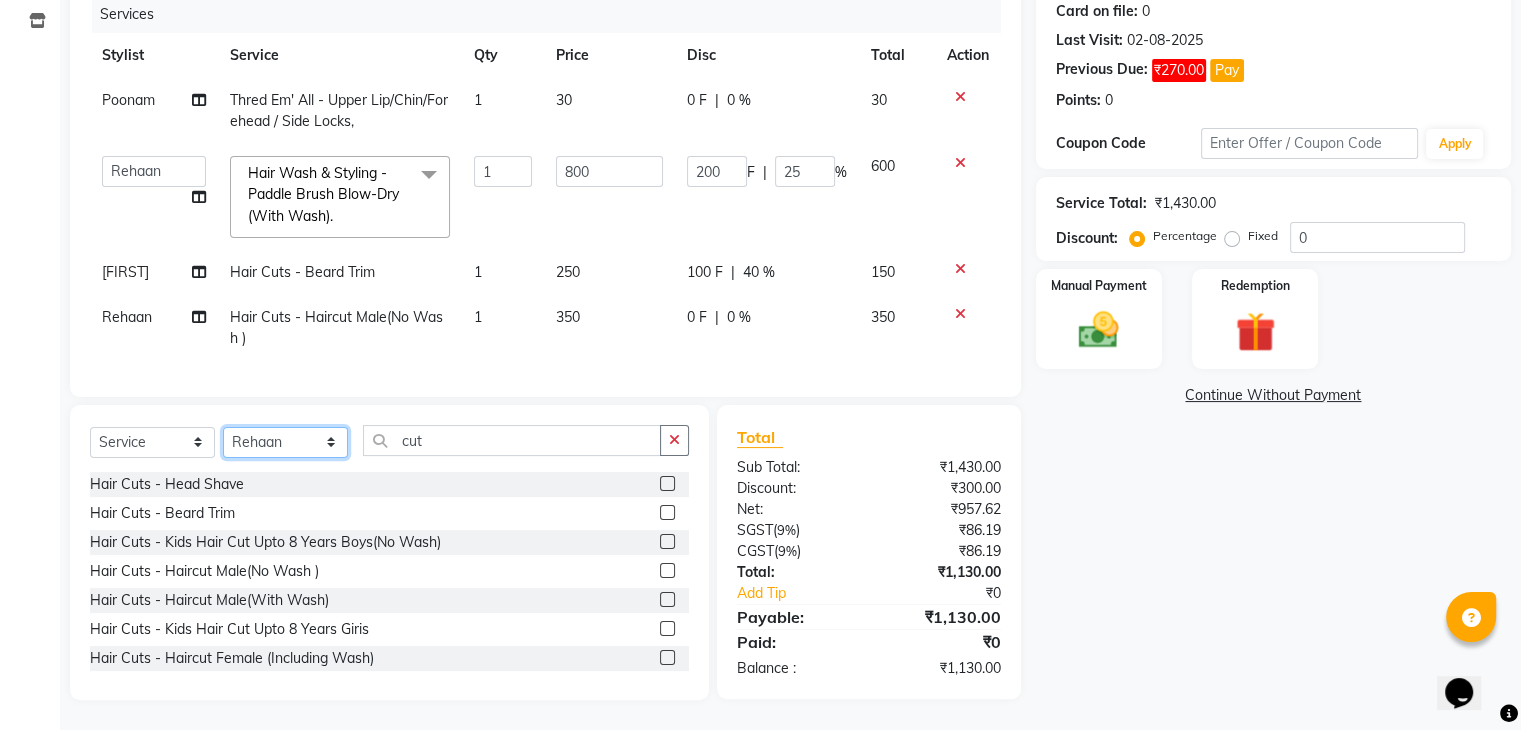click on "Select Stylist ana Arbaaz  Danish  [FIRST] Rehaan  Salman  Sandy" 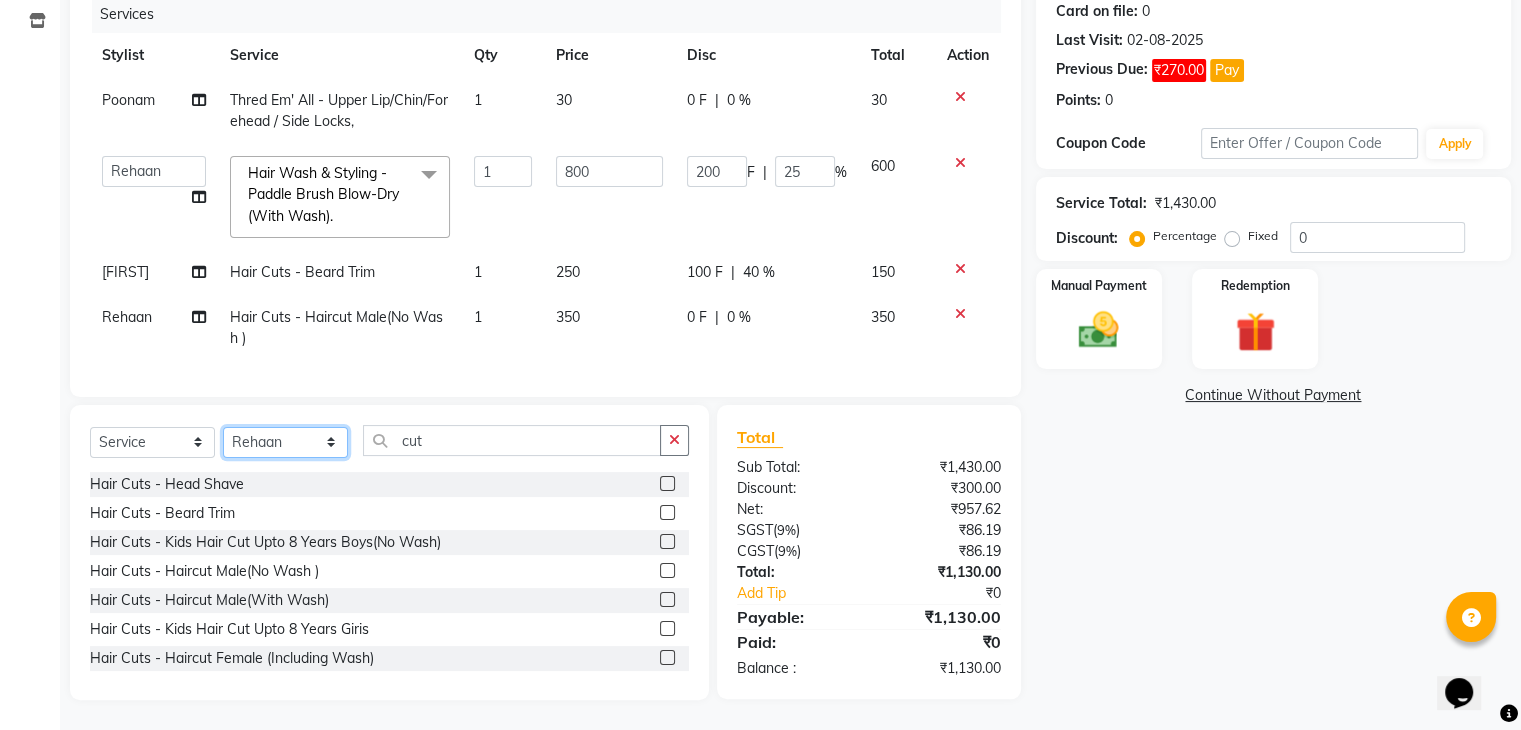 select on "36184" 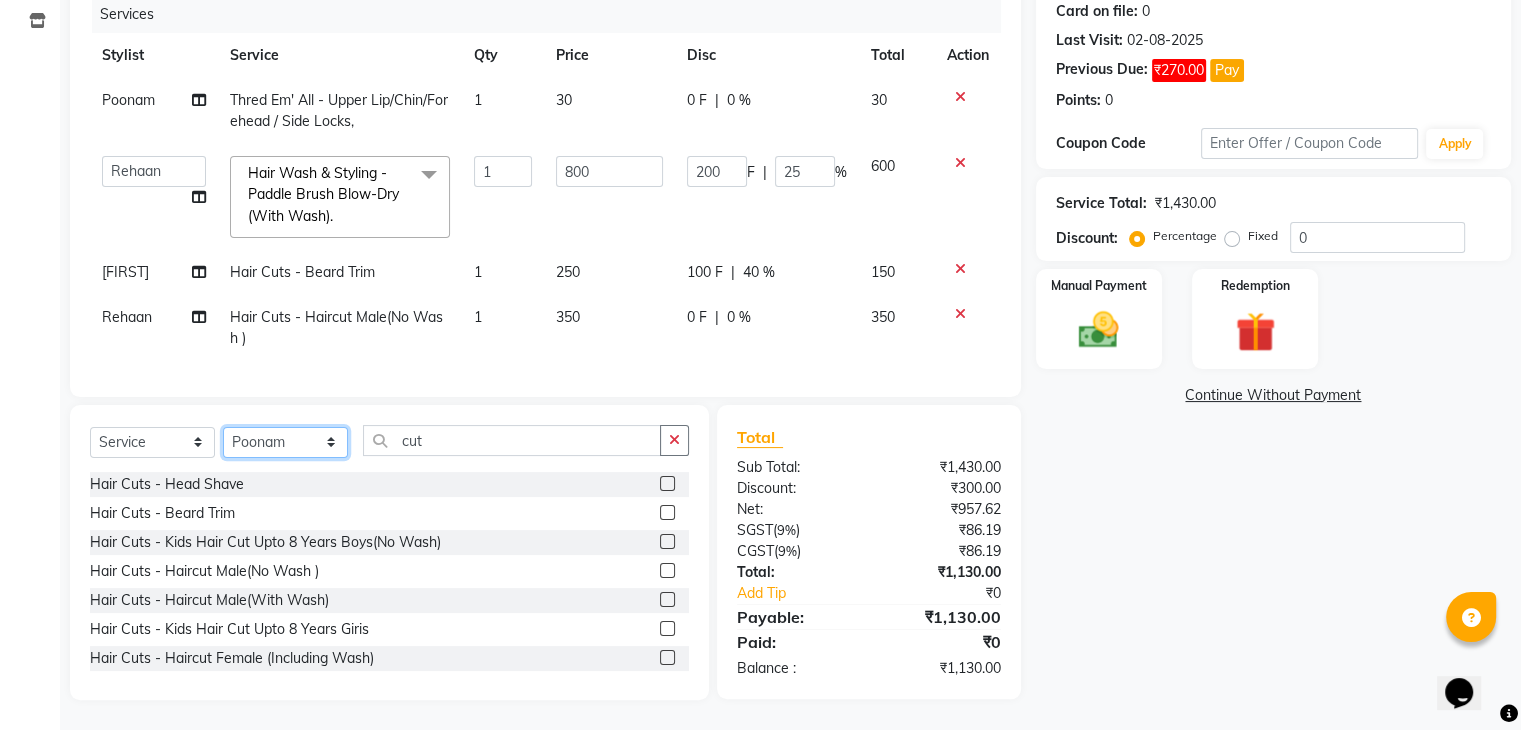 click on "Select Stylist ana Arbaaz  Danish  [FIRST] Rehaan  Salman  Sandy" 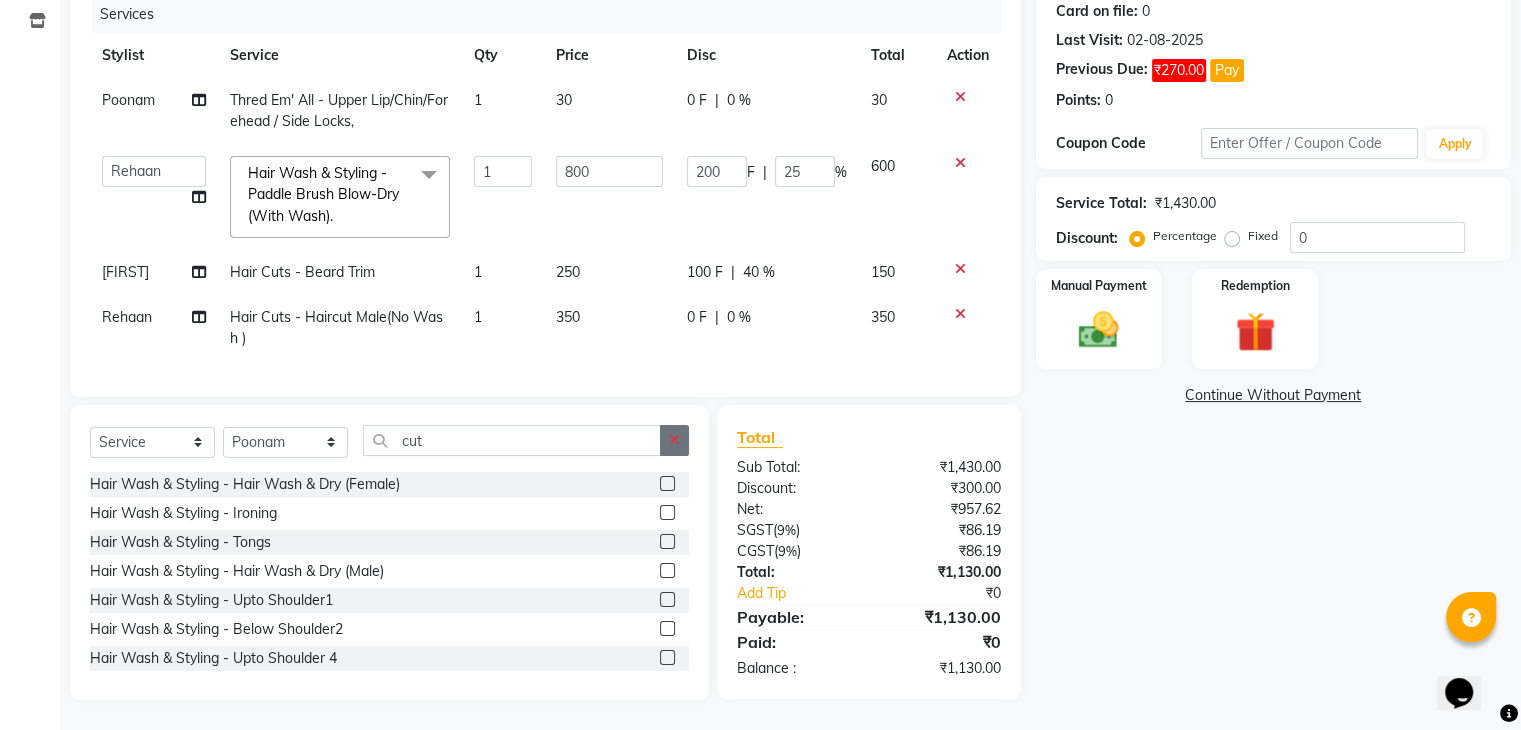 click 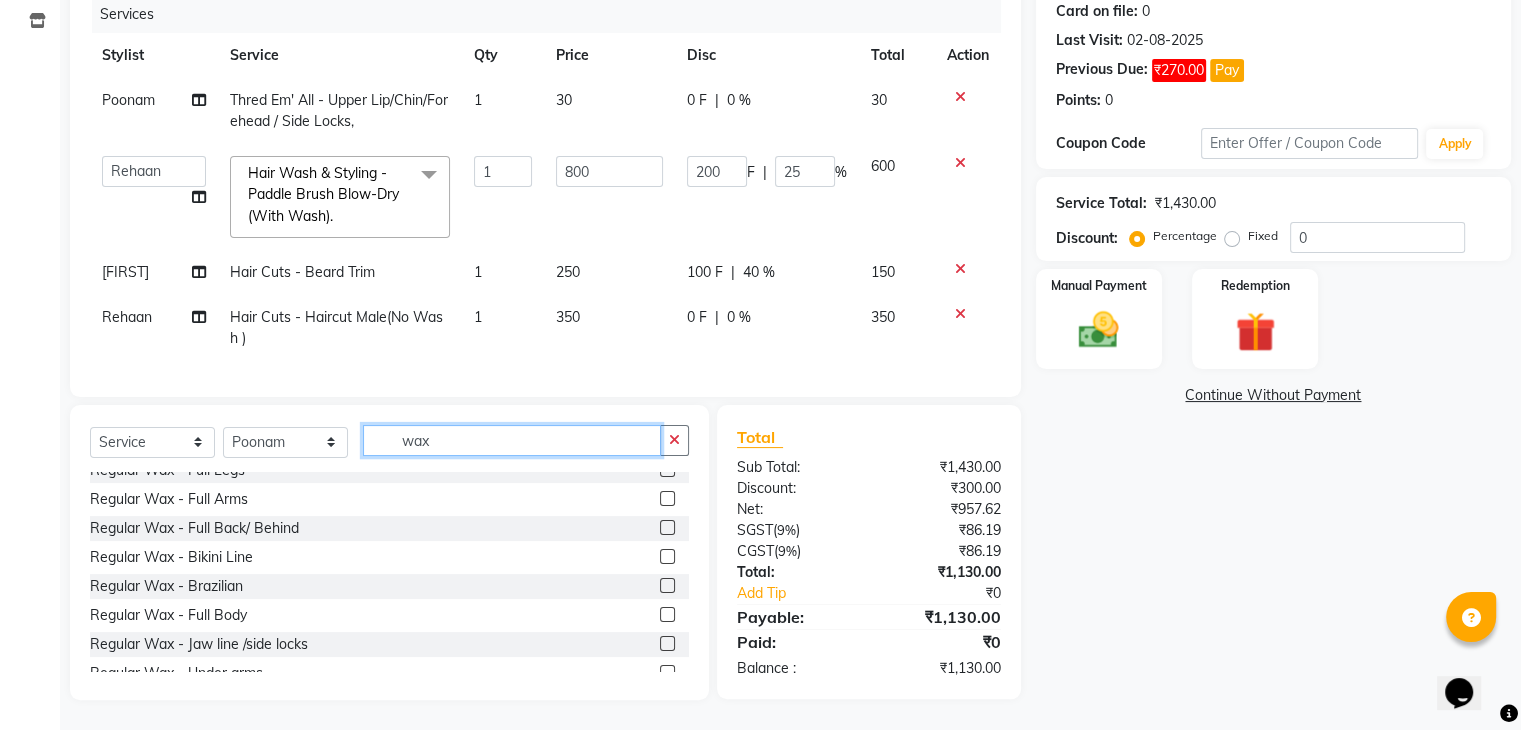 scroll, scrollTop: 161, scrollLeft: 0, axis: vertical 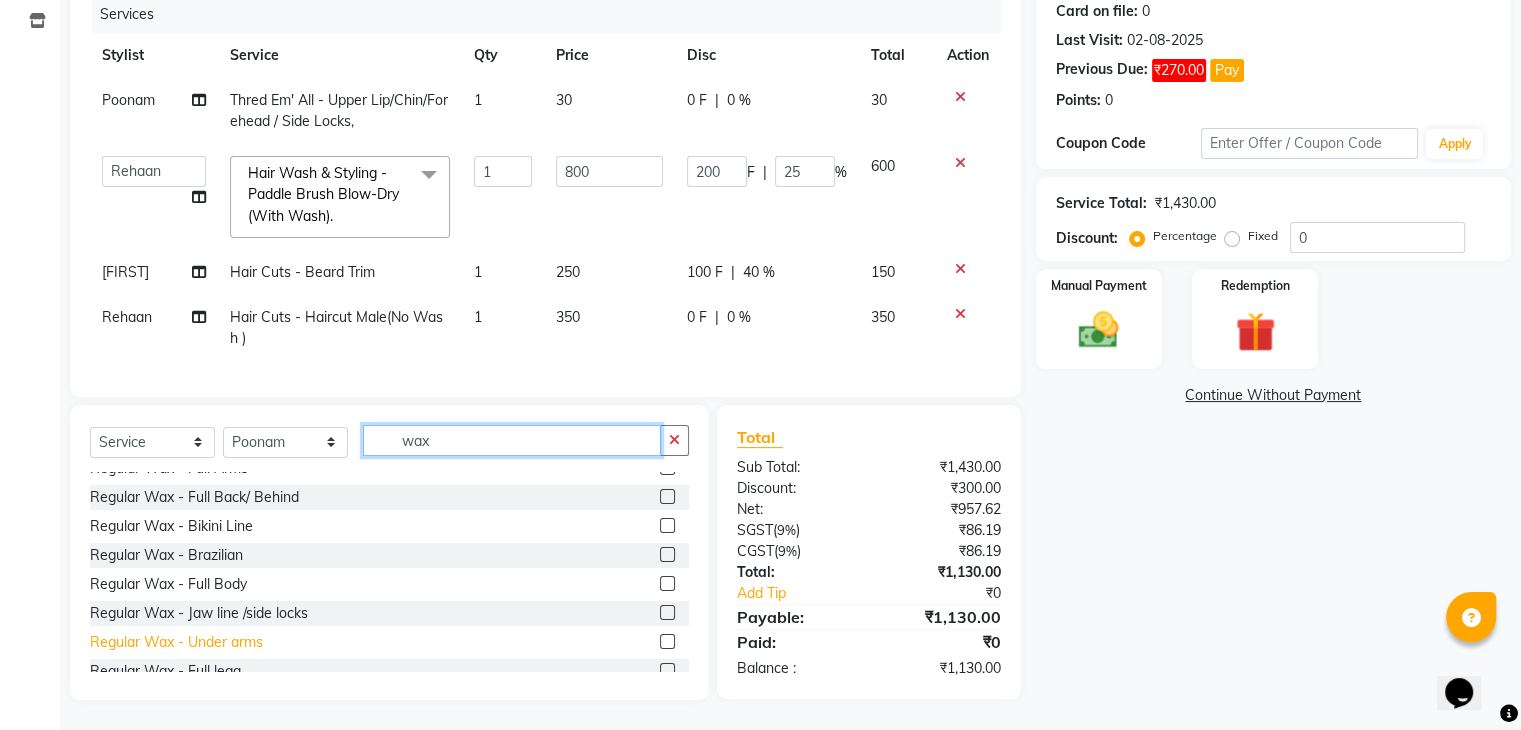 type on "wax" 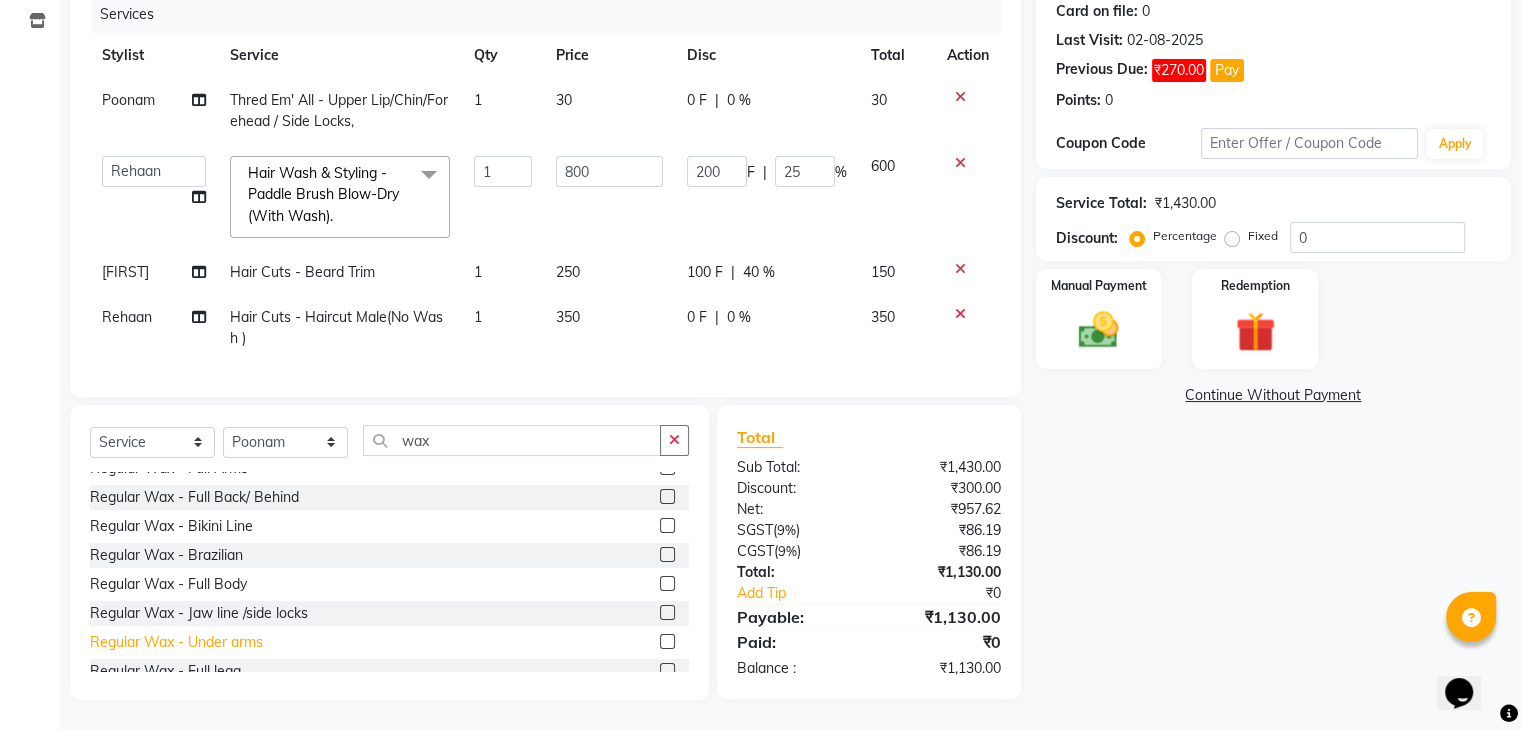 click on "Regular Wax - Under arms" 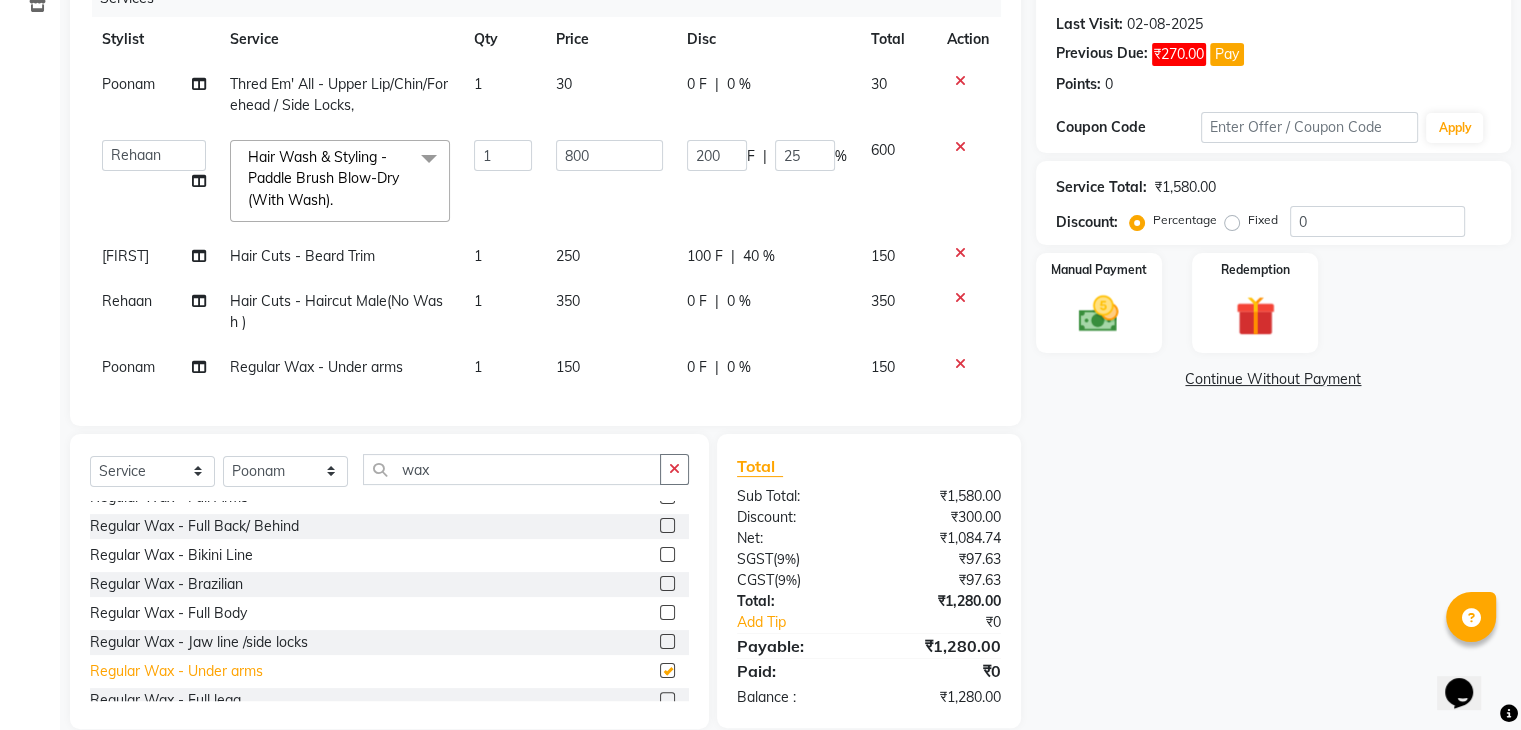 checkbox on "false" 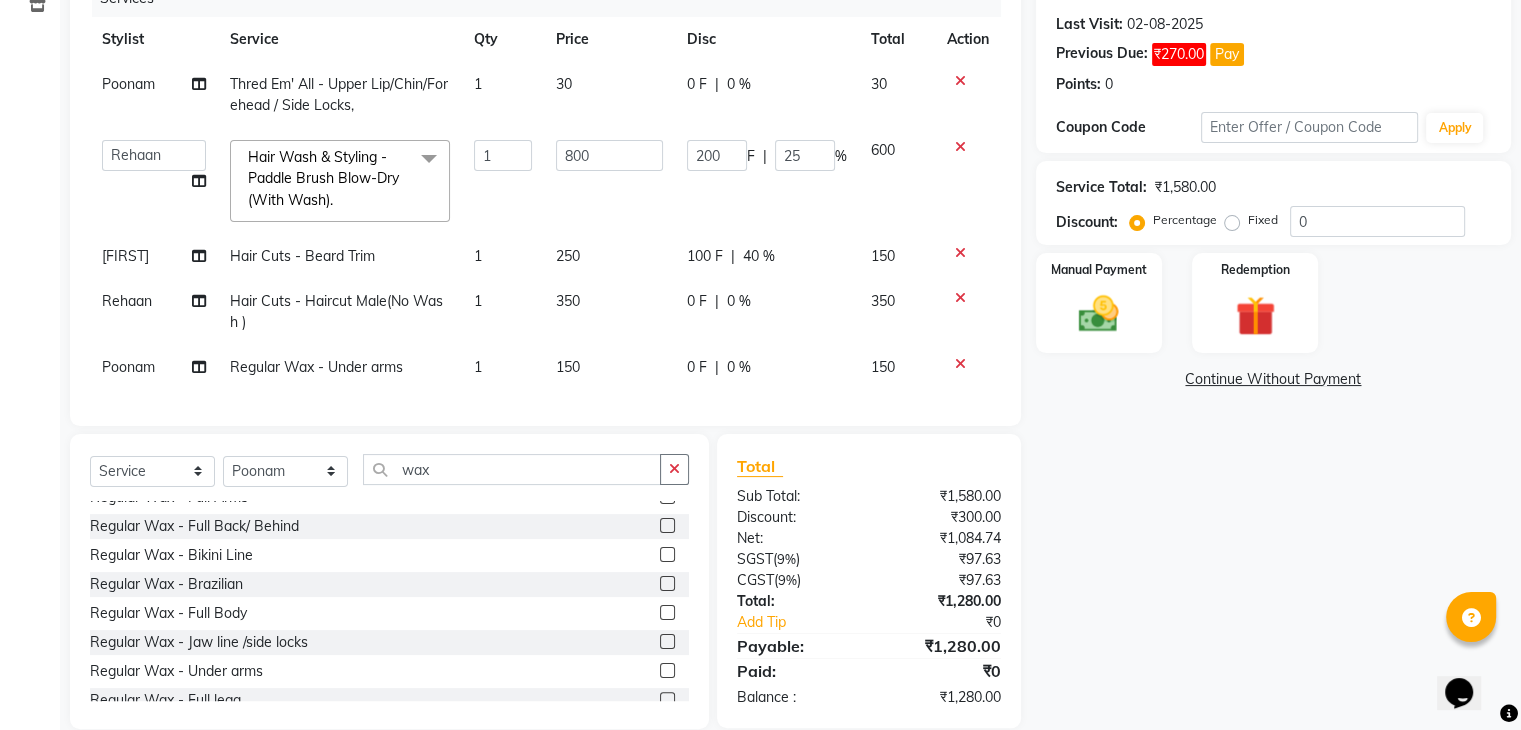 click on "0 F | 0 %" 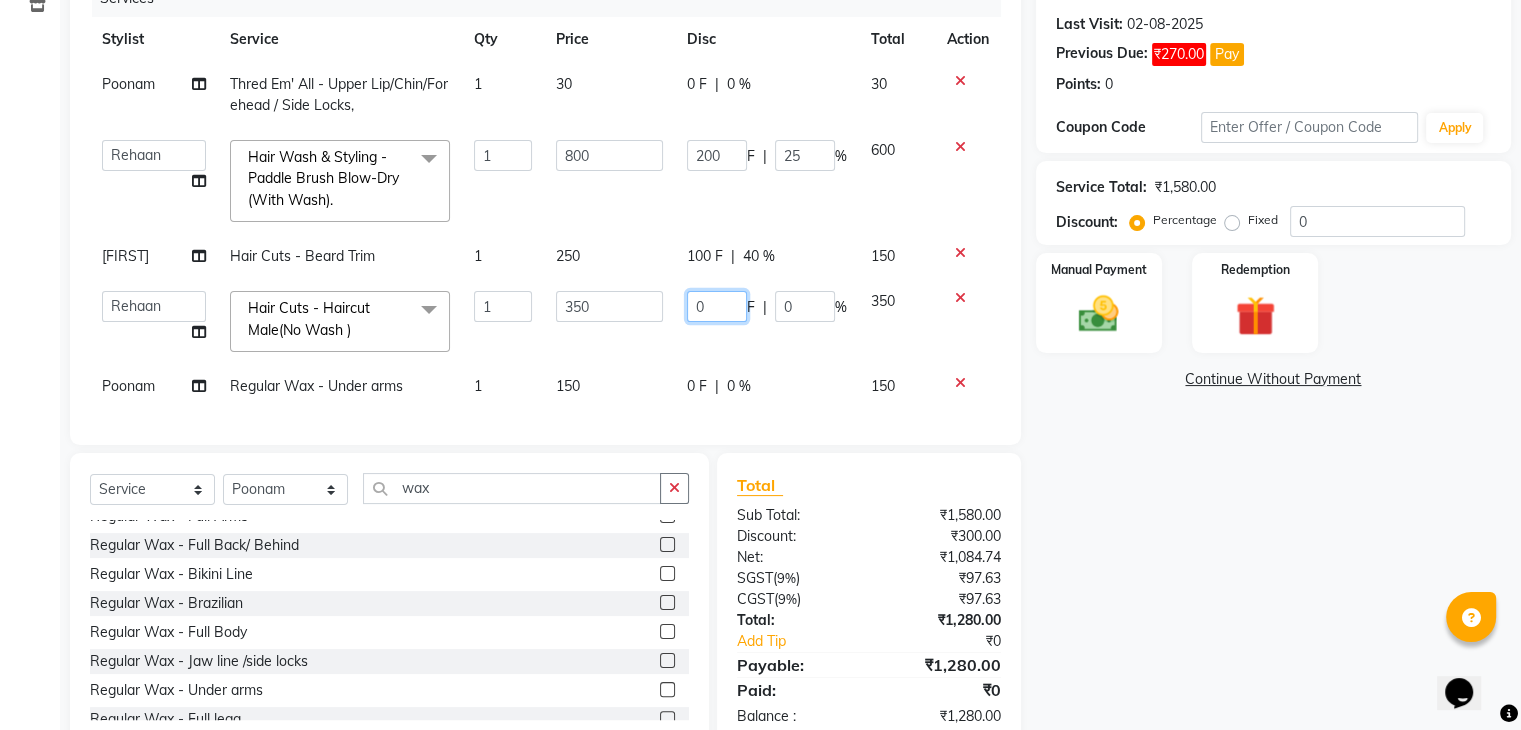 click on "0" 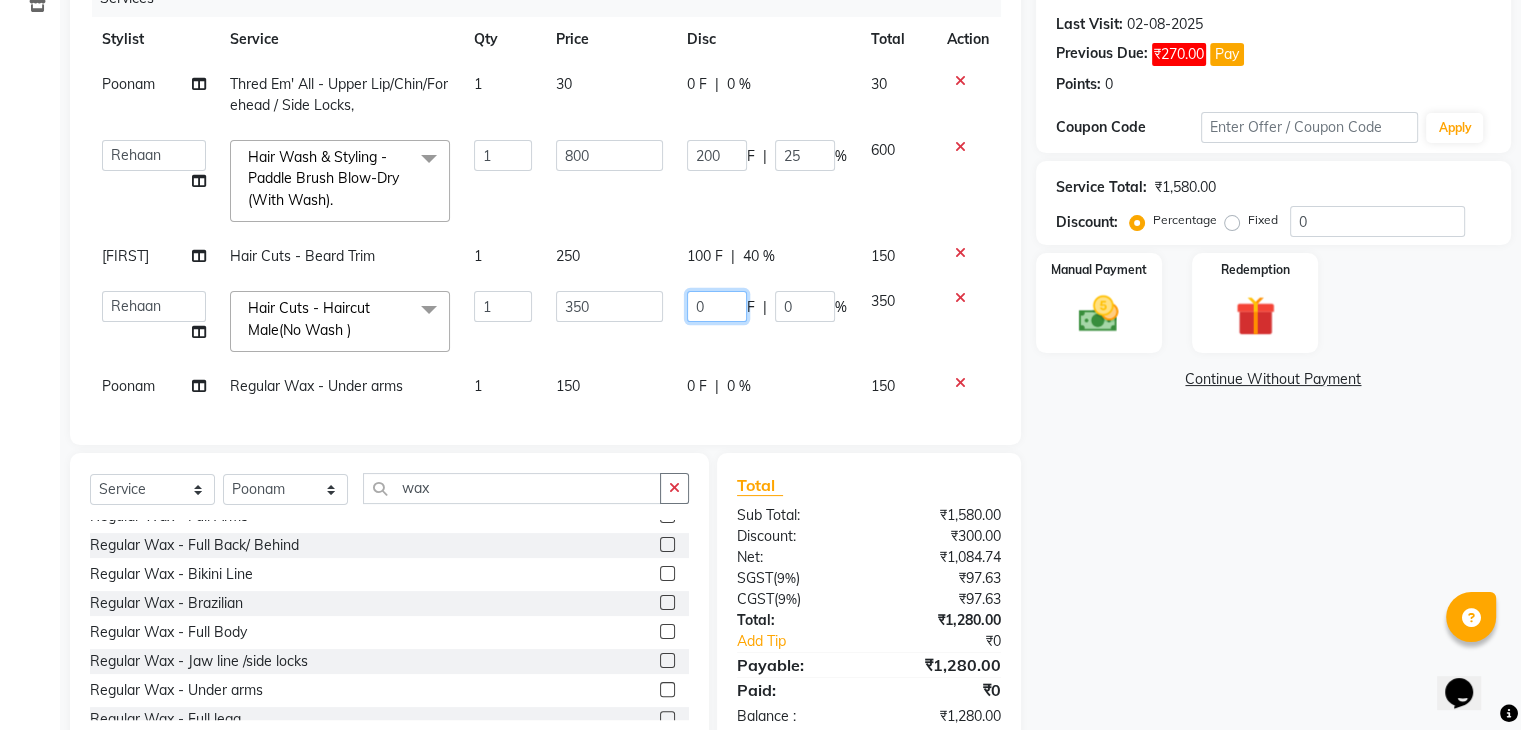 type on "50" 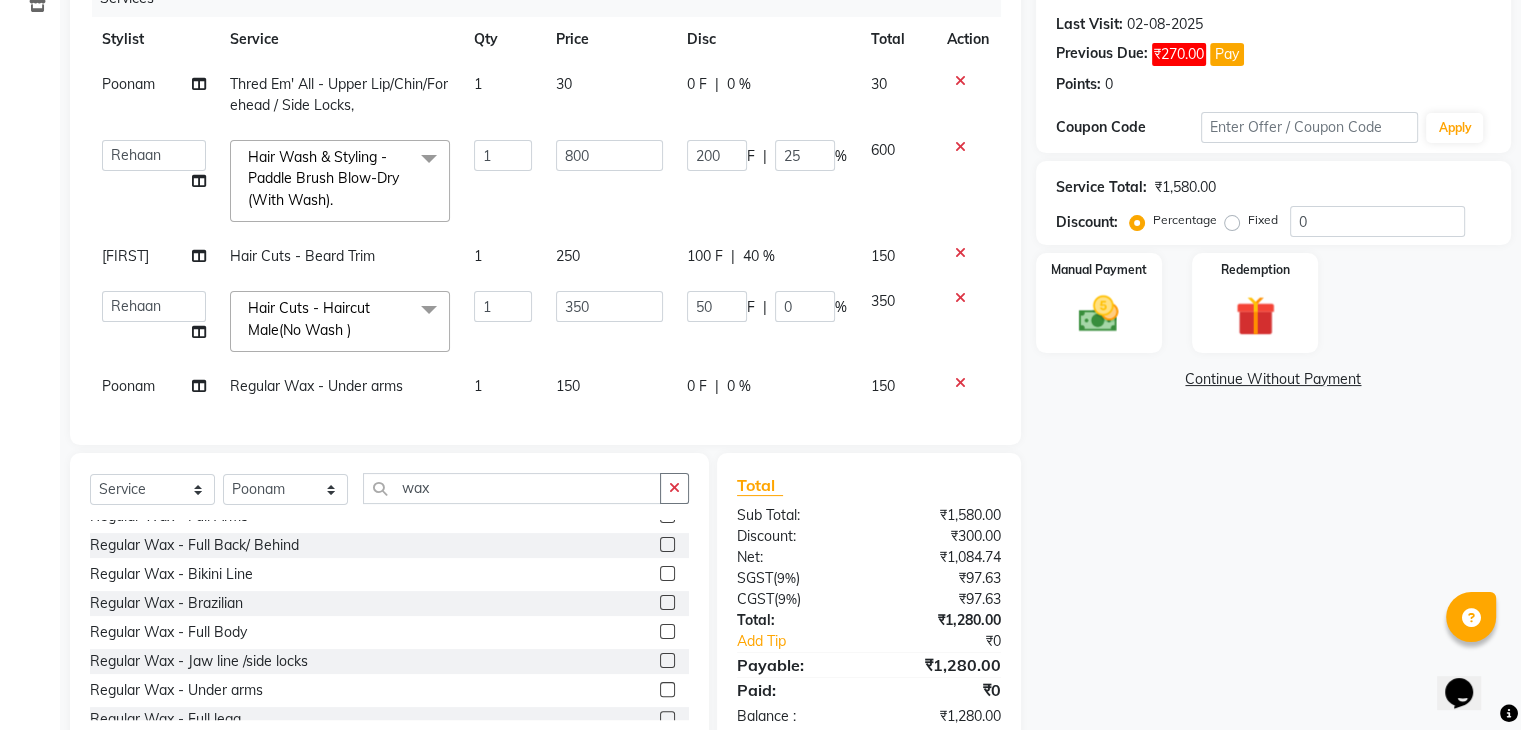 click on "50 F | 0 %" 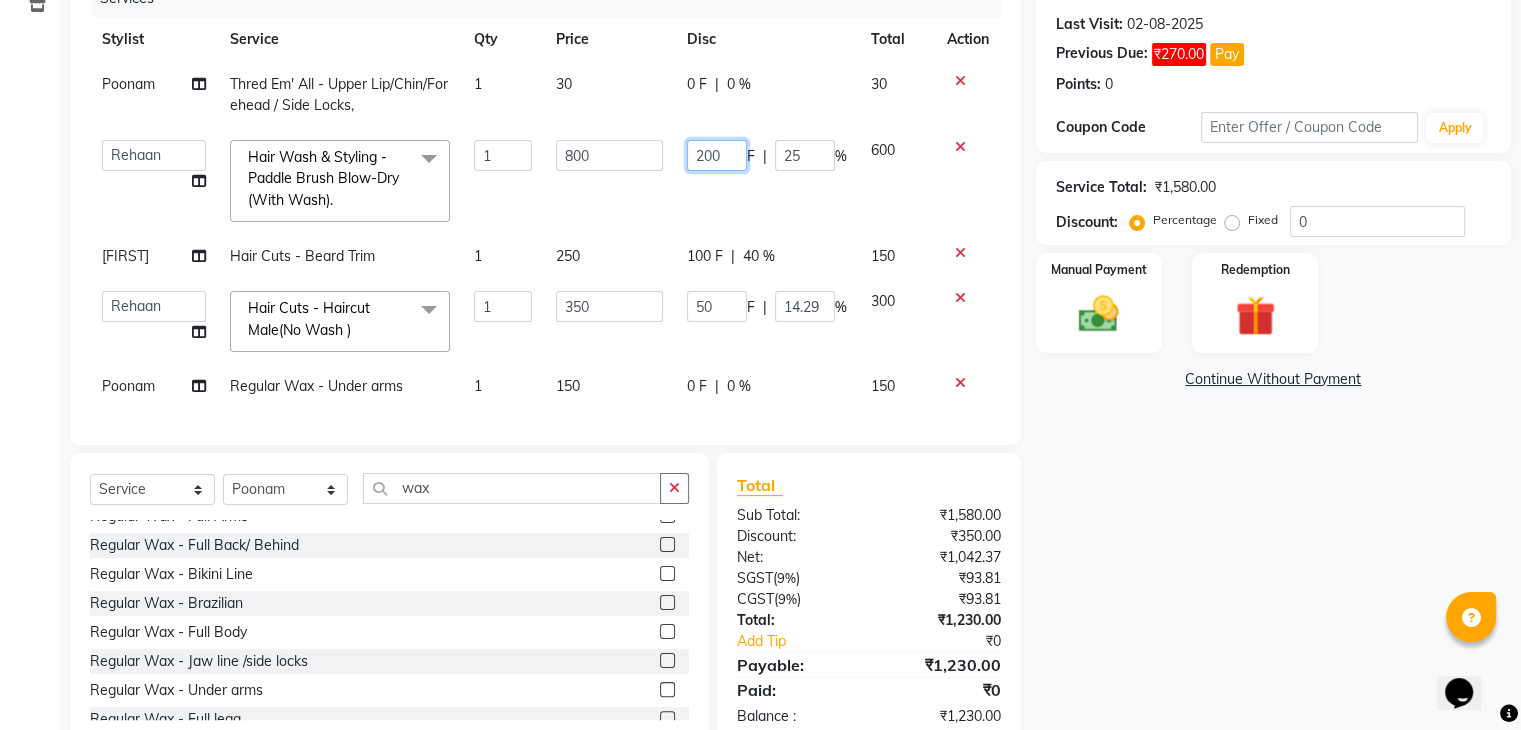 click on "200" 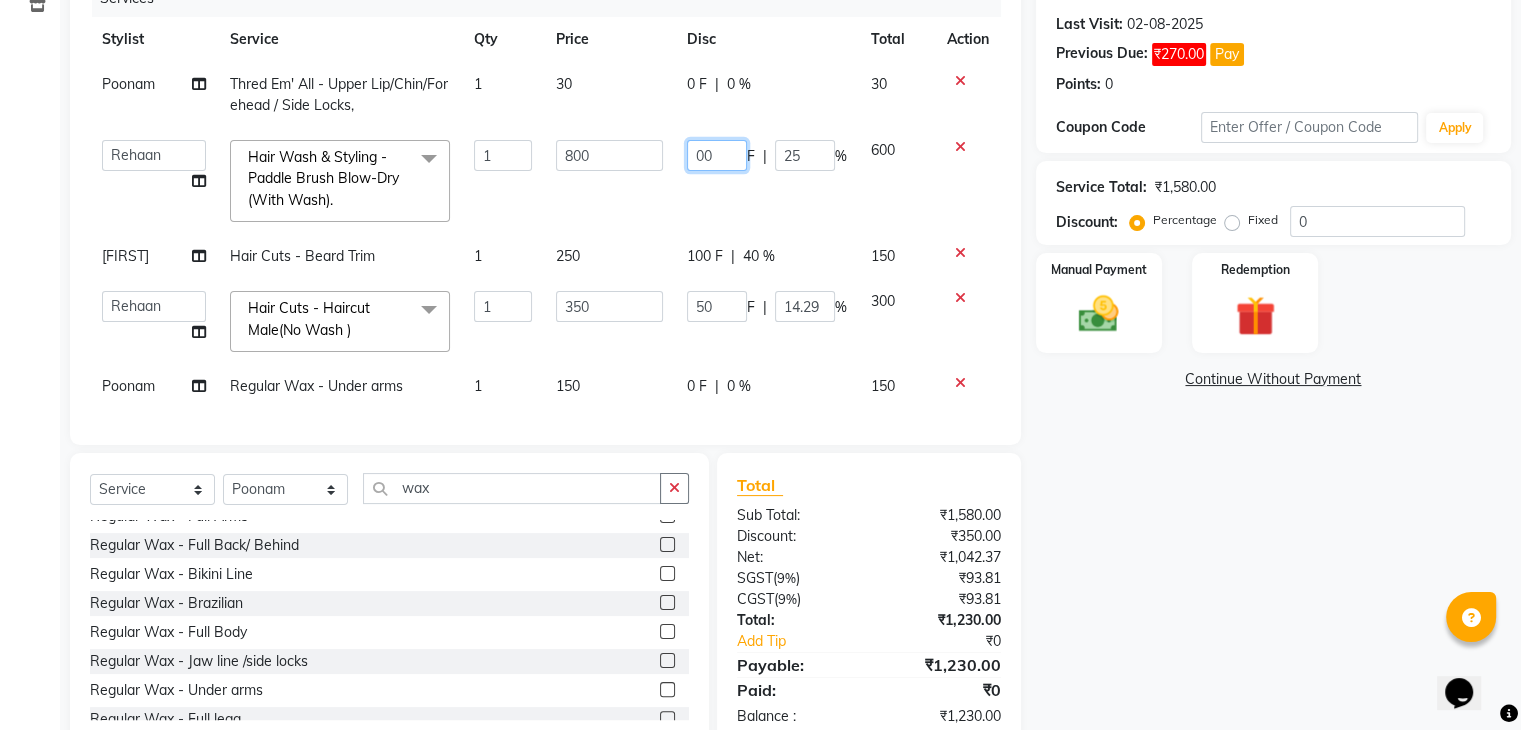 type on "300" 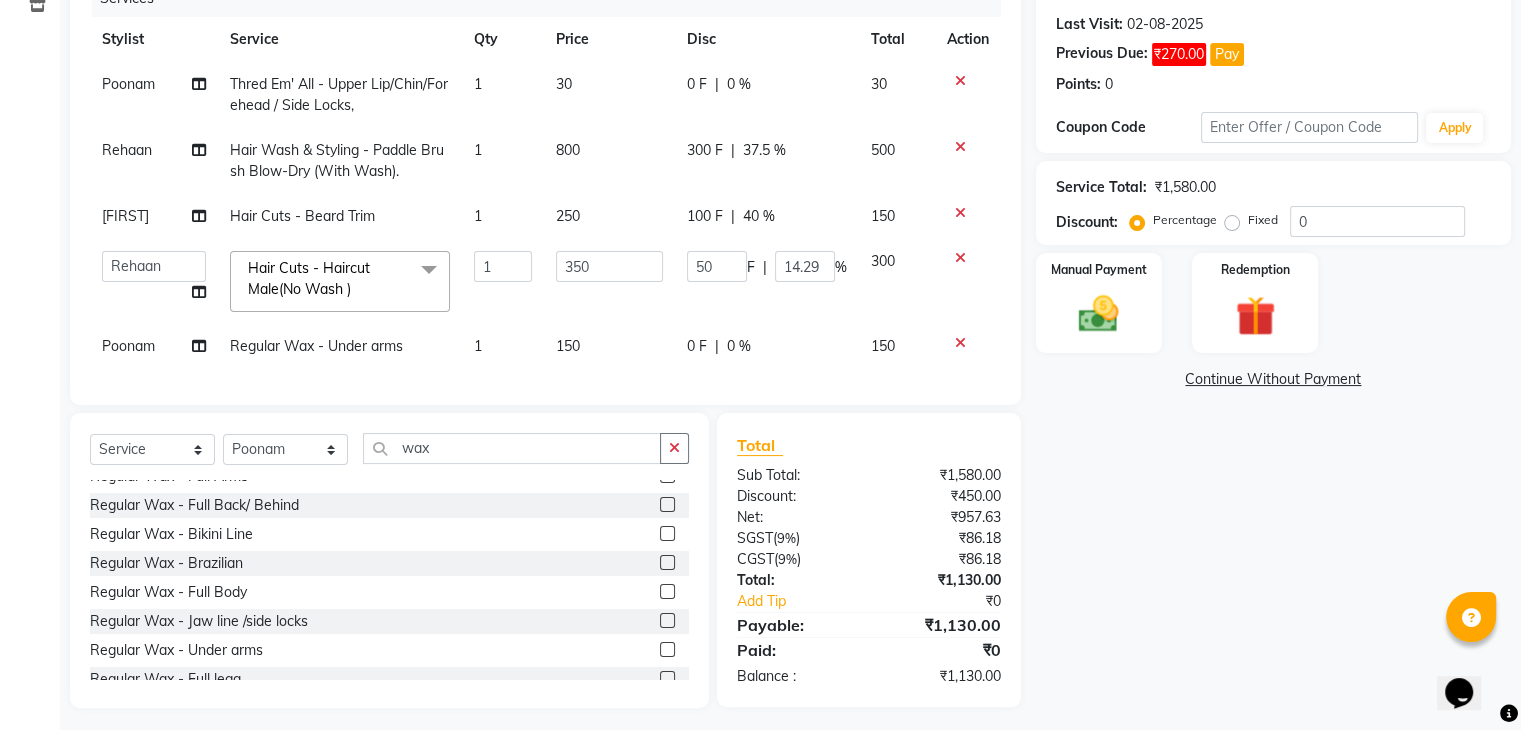 click on "[FIRST] Thred Em' All - Upper Lip/Chin/Forehead / Side Locks, 1 30 0 F | 0 % 30 [FIRST]  Hair Wash & Styling - Paddle Brush Blow-Dry (With Wash). 1 800 300 F | 37.5 % 500 [FIRST]  Hair Cuts - Beard Trim 1 250 100 F | 40 % 150  ana   Arbaaz    Danish    [FIRST]   [FIRST]    [FIRST]    [FIRST]    Hair Cuts - Haircut Male(No Wash )  x Hair Wash & Styling - Hair Wash & Dry (Female) Hair Wash & Styling - Ironing Hair Wash & Styling - Tongs Hair Wash & Styling - Hair Wash & Dry (Male) Hair Wash & Styling - Upto Shoulder1 Hair Wash & Styling - Below Shoulder2 Hair Wash & Styling - Upto Shoulder 4 Hair Wash & Styling - Upto Waist Hair Wash & Styling - Paddle Brush Blow-Dry (With Wash). Hair Wash & Styling - Blow-Dry Curis (With Wash) Hair Wash & Styling - Below Shoulder Hair Wash & Styling - Upto Shoulder Hair Wash & Styling - Upto Waist2 Hair Wash & Styling - Below Shoulder 1 Hair Wash & Styling - Upto Waist 1 Hair Triming Women chest trimming Colour Women - Global Colour Women - High-Light Colour Women-Balayage nose wax 1" 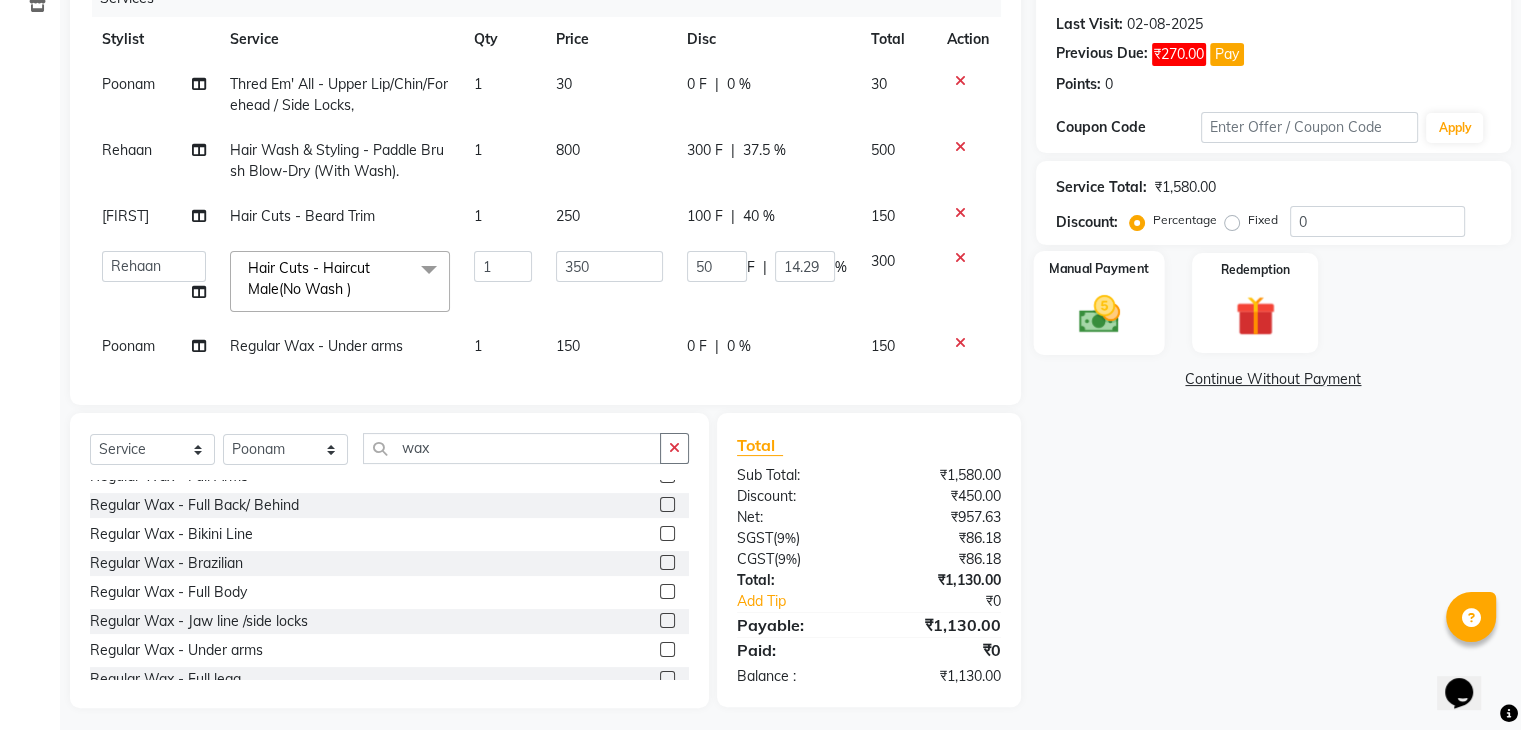 click 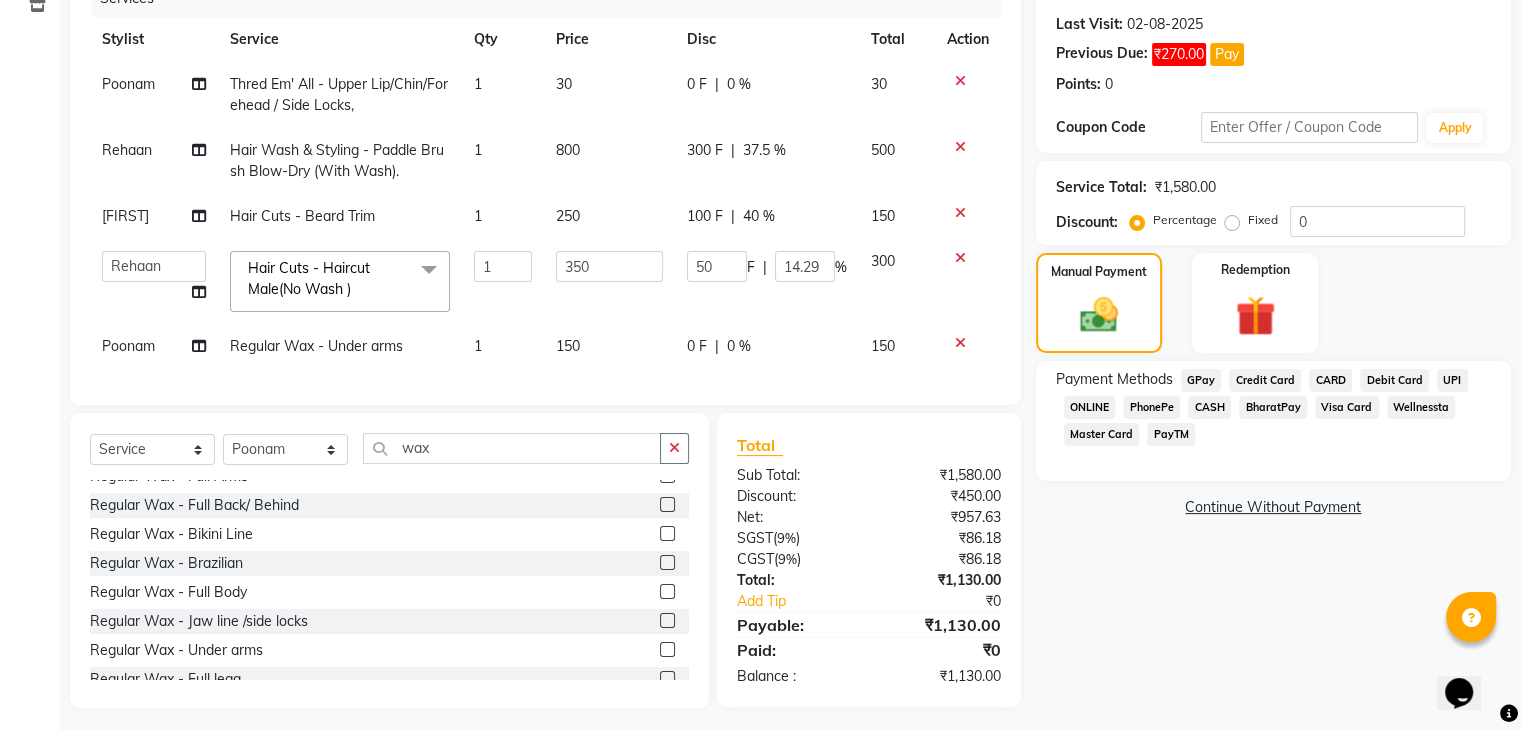click on "CARD" 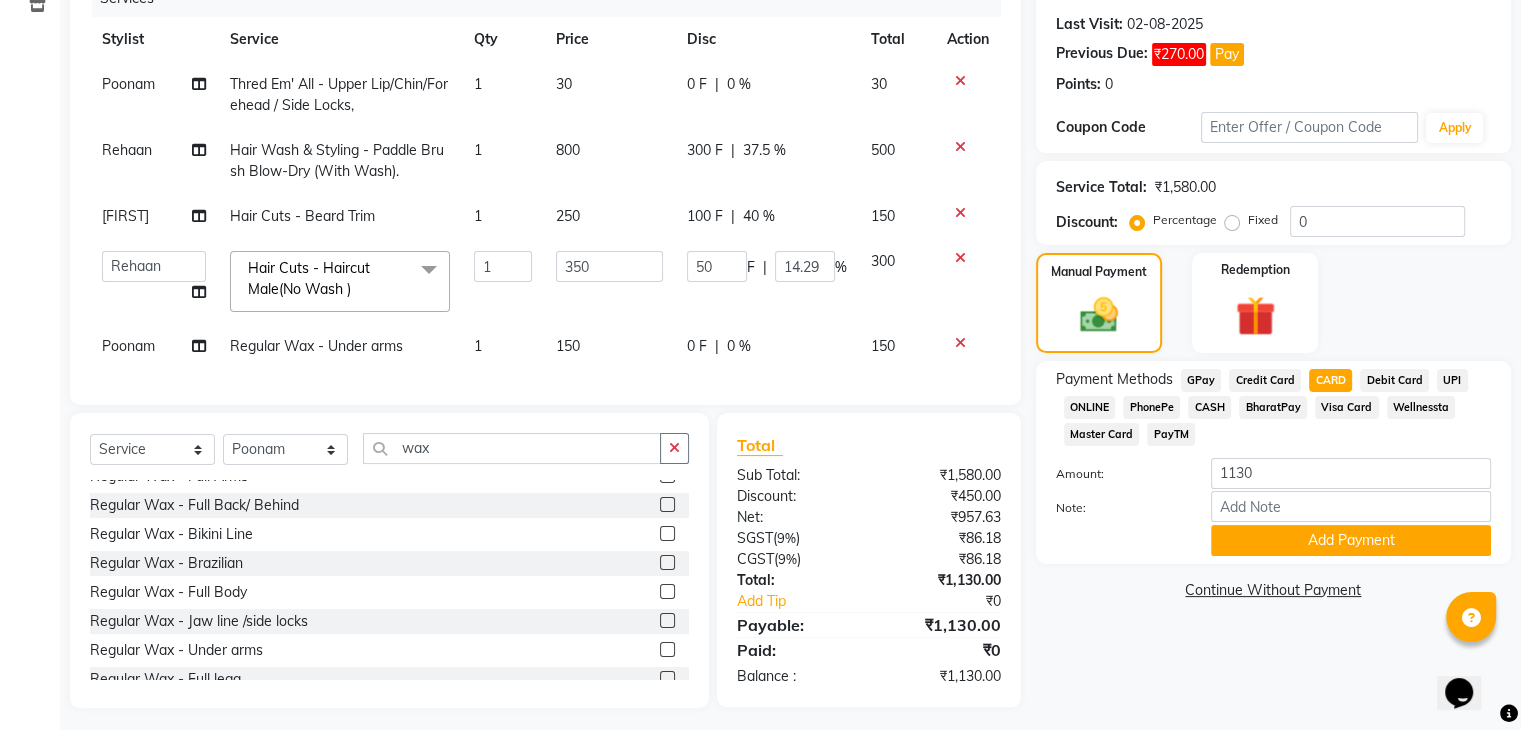 scroll, scrollTop: 292, scrollLeft: 0, axis: vertical 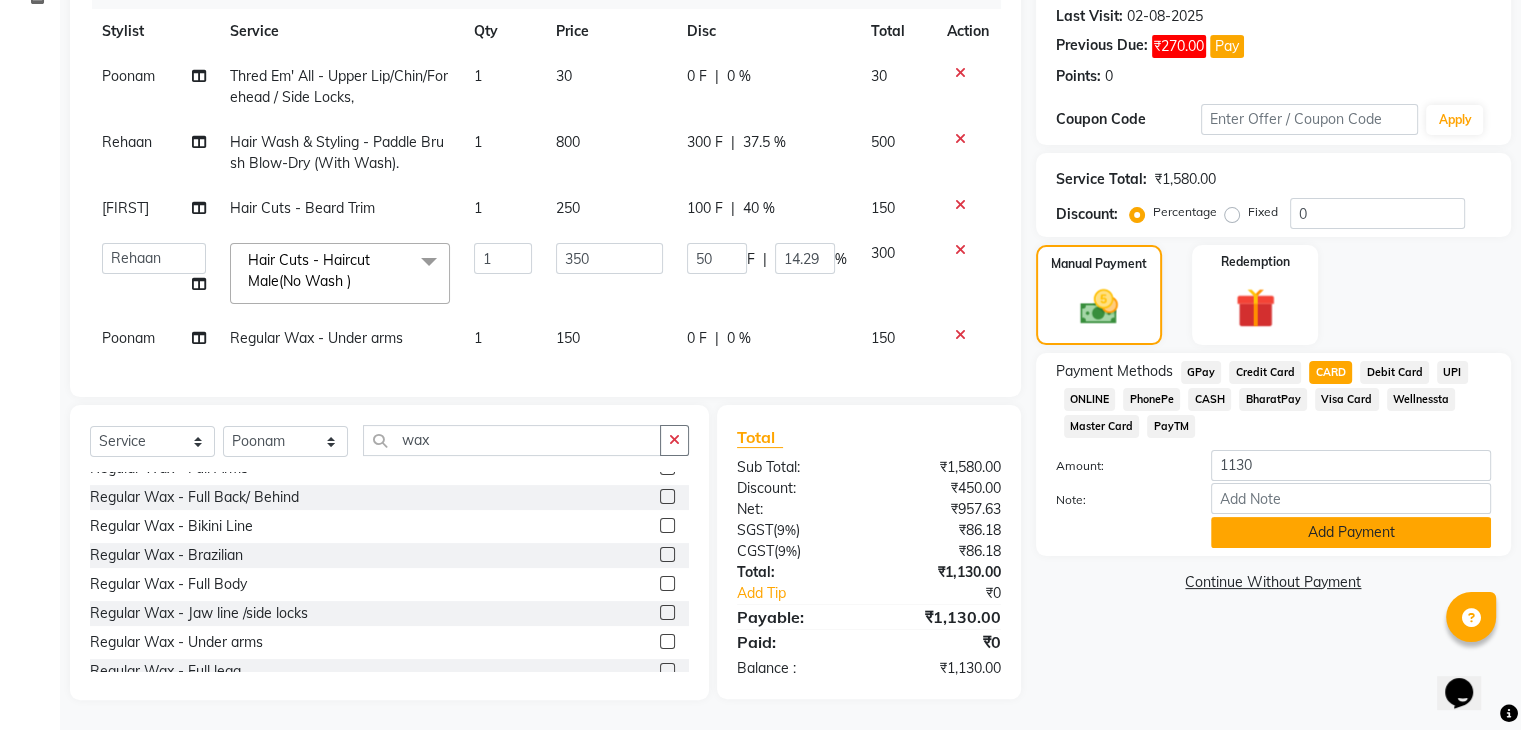 click on "Add Payment" 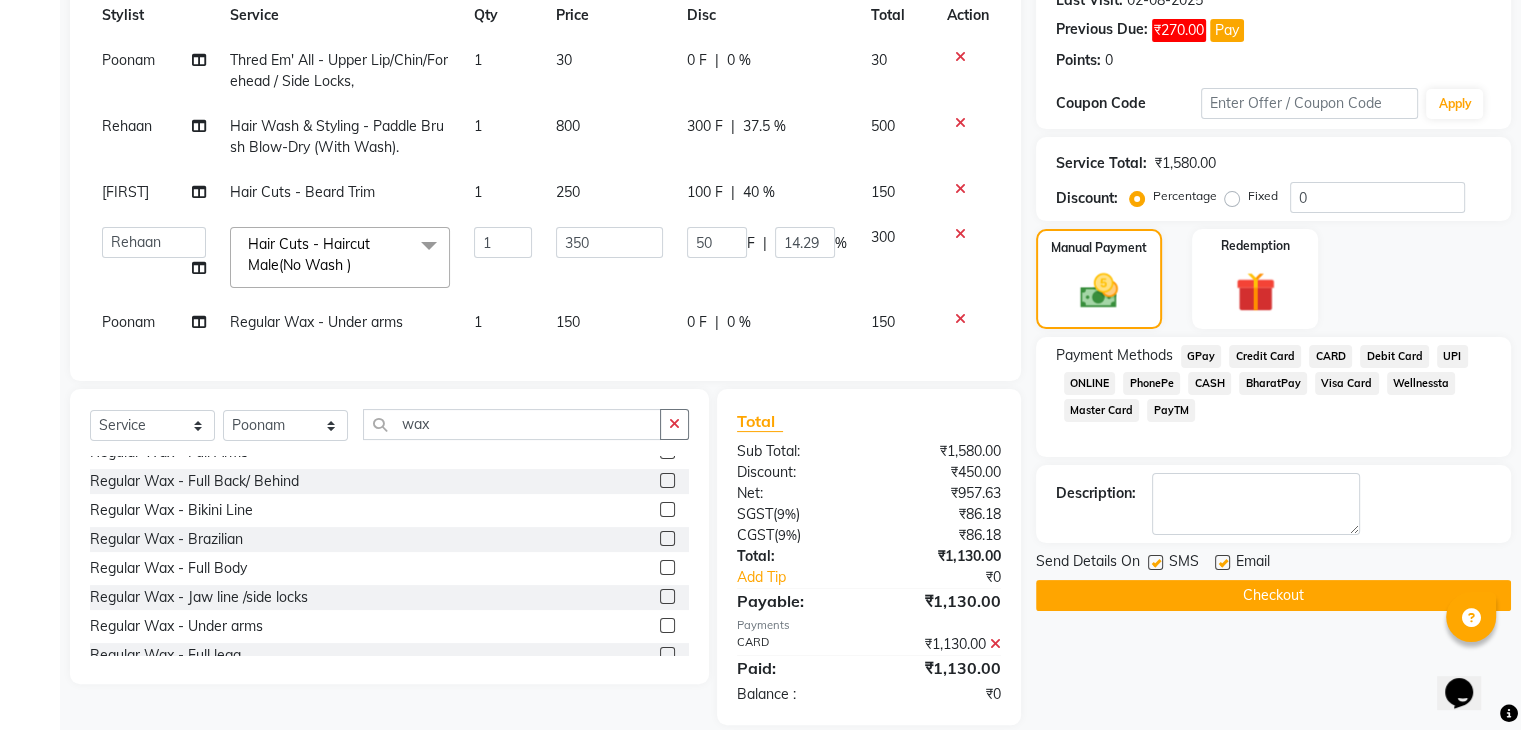 scroll, scrollTop: 332, scrollLeft: 0, axis: vertical 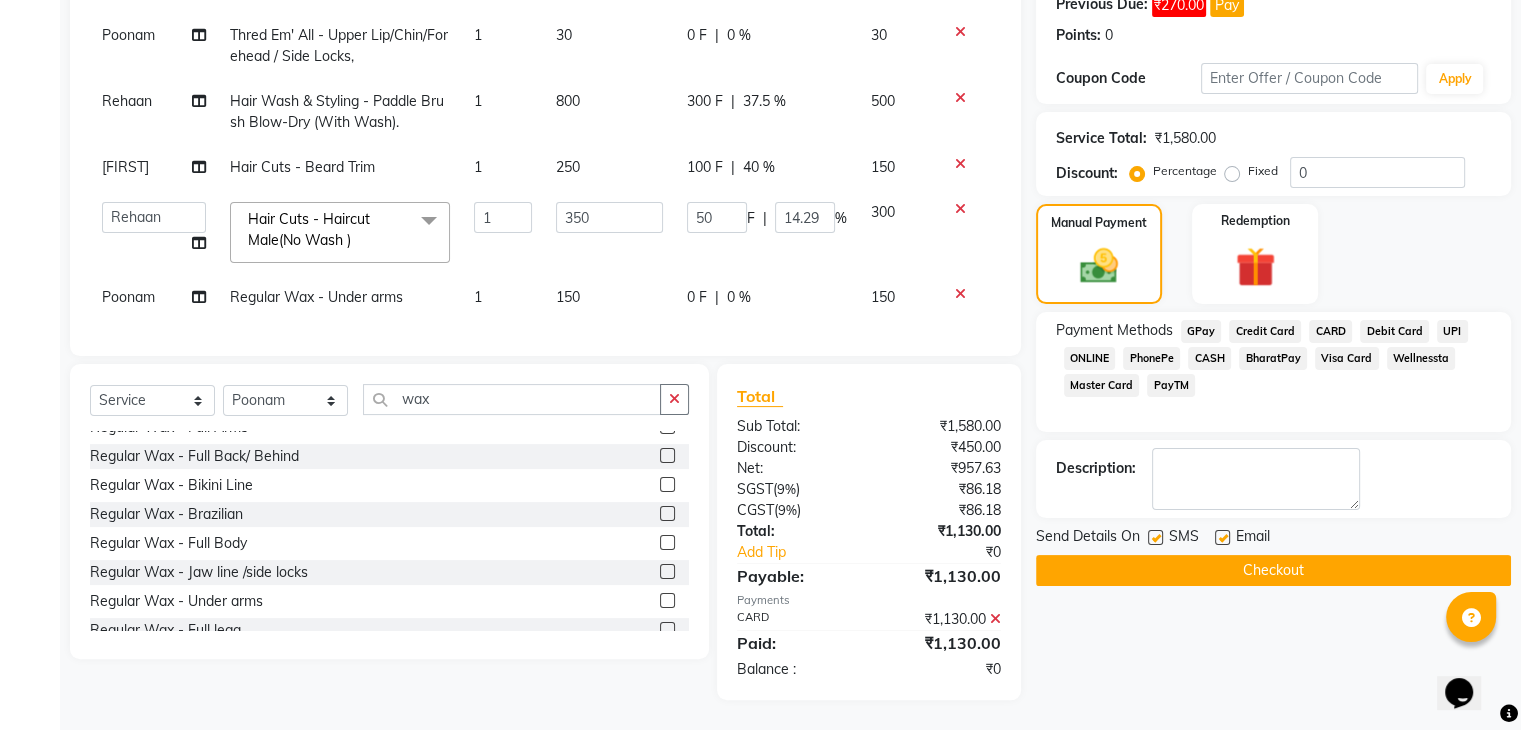 click 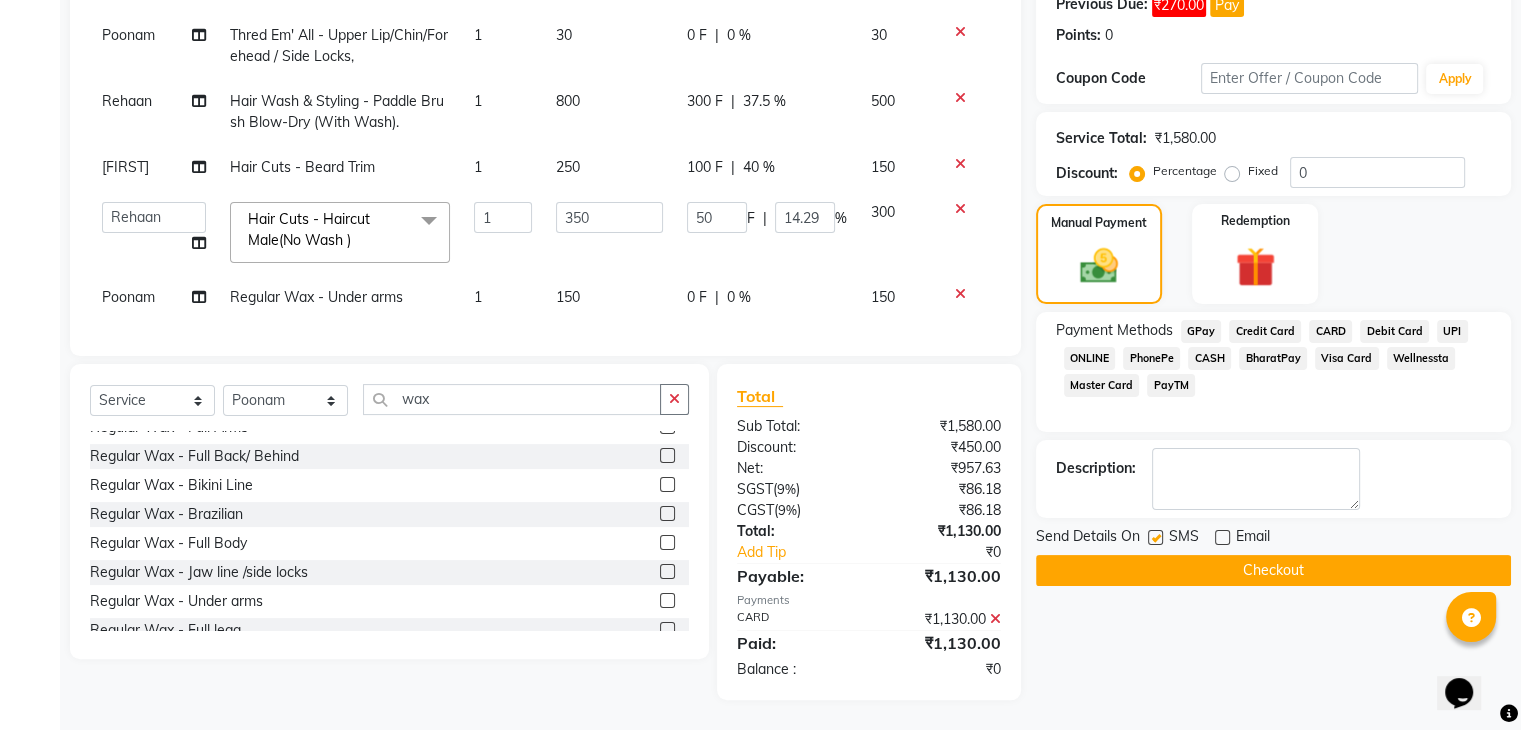 click 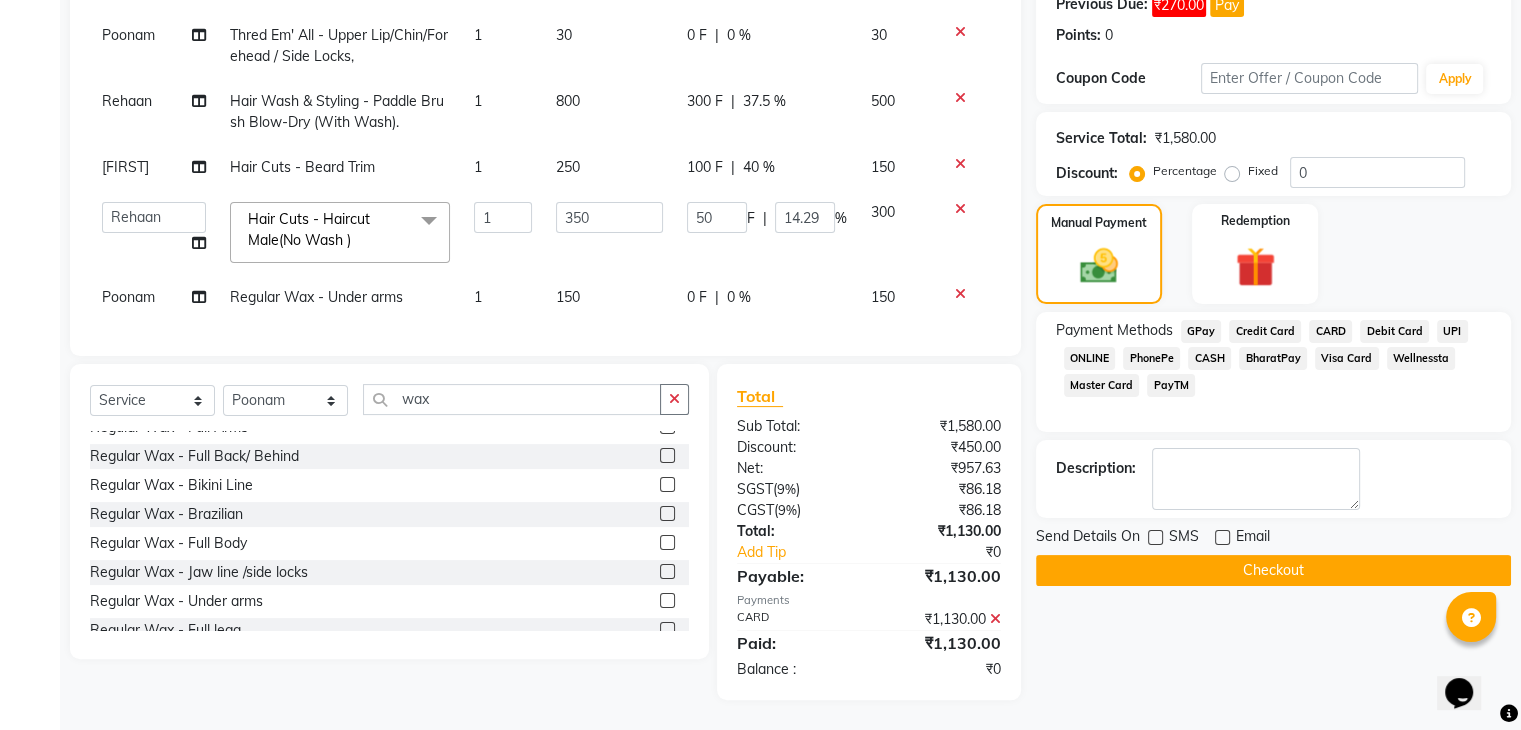 click on "Checkout" 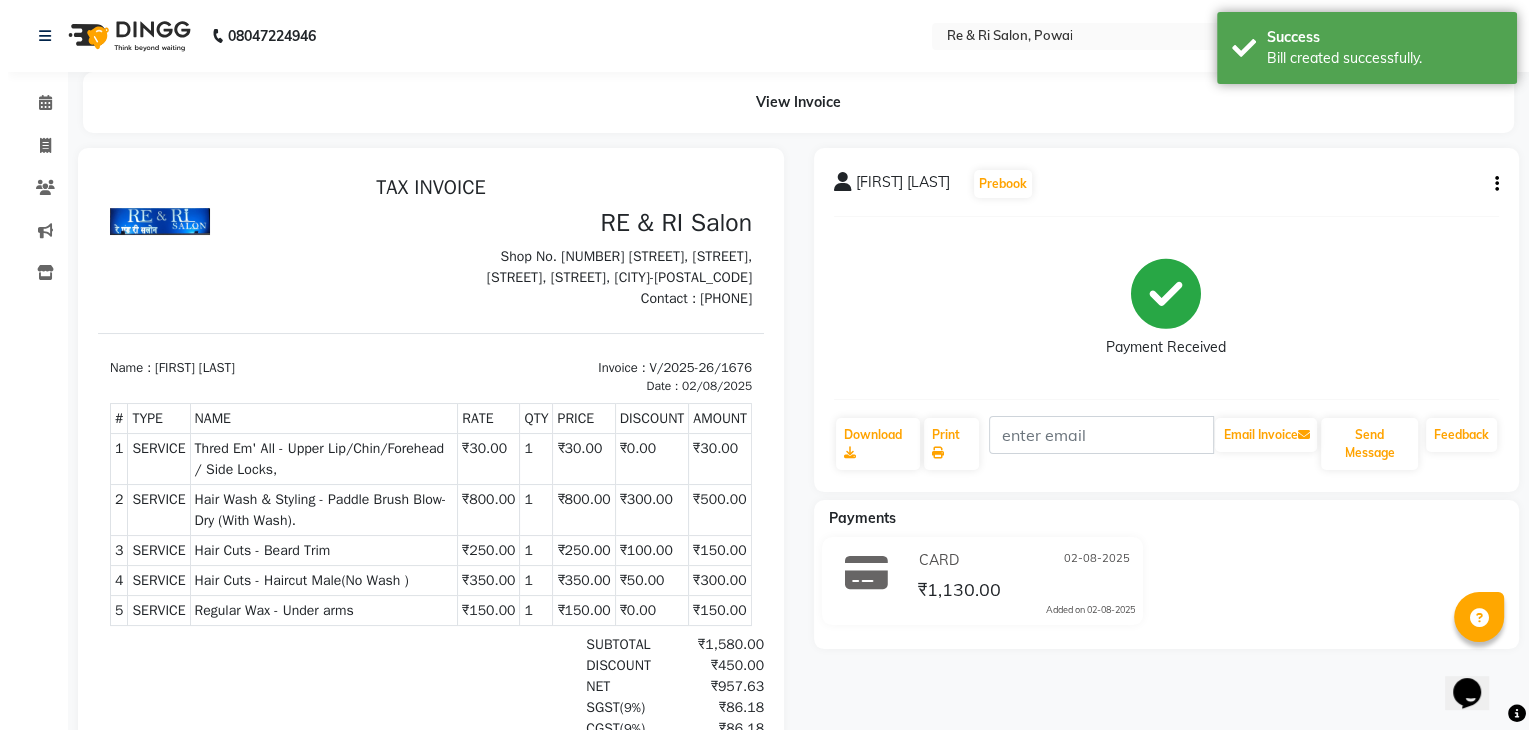 scroll, scrollTop: 0, scrollLeft: 0, axis: both 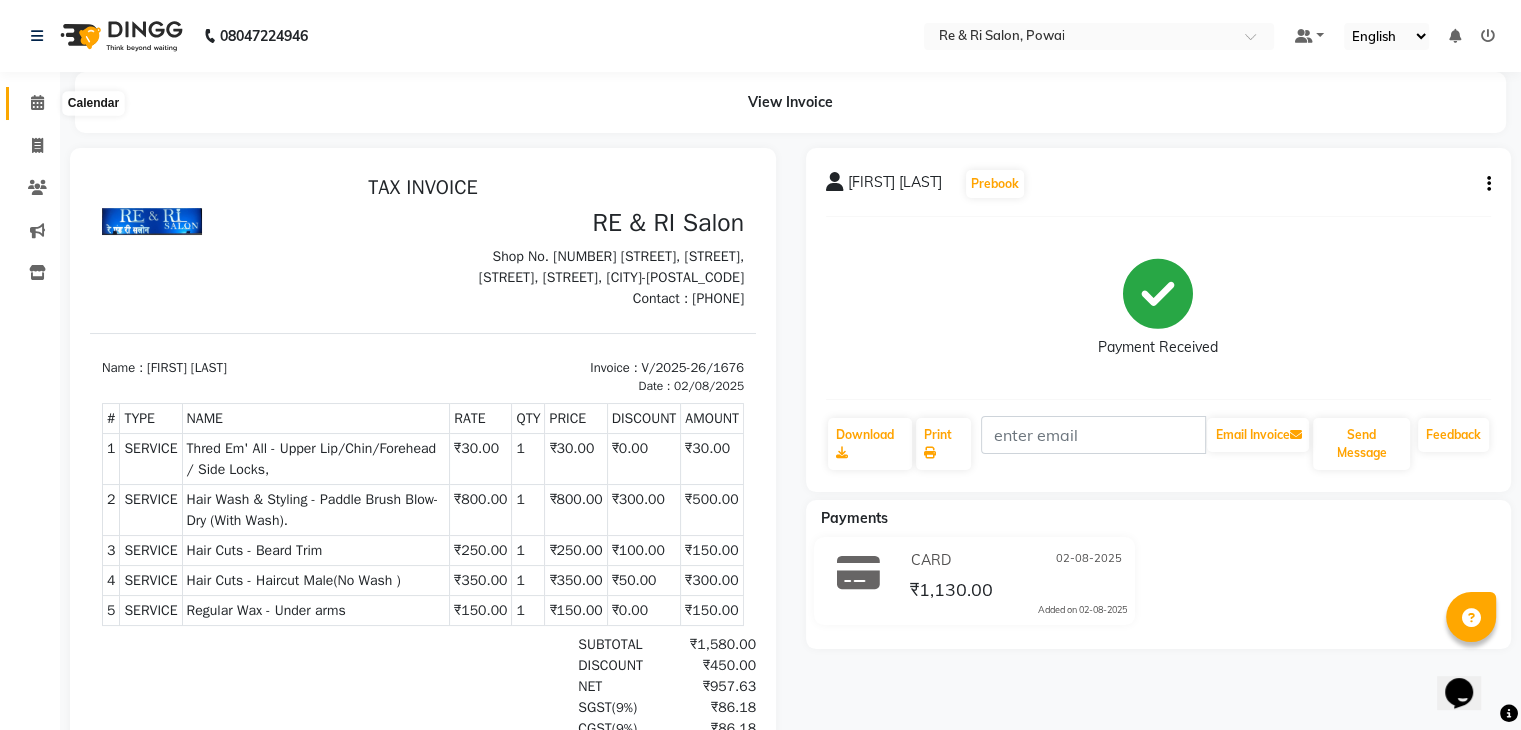 click 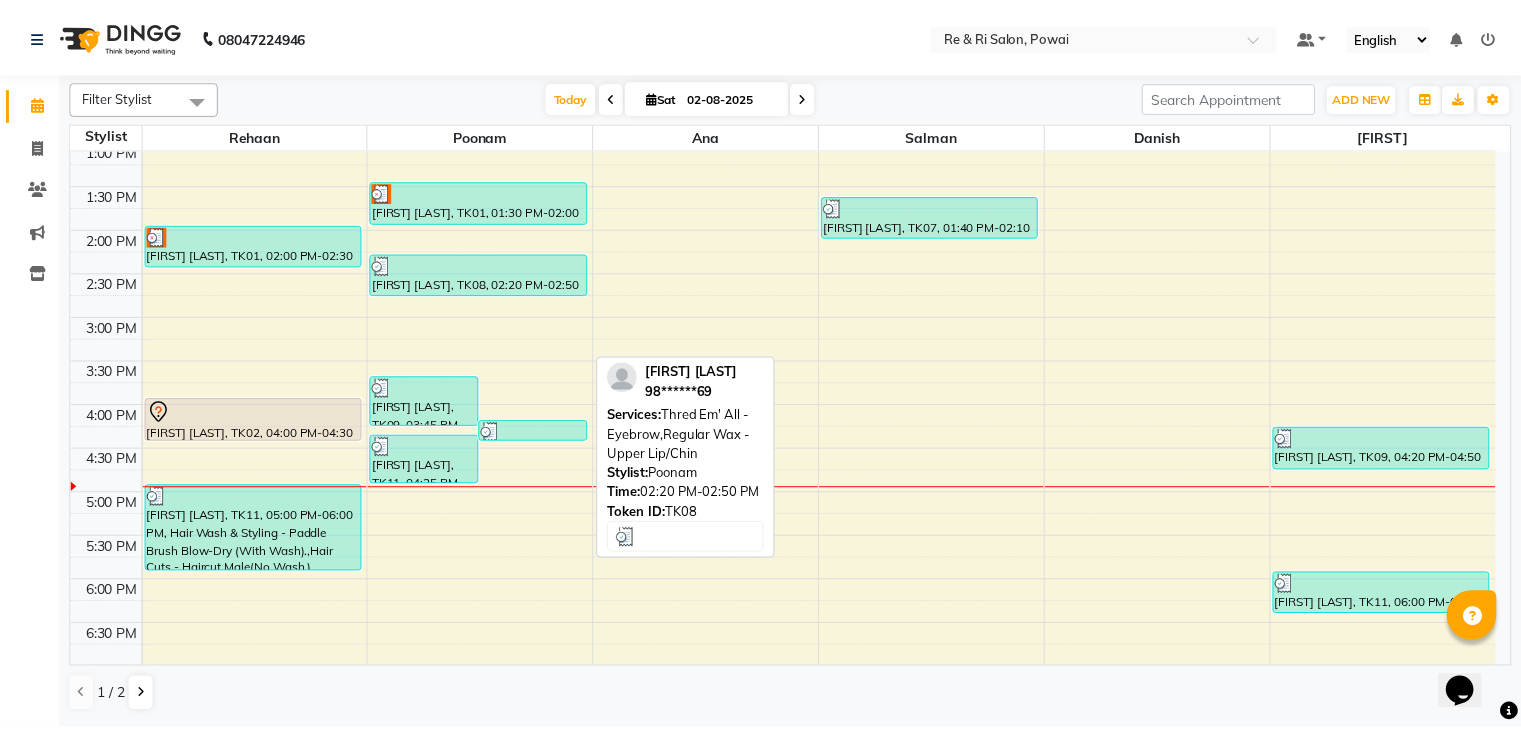 scroll, scrollTop: 448, scrollLeft: 0, axis: vertical 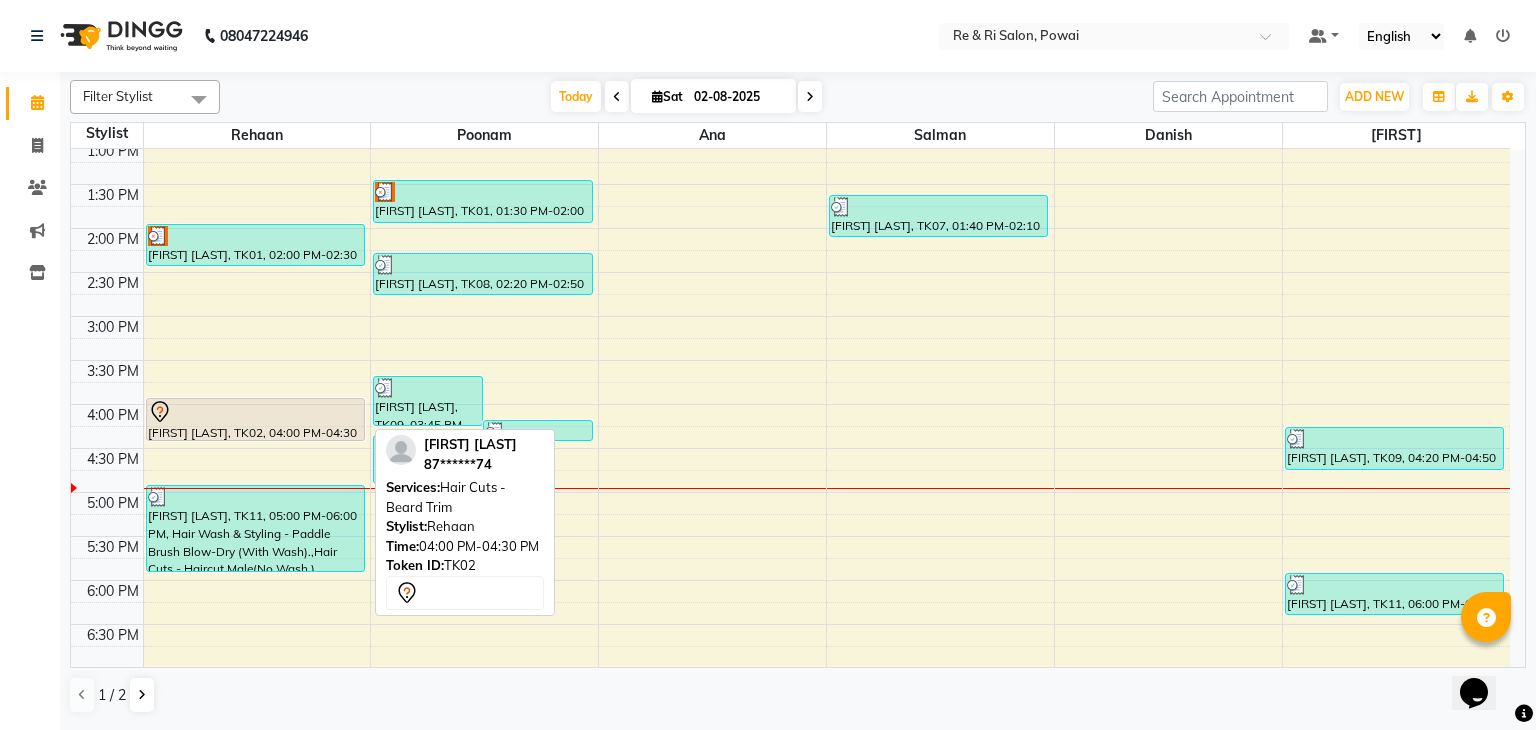 click at bounding box center [255, 412] 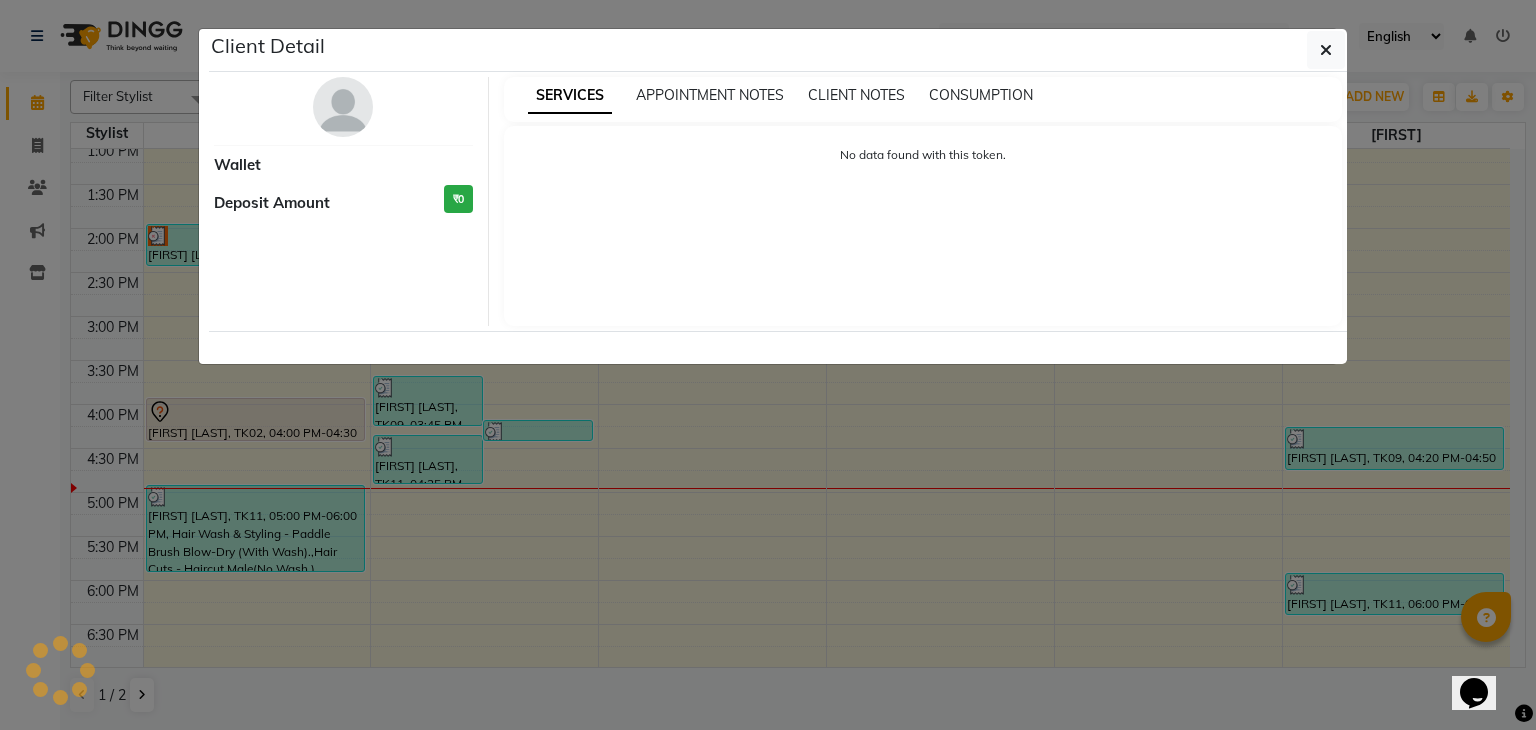 select on "7" 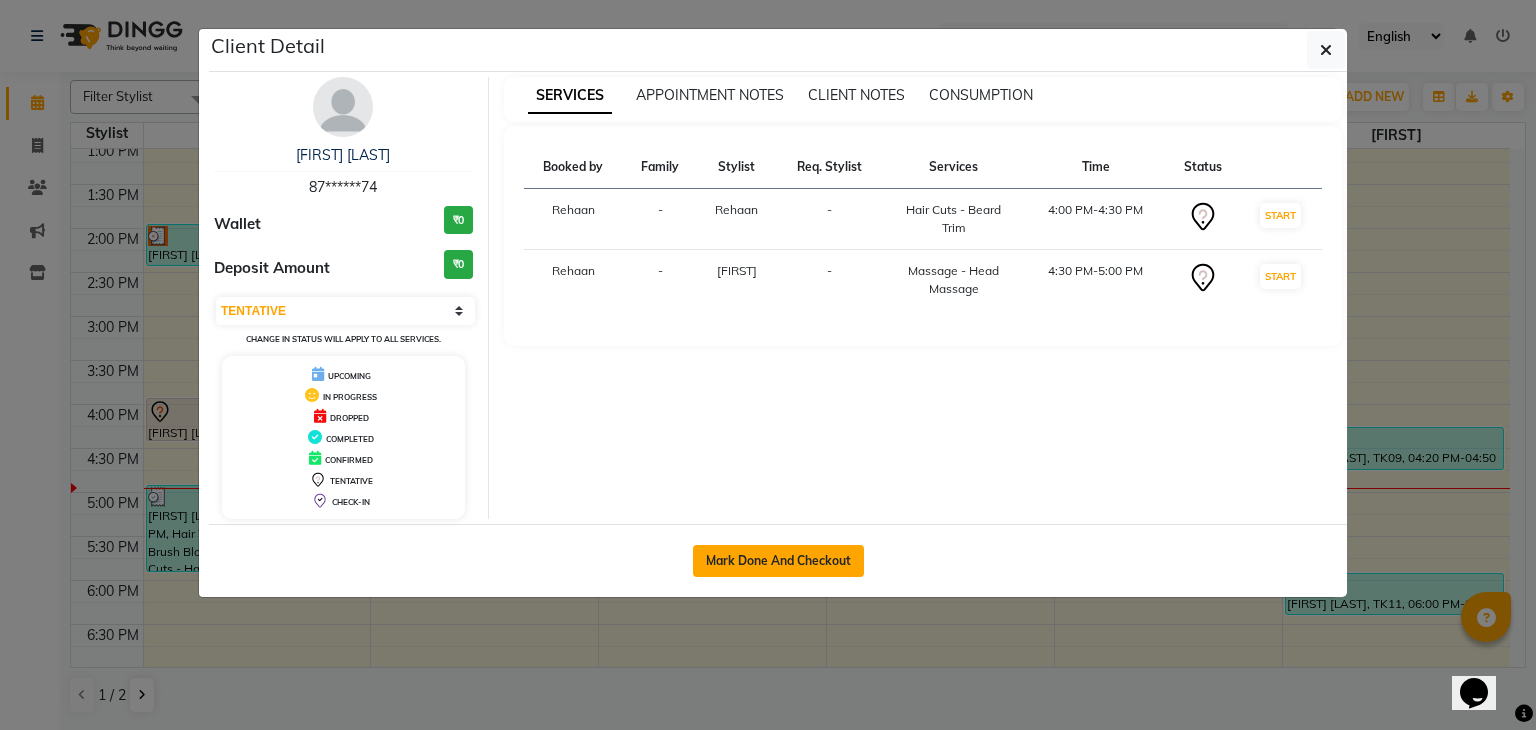 click on "Mark Done And Checkout" 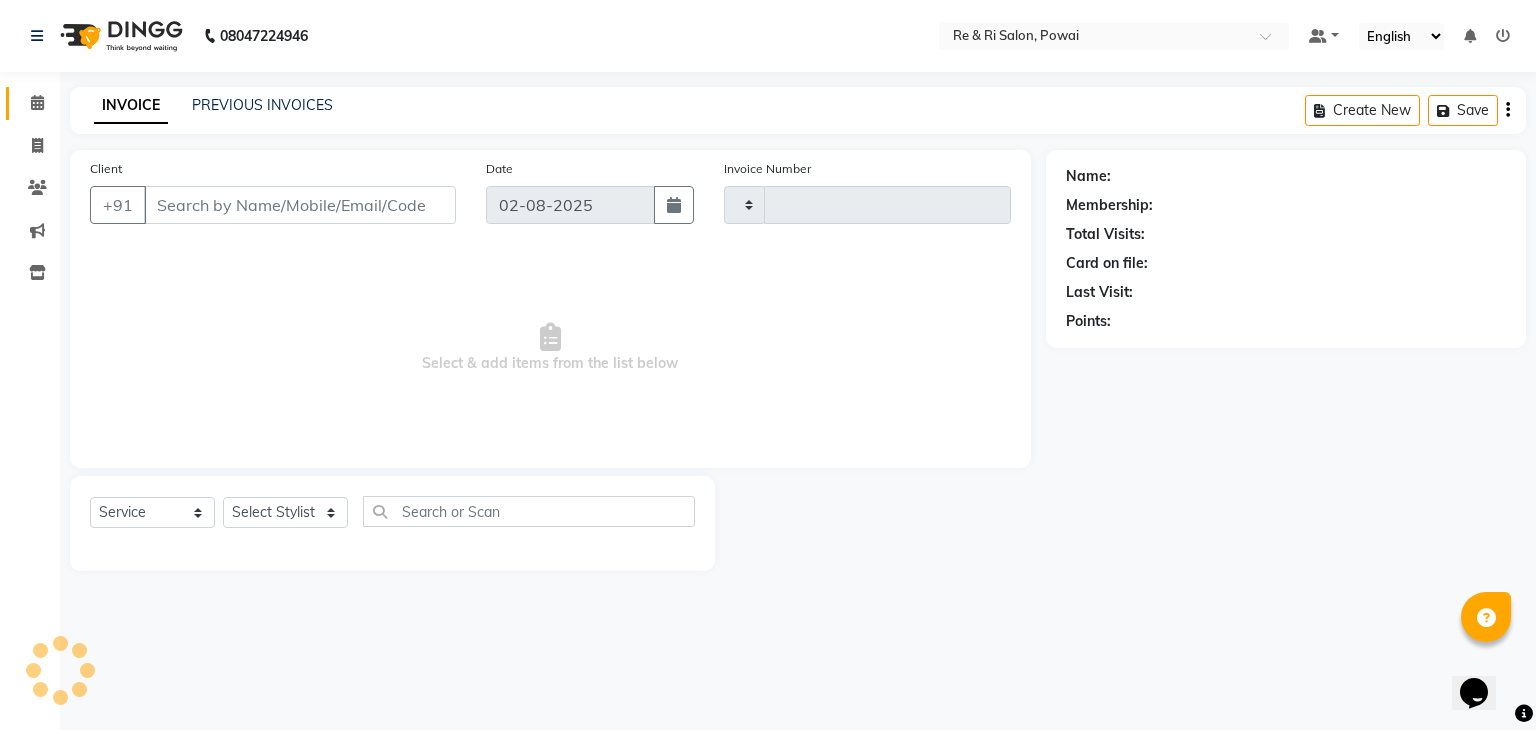 type on "1677" 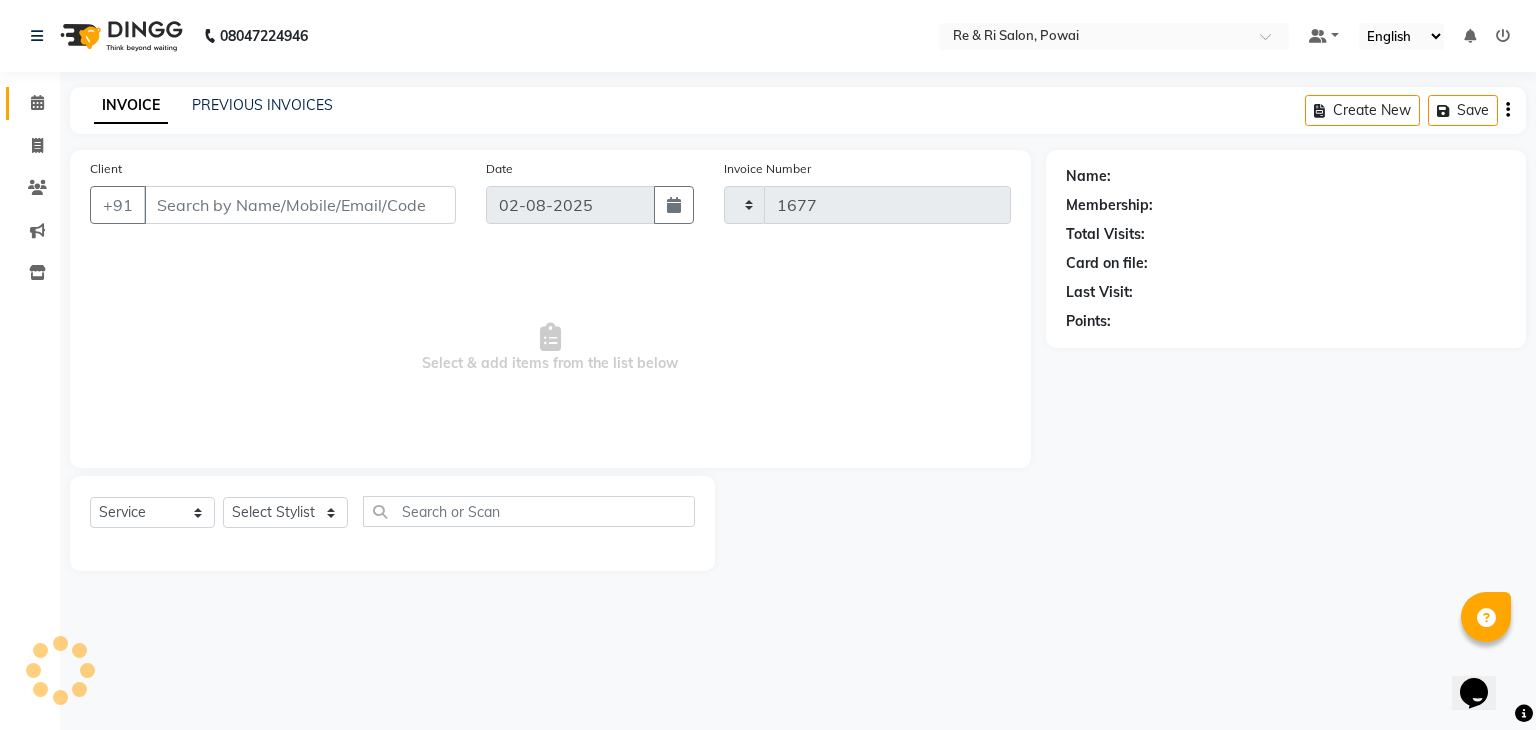 select on "5364" 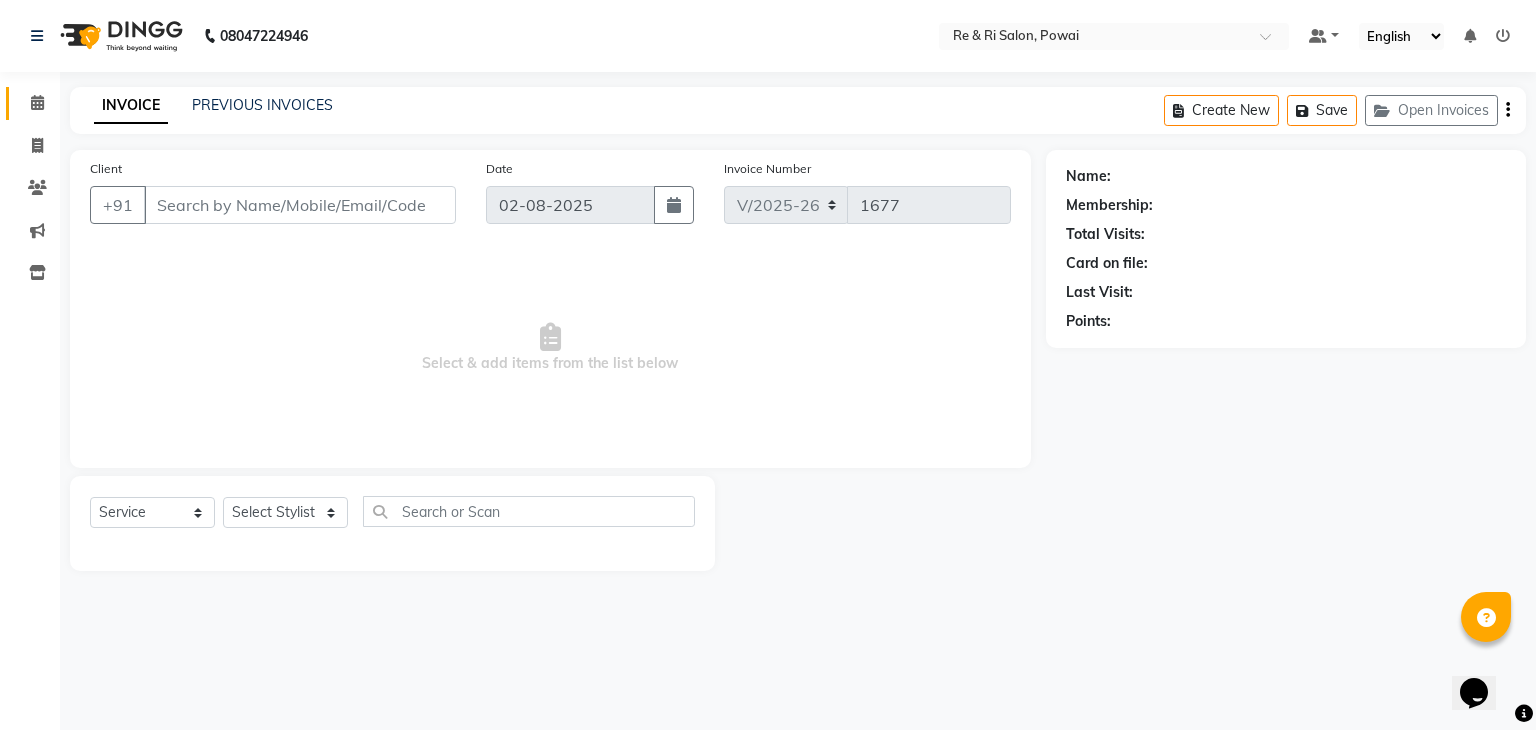 type on "87******74" 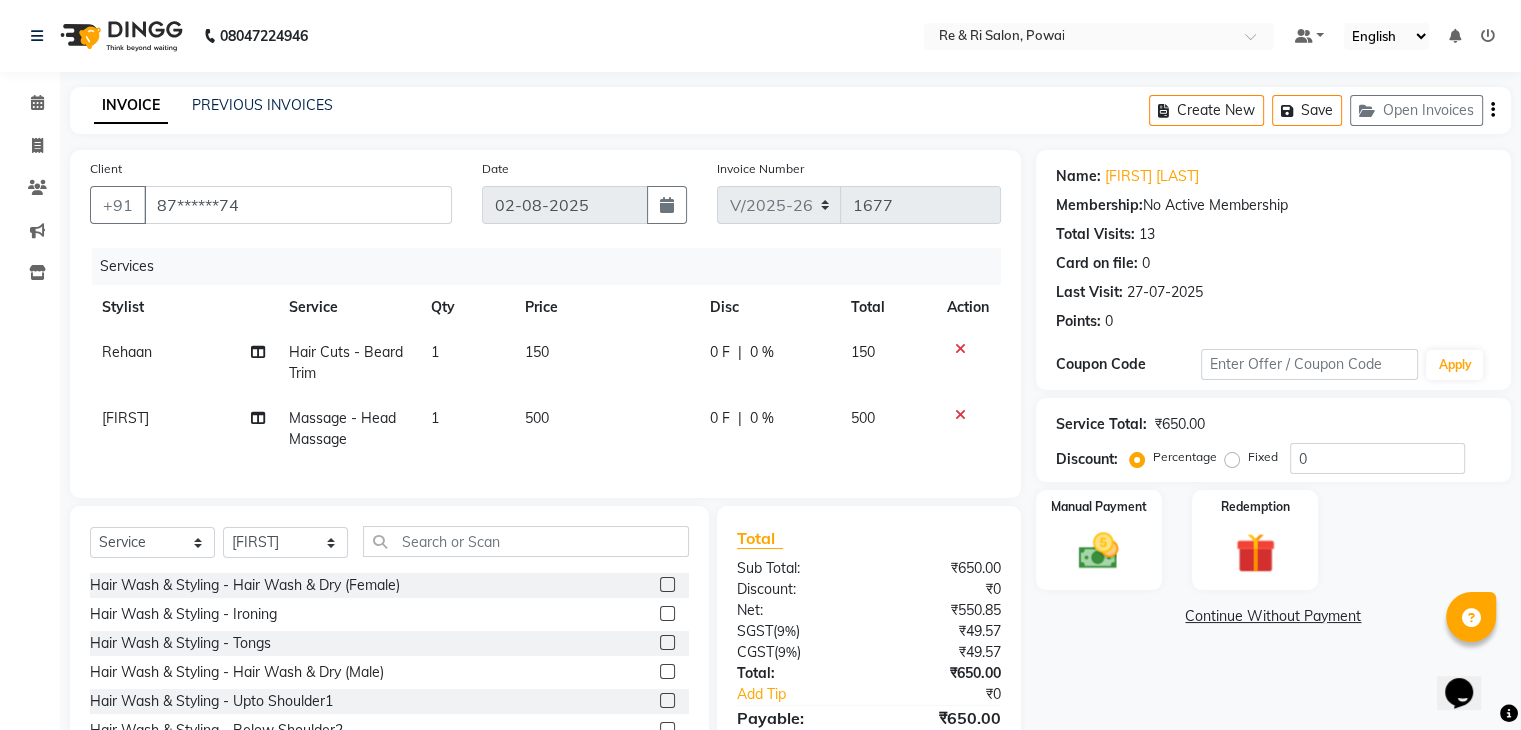 click on "0 F | 0 %" 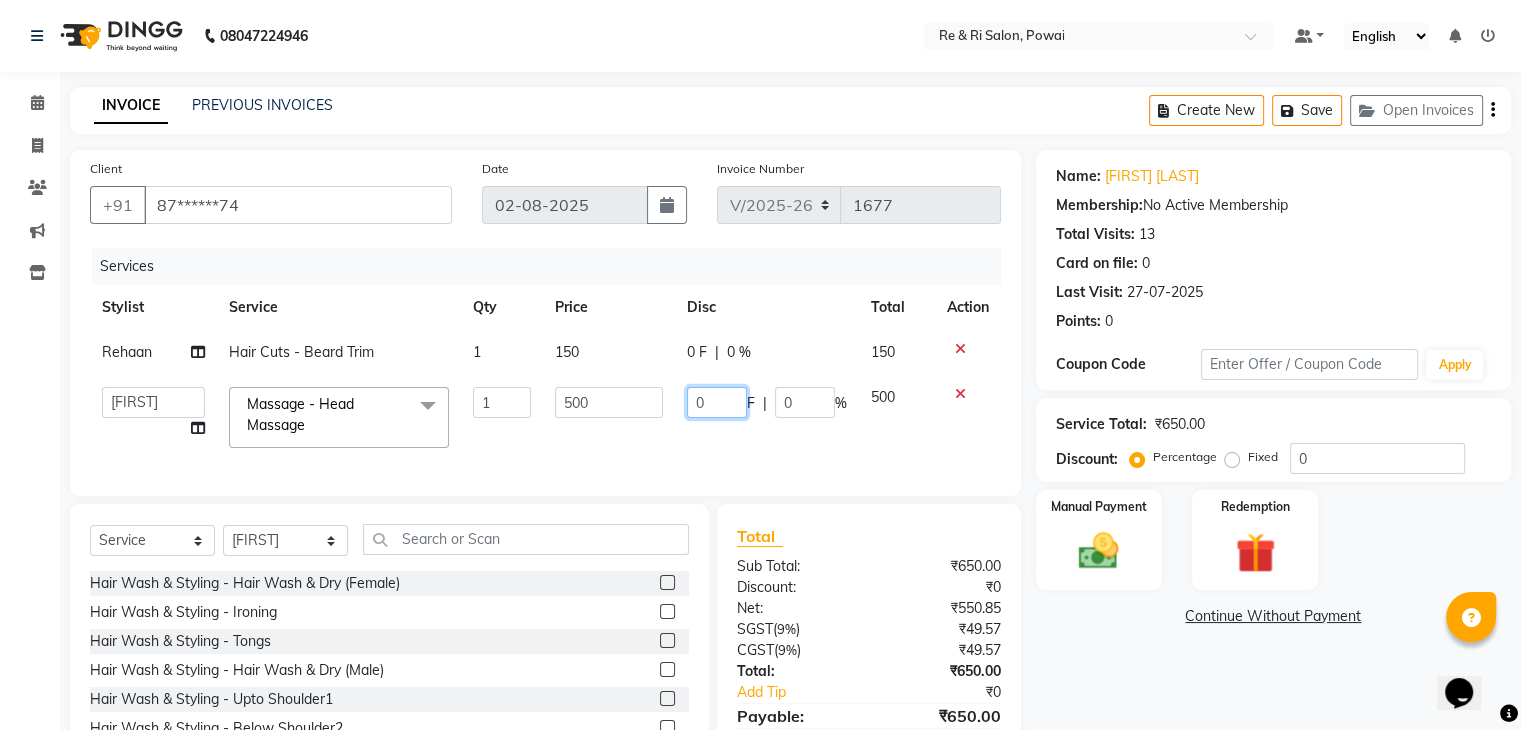 click on "0" 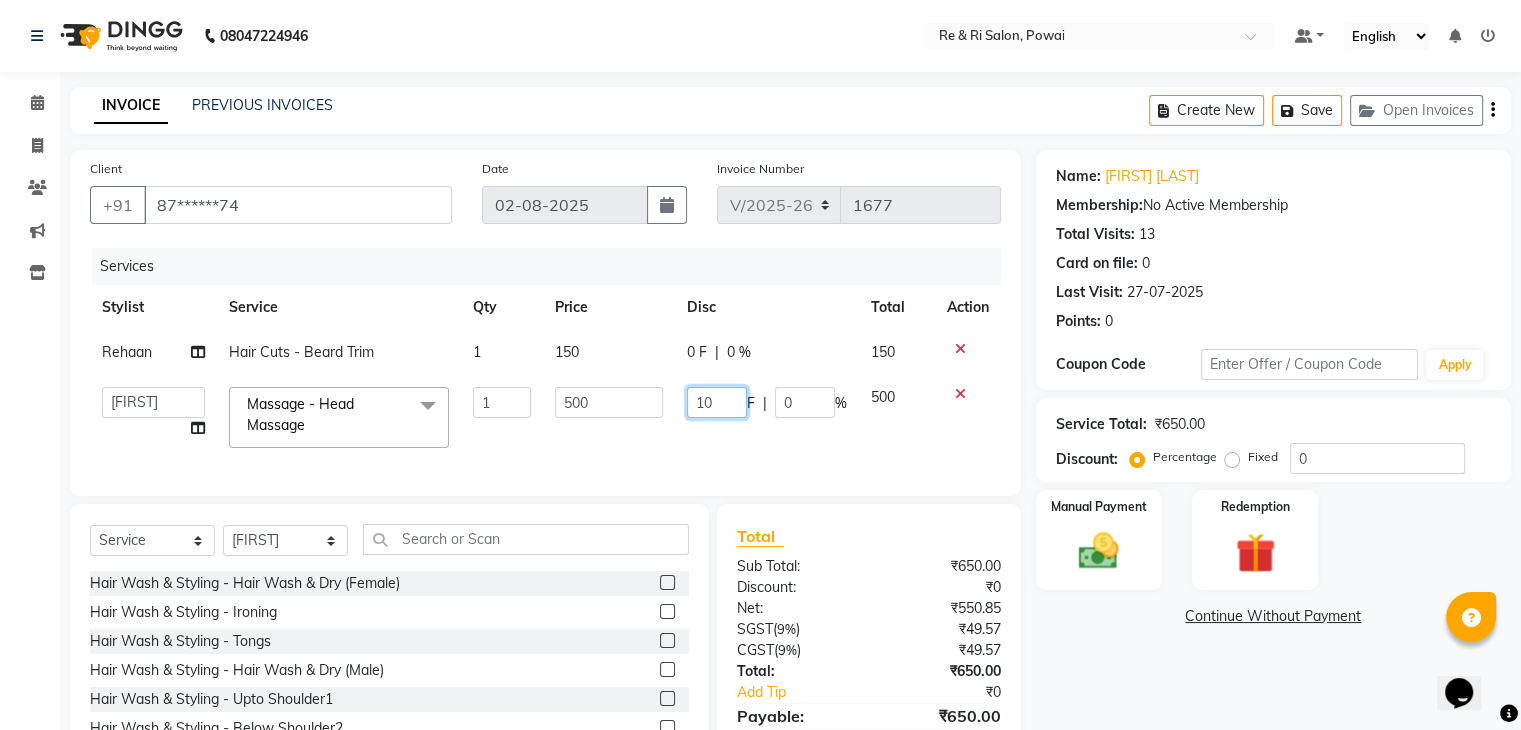 type on "100" 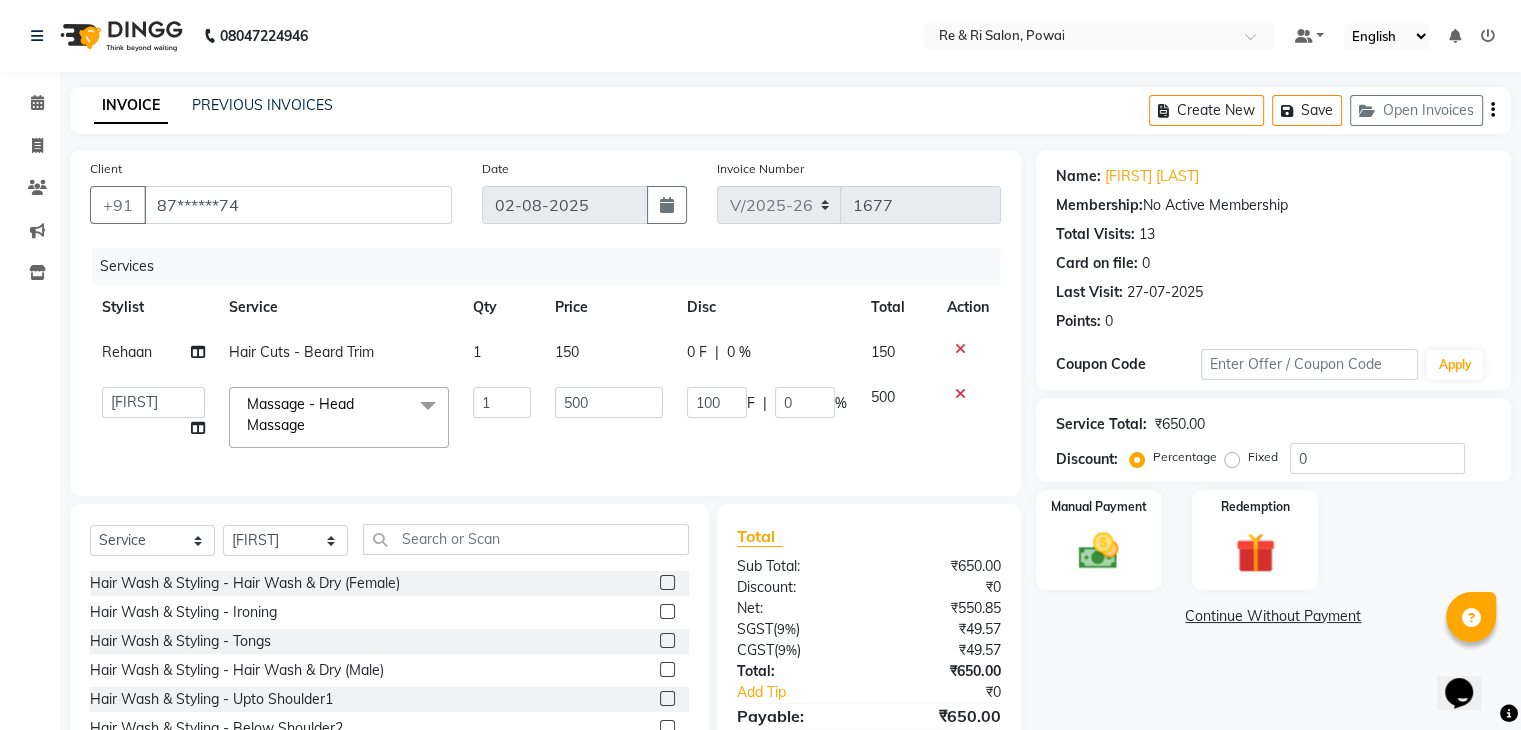 click on "100 F | 0 %" 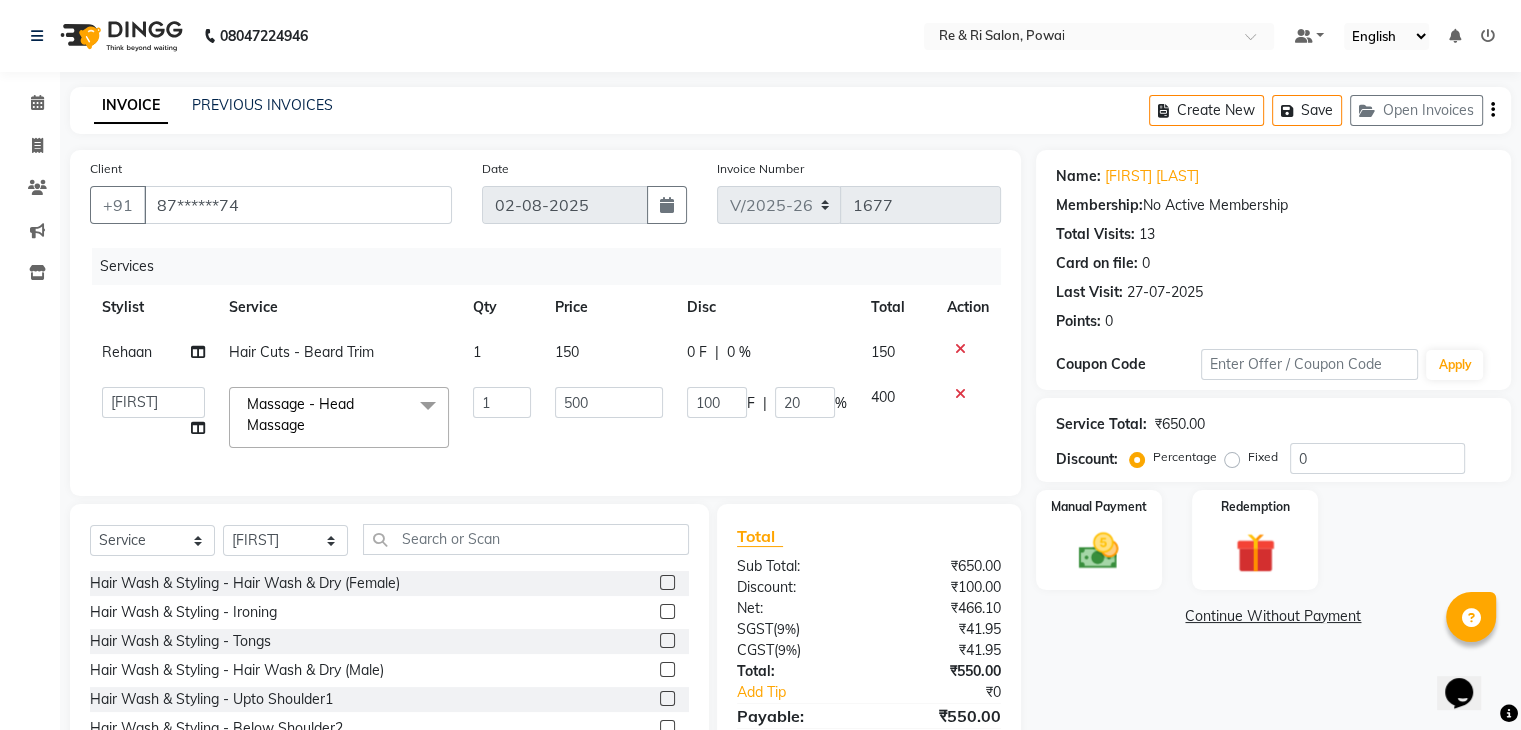 click on "150" 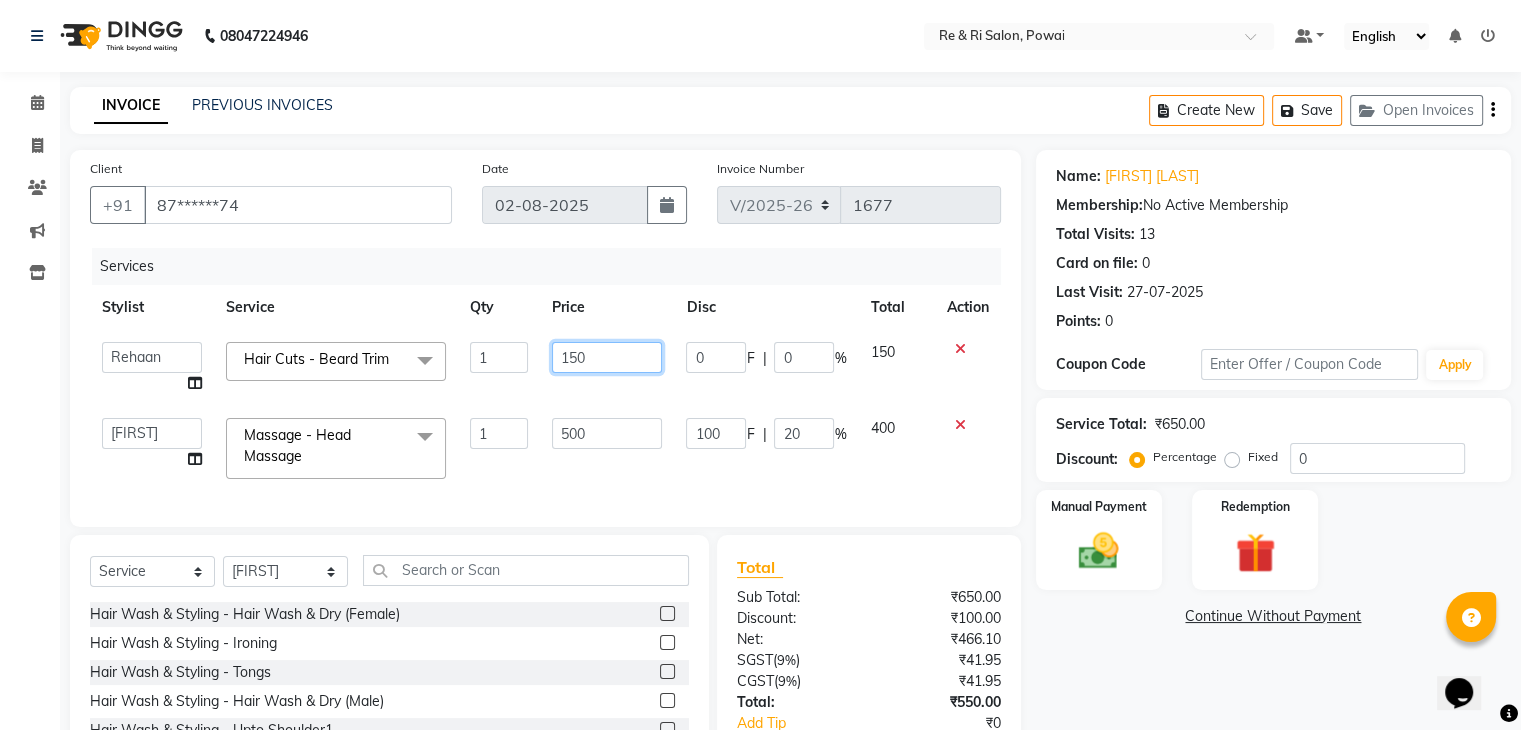 click on "150" 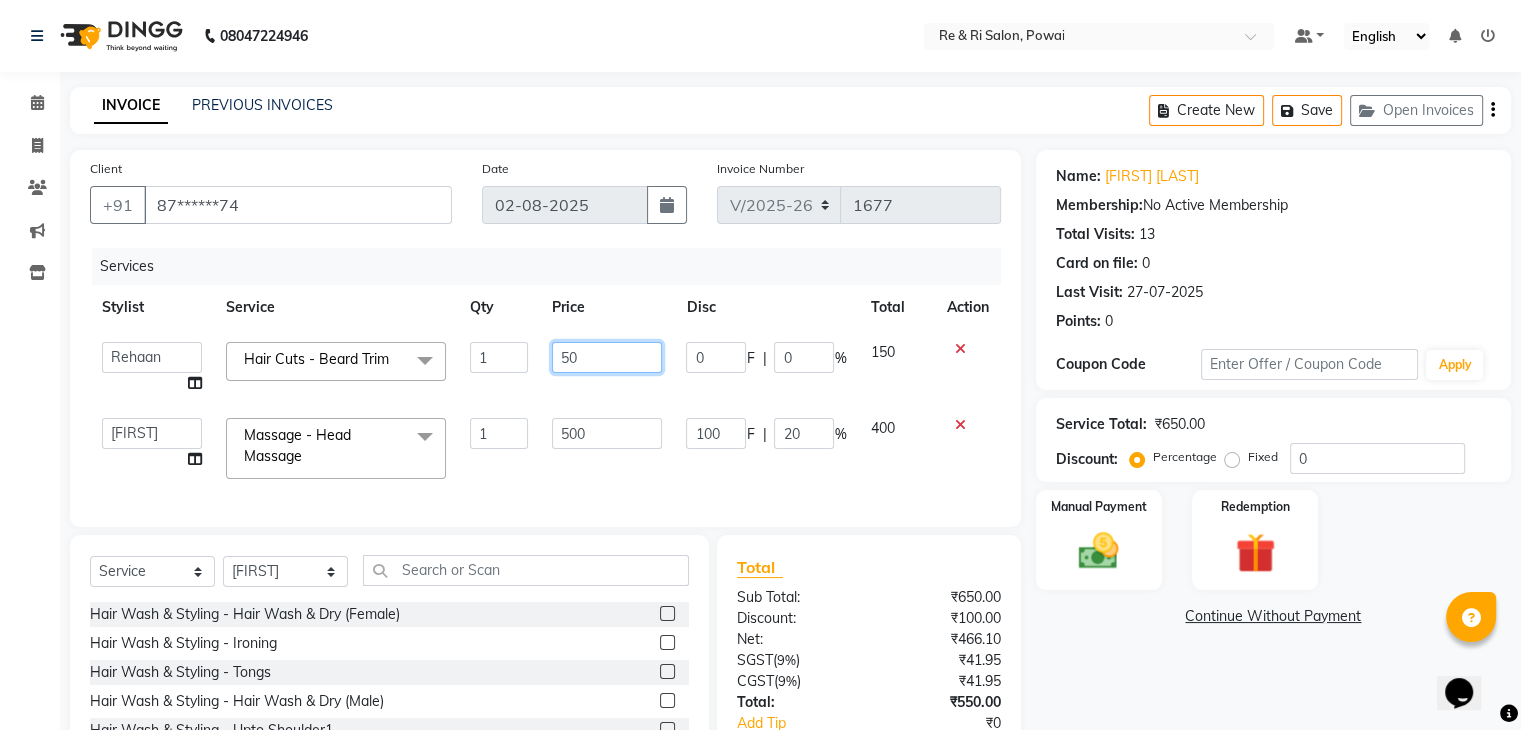 type on "250" 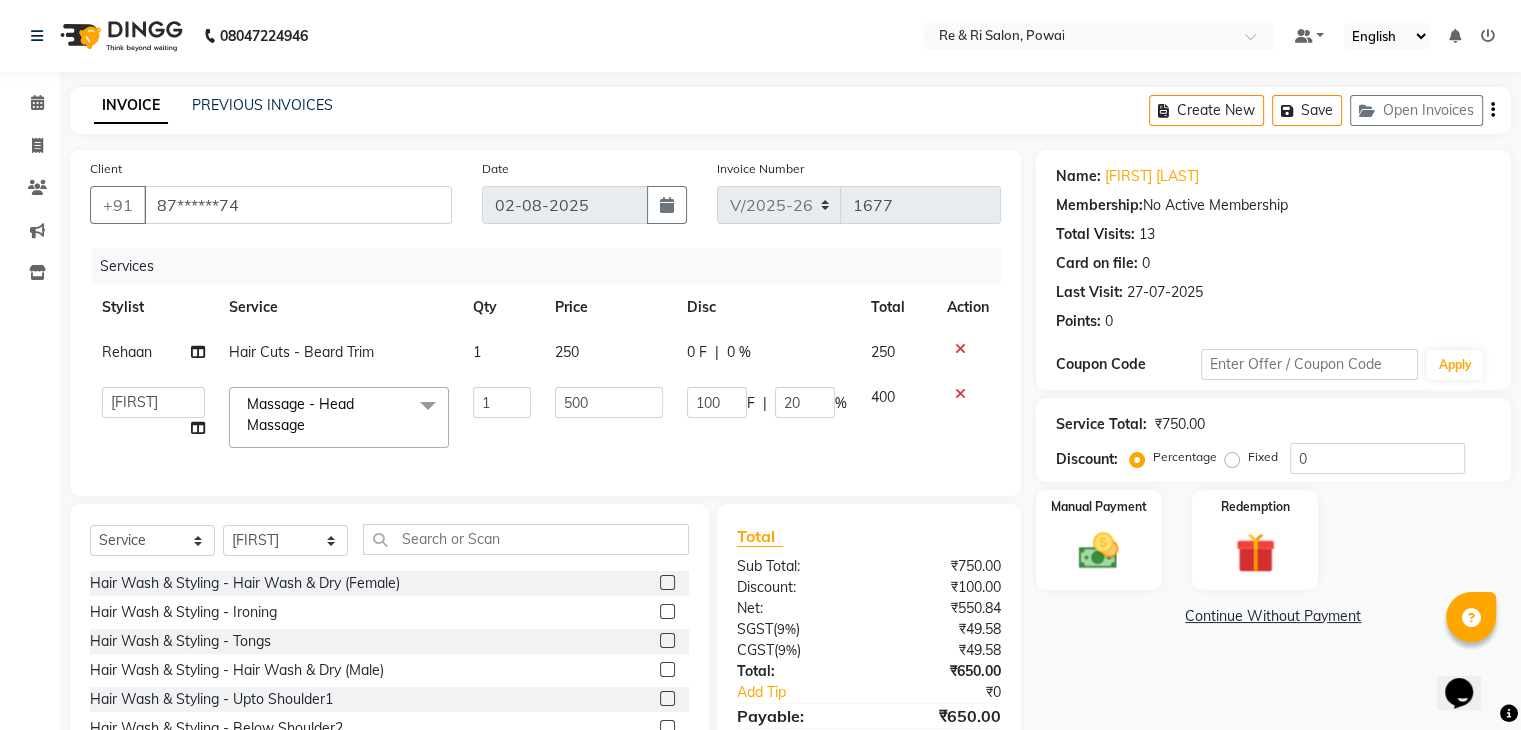 click on "0 F | 0 %" 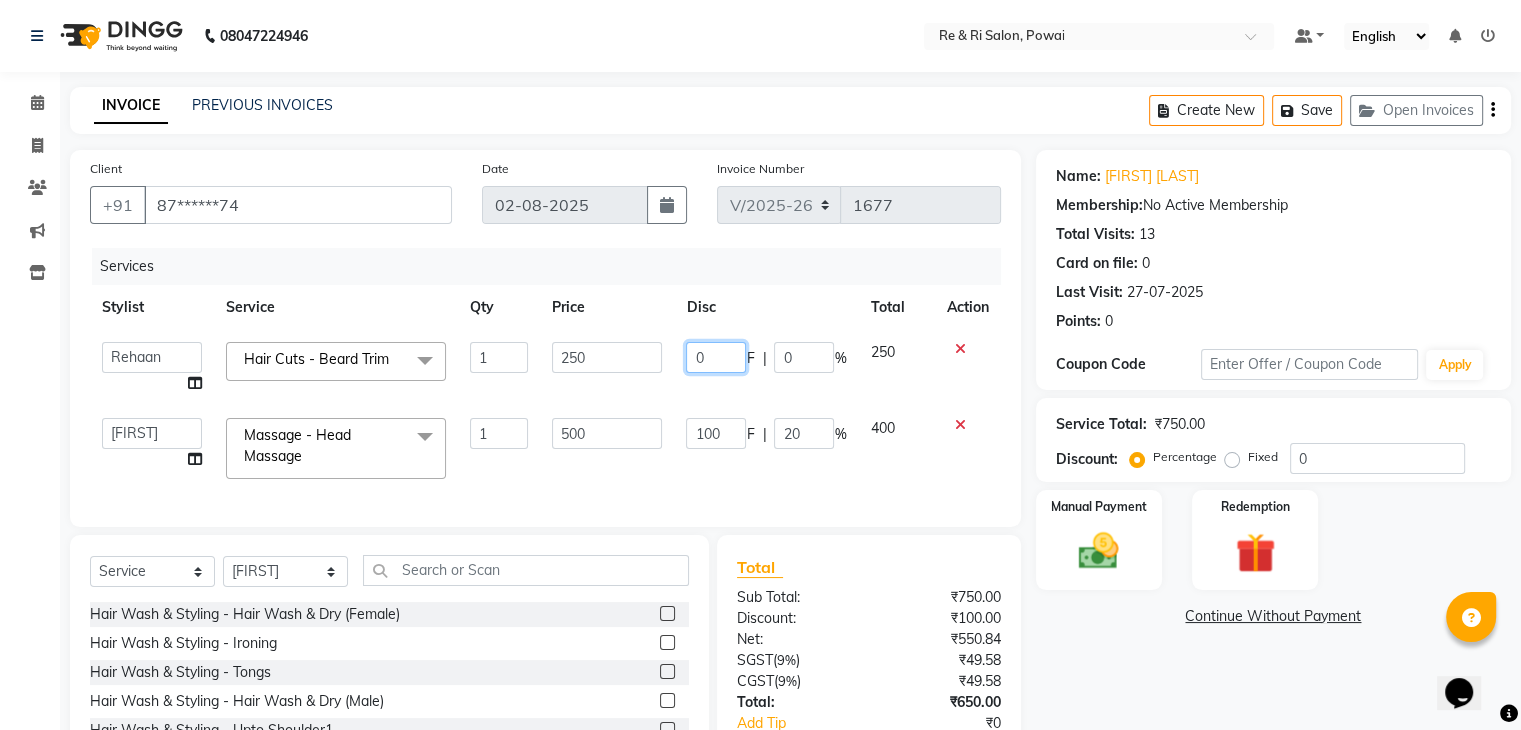 click on "0" 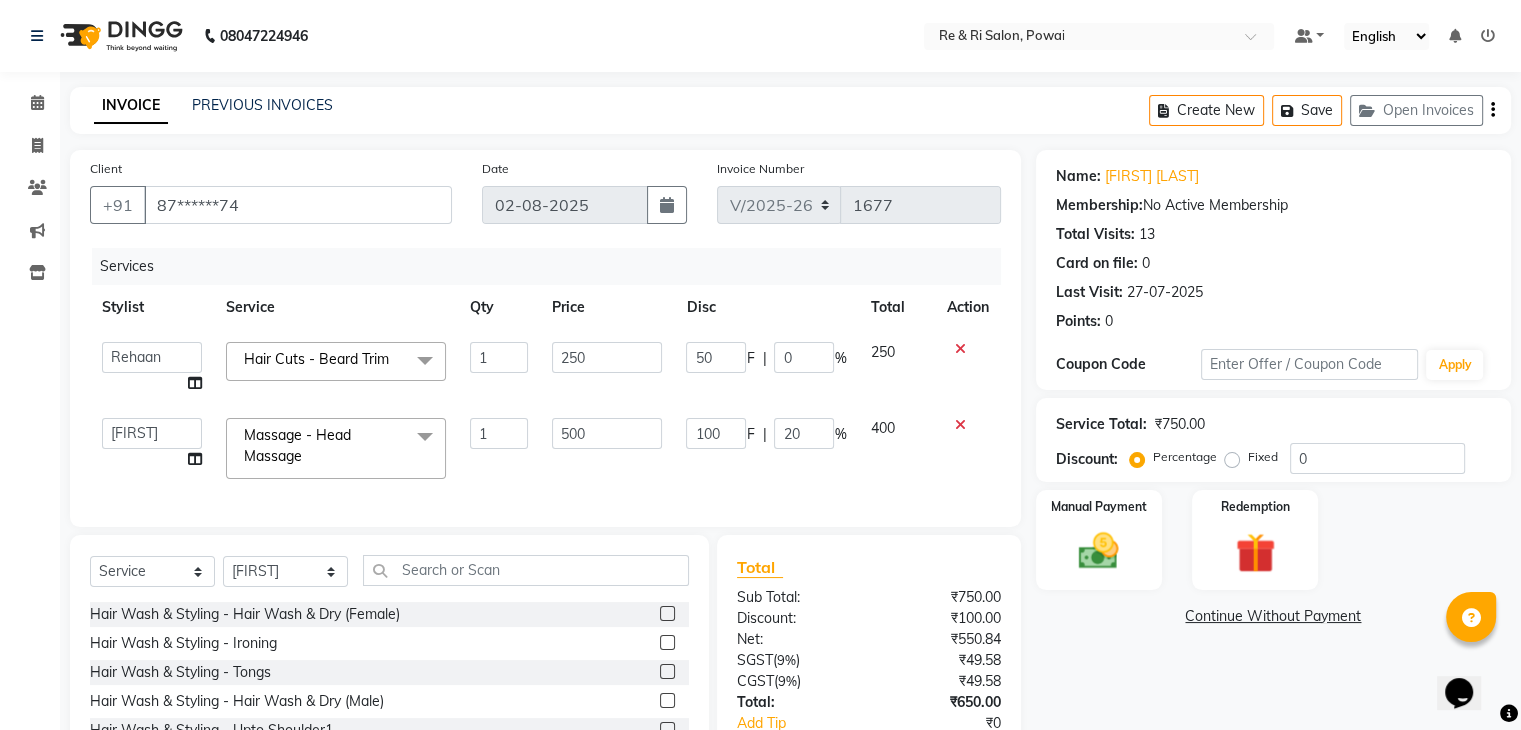 click on "ana   Arbaaz    Danish    [FIRST]   [FIRST]    [FIRST]    [FIRST]    Hair Cuts - Beard Trim  x Hair Wash & Styling - Hair Wash & Dry (Female) Hair Wash & Styling - Ironing Hair Wash & Styling - Tongs Hair Wash & Styling - Hair Wash & Dry (Male) Hair Wash & Styling - Upto Shoulder1 Hair Wash & Styling - Below Shoulder2 Hair Wash & Styling - Upto Shoulder 4 Hair Wash & Styling - Upto Waist Hair Wash & Styling - Paddle Brush Blow-Dry (With Wash). Hair Wash & Styling - Blow-Dry Curis (With Wash) Hair Wash & Styling - Below Shoulder Hair Wash & Styling - Upto Shoulder Hair Wash & Styling - Upto Waist2 Hair Wash & Styling - Below Shoulder 1 Hair Wash & Styling - Upto Waist 1 Hair Triming Women chest trimming Colour Women - Global Colour Women - High-Light Colour Women-Balayage Colour Women - Root Touch Up (1 Inch) Colour Women - Root Touch Up (No Ammonia) 1 Inch Colour Women - Upto Neck 1 Colour Women - Upto Shoulder 1 Colour Women - Upto Neck Colour Women - Below Shoulder Colour Women - Upto Shoulder Funky Hair Color" 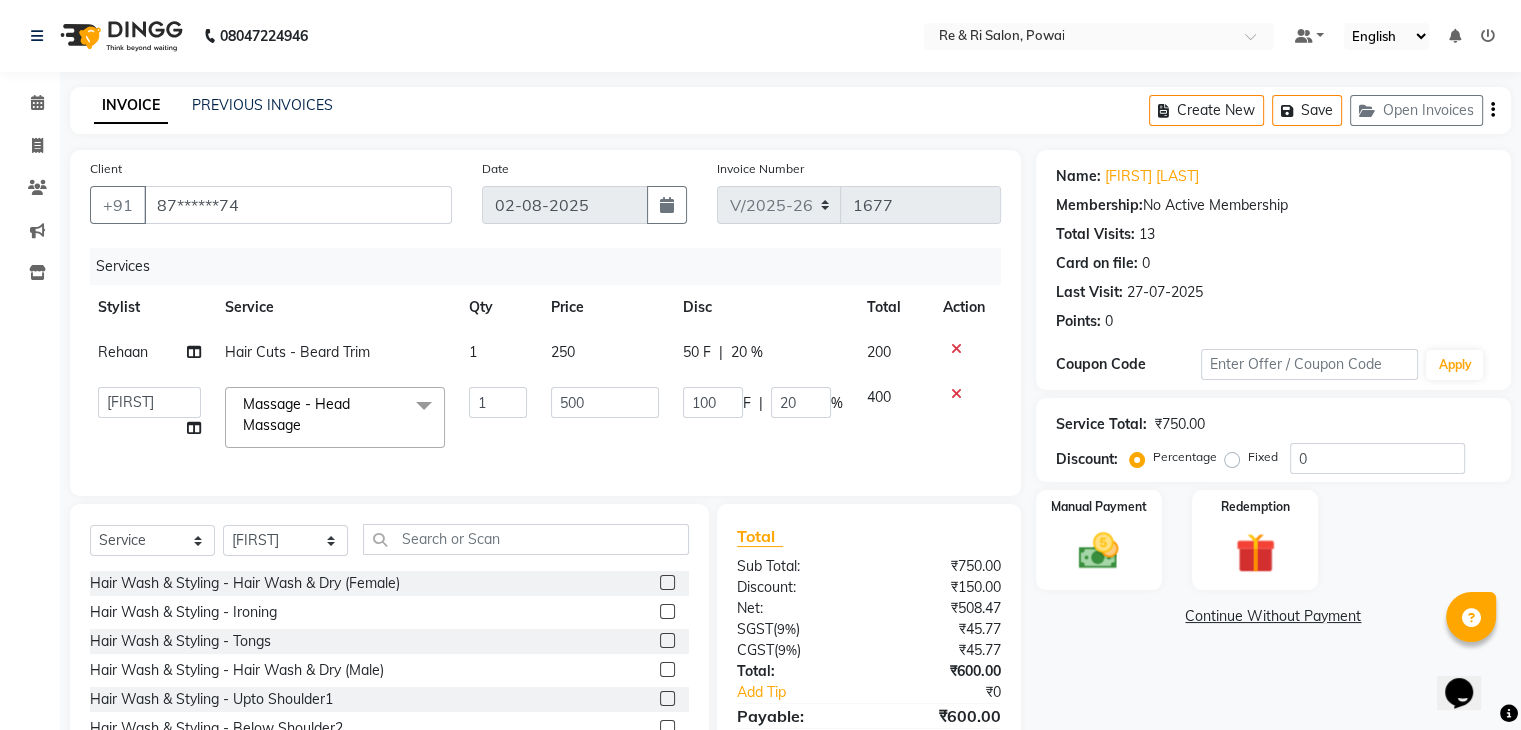 scroll, scrollTop: 0, scrollLeft: 4, axis: horizontal 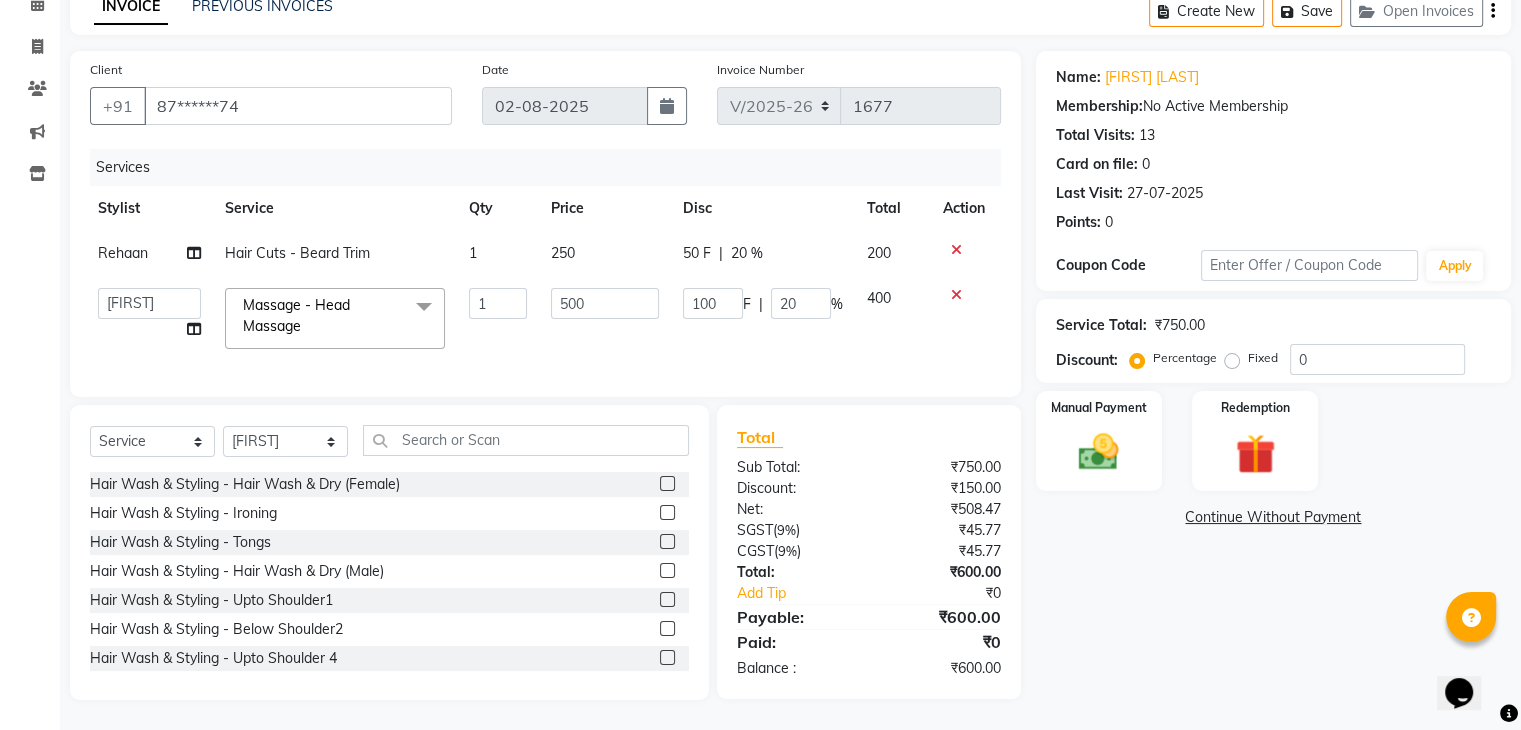 click on "50 F" 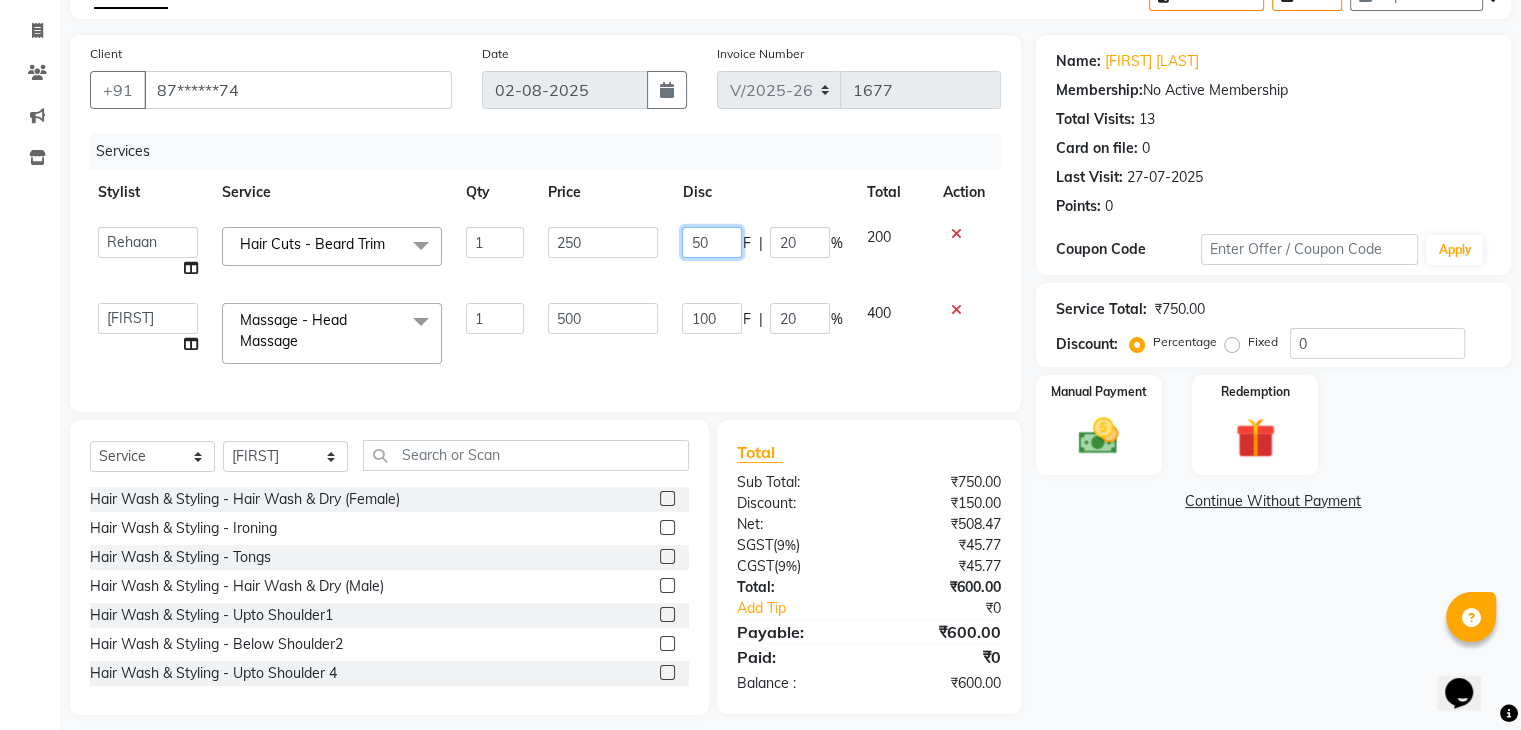 click on "50" 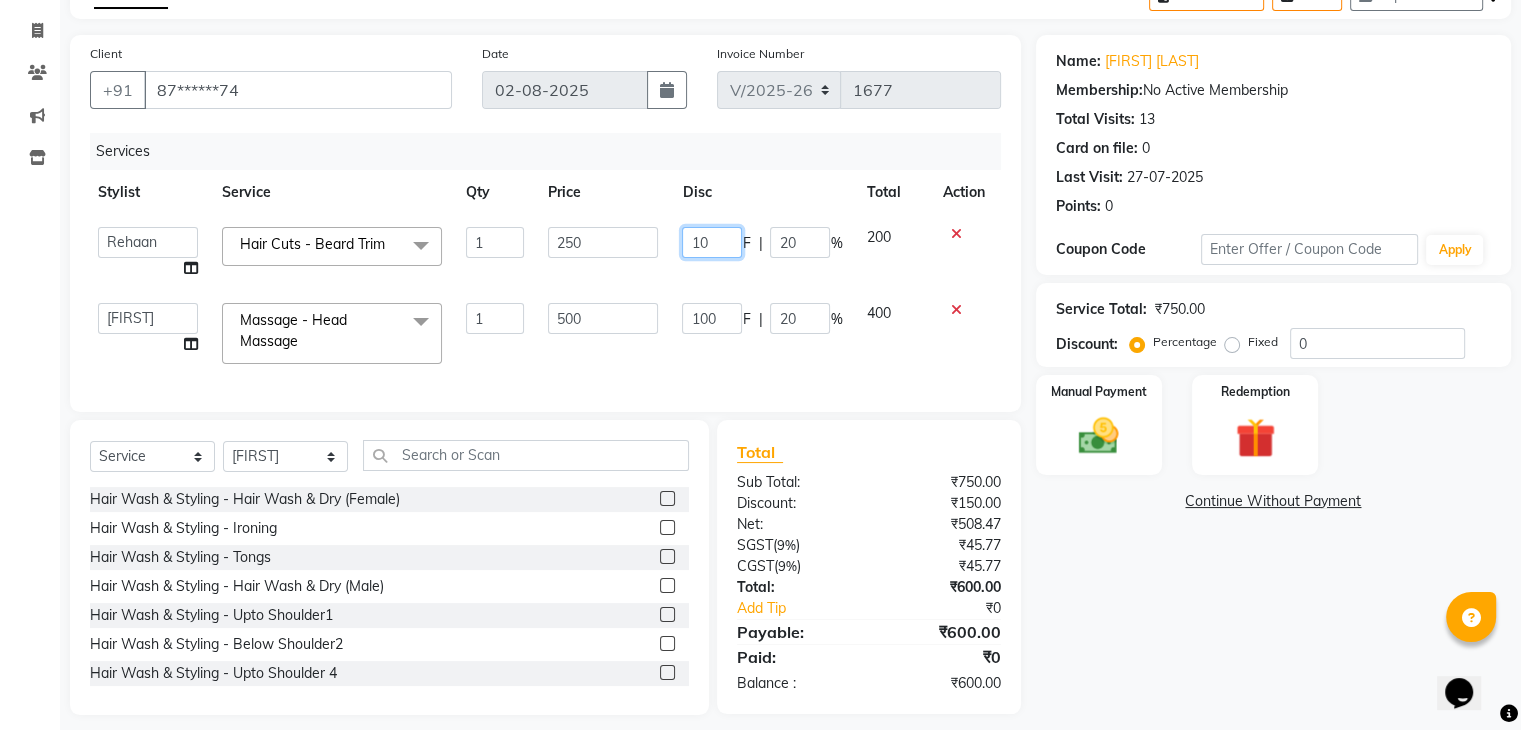 type on "100" 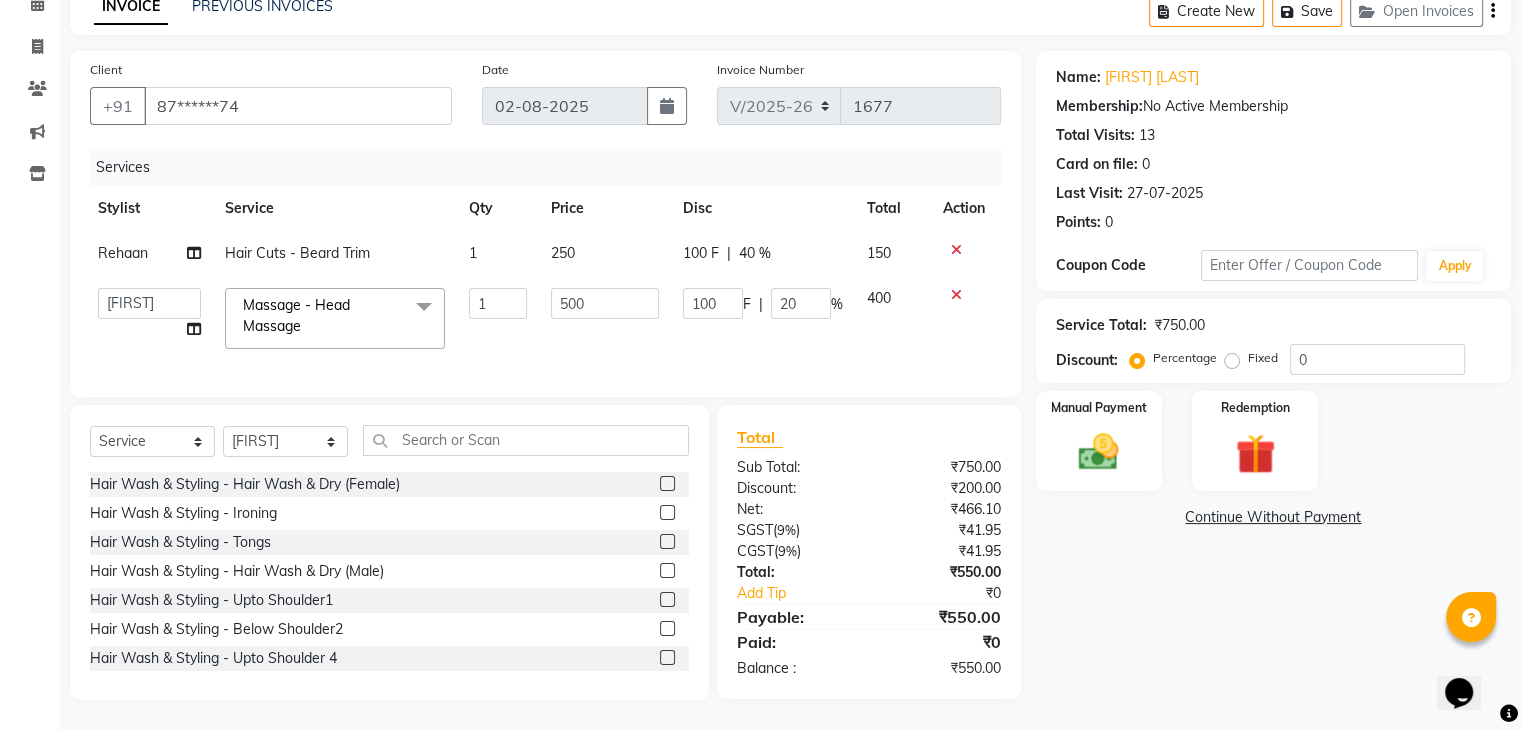 click on "[FIRST]  Hair Cuts - Beard Trim 1 250 100 F | 40 % 150  ana   Arbaaz    Danish    [FIRST]   [FIRST]    [FIRST]    [FIRST]    Massage - Head Massage  x Hair Wash & Styling - Hair Wash & Dry (Female) Hair Wash & Styling - Ironing Hair Wash & Styling - Tongs Hair Wash & Styling - Hair Wash & Dry (Male) Hair Wash & Styling - Upto Shoulder1 Hair Wash & Styling - Below Shoulder2 Hair Wash & Styling - Upto Shoulder 4 Hair Wash & Styling - Upto Waist Hair Wash & Styling - Paddle Brush Blow-Dry (With Wash). Hair Wash & Styling - Blow-Dry Curis (With Wash) Hair Wash & Styling - Below Shoulder Hair Wash & Styling - Upto Shoulder Hair Wash & Styling - Upto Waist2 Hair Wash & Styling - Below Shoulder 1 Hair Wash & Styling - Upto Waist 1 Hair Triming Women chest trimming Colour Women - Global Colour Women - High-Light Colour Women-Balayage Colour Women - Root Touch Up (1 Inch) Colour Women - Root Touch Up (No Ammonia) 1 Inch Colour Women - Upto Neck 1 Colour Women - Upto Shoulder 1 Colour Women - Upto Neck colour application 1" 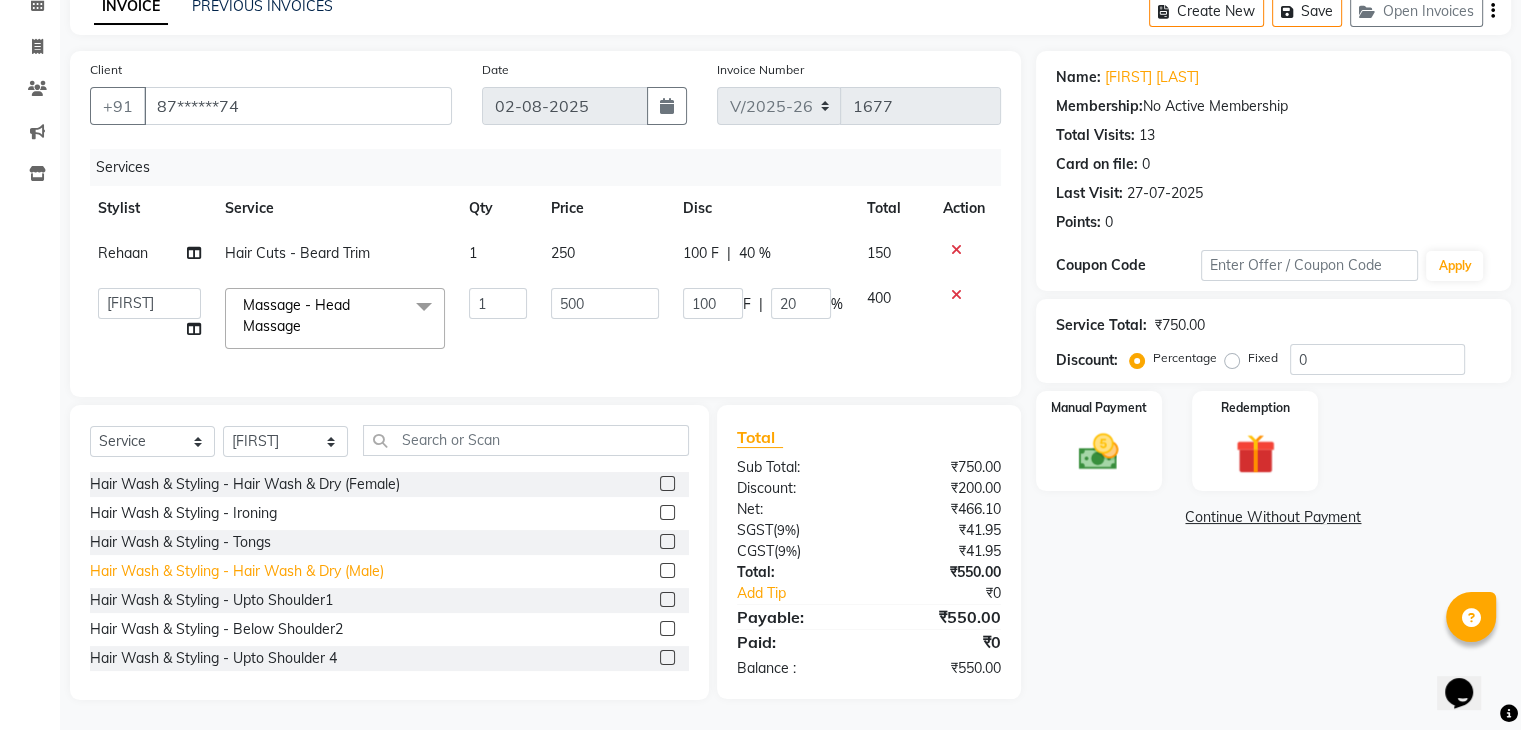 click on "Hair Wash & Styling - Hair Wash & Dry (Male)" 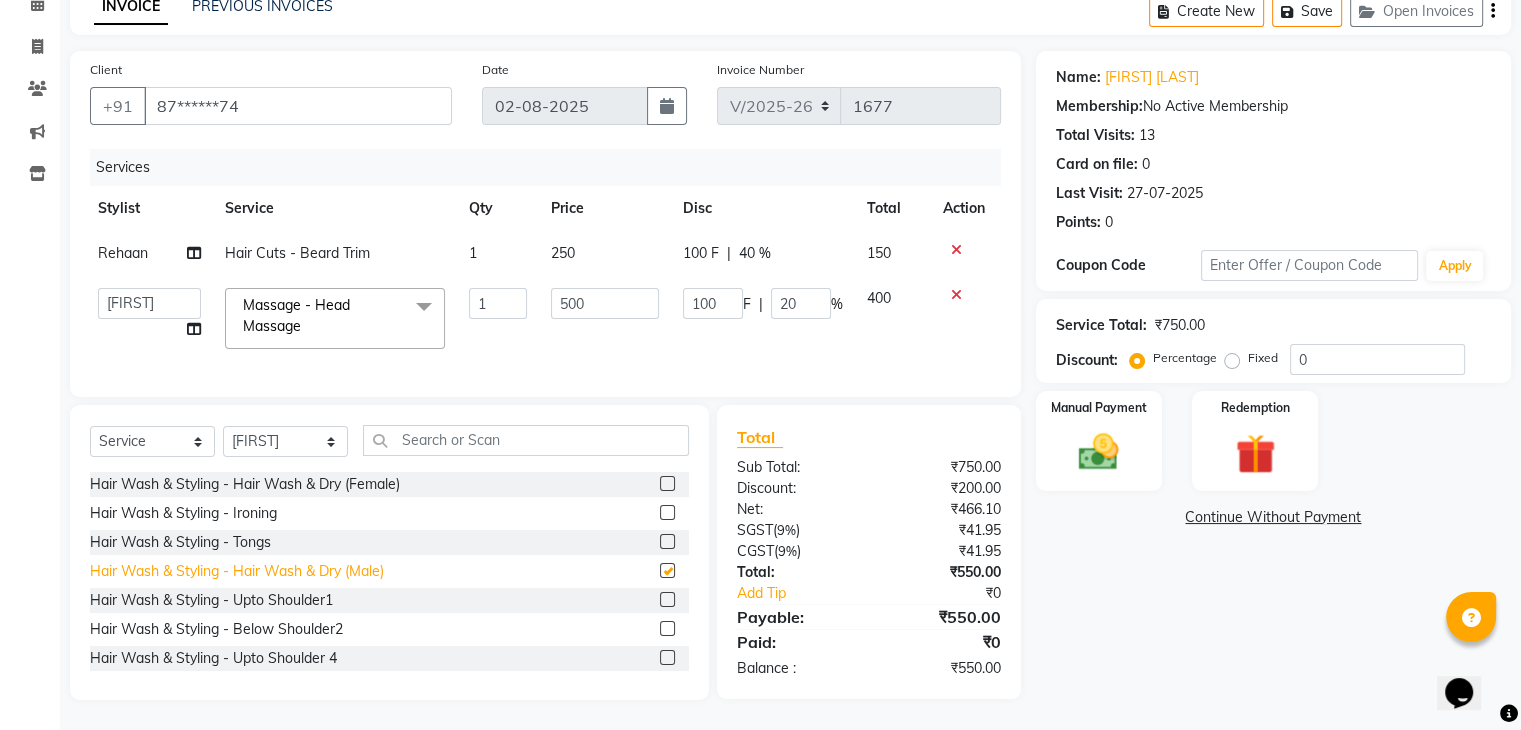 checkbox on "false" 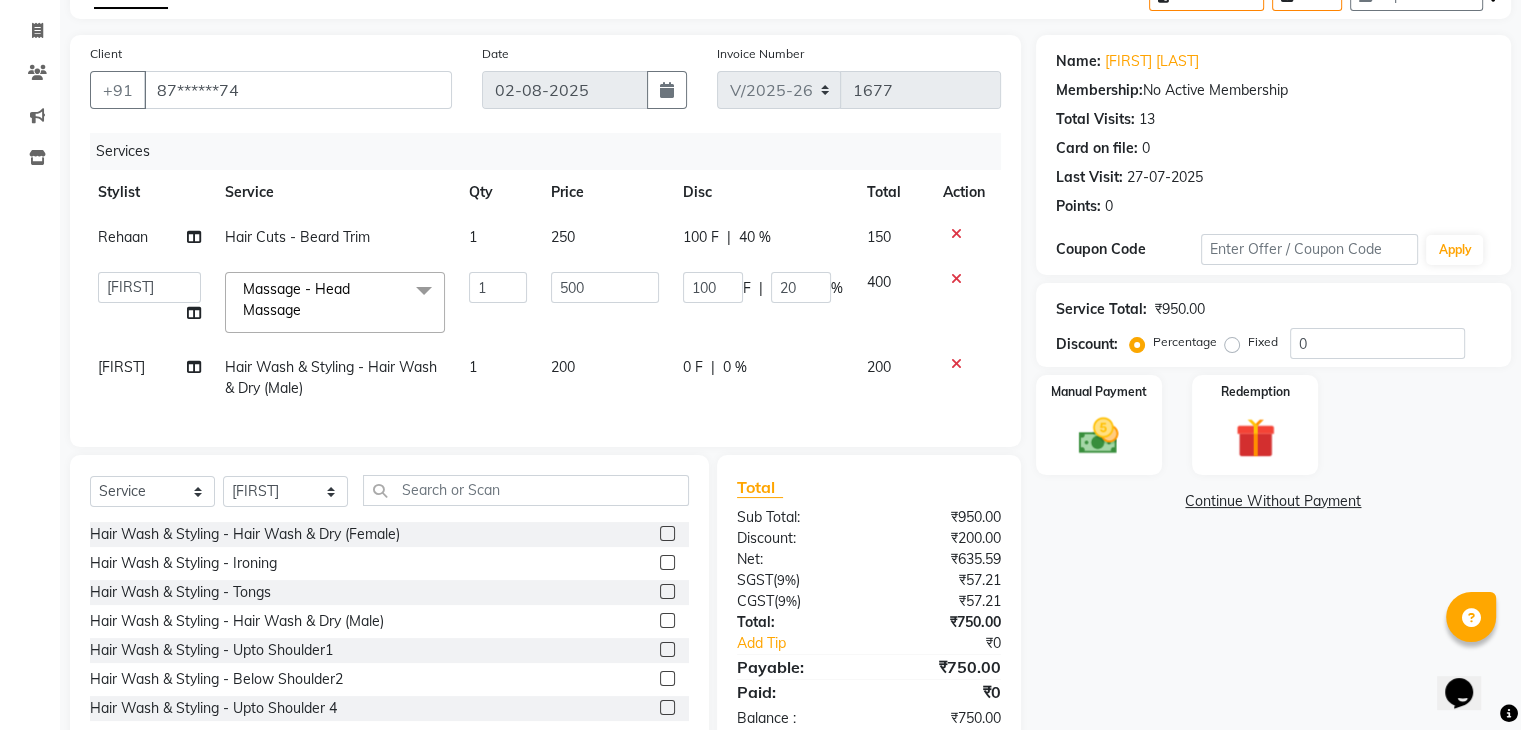 click on "0 F | 0 %" 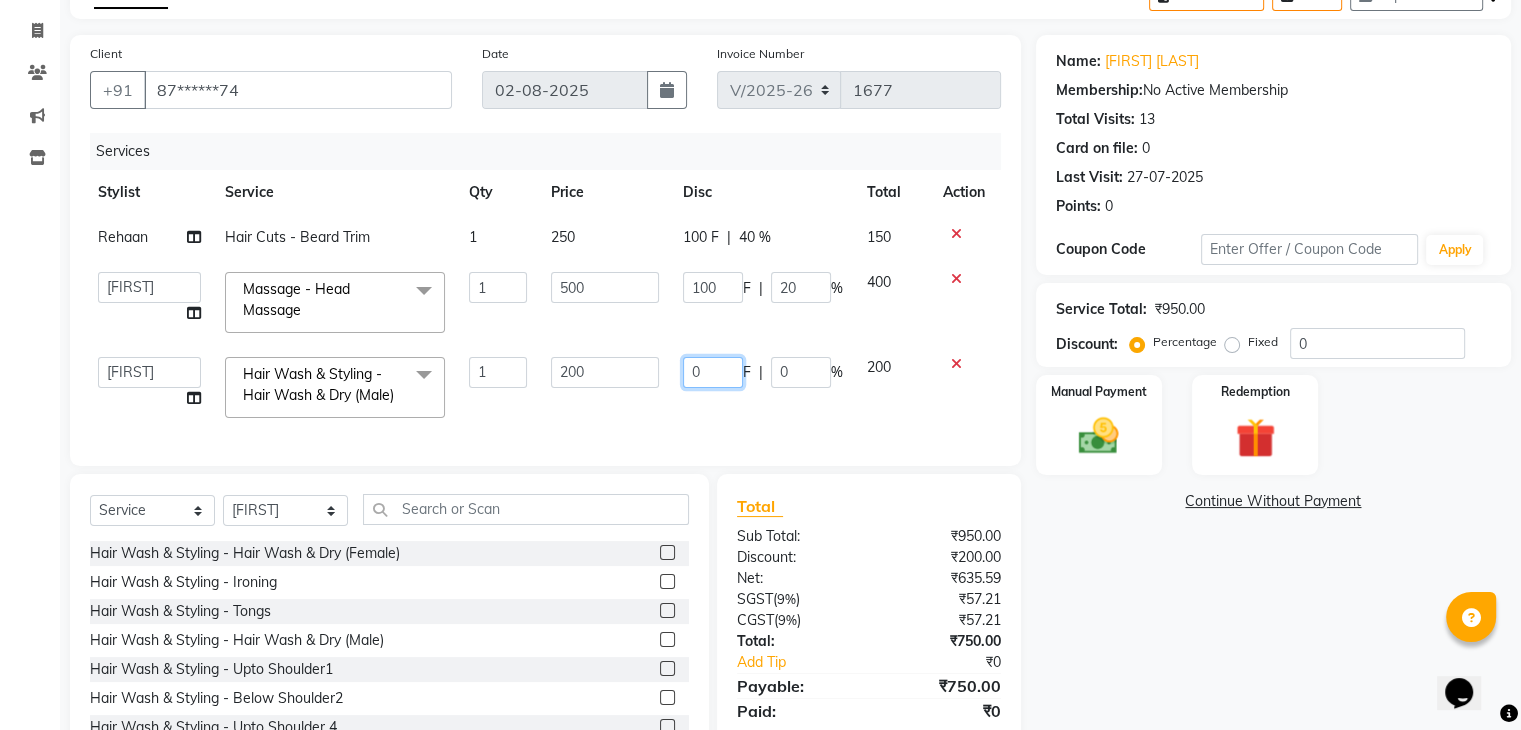 click on "0" 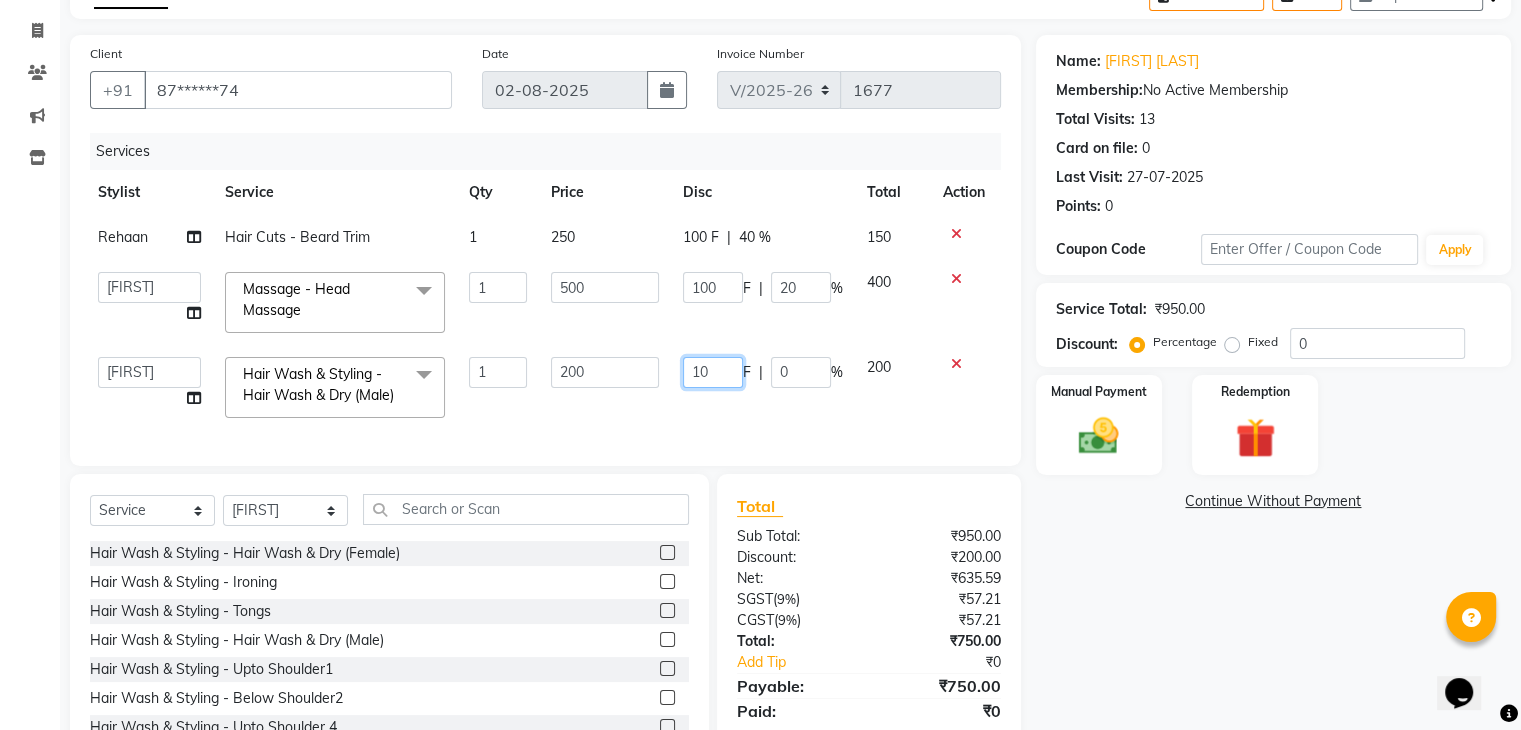 type on "100" 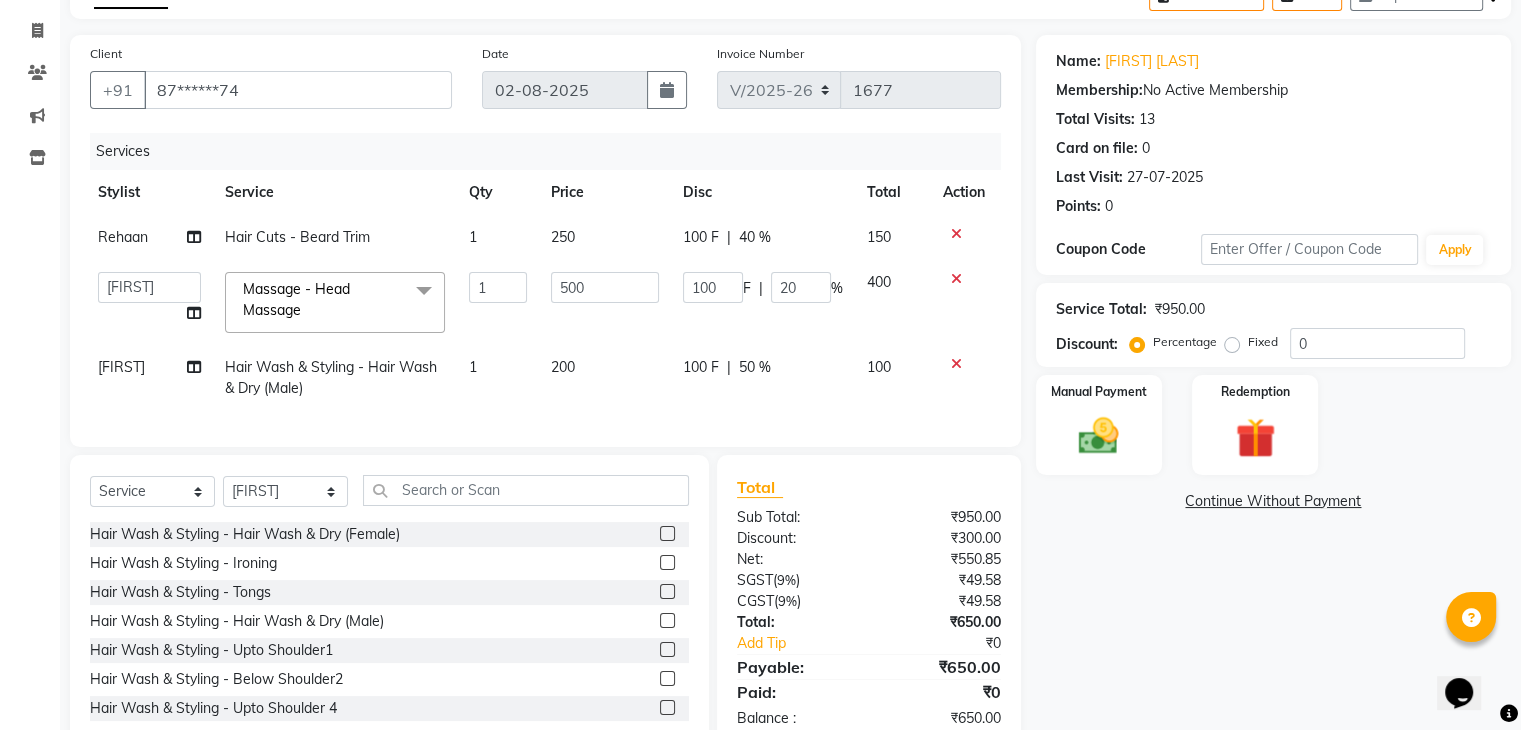 click on "Services Stylist Service Qty Price Disc Total Action [FIRST]  Hair Cuts - Beard Trim 1 250 100 F | 40 % 150  ana   Arbaaz    Danish    [FIRST]   [FIRST]    [FIRST]    [FIRST]    Massage - Head Massage  x Hair Wash & Styling - Hair Wash & Dry (Female) Hair Wash & Styling - Ironing Hair Wash & Styling - Tongs Hair Wash & Styling - Hair Wash & Dry (Male) Hair Wash & Styling - Upto Shoulder1 Hair Wash & Styling - Below Shoulder2 Hair Wash & Styling - Upto Shoulder 4 Hair Wash & Styling - Upto Waist Hair Wash & Styling - Paddle Brush Blow-Dry (With Wash). Hair Wash & Styling - Blow-Dry Curis (With Wash) Hair Wash & Styling - Below Shoulder Hair Wash & Styling - Upto Shoulder Hair Wash & Styling - Upto Waist2 Hair Wash & Styling - Below Shoulder 1 Hair Wash & Styling - Upto Waist 1 Hair Triming Women chest trimming Colour Women - Global Colour Women - High-Light Colour Women-Balayage Colour Women - Root Touch Up (1 Inch) Colour Women - Root Touch Up (No Ammonia) 1 Inch Colour Women - Upto Neck 1 Colour Women - Upto Neck" 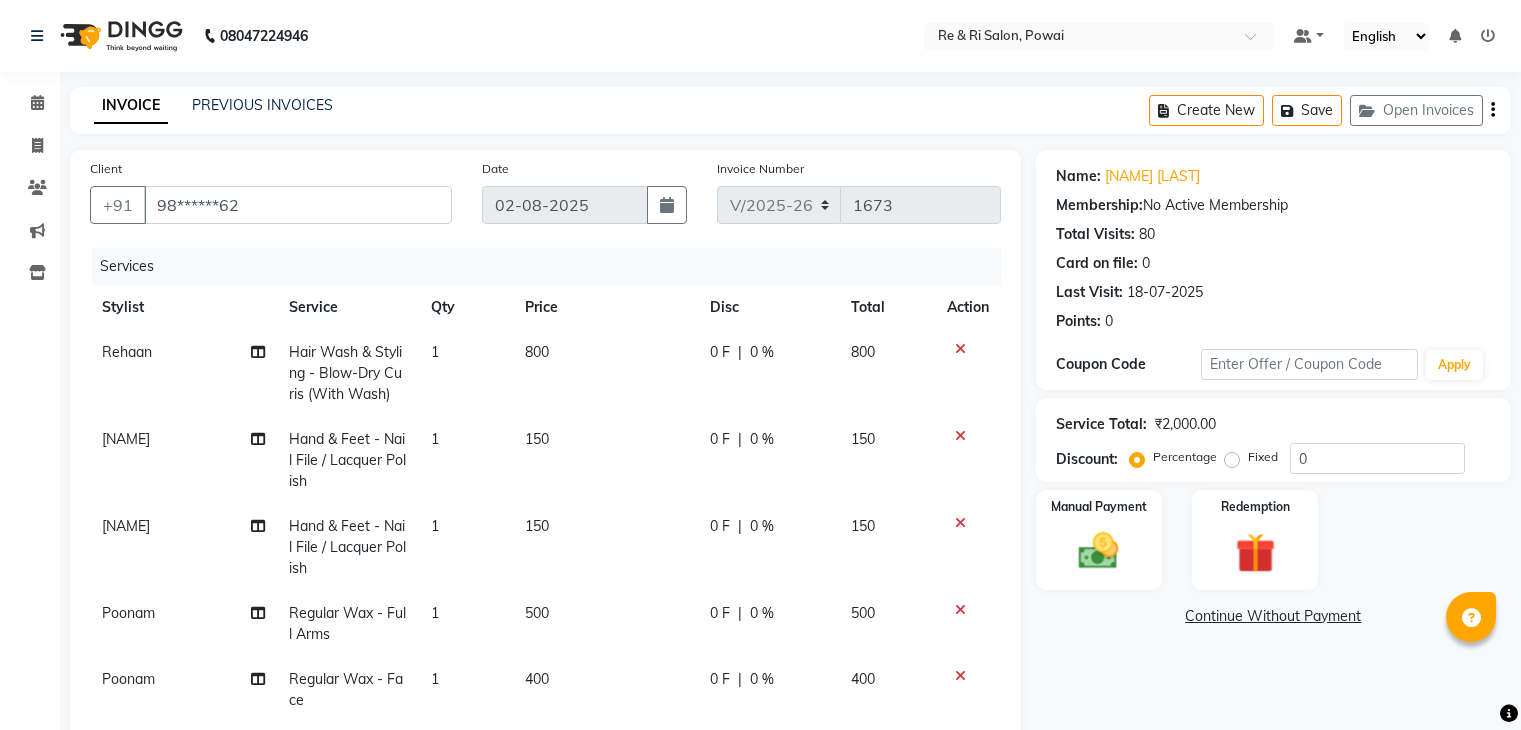 select on "5364" 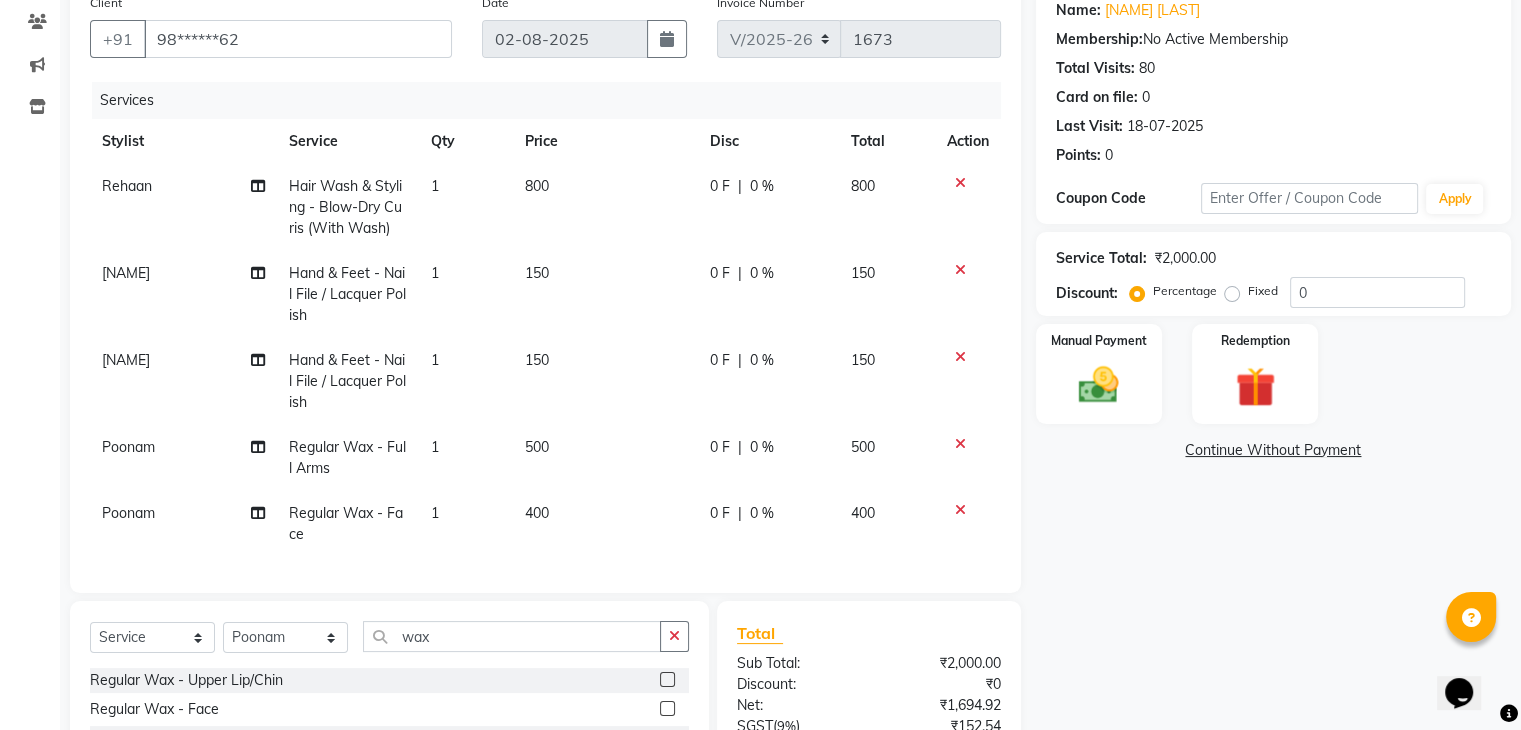 scroll, scrollTop: 5, scrollLeft: 0, axis: vertical 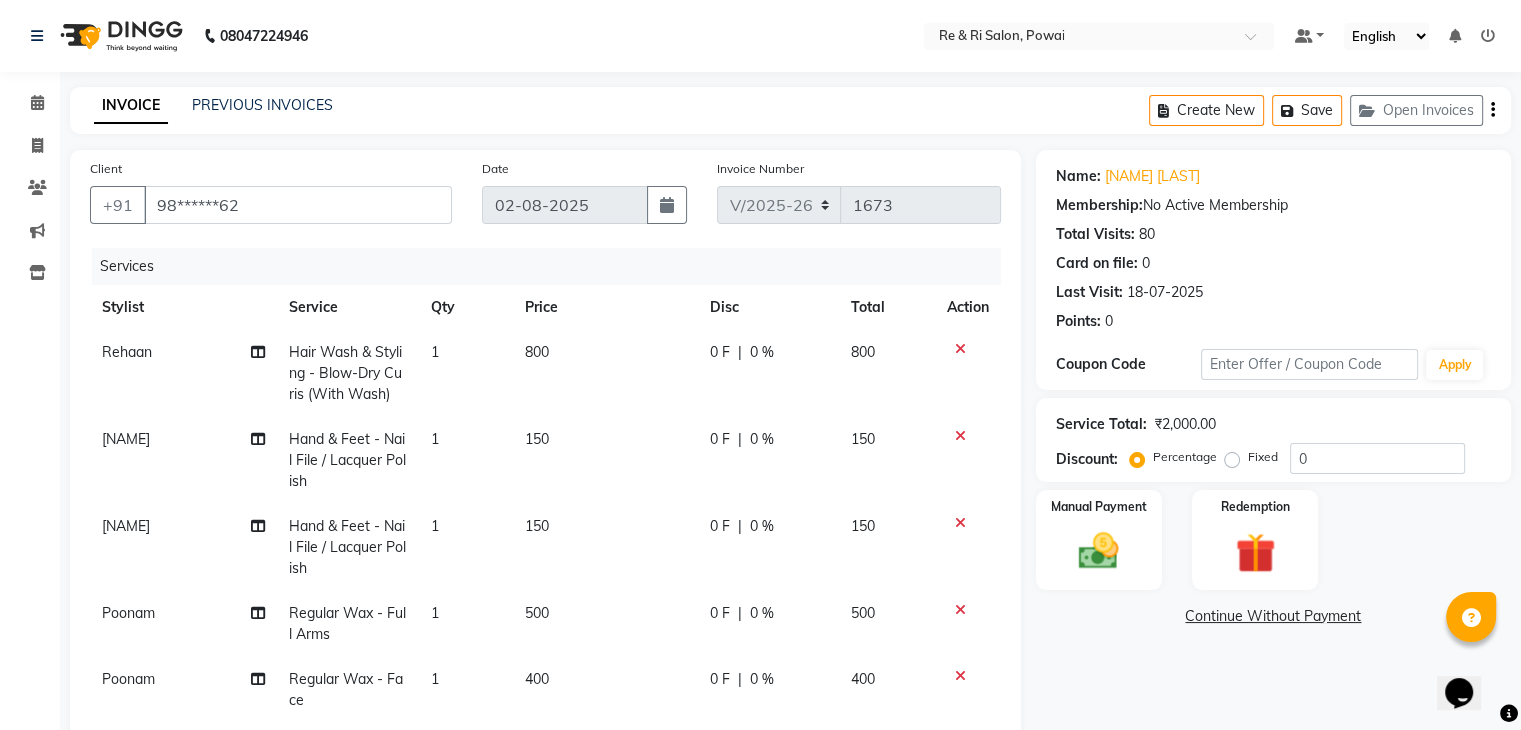 click on "0 F" 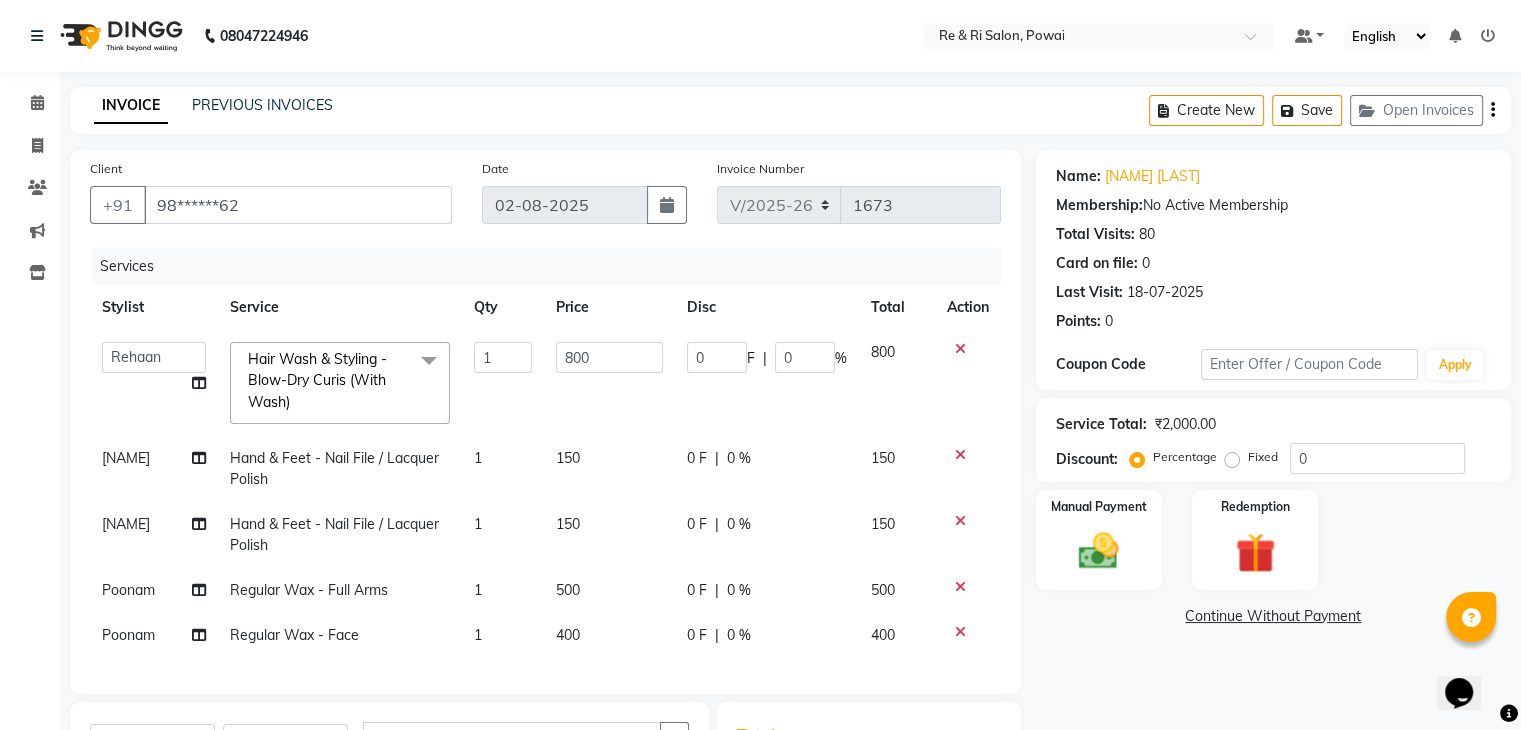 scroll, scrollTop: 0, scrollLeft: 0, axis: both 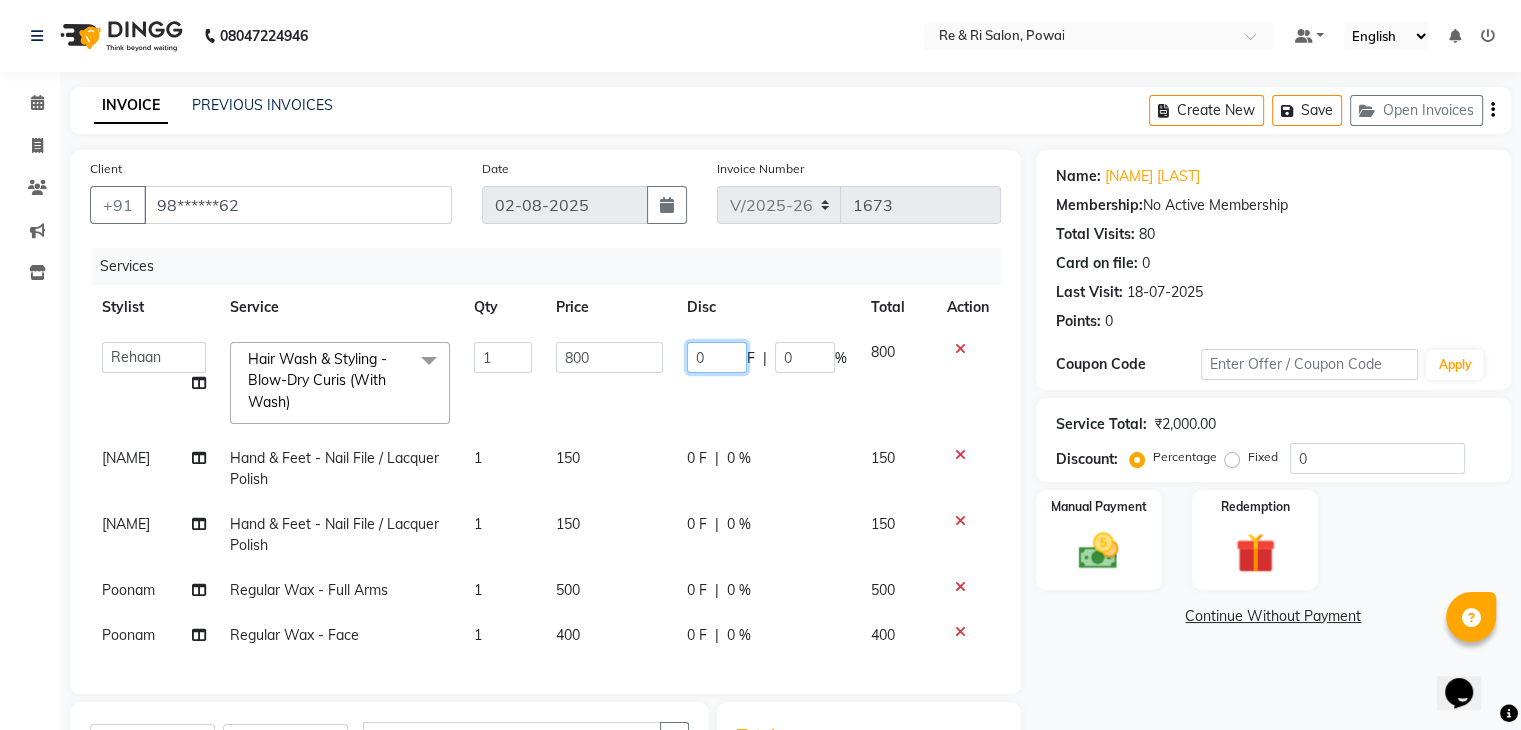click on "0" 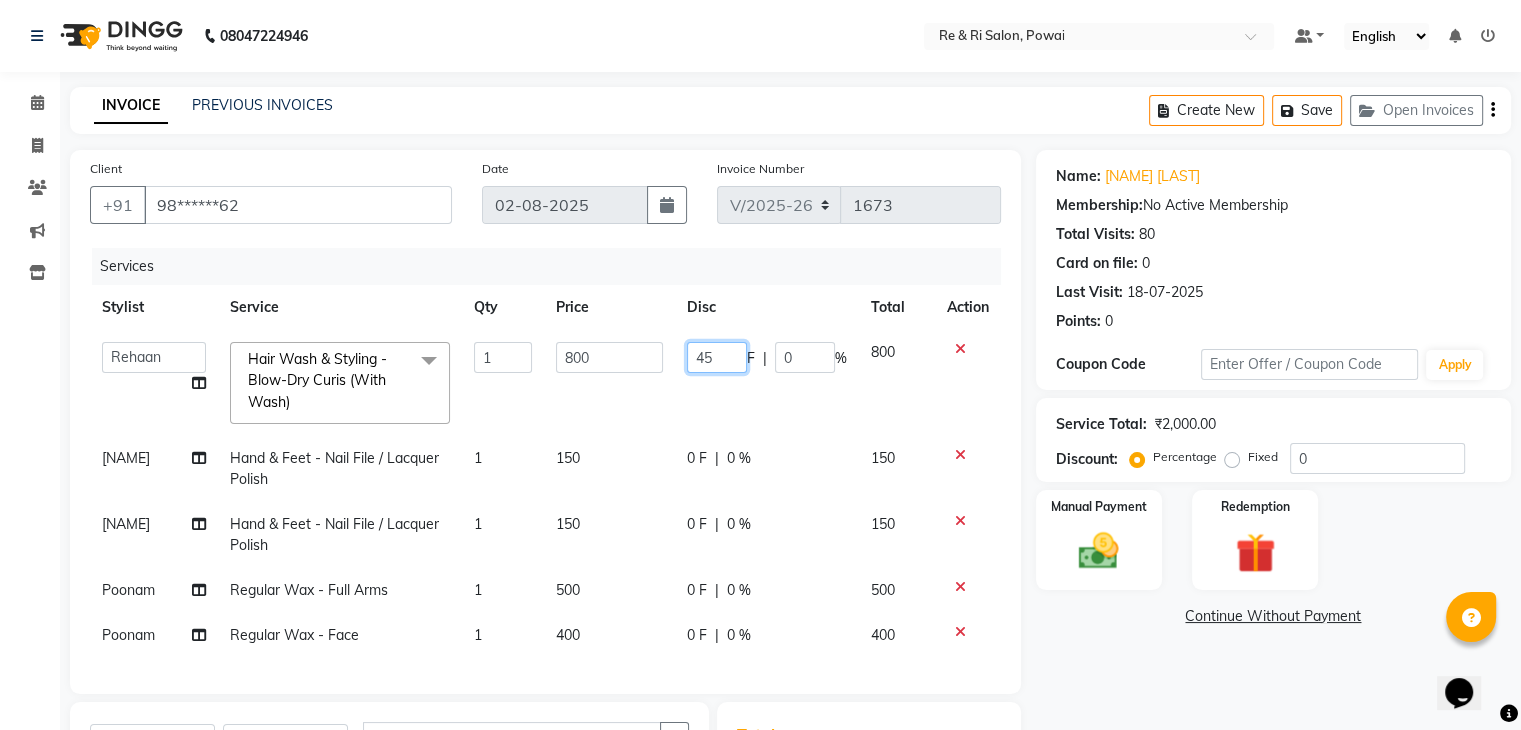 type on "450" 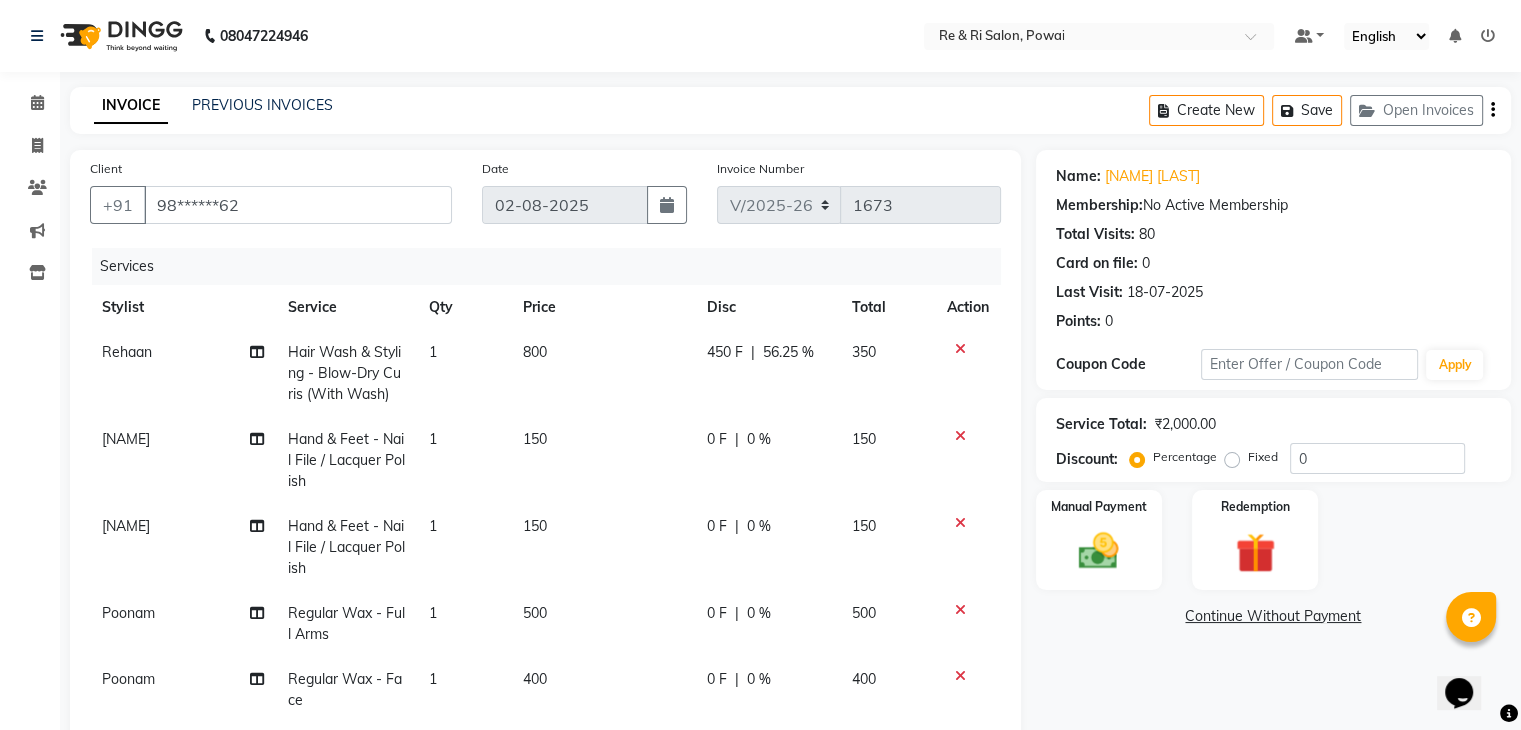 click on "Services" 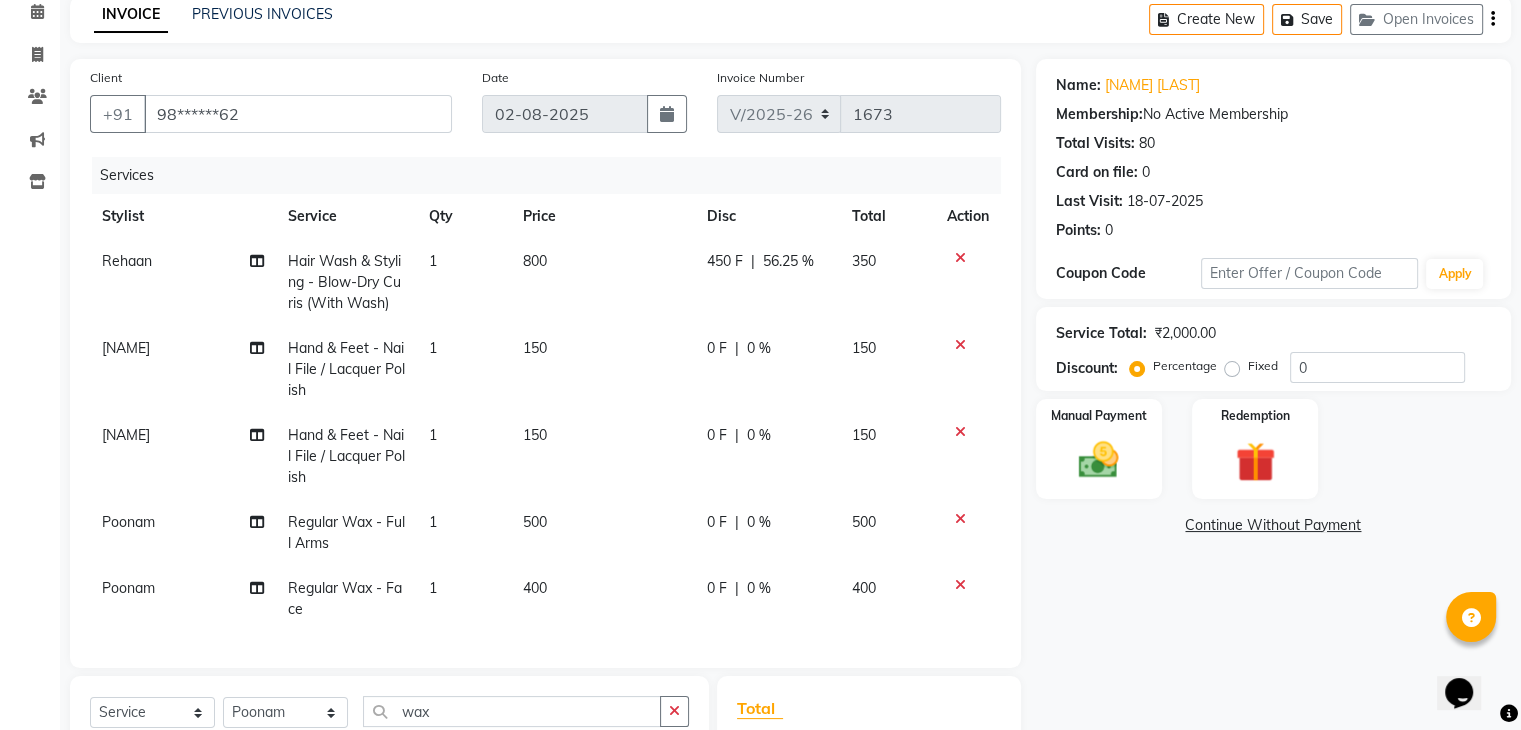 scroll, scrollTop: 93, scrollLeft: 0, axis: vertical 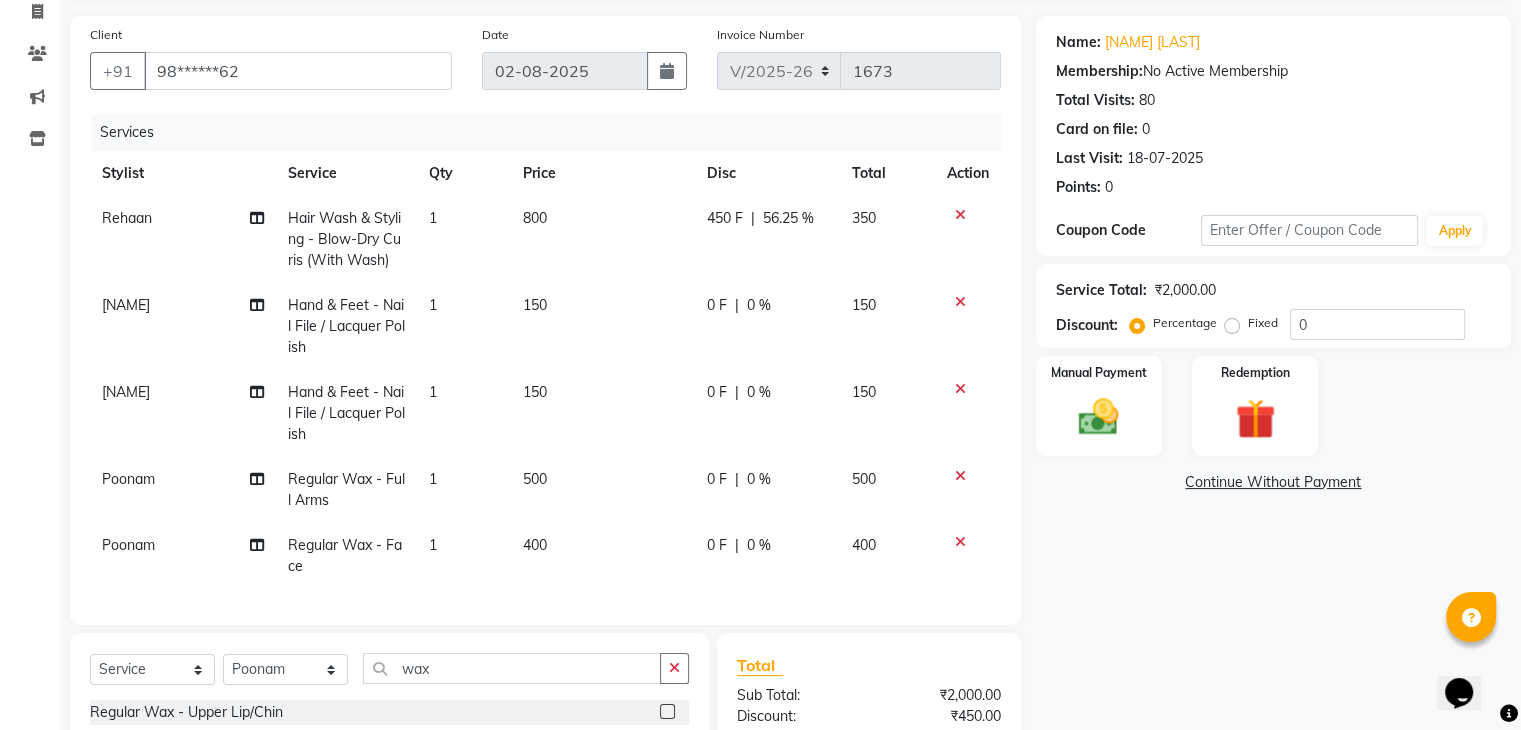 click on "0 F" 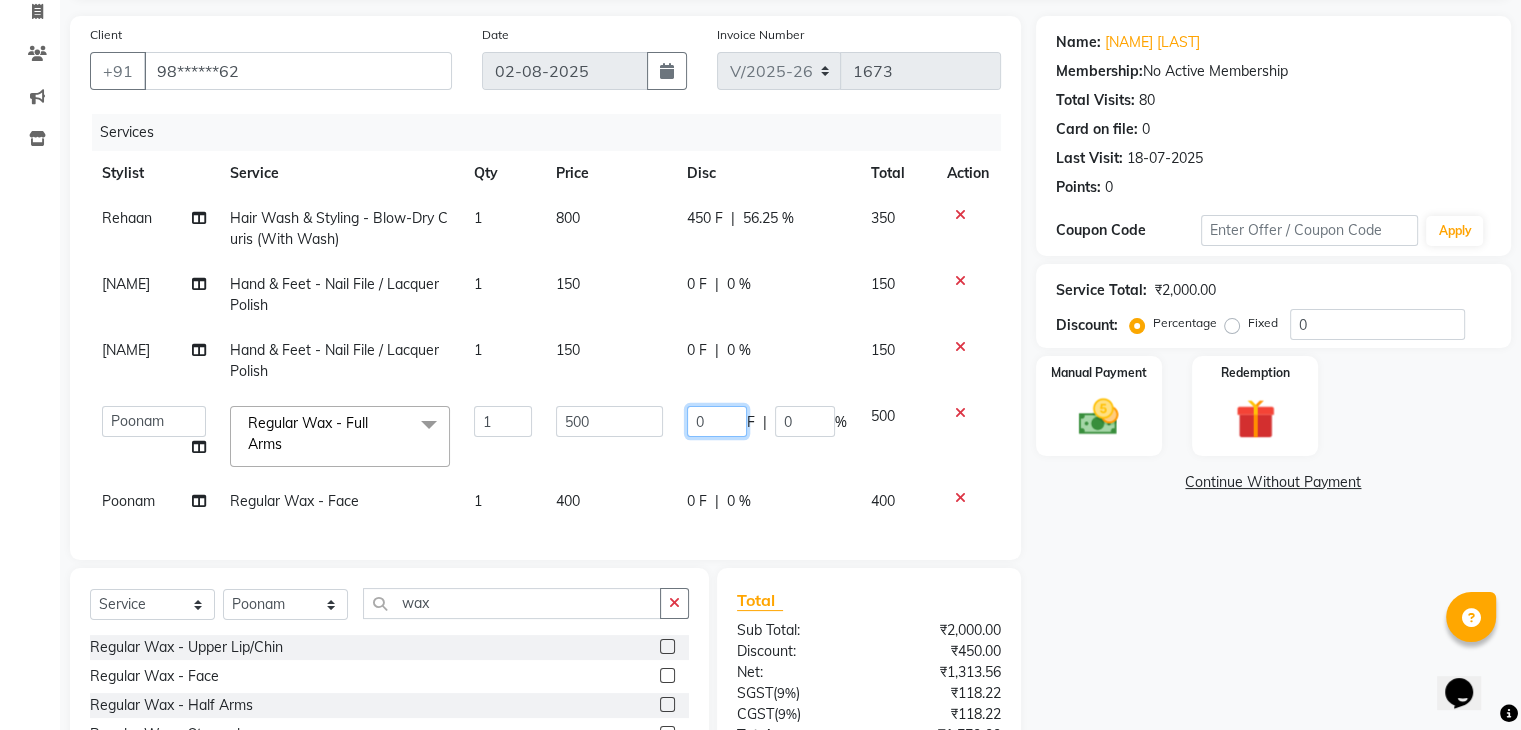 click on "0" 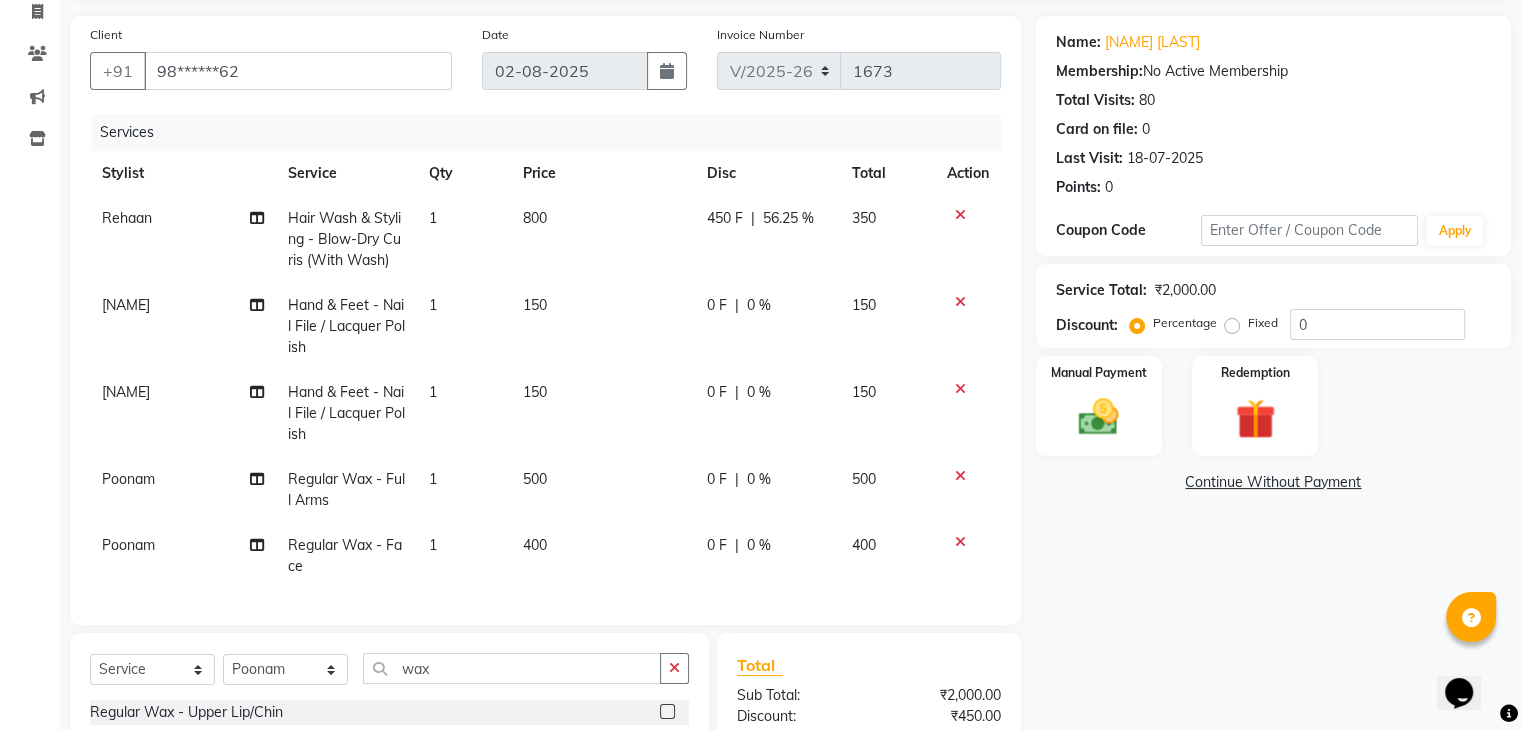 click on "0 %" 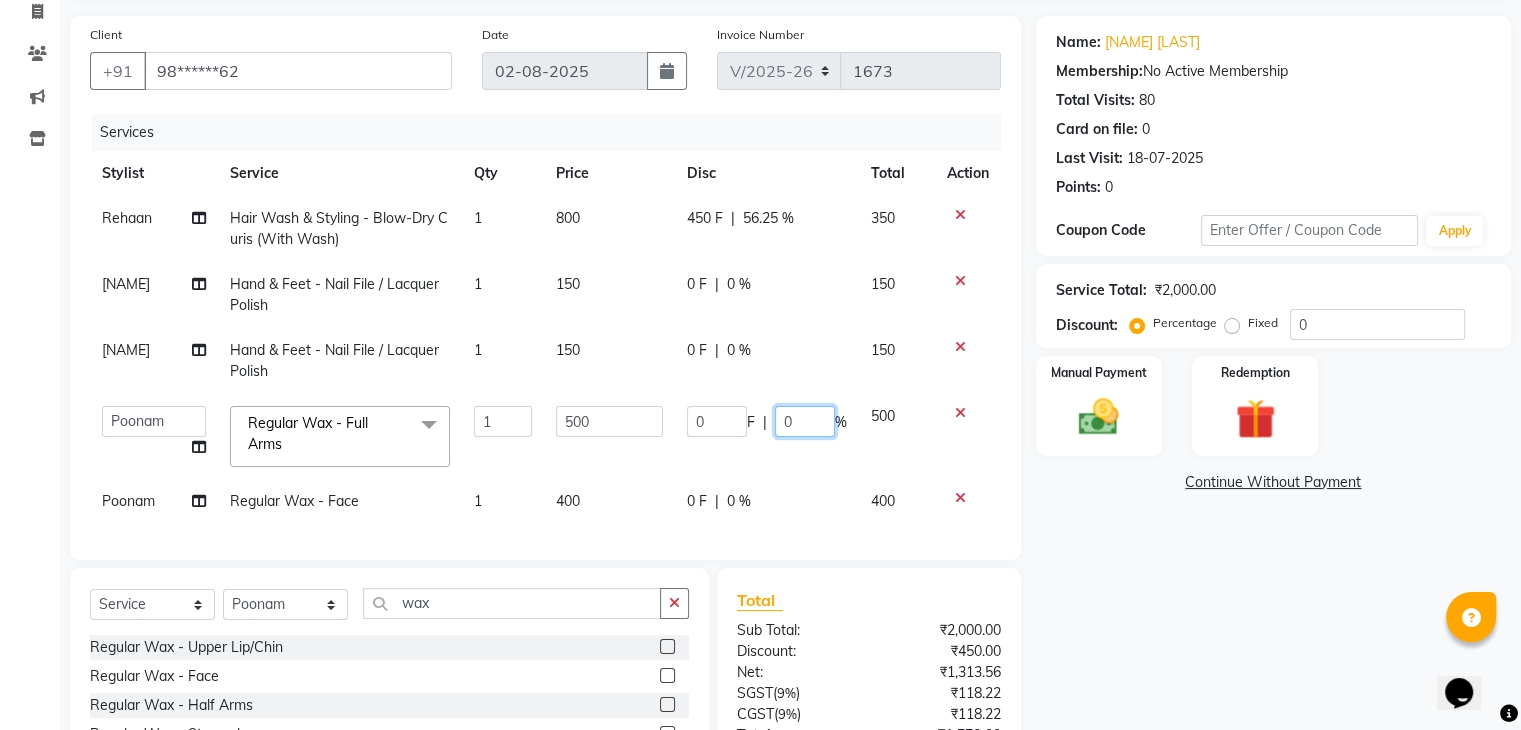 click on "0" 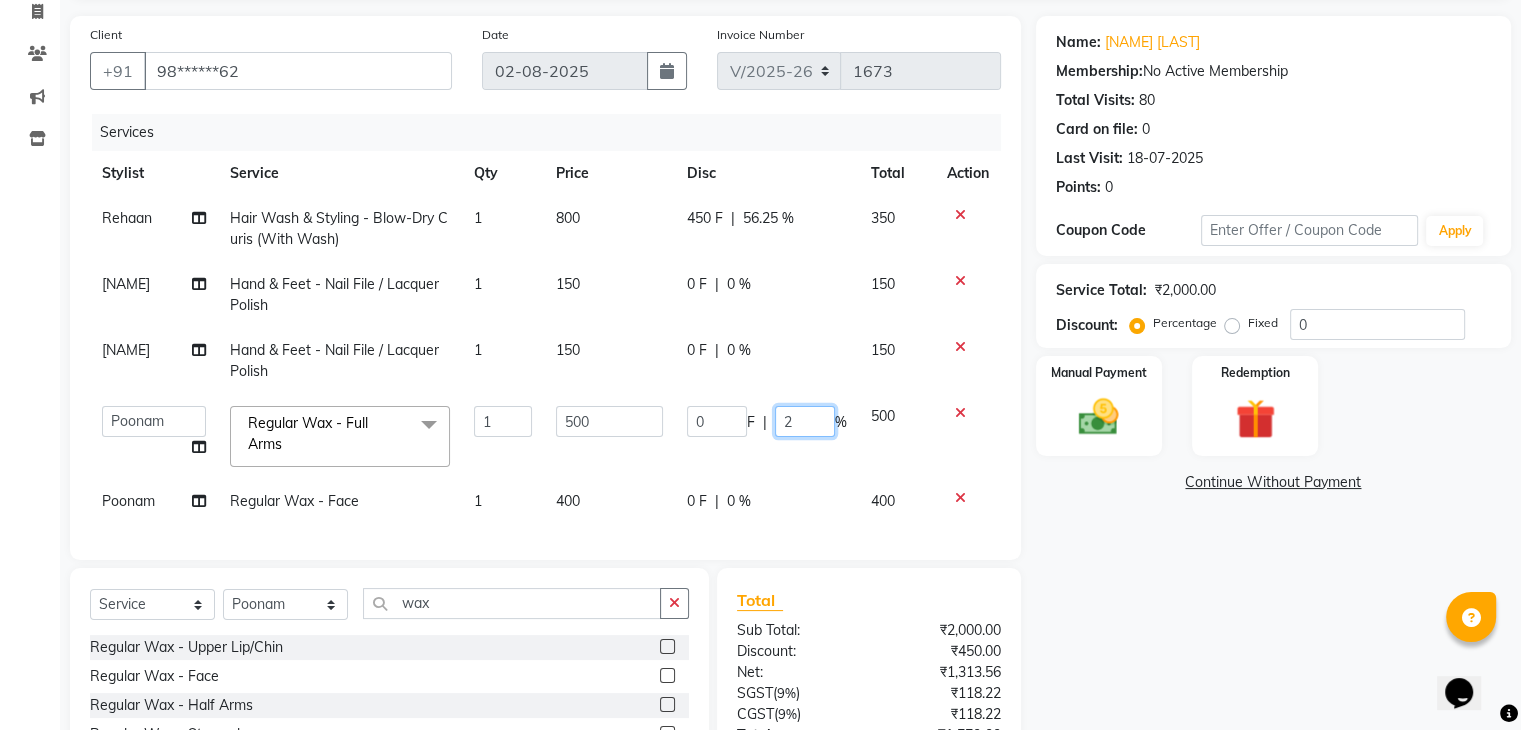 type on "20" 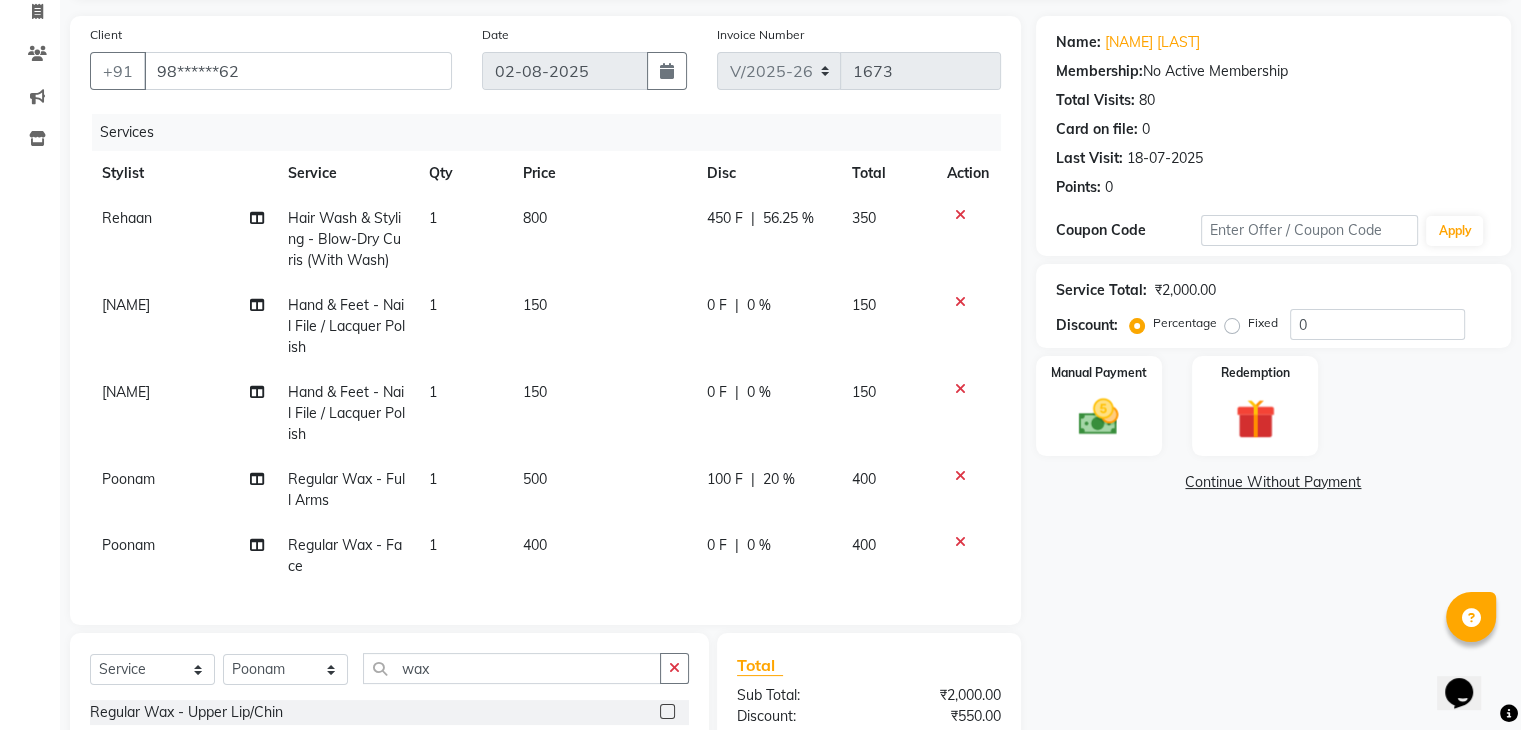 click on "Services" 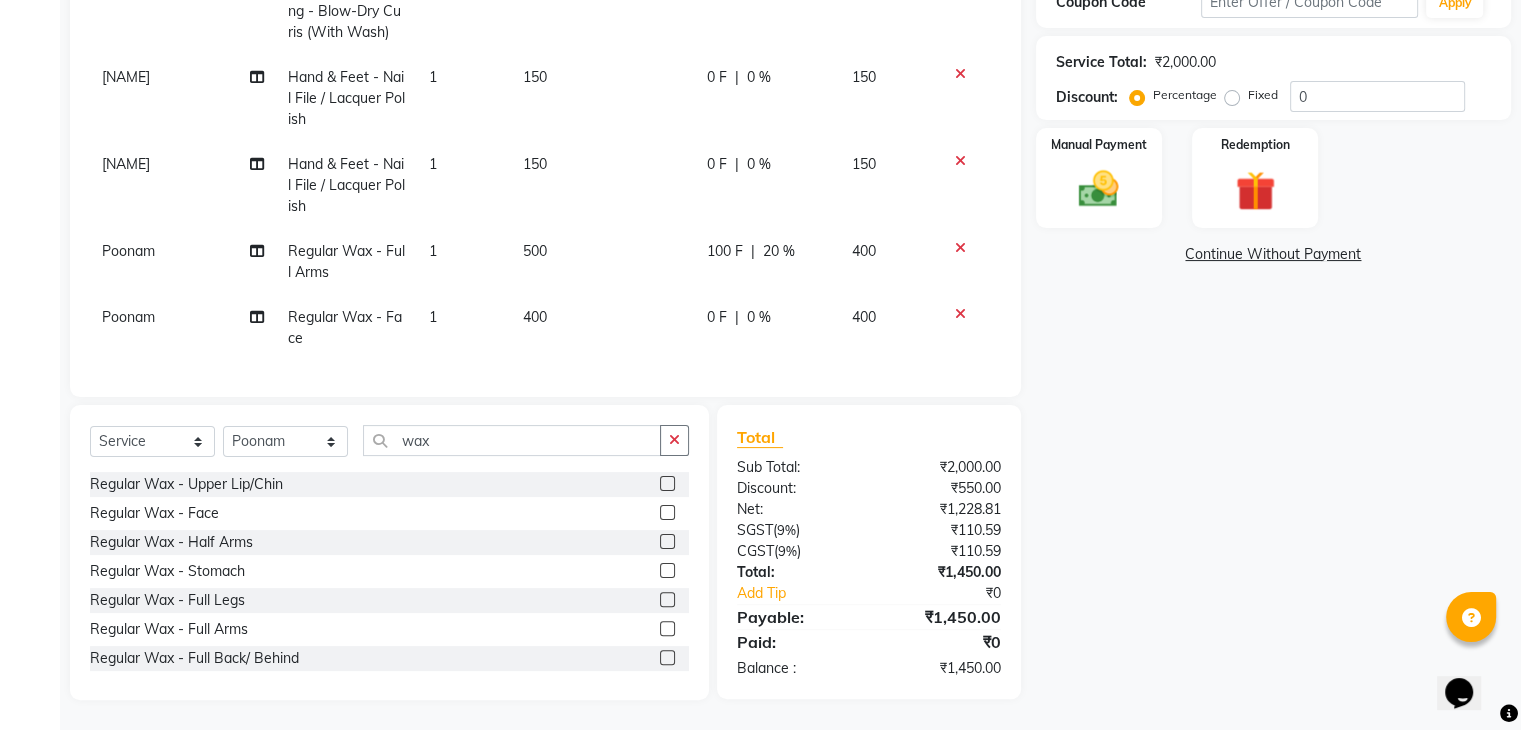 scroll, scrollTop: 276, scrollLeft: 0, axis: vertical 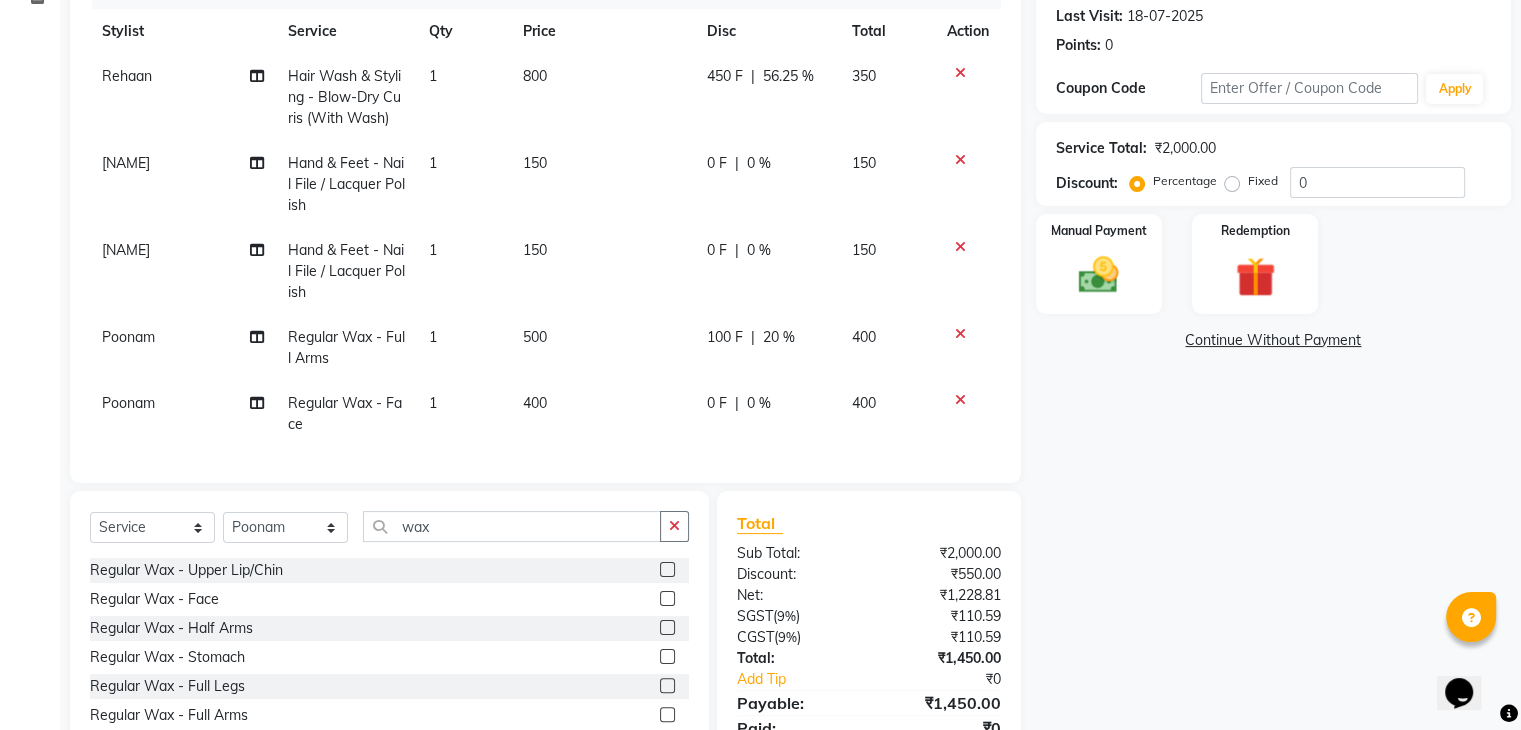 click on "0 F" 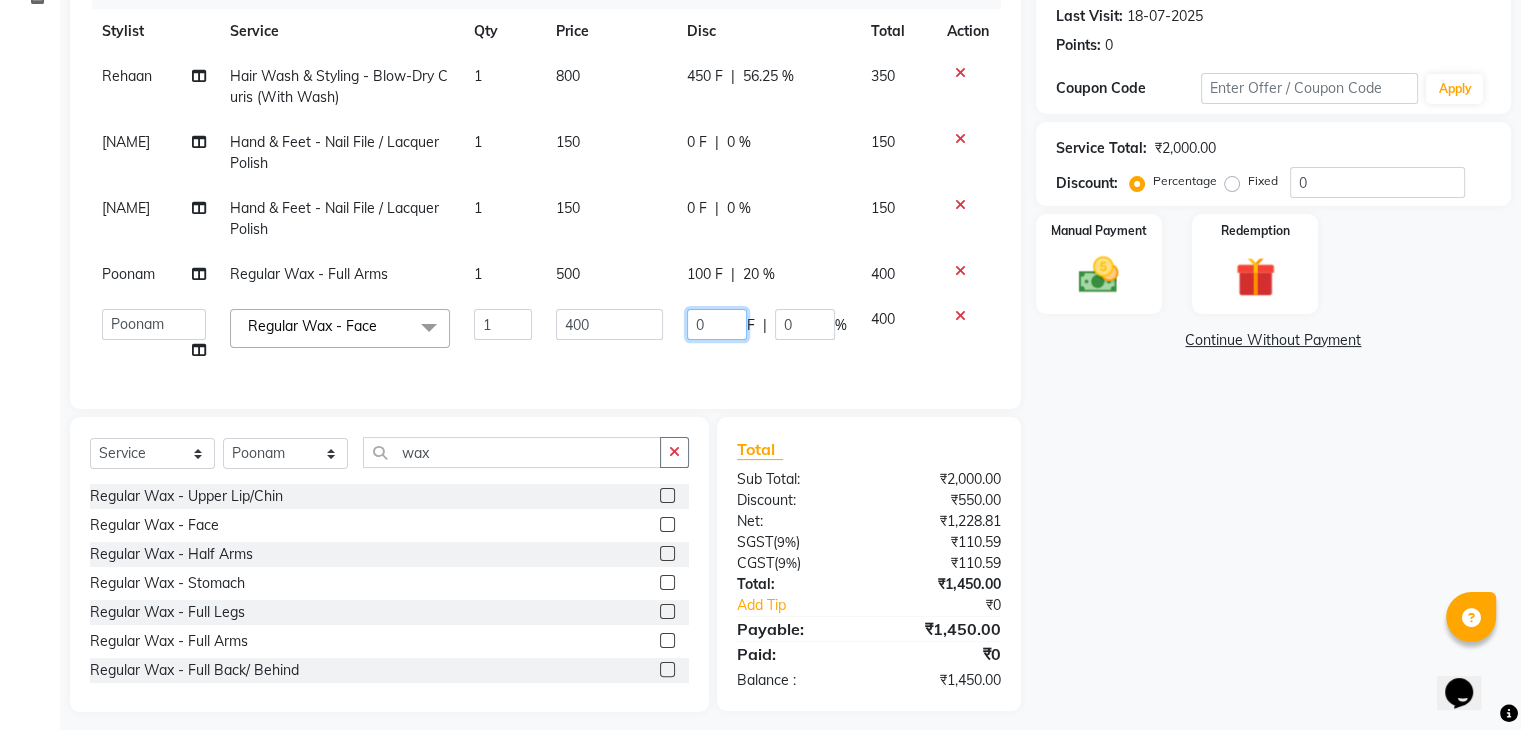 drag, startPoint x: 709, startPoint y: 344, endPoint x: 716, endPoint y: 327, distance: 18.384777 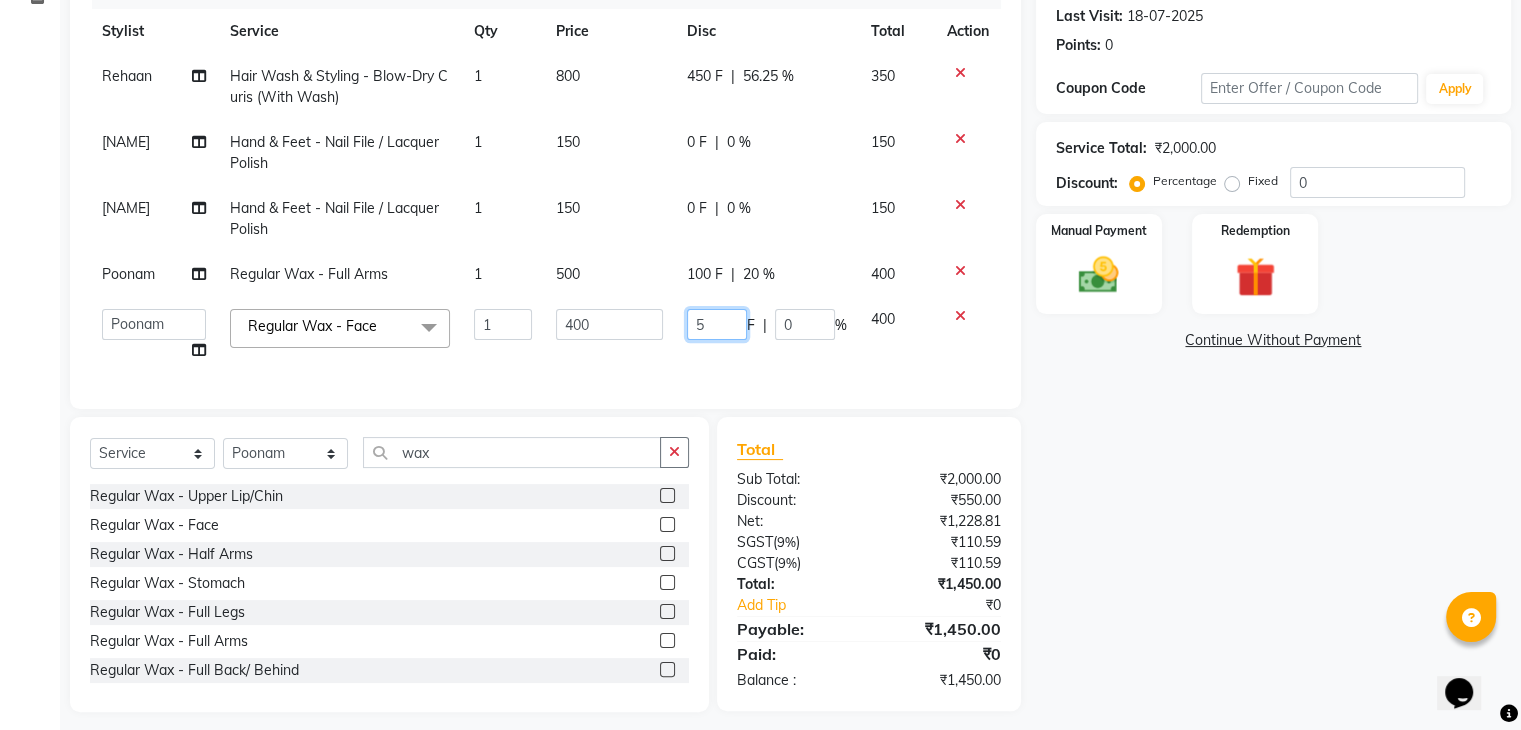 type on "50" 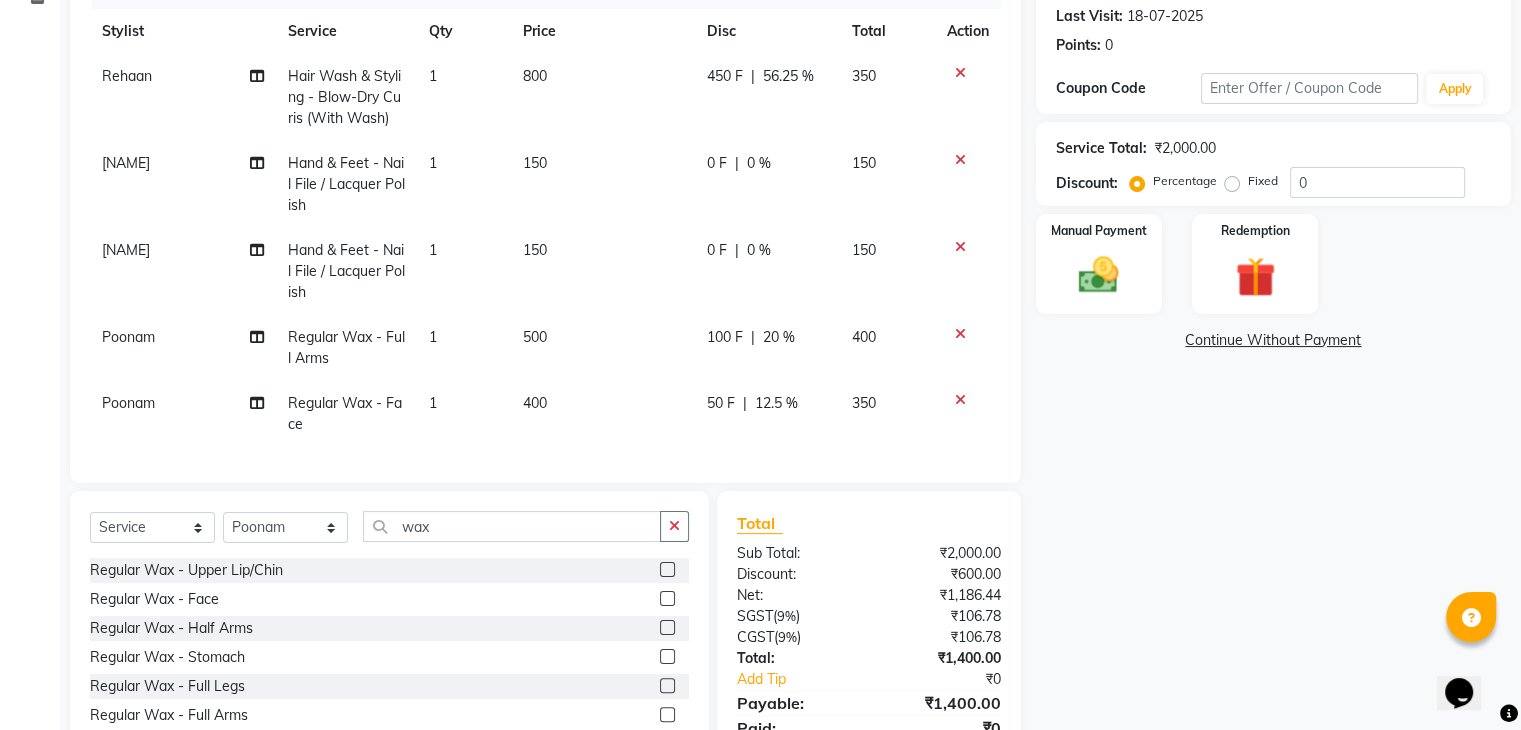 click on "Rehaan  Hair Wash & Styling - Blow-Dry Curis (With Wash) 1 800 450 F | 56.25 % 350 Sandy   Hand & Feet - Nail File / Lacquer Polish 1 150 0 F | 0 % 150 Sandy   Hand & Feet - Nail File / Lacquer Polish 1 150 0 F | 0 % 150 Poonam Regular Wax - Full Arms 1 500 100 F | 20 % 400 Poonam Regular Wax - Face 1 400 50 F | 12.5 % 350" 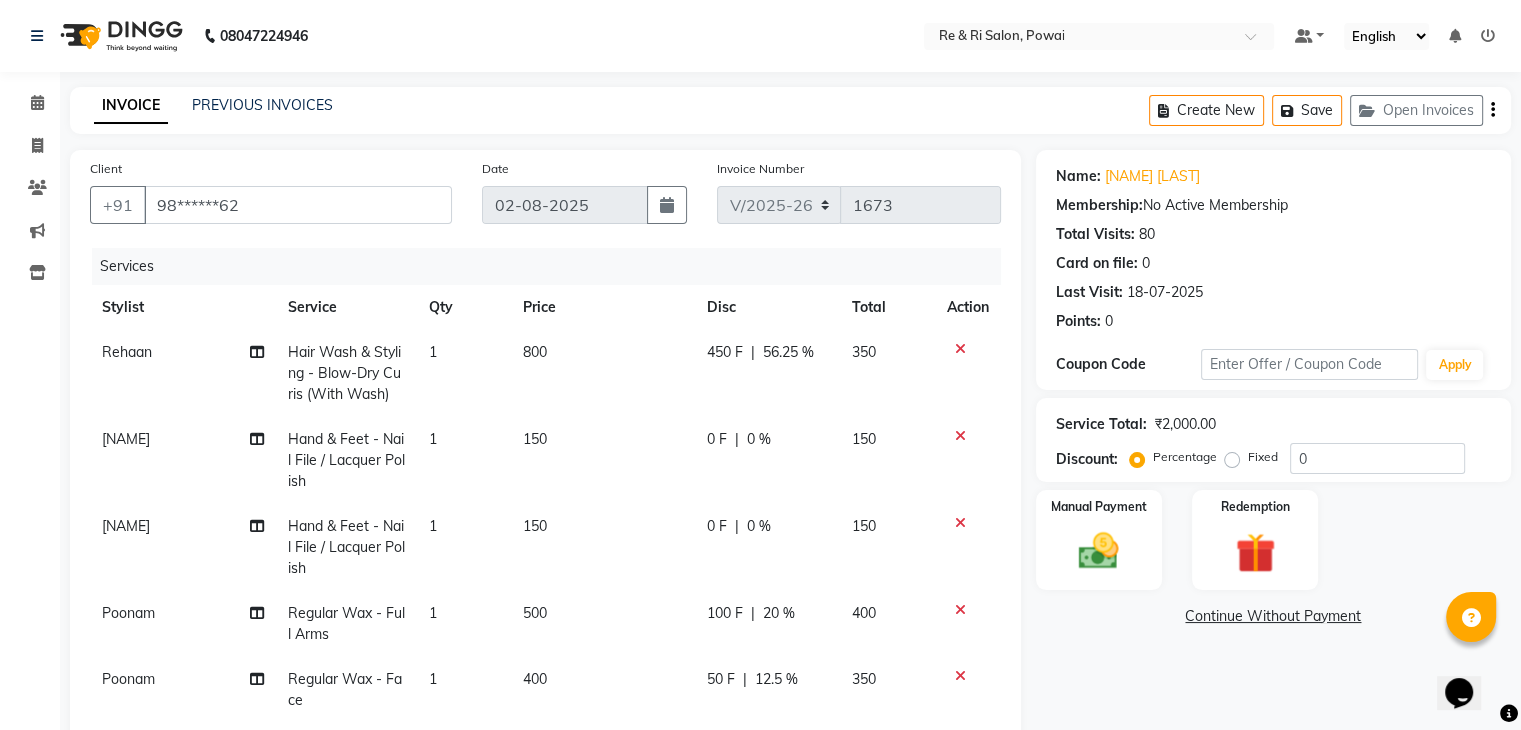scroll, scrollTop: 372, scrollLeft: 0, axis: vertical 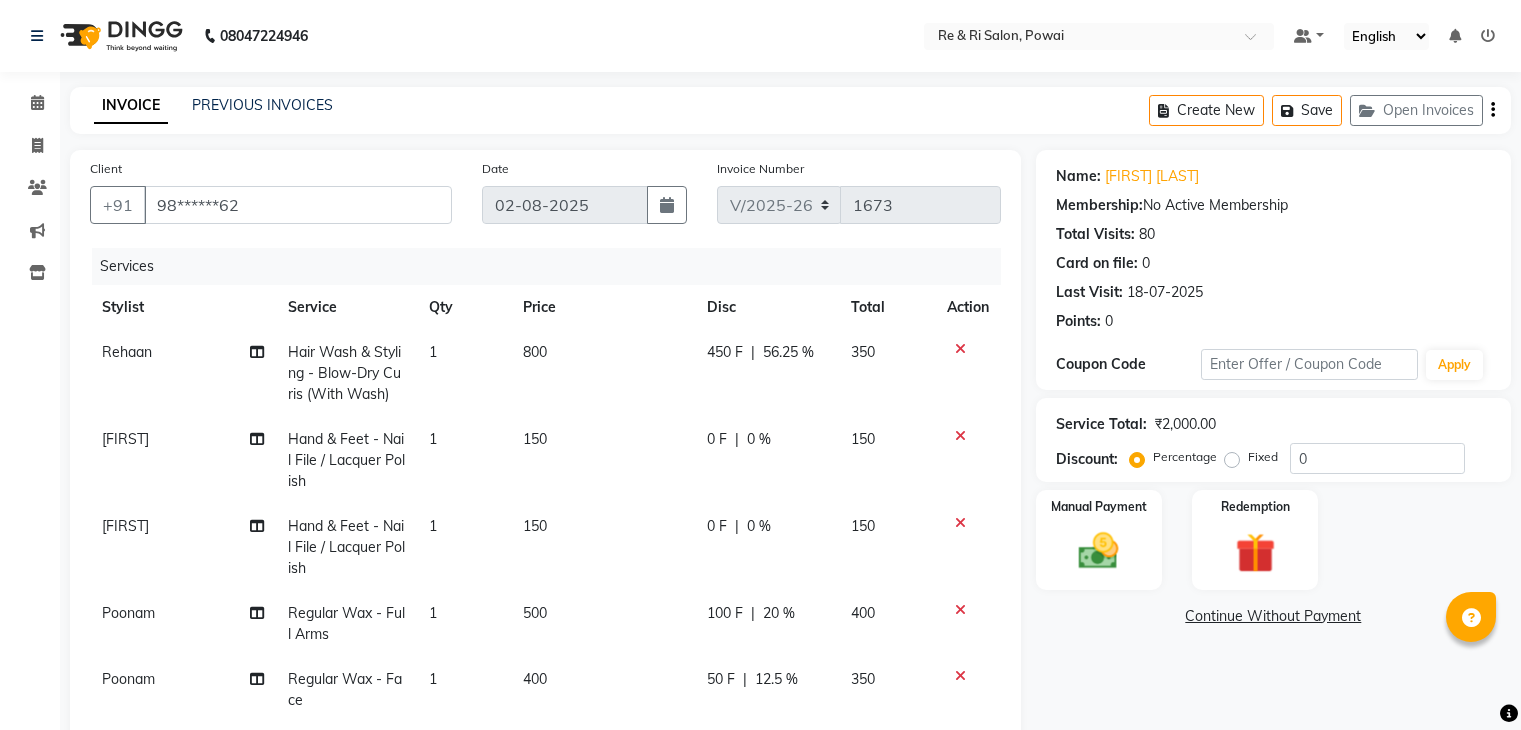 select on "5364" 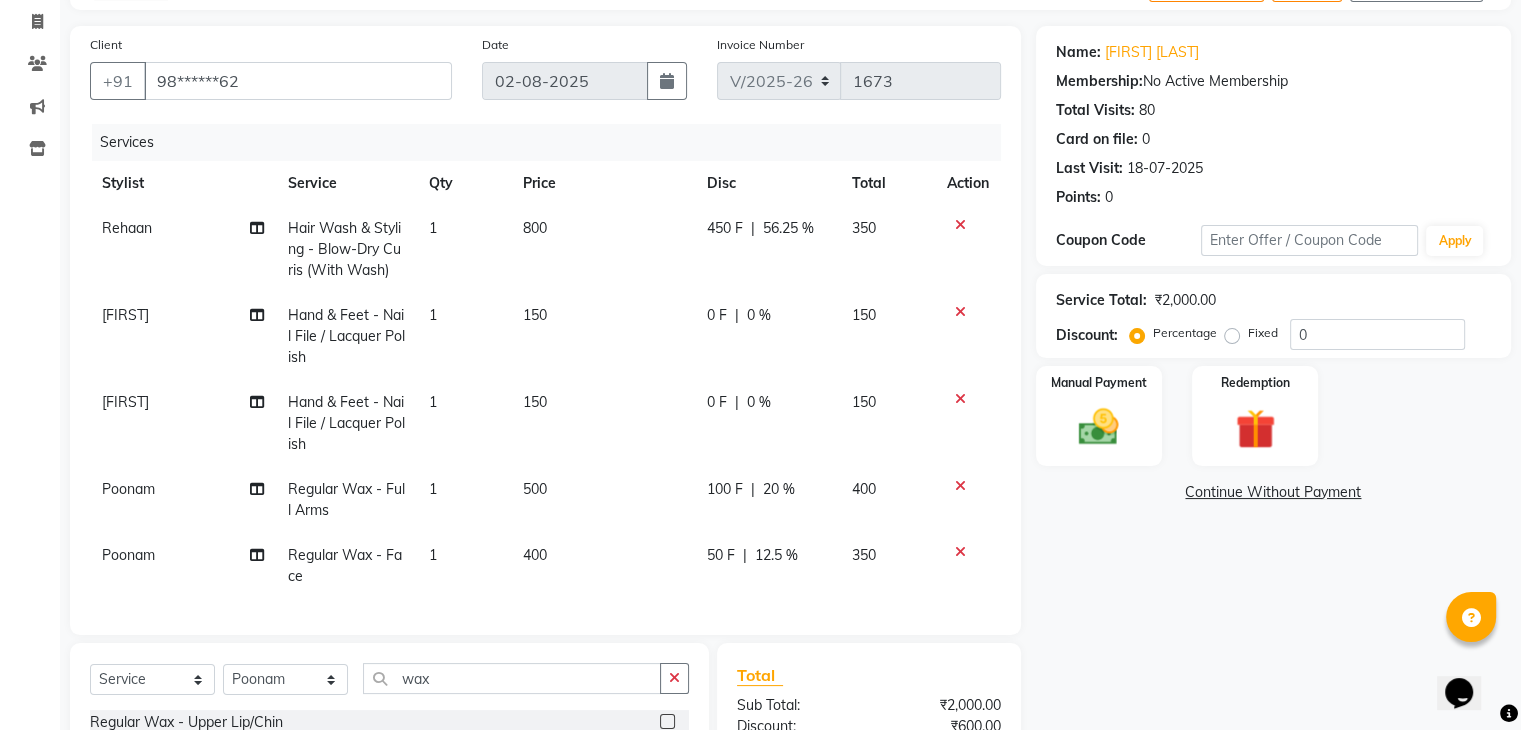 scroll, scrollTop: 0, scrollLeft: 0, axis: both 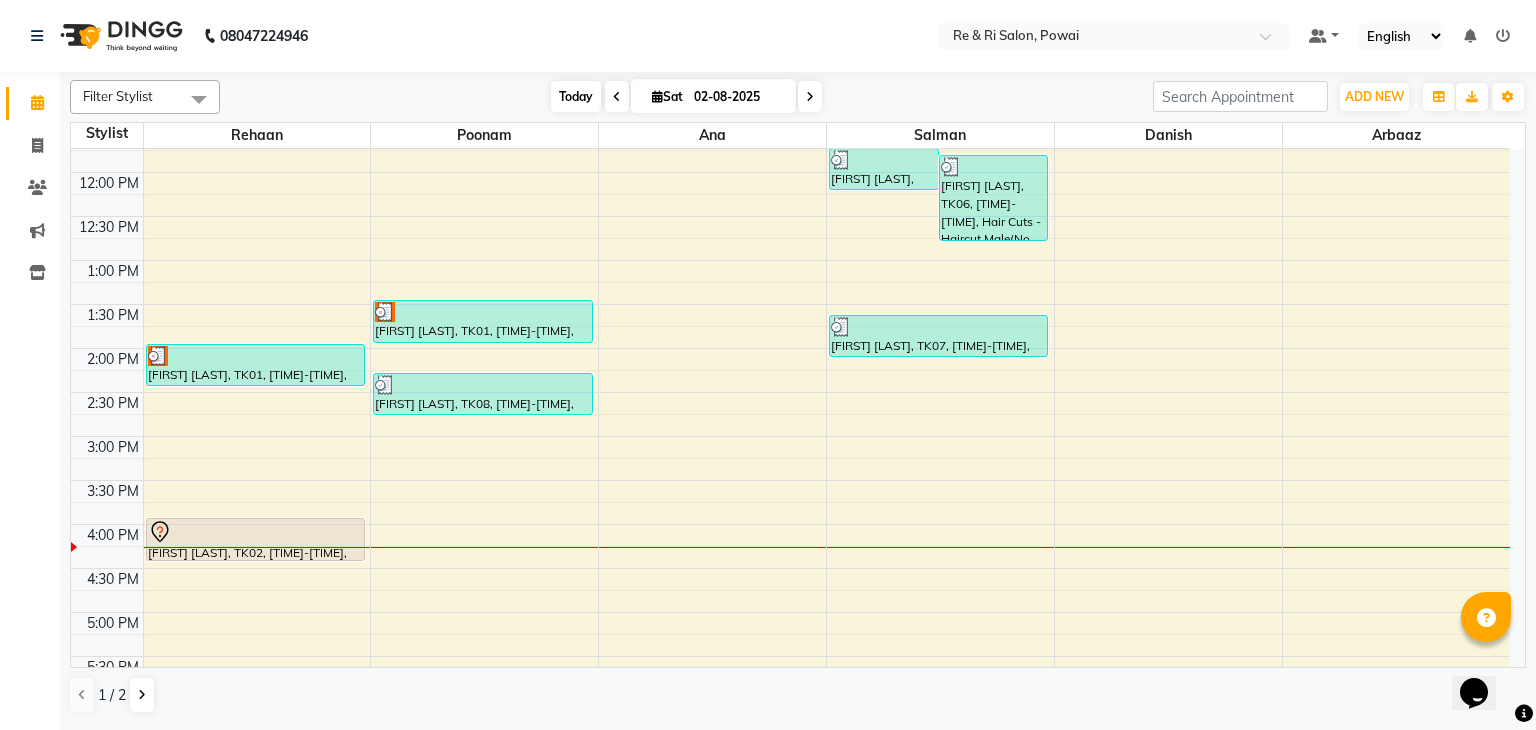 click on "Today" at bounding box center (576, 96) 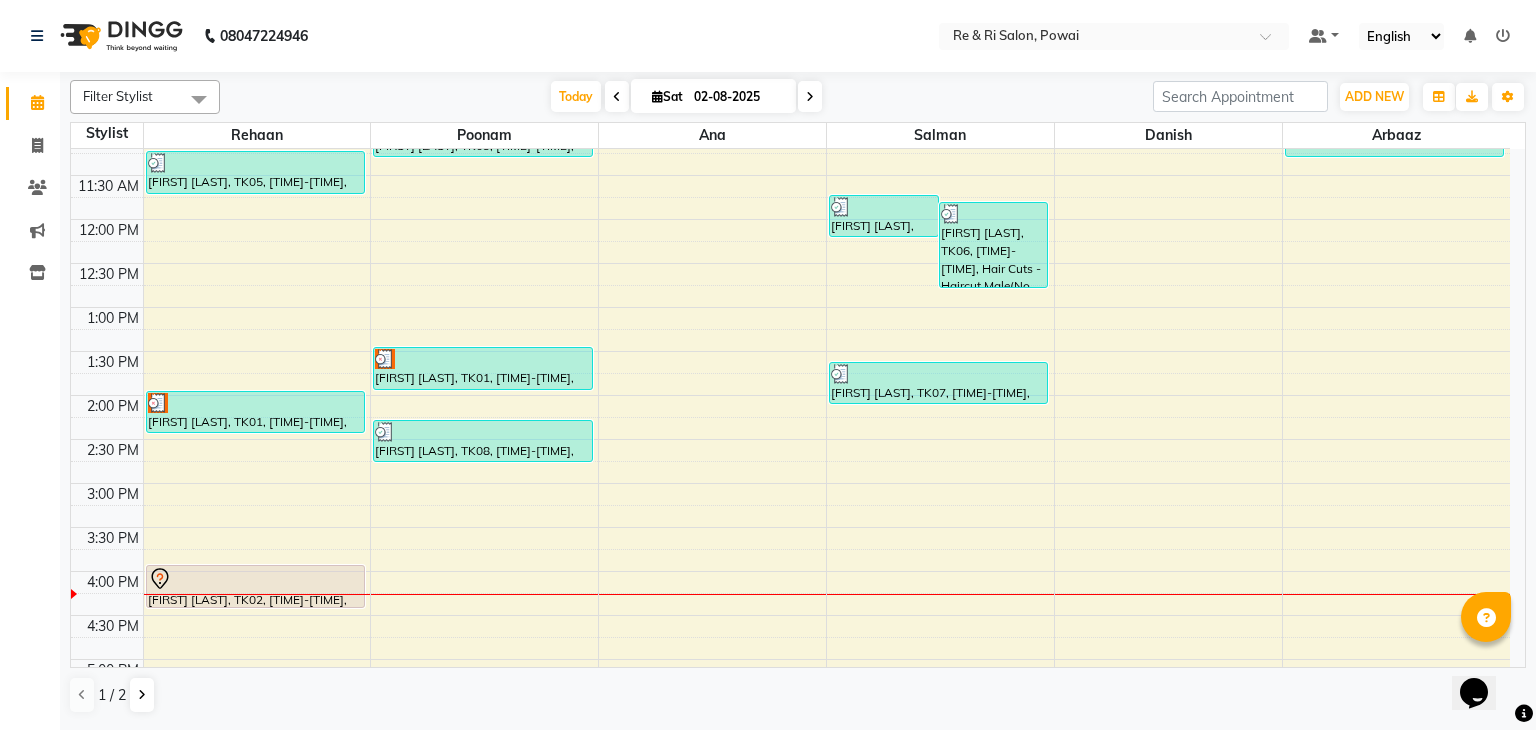scroll, scrollTop: 300, scrollLeft: 0, axis: vertical 